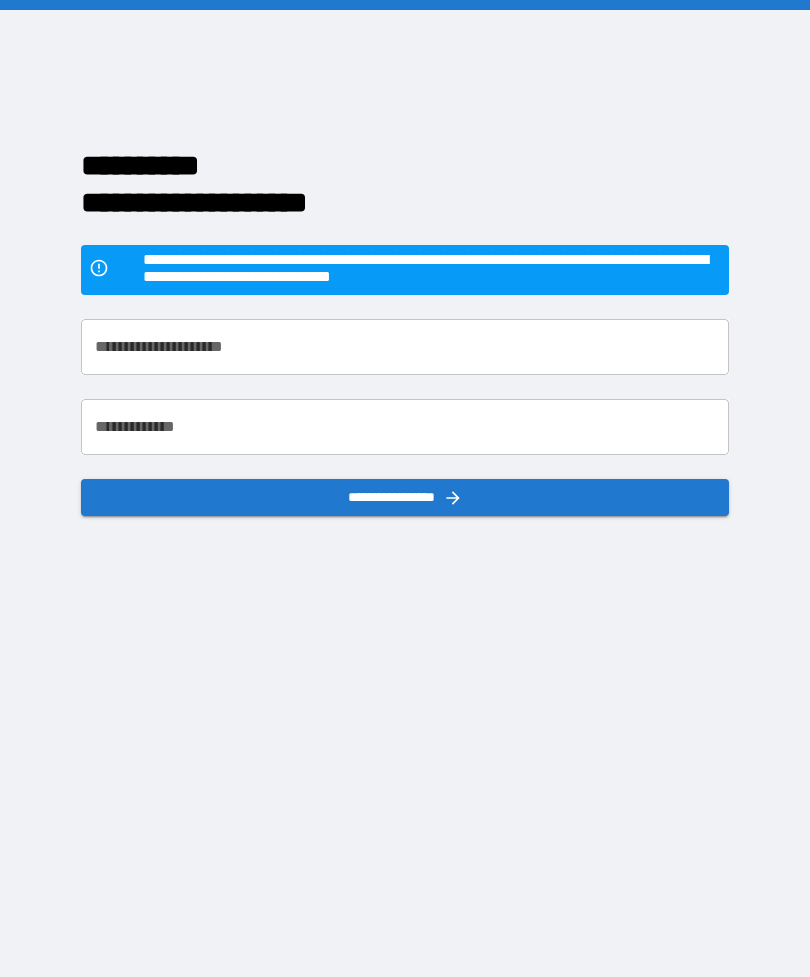 scroll, scrollTop: 0, scrollLeft: 0, axis: both 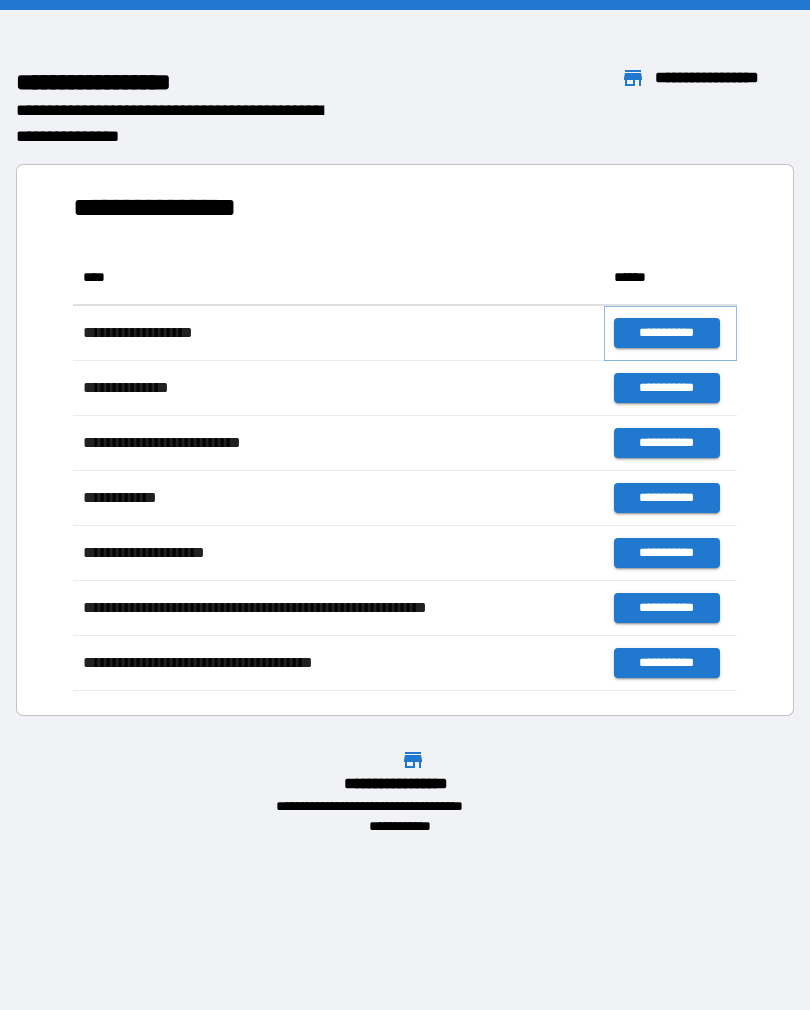 click on "**********" at bounding box center (666, 333) 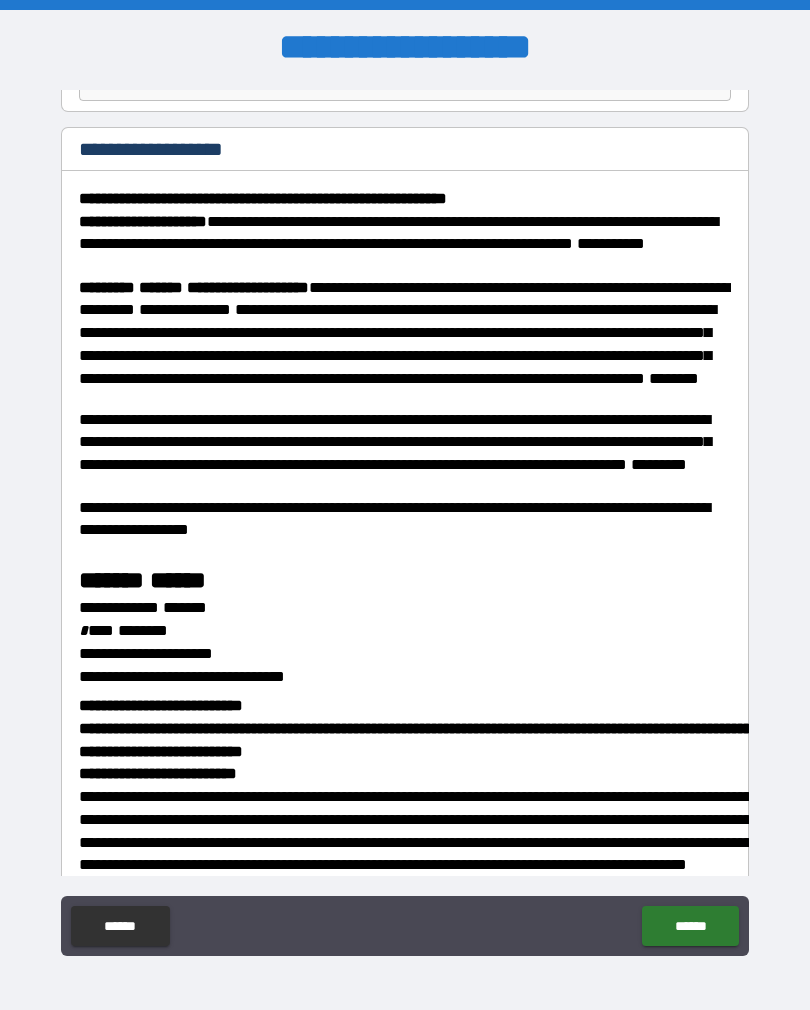 scroll, scrollTop: 226, scrollLeft: 0, axis: vertical 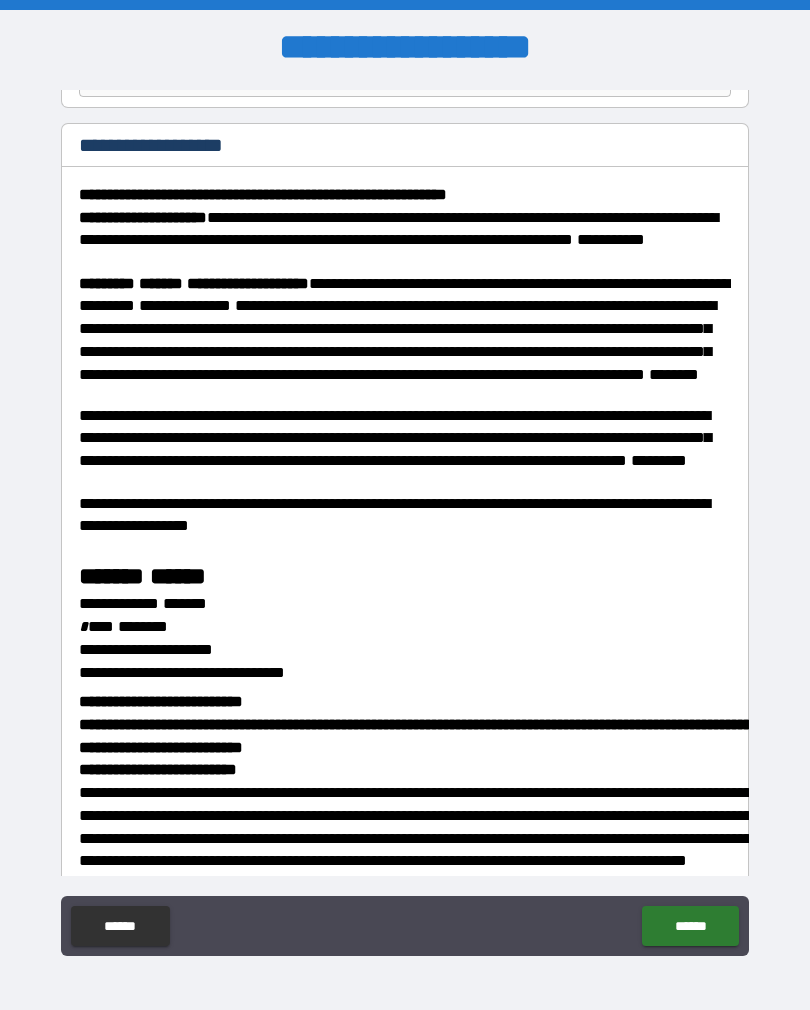 click on "******" at bounding box center (690, 926) 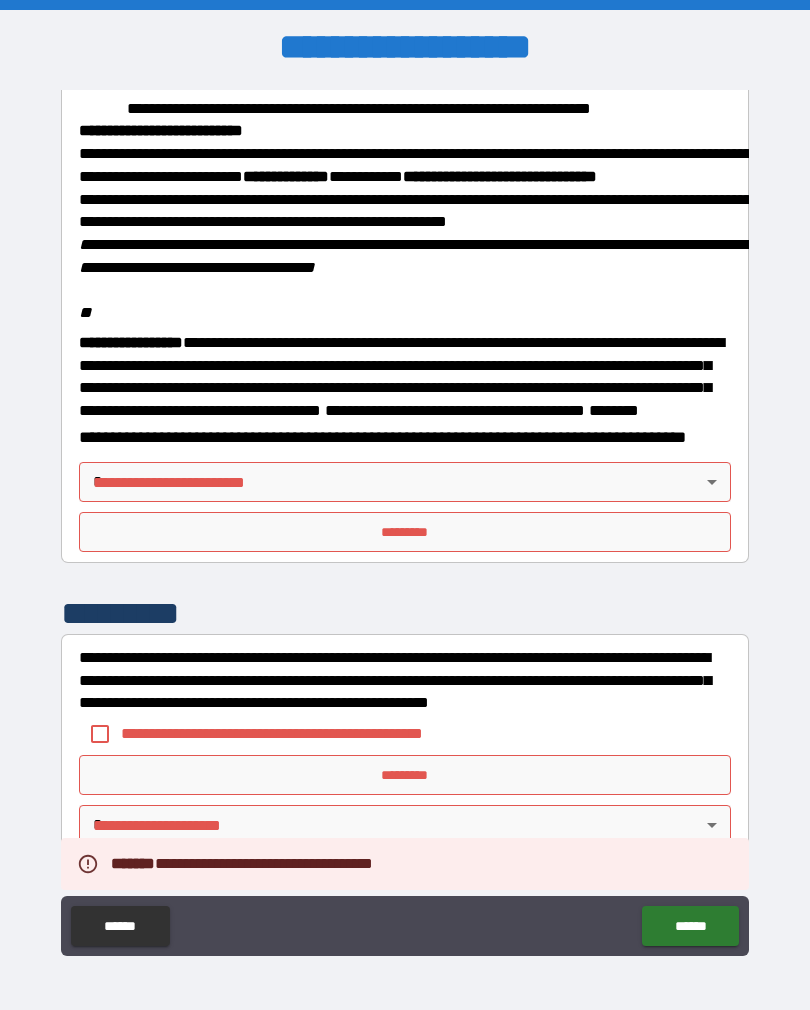 scroll, scrollTop: 2323, scrollLeft: 0, axis: vertical 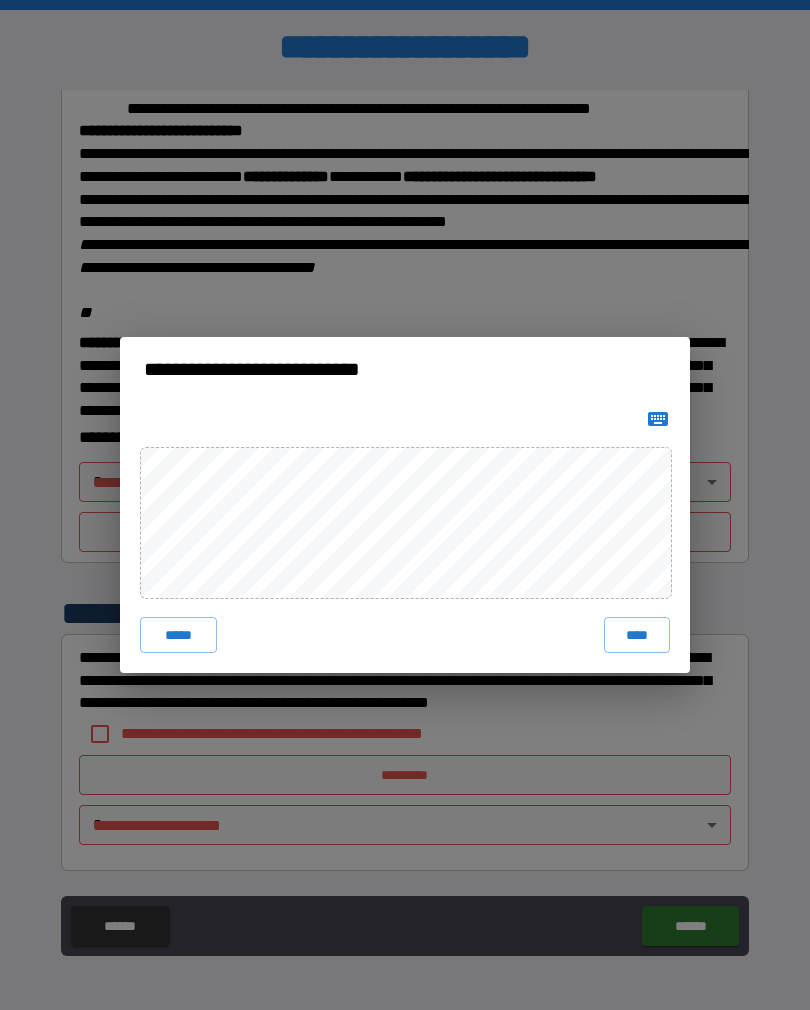 click on "****" at bounding box center [637, 635] 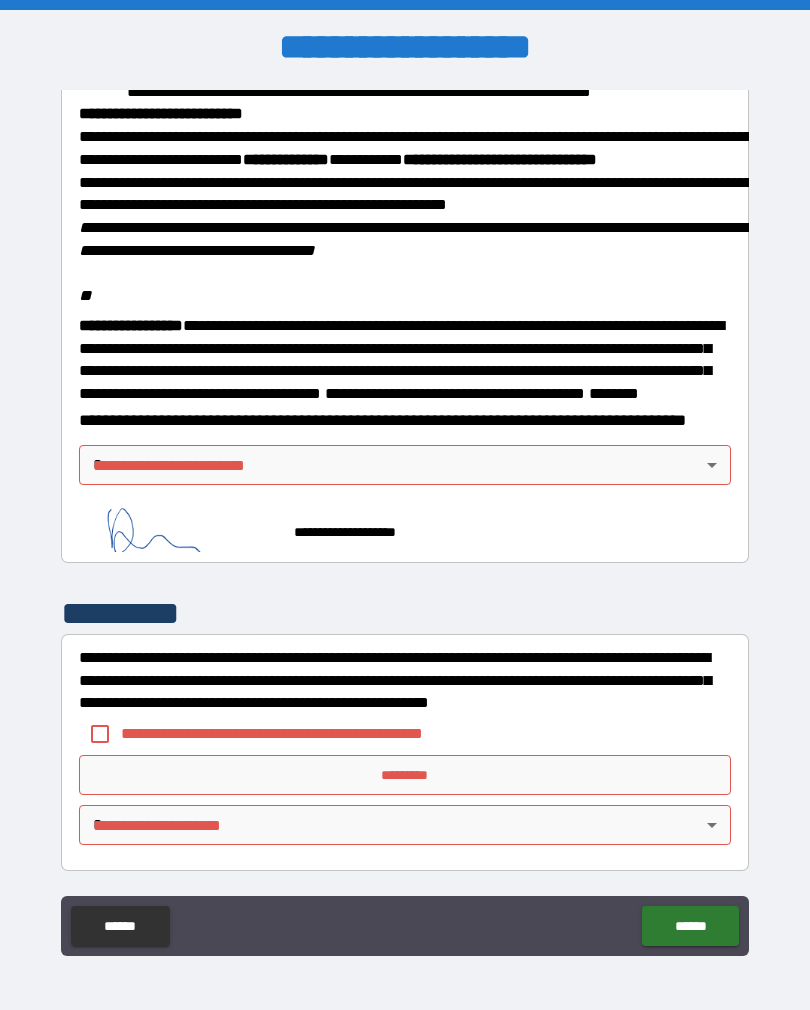 scroll, scrollTop: 2313, scrollLeft: 0, axis: vertical 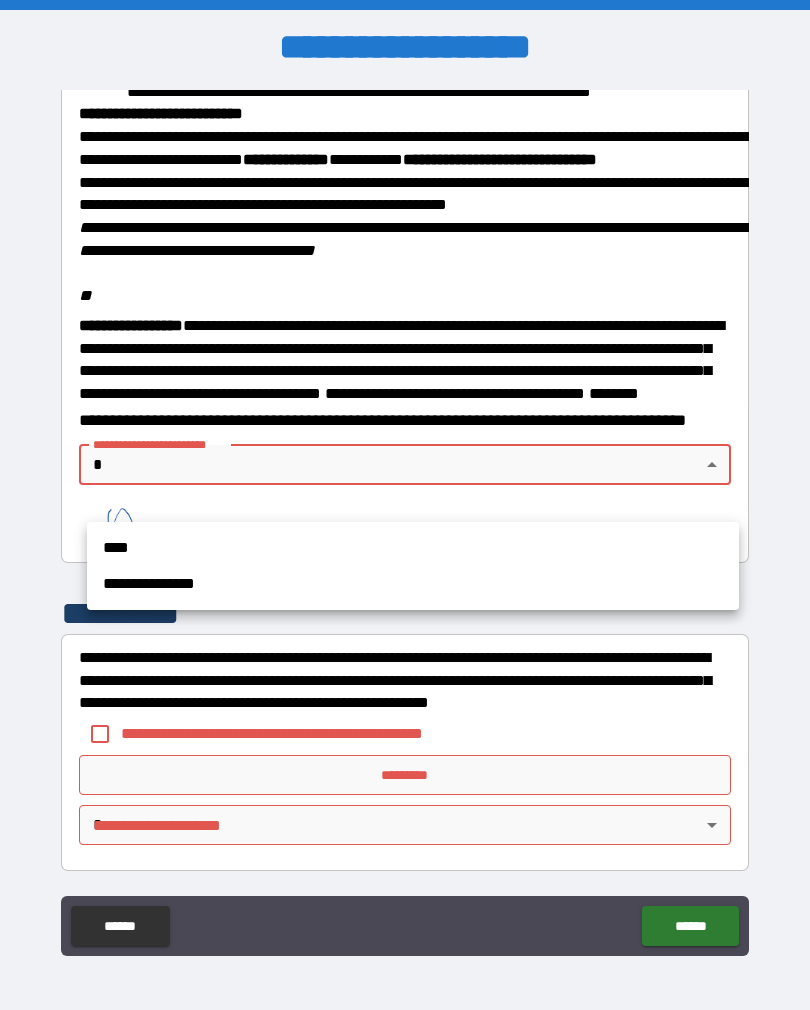 click on "****" at bounding box center (413, 548) 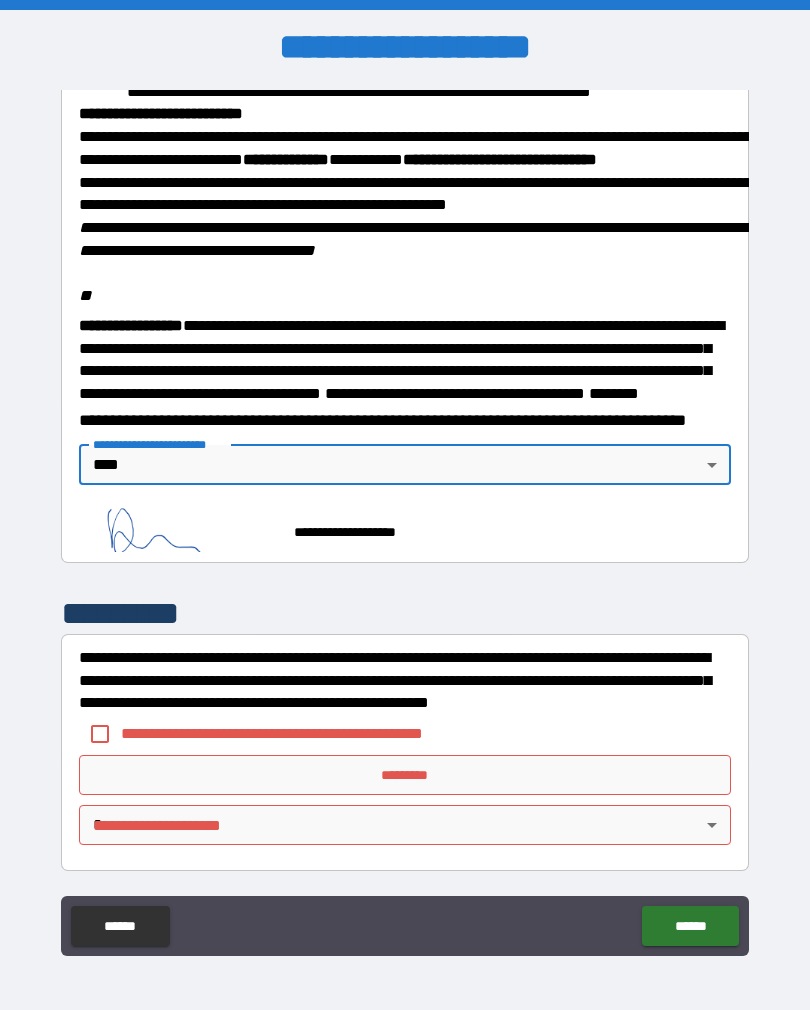 type on "****" 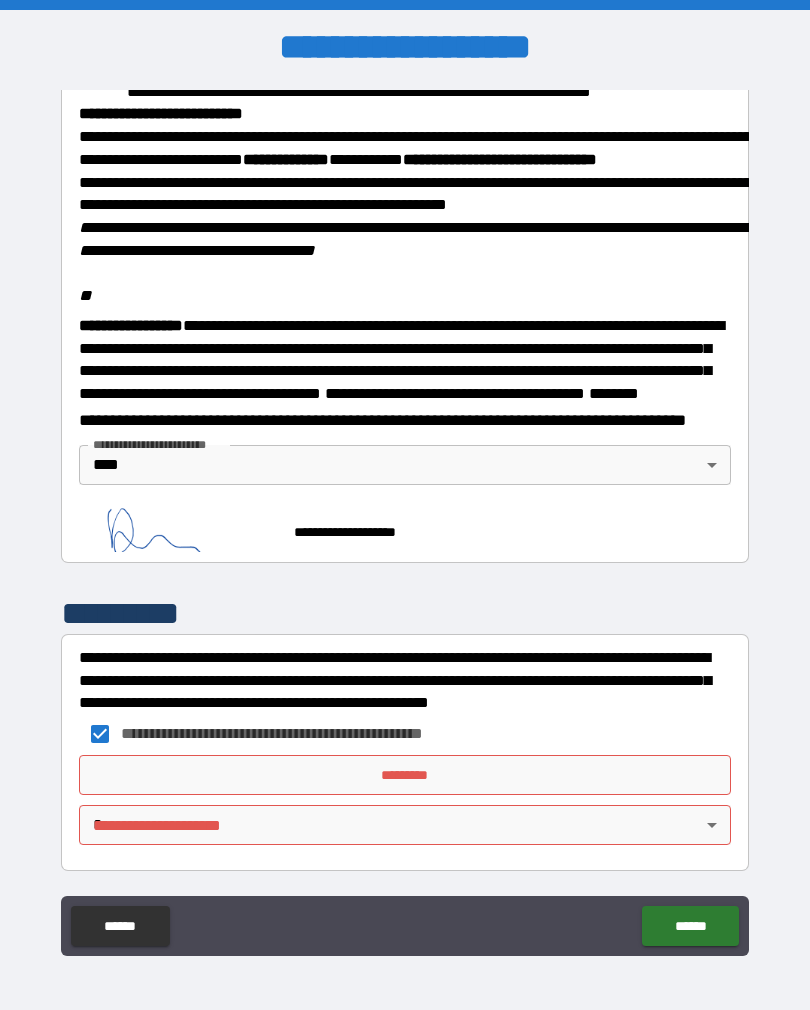 click on "*********" at bounding box center (405, 775) 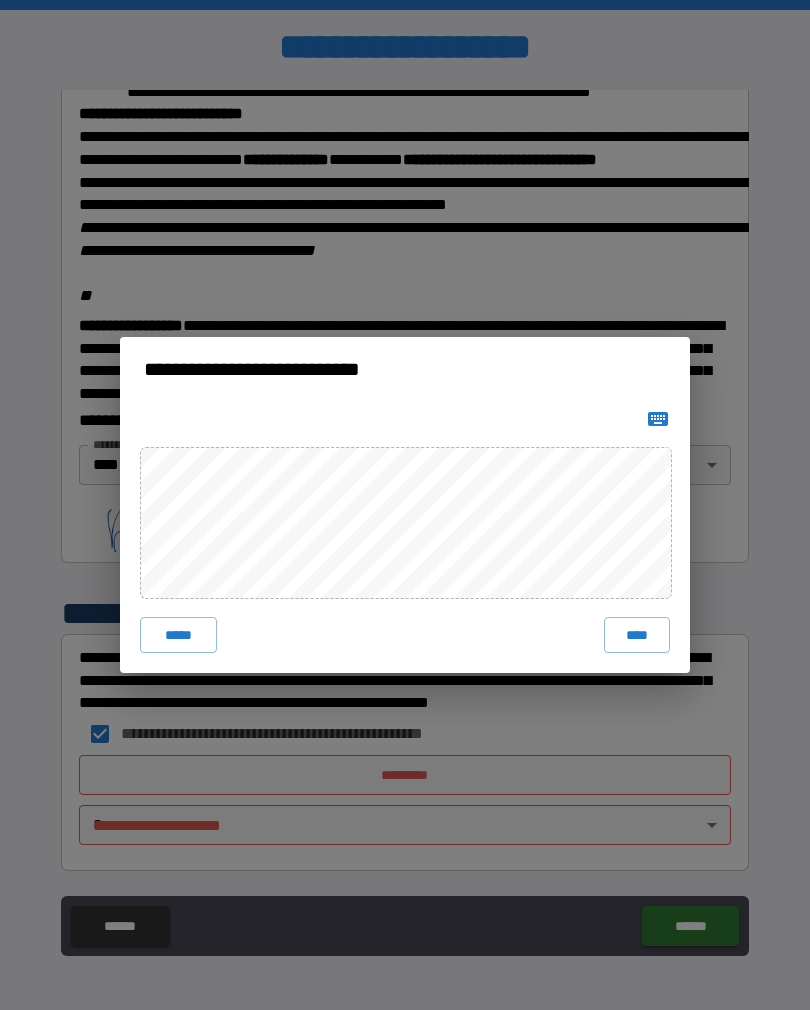 click on "****" at bounding box center [637, 635] 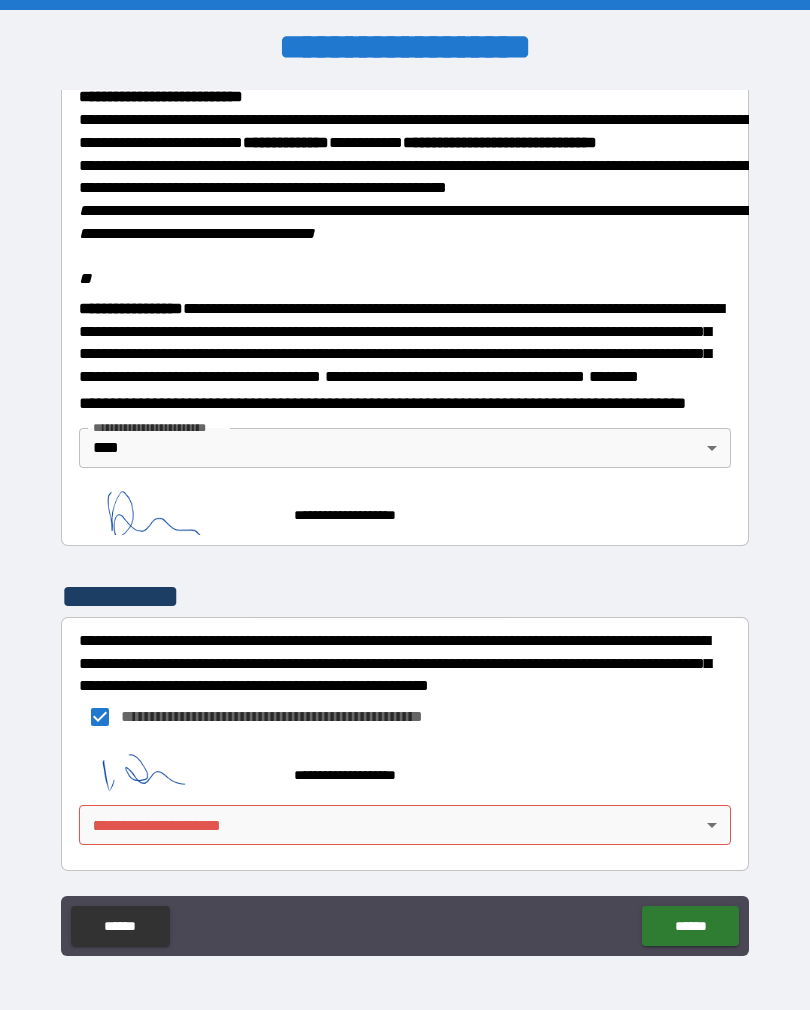 click on "******" at bounding box center (690, 926) 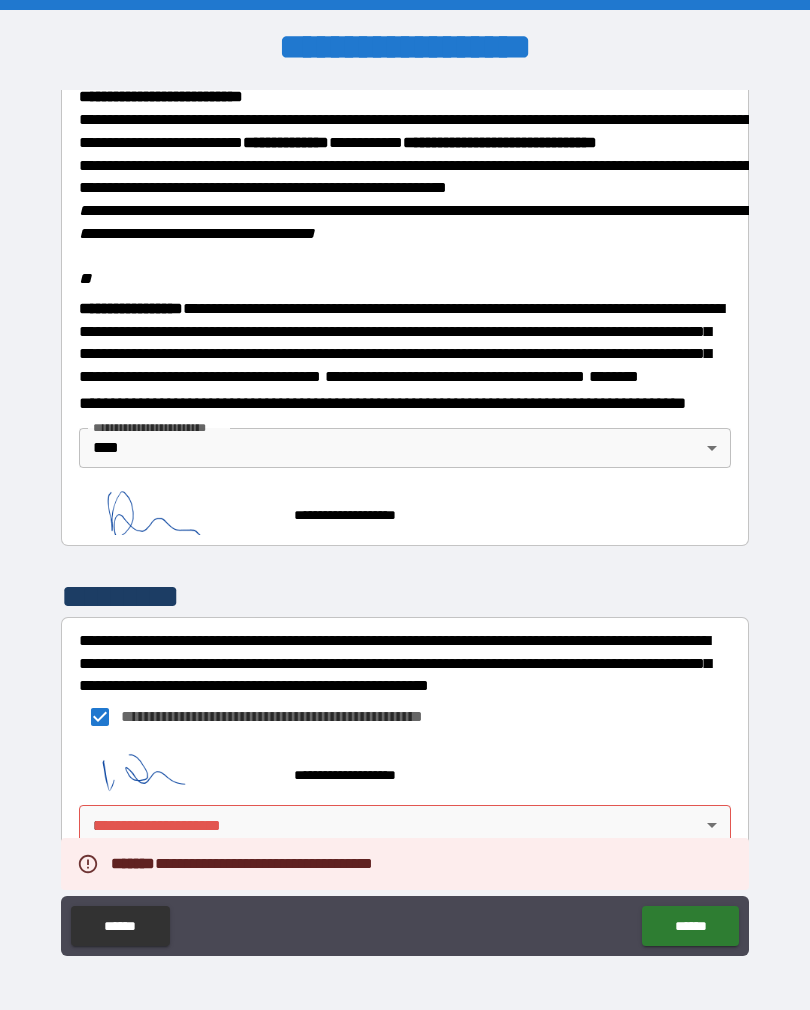 scroll, scrollTop: 2357, scrollLeft: 0, axis: vertical 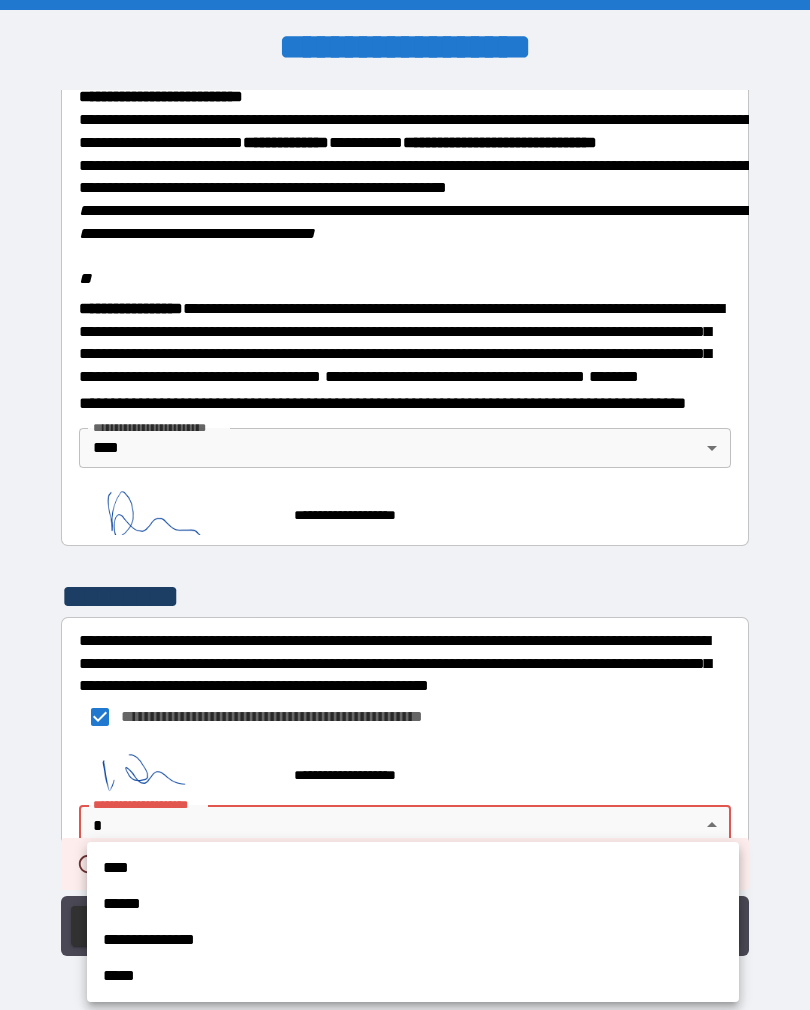 click on "****" at bounding box center (413, 868) 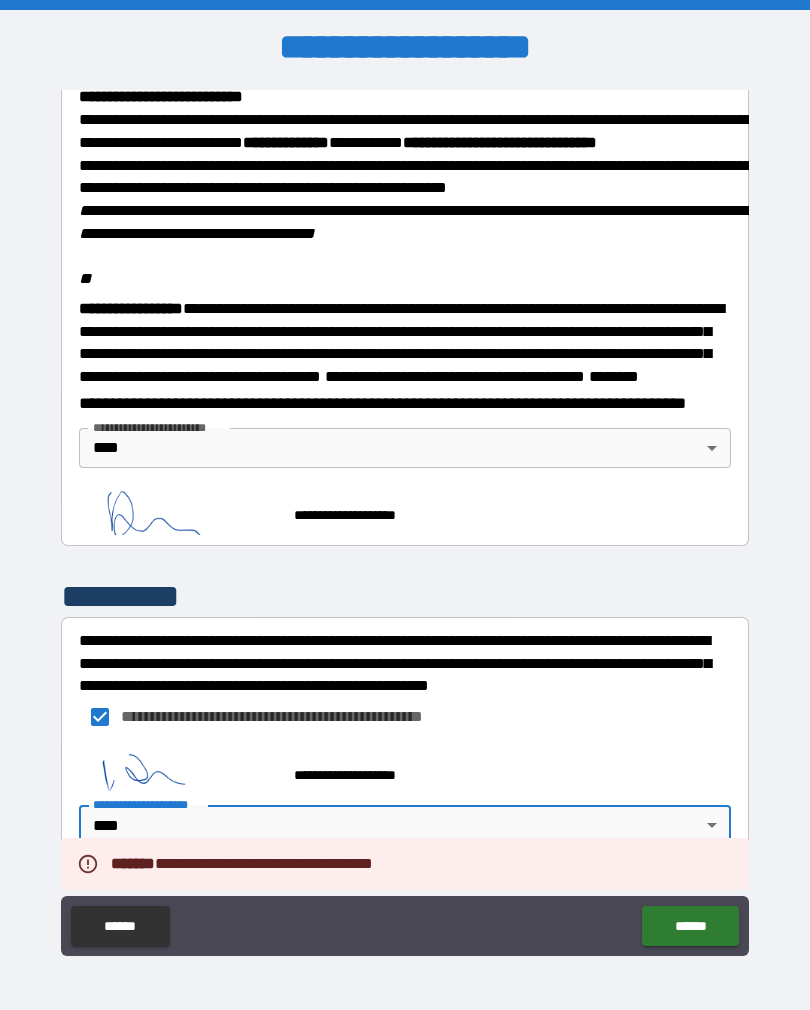 click on "******" at bounding box center (690, 926) 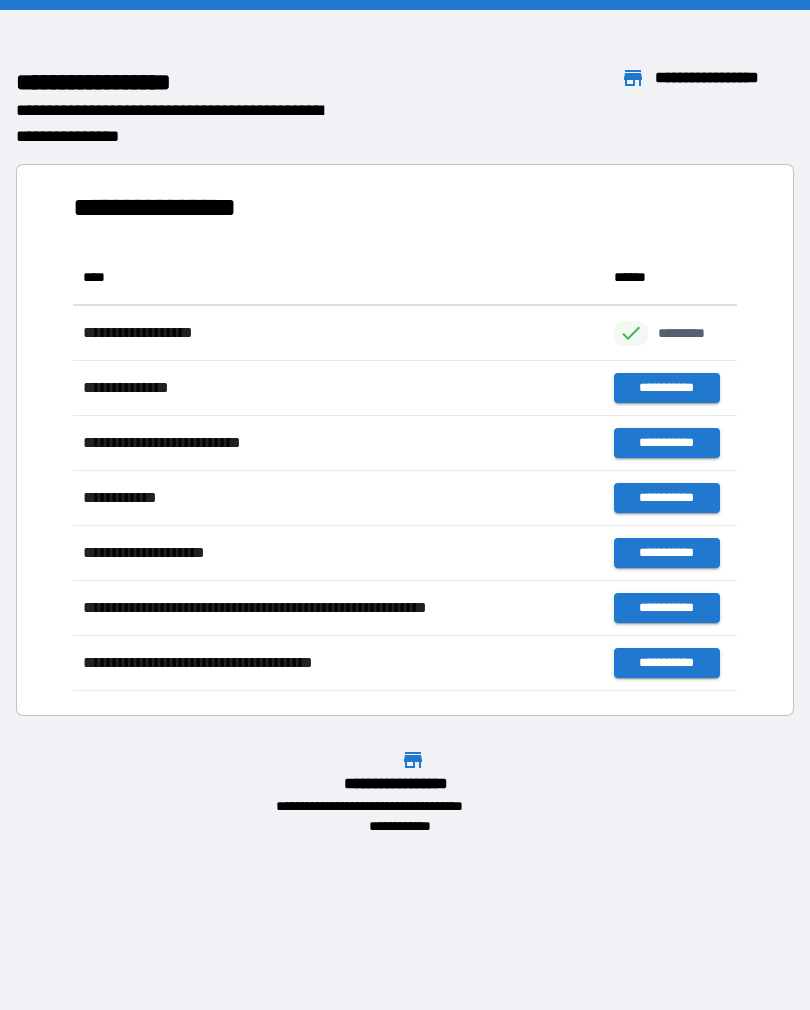 scroll, scrollTop: 1, scrollLeft: 1, axis: both 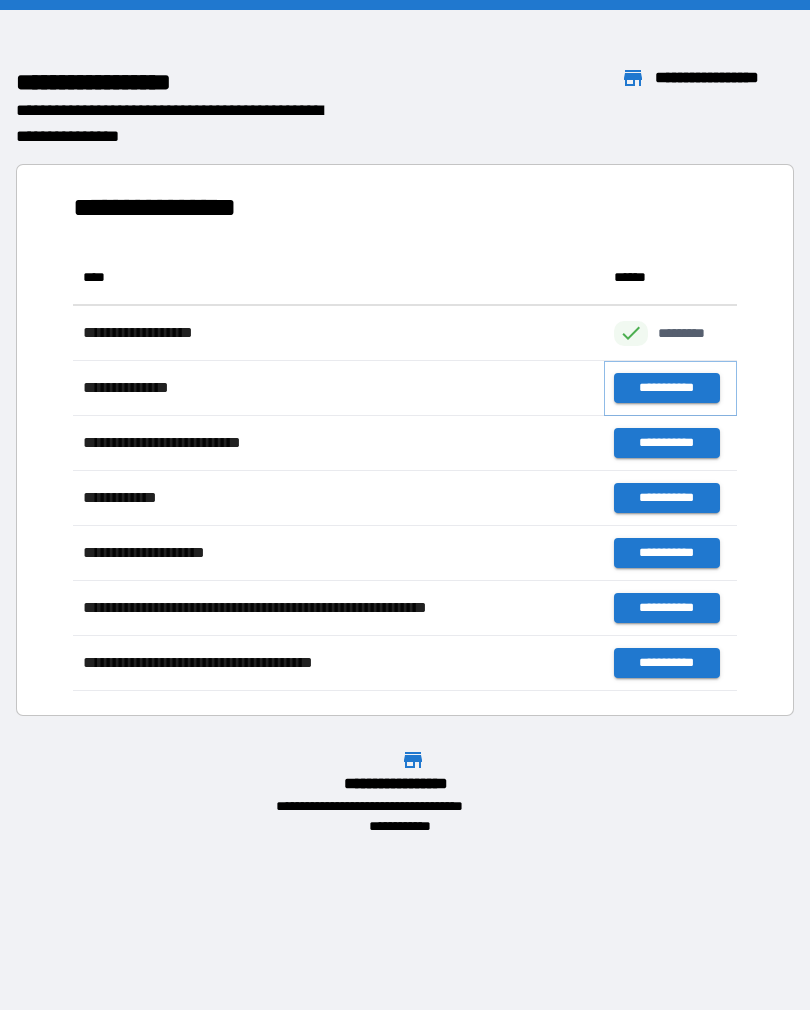 click on "**********" at bounding box center [666, 388] 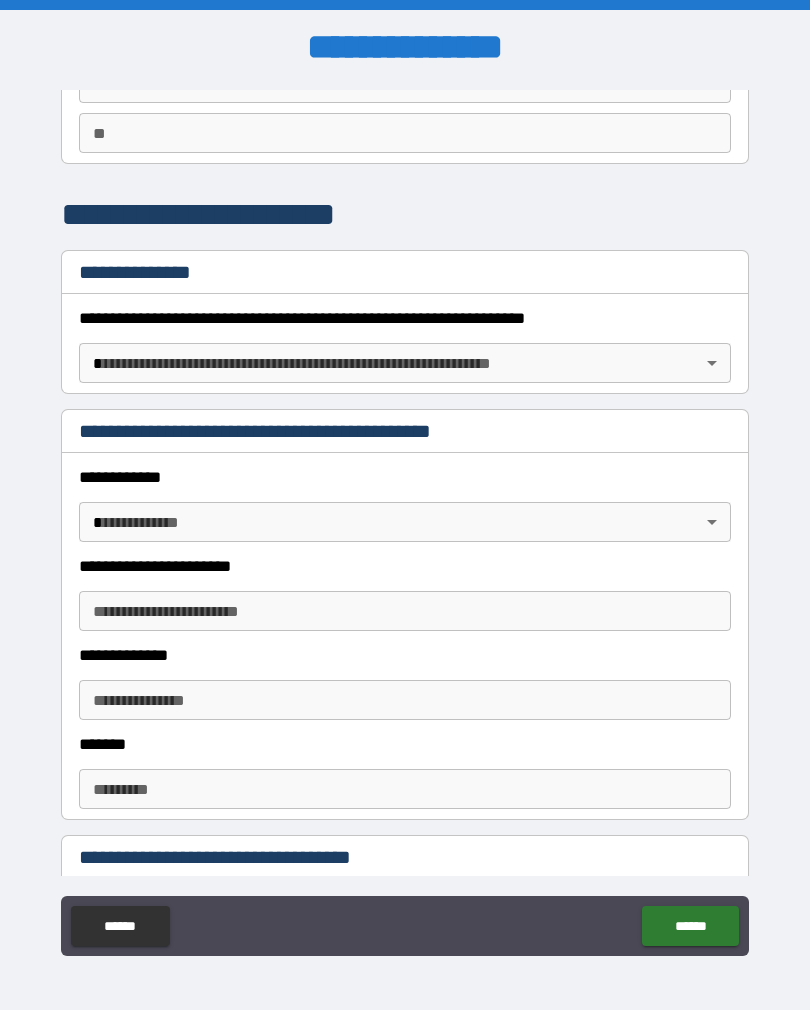 scroll, scrollTop: 185, scrollLeft: 0, axis: vertical 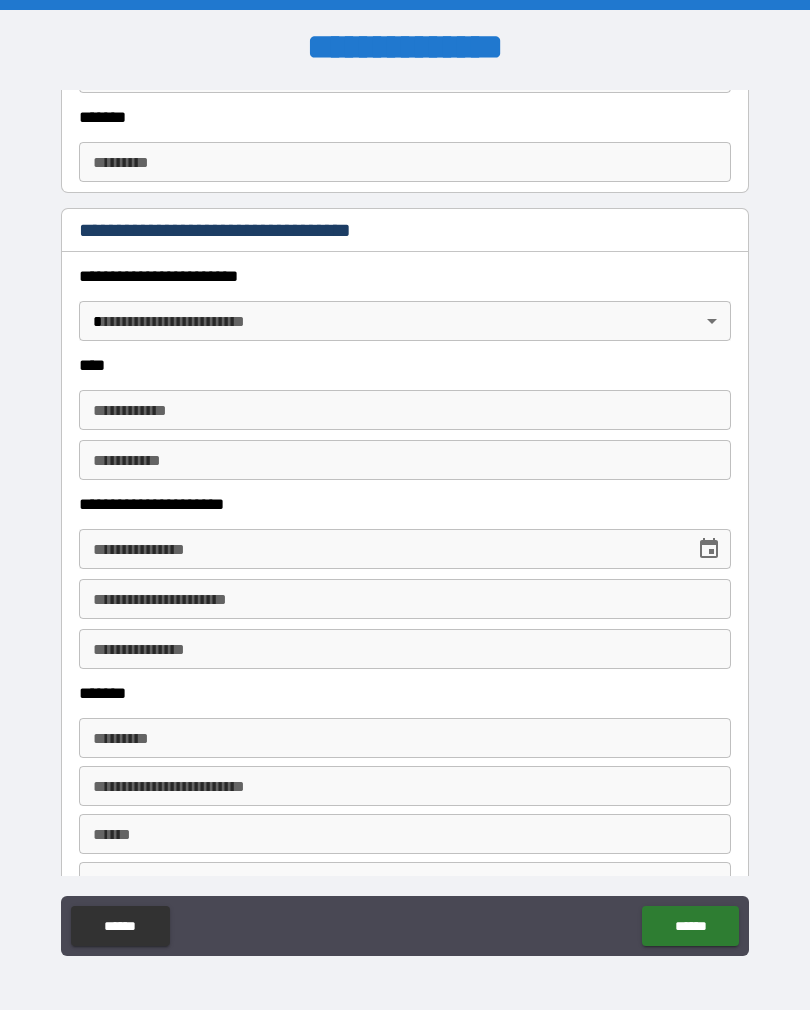 click on "******" at bounding box center (690, 926) 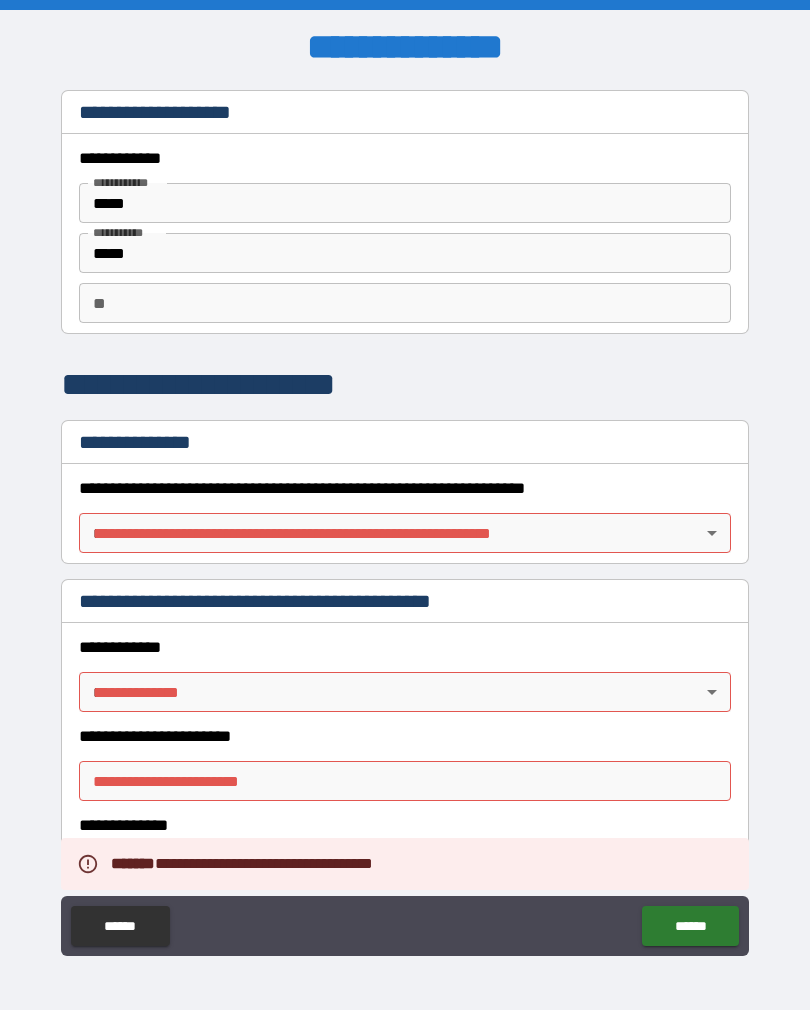 scroll, scrollTop: 0, scrollLeft: 0, axis: both 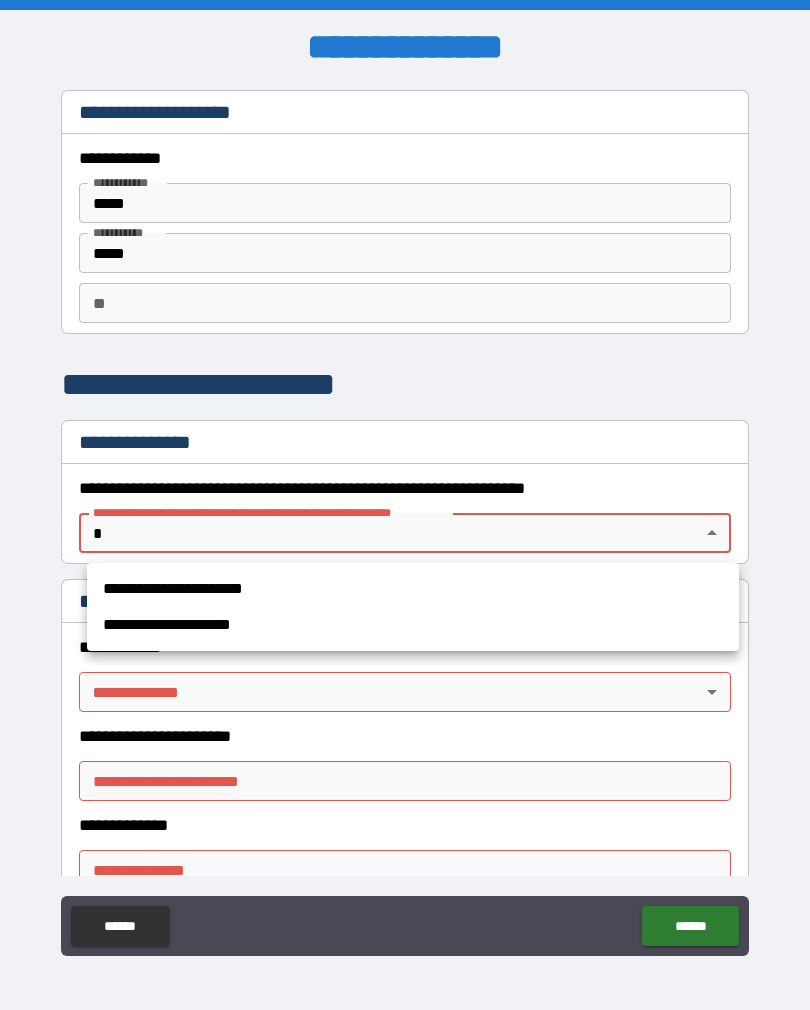 click on "**********" at bounding box center [413, 589] 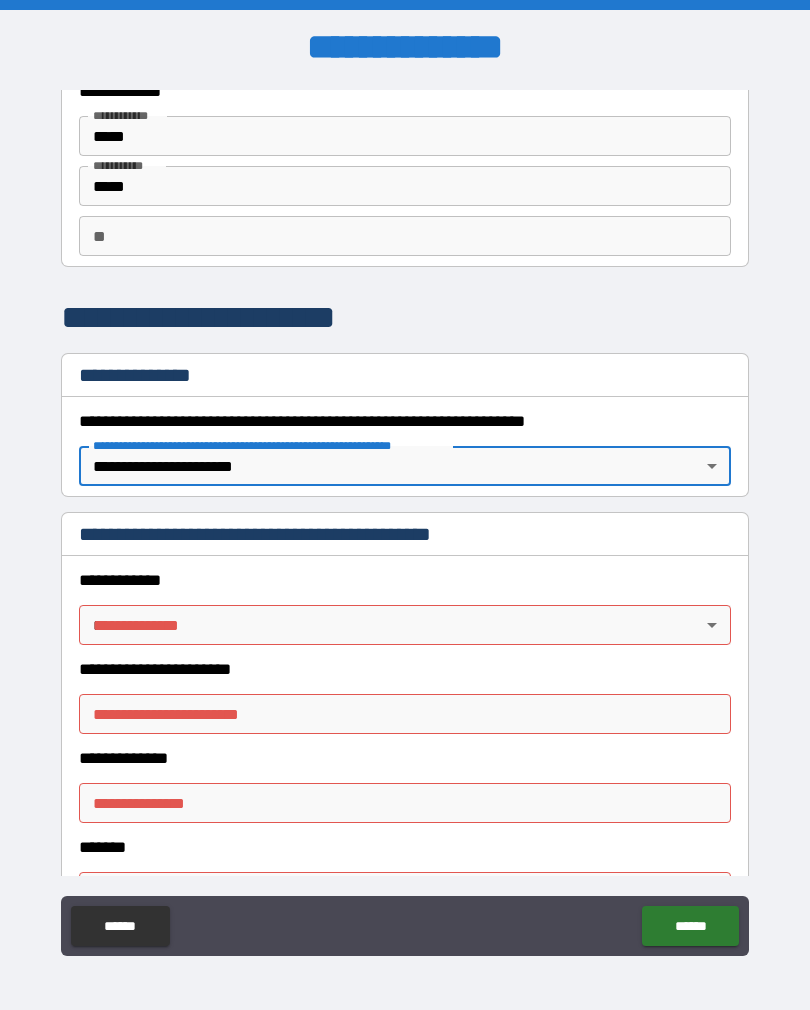 scroll, scrollTop: 69, scrollLeft: 0, axis: vertical 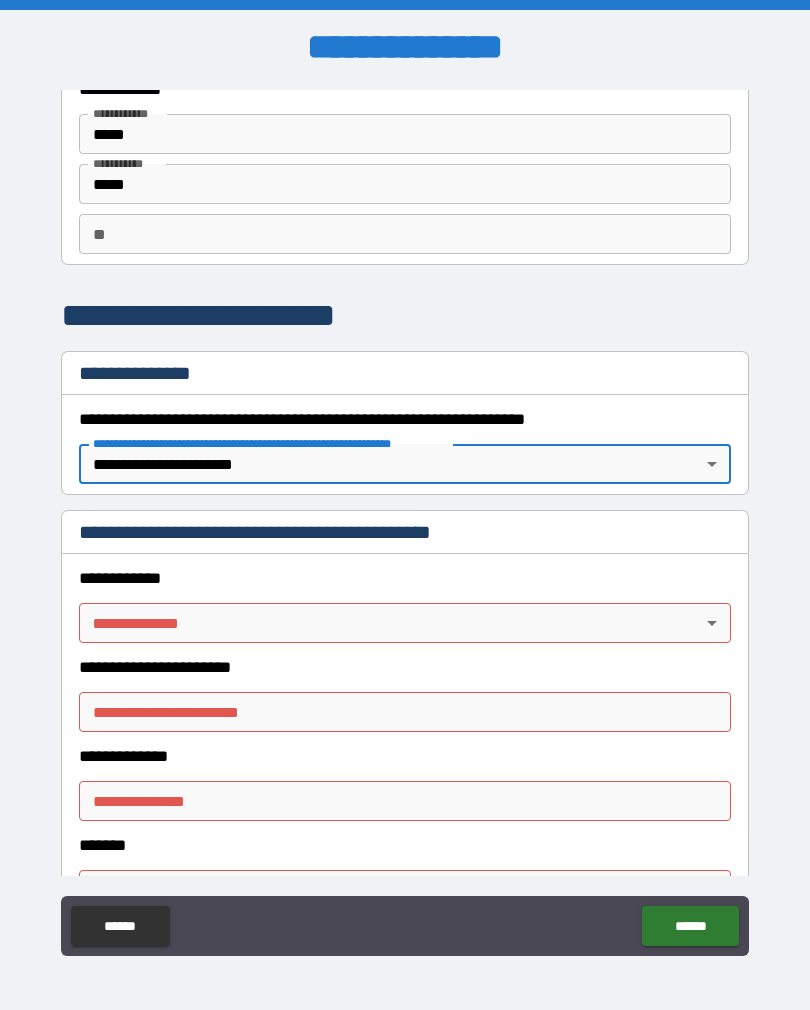 click on "**********" at bounding box center (405, 520) 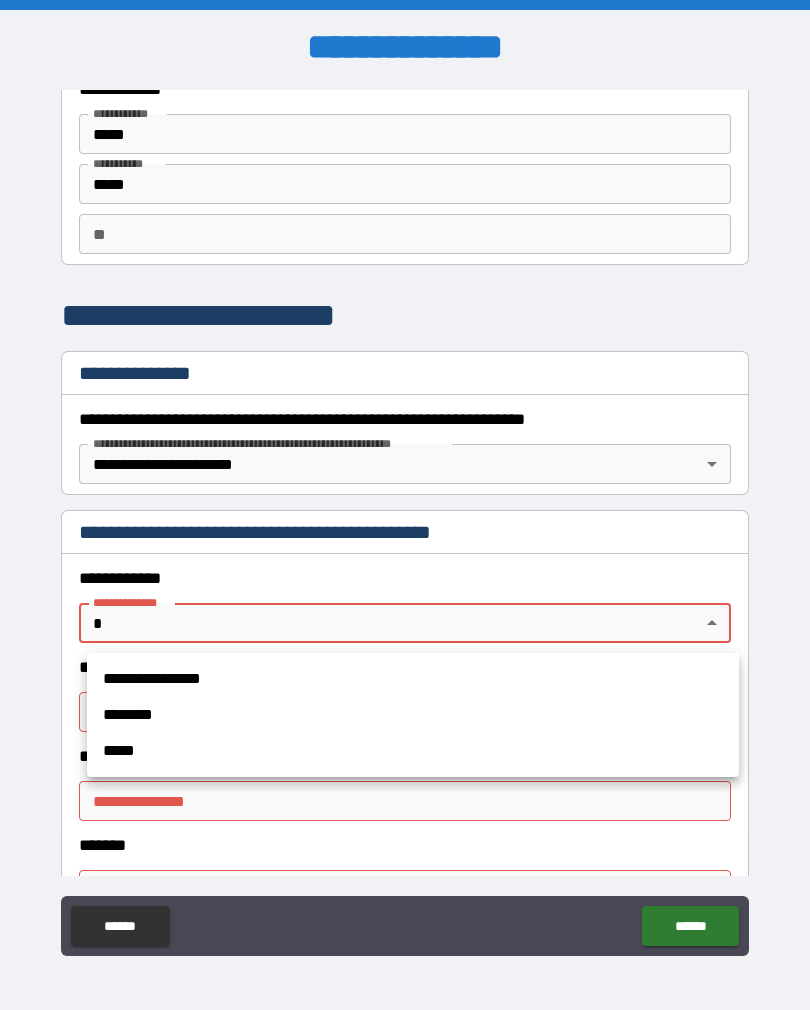 click on "*****" at bounding box center (413, 751) 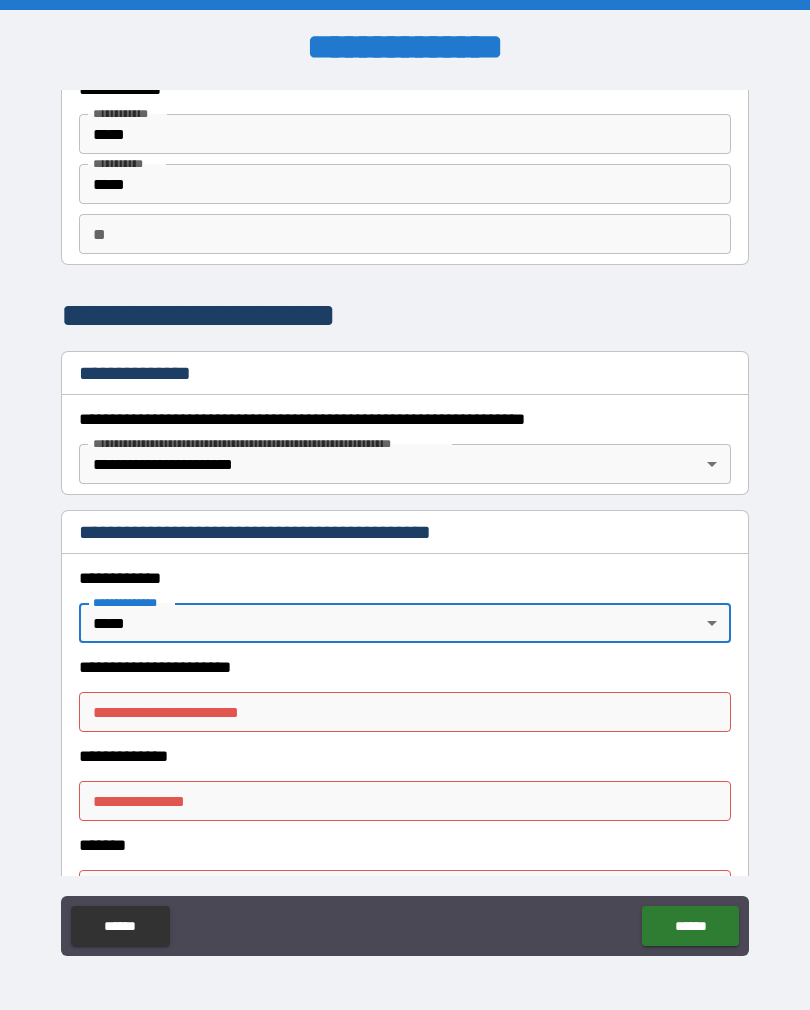 type on "*" 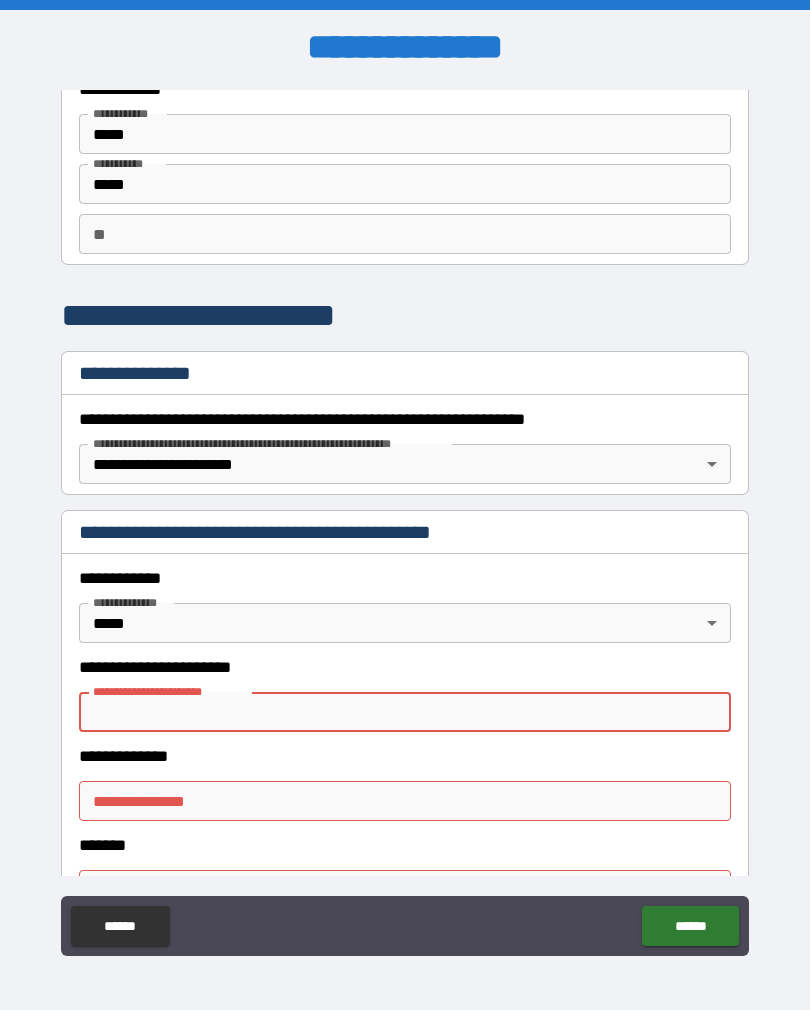 scroll, scrollTop: 31, scrollLeft: 0, axis: vertical 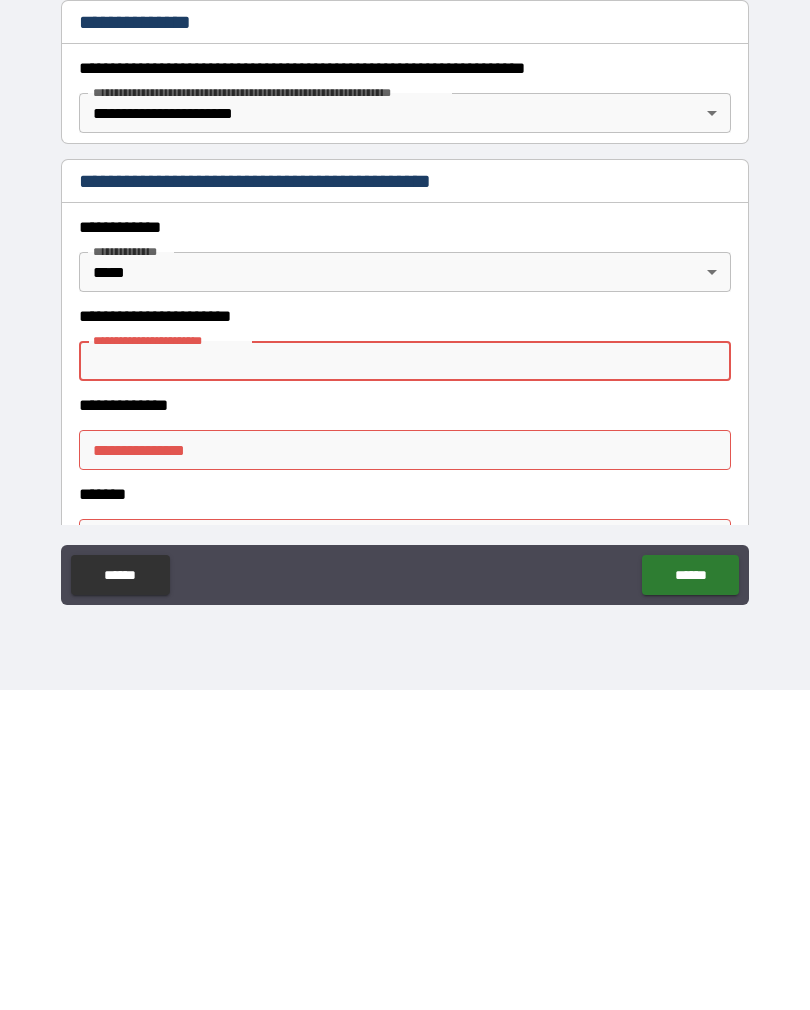 click on "**********" at bounding box center (405, 492) 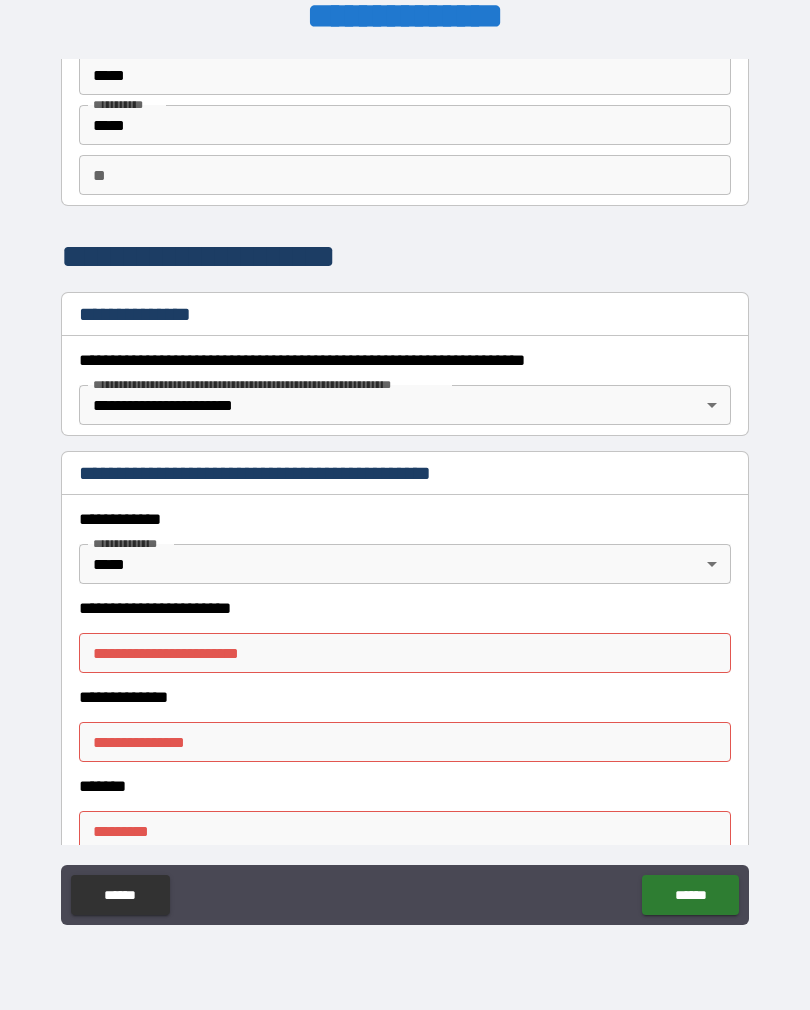 scroll, scrollTop: 94, scrollLeft: 0, axis: vertical 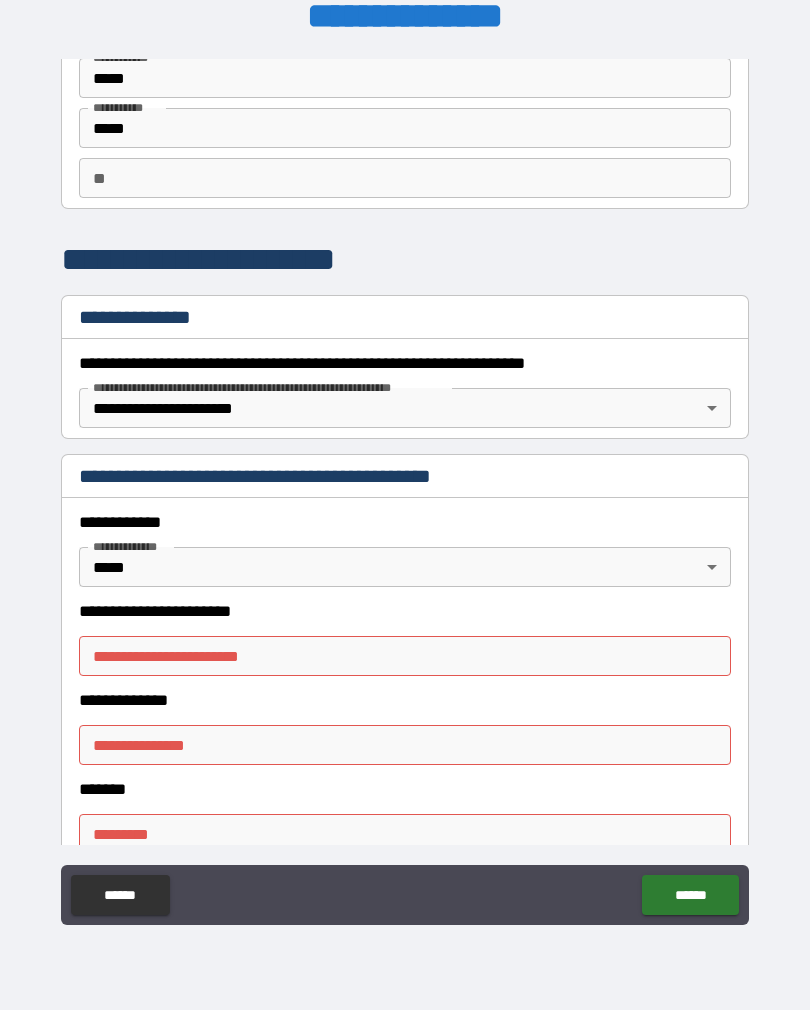 click on "**********" at bounding box center (405, 656) 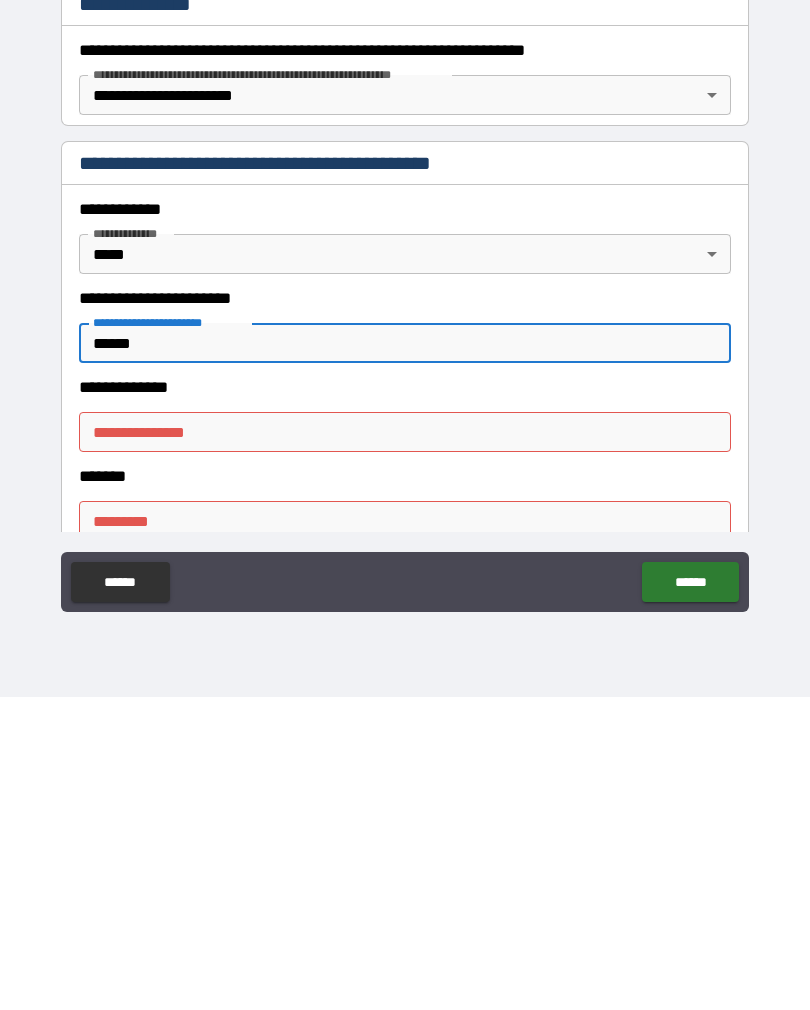type on "******" 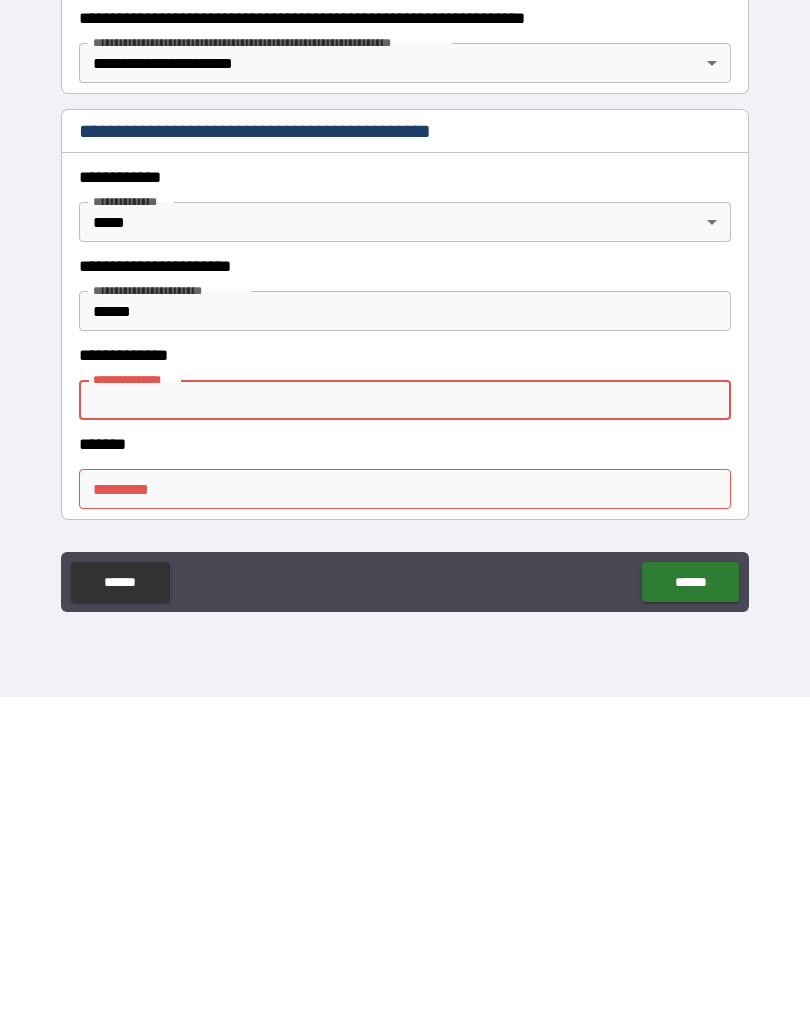 scroll, scrollTop: 143, scrollLeft: 0, axis: vertical 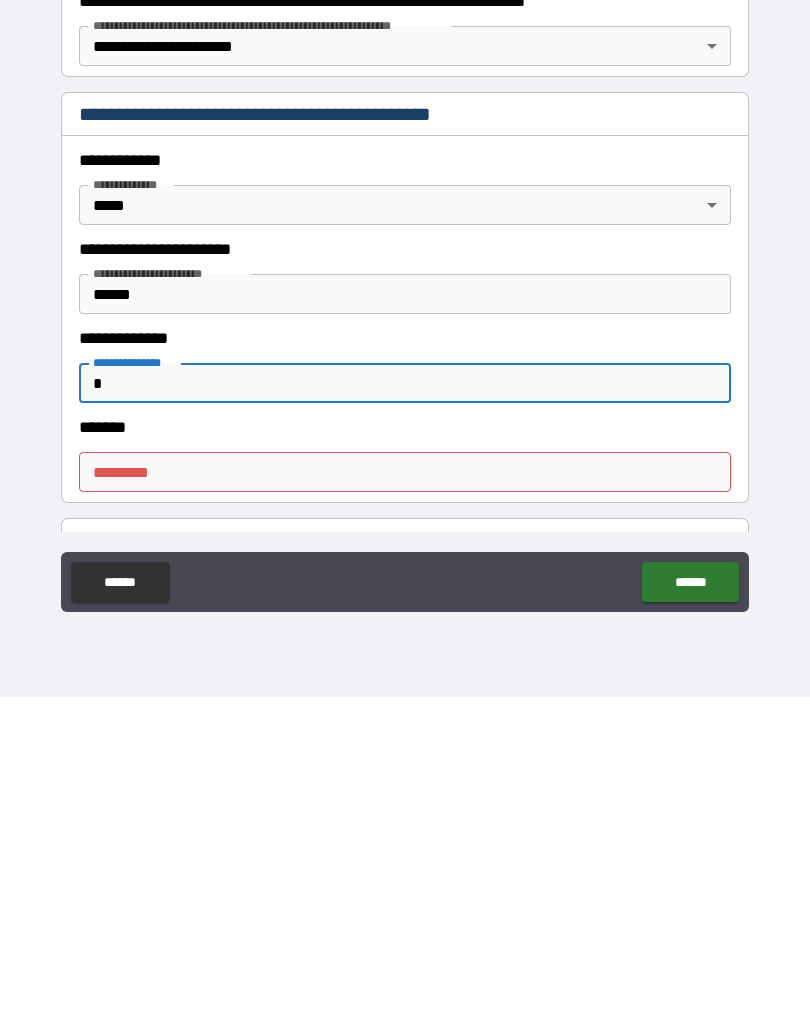 type on "*" 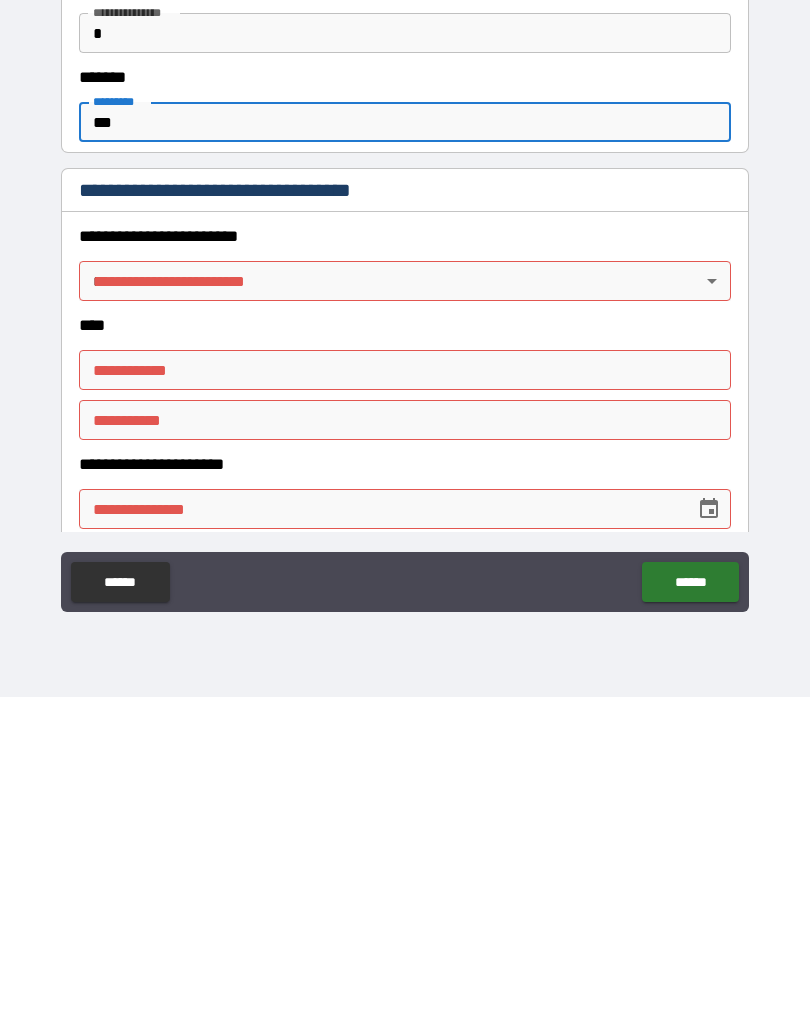 scroll, scrollTop: 494, scrollLeft: 0, axis: vertical 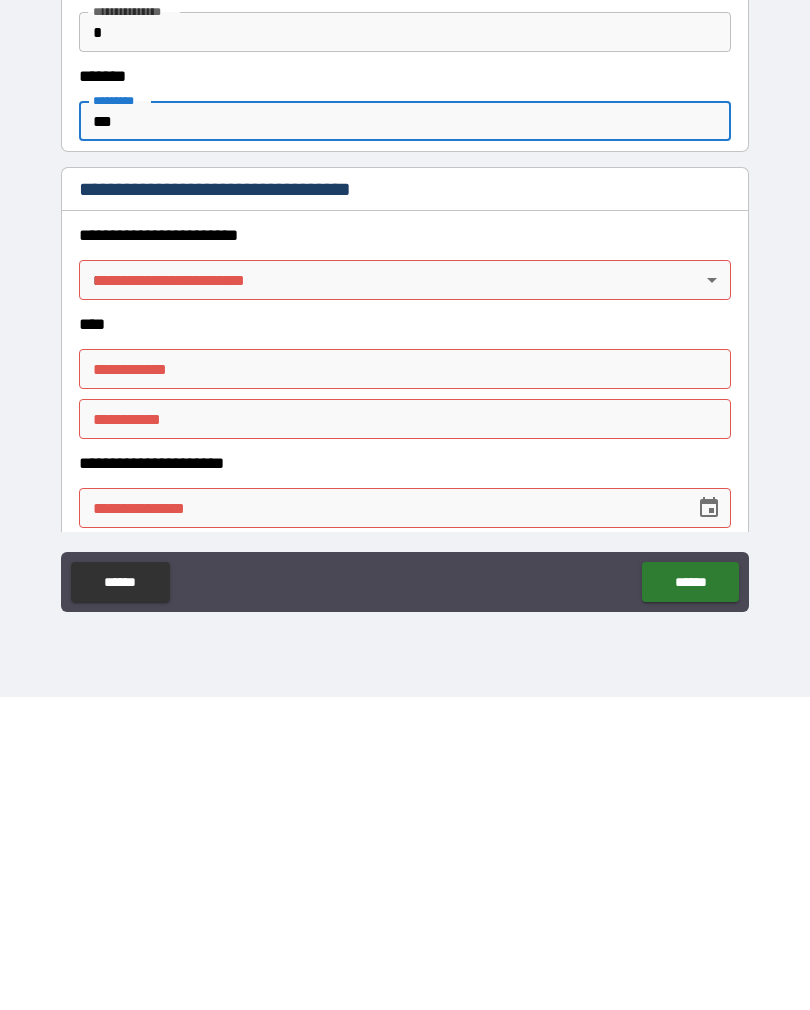 type on "***" 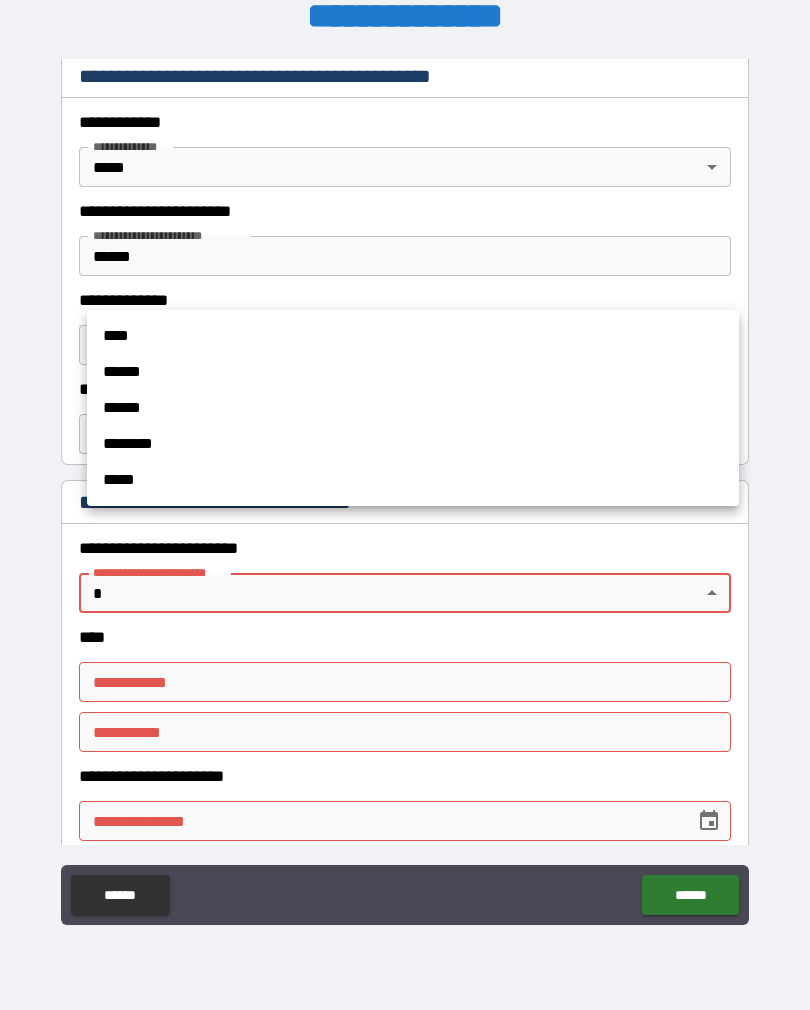 click on "****" at bounding box center [413, 336] 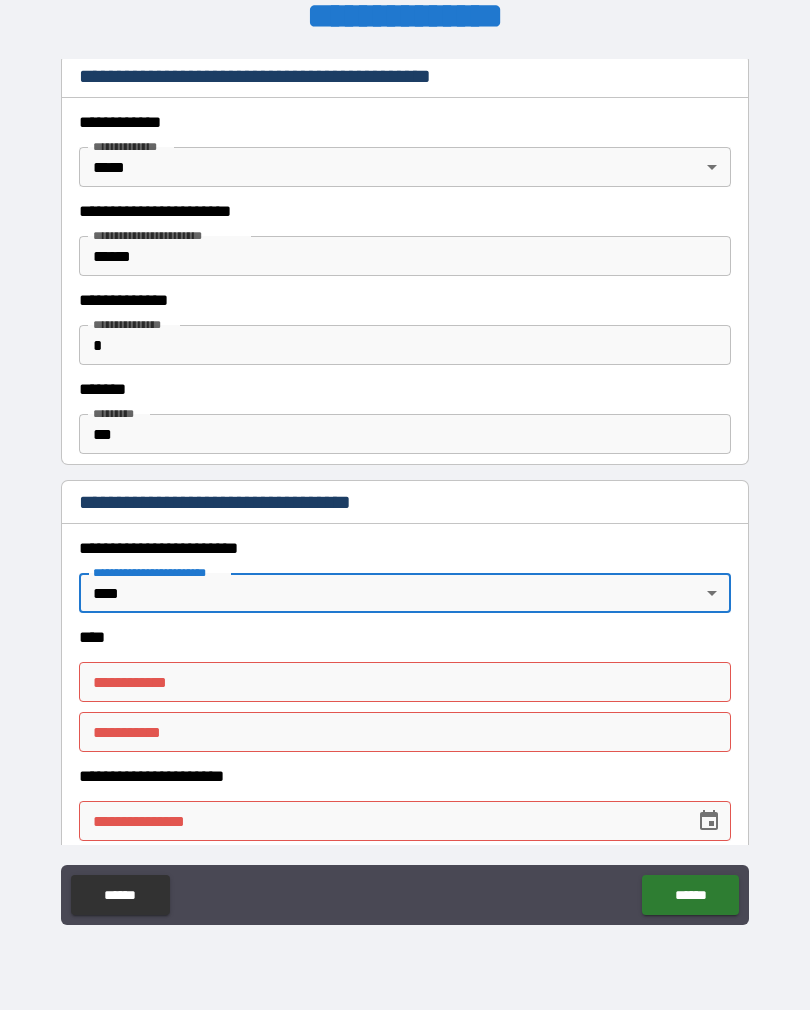 click on "**********" at bounding box center [405, 682] 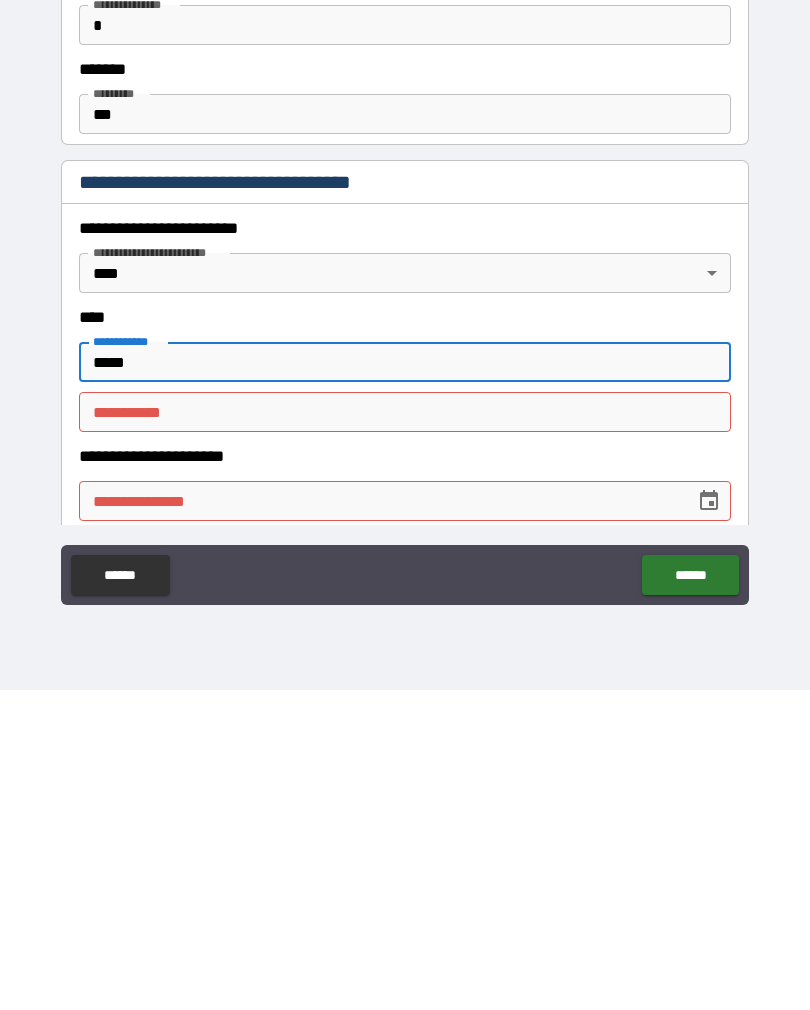 type on "*****" 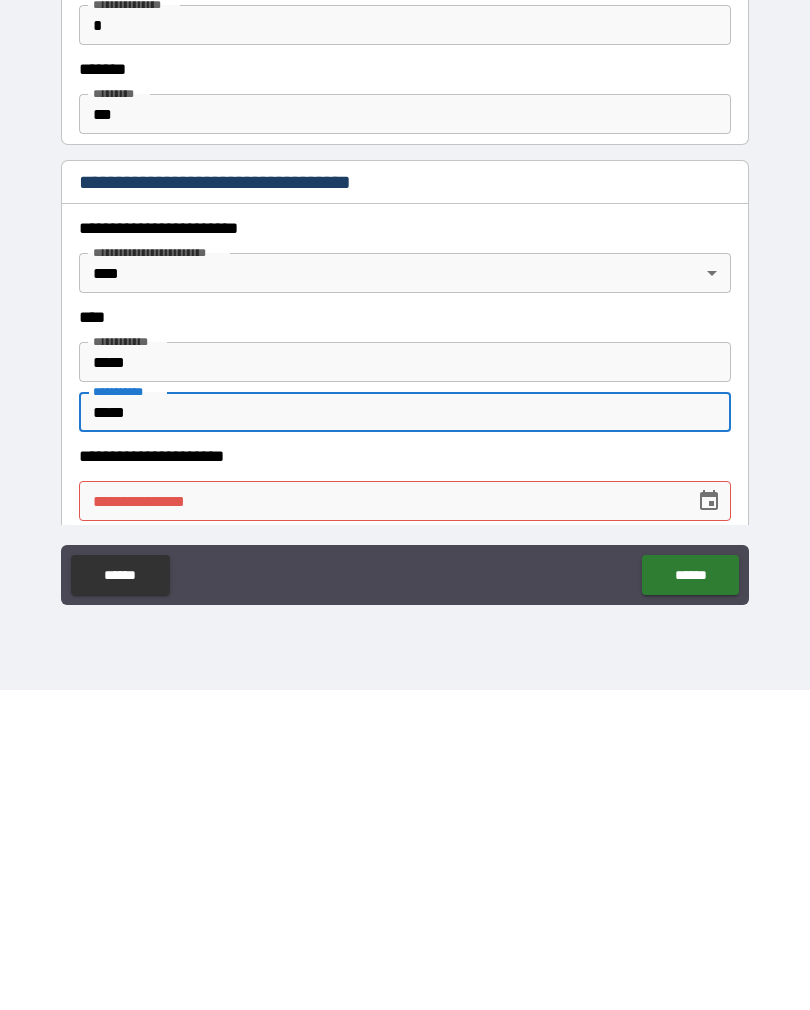 type on "*****" 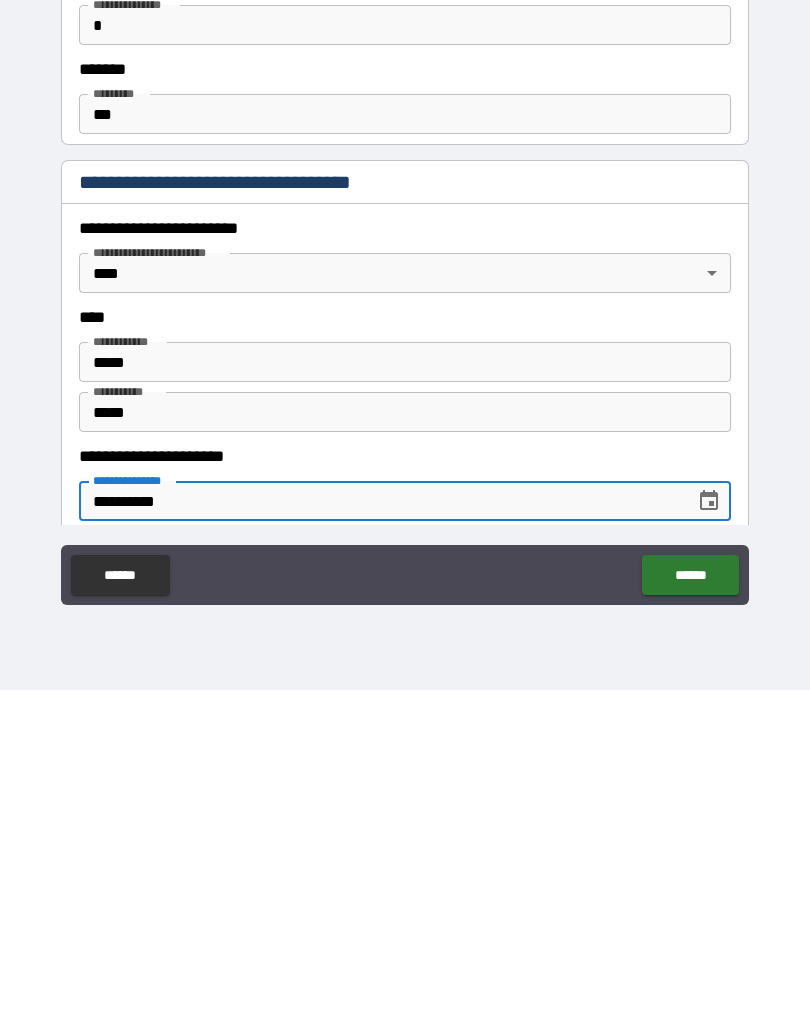 type on "**********" 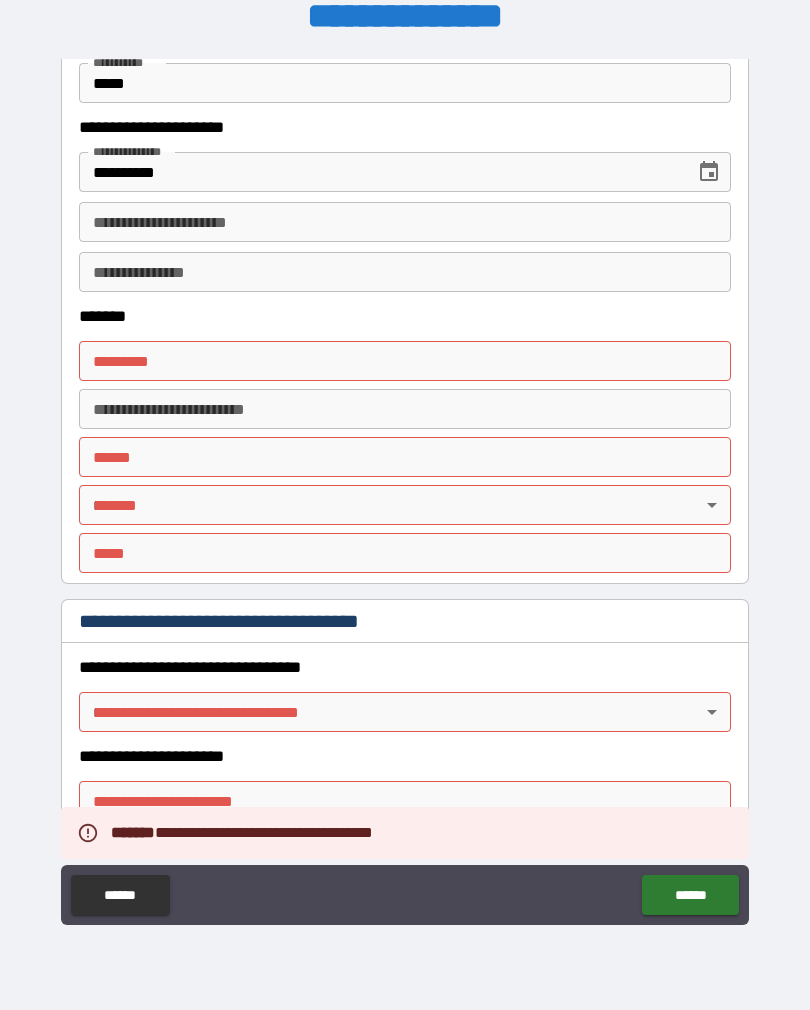 scroll, scrollTop: 1142, scrollLeft: 0, axis: vertical 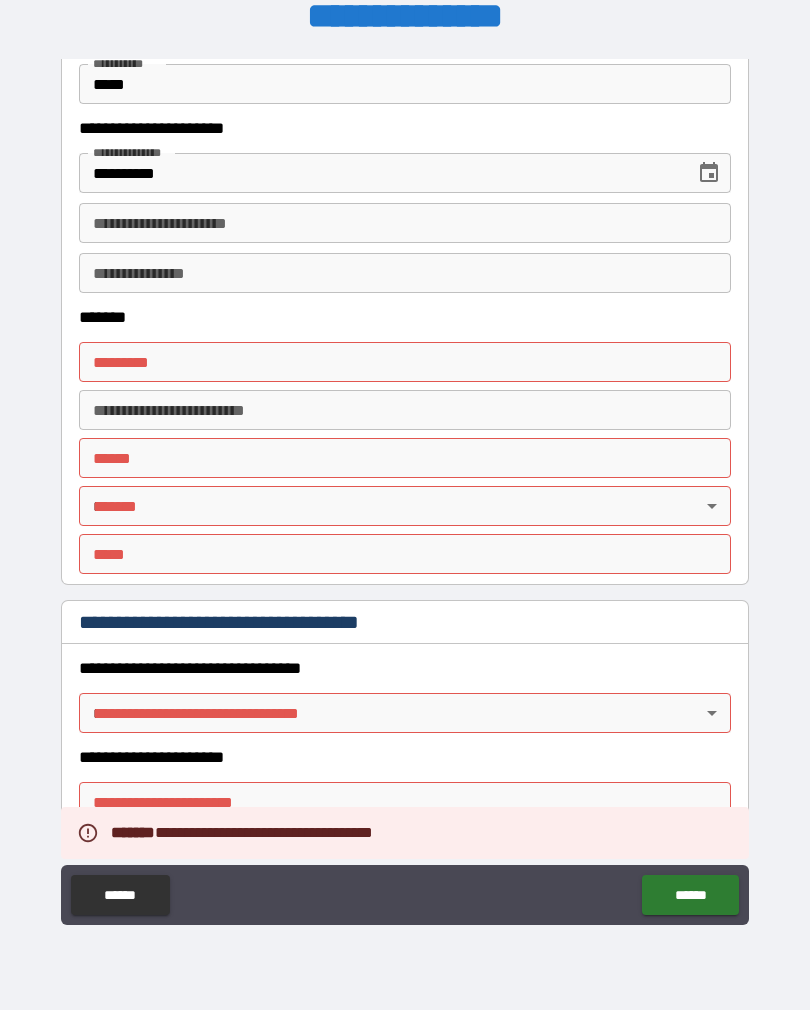 click on "*******   *" at bounding box center [405, 362] 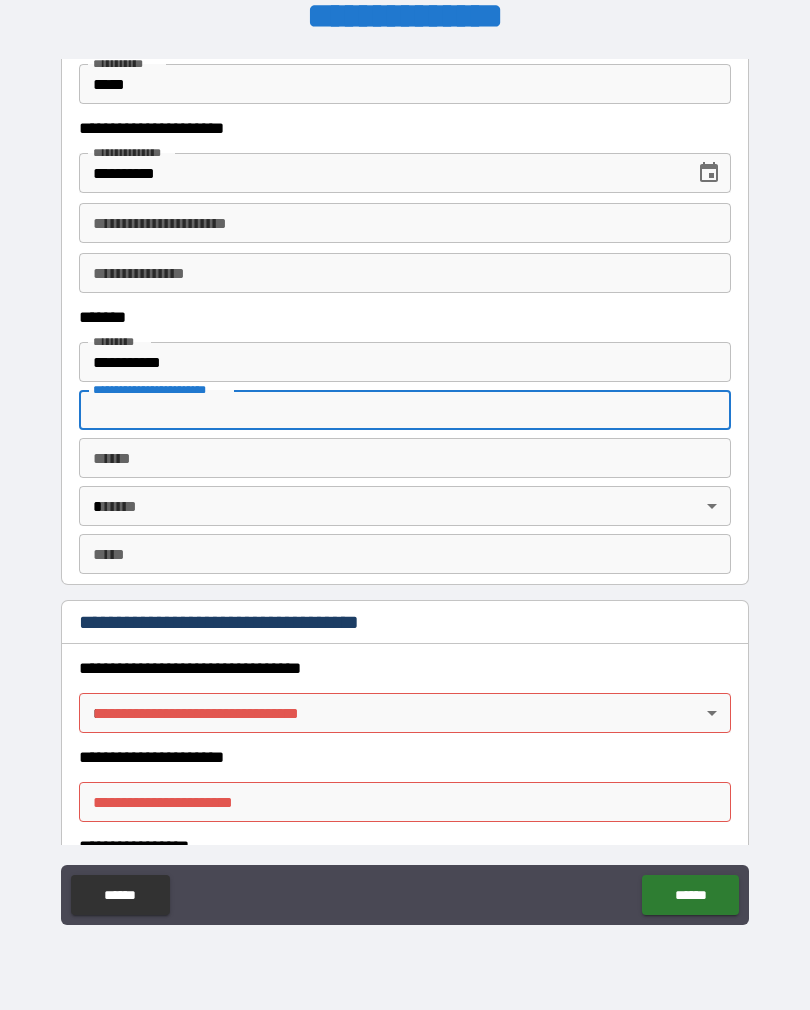 type on "**********" 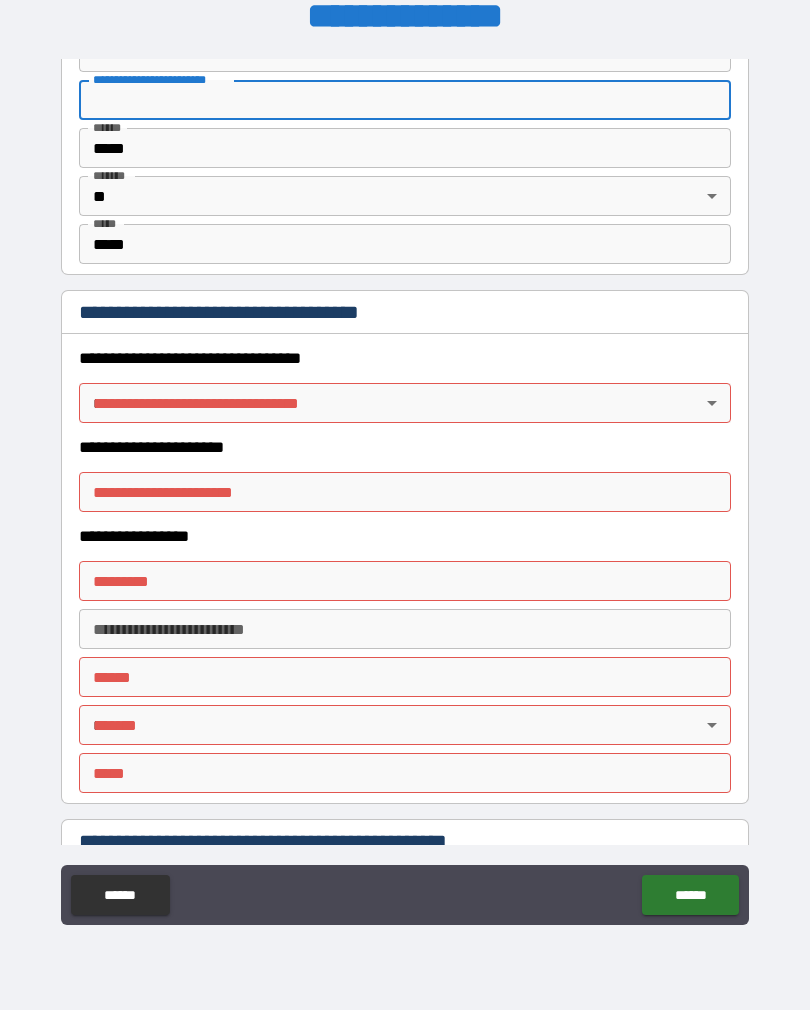 scroll, scrollTop: 1456, scrollLeft: 0, axis: vertical 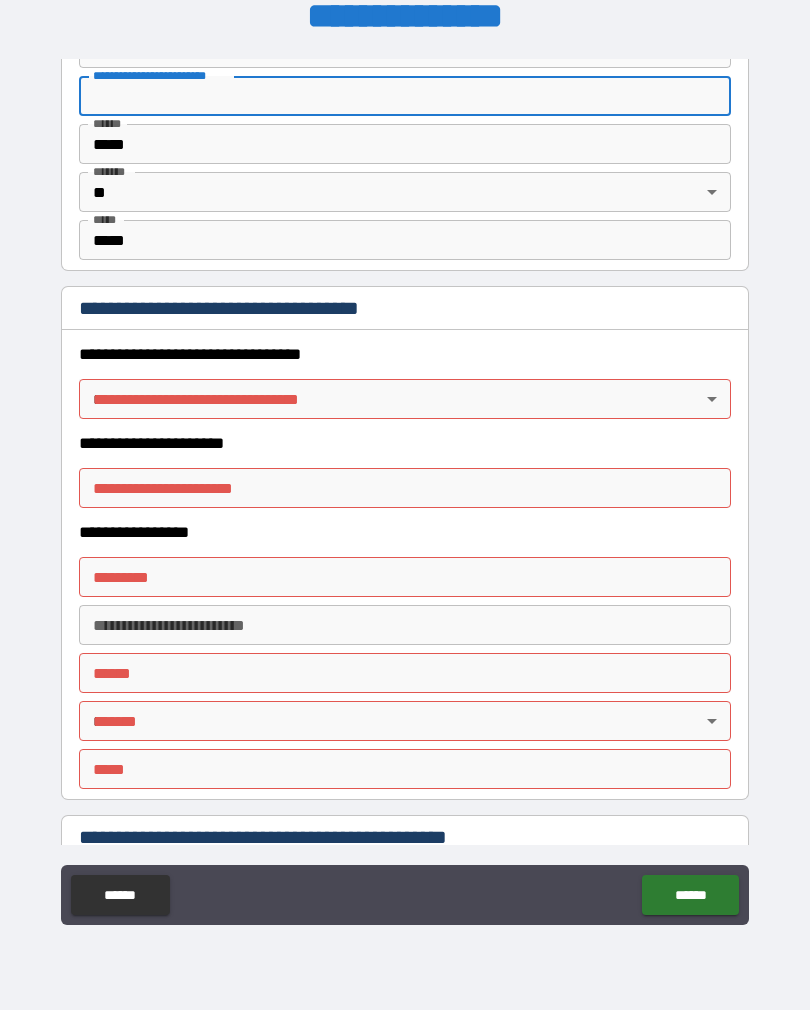 click on "**********" at bounding box center [405, 489] 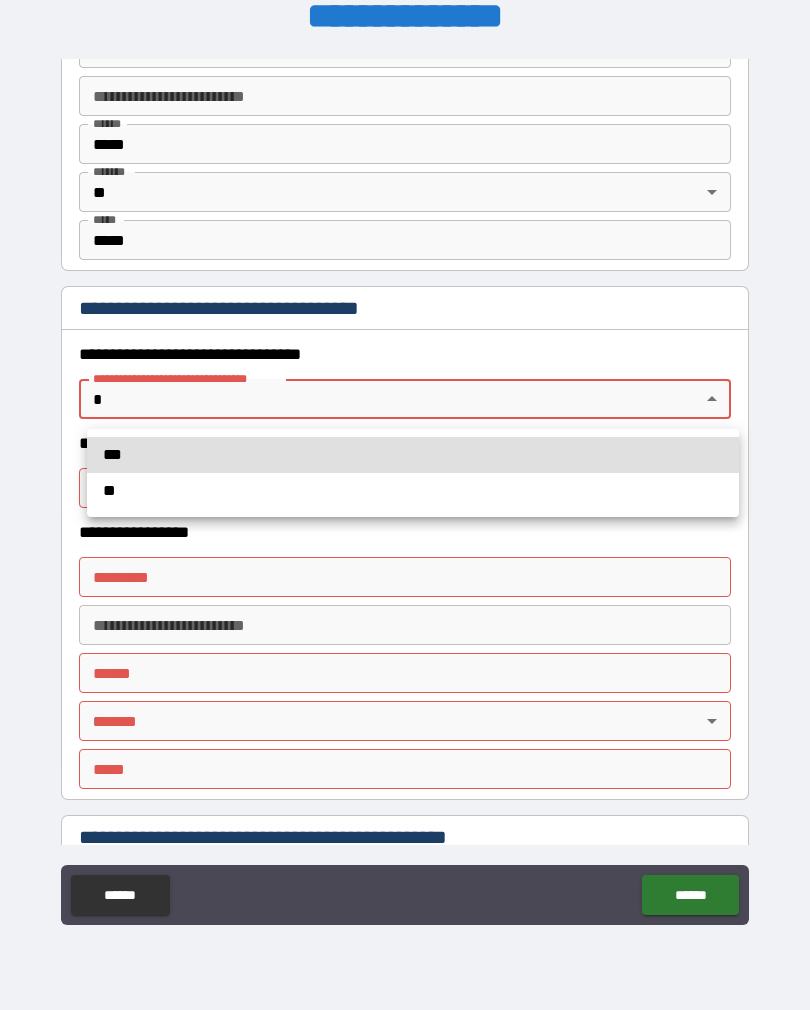 click on "**" at bounding box center [413, 491] 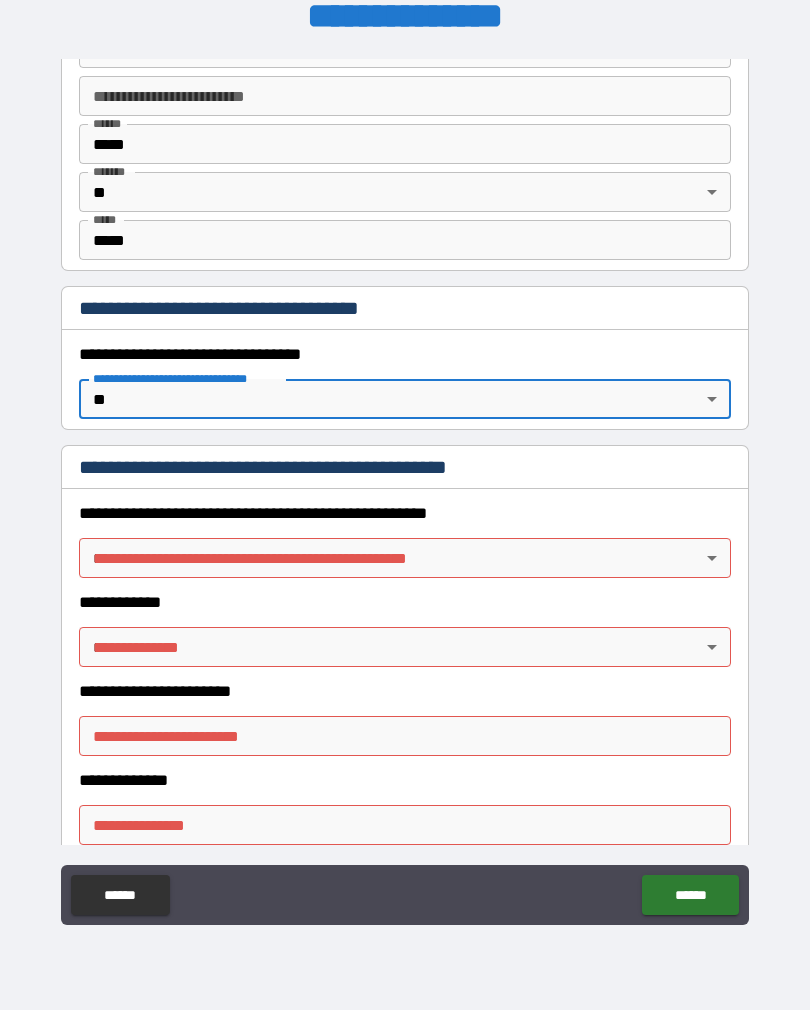 click on "**********" at bounding box center (405, 489) 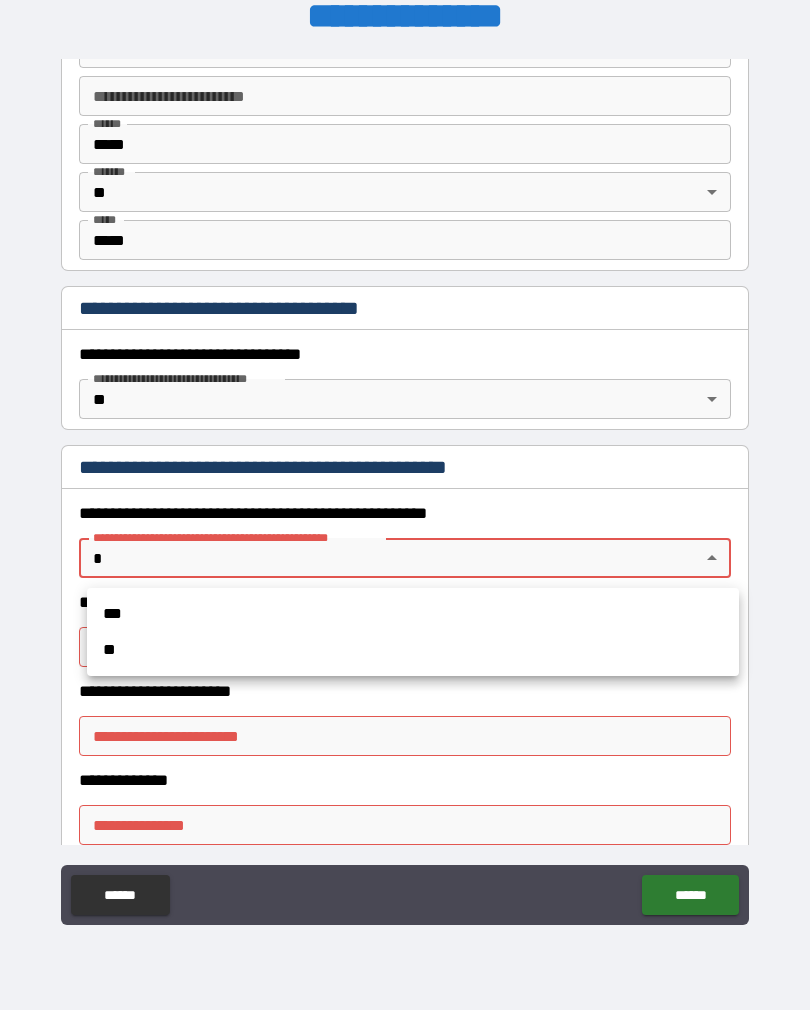 click on "**" at bounding box center (413, 650) 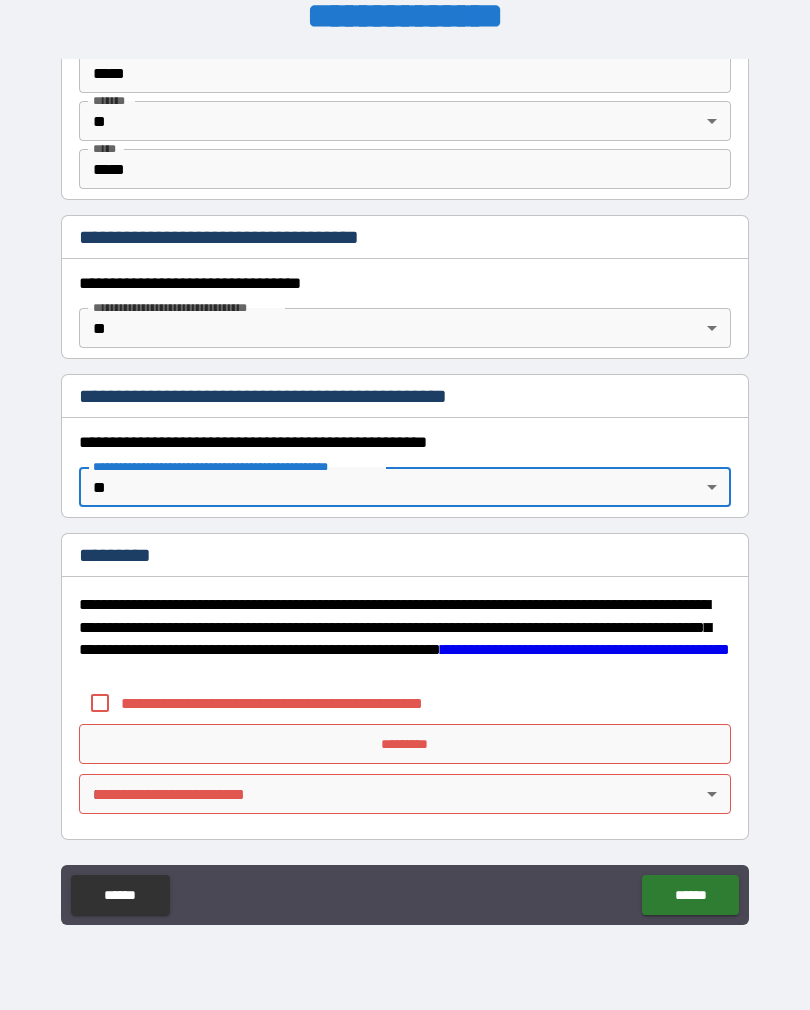 scroll, scrollTop: 1527, scrollLeft: 0, axis: vertical 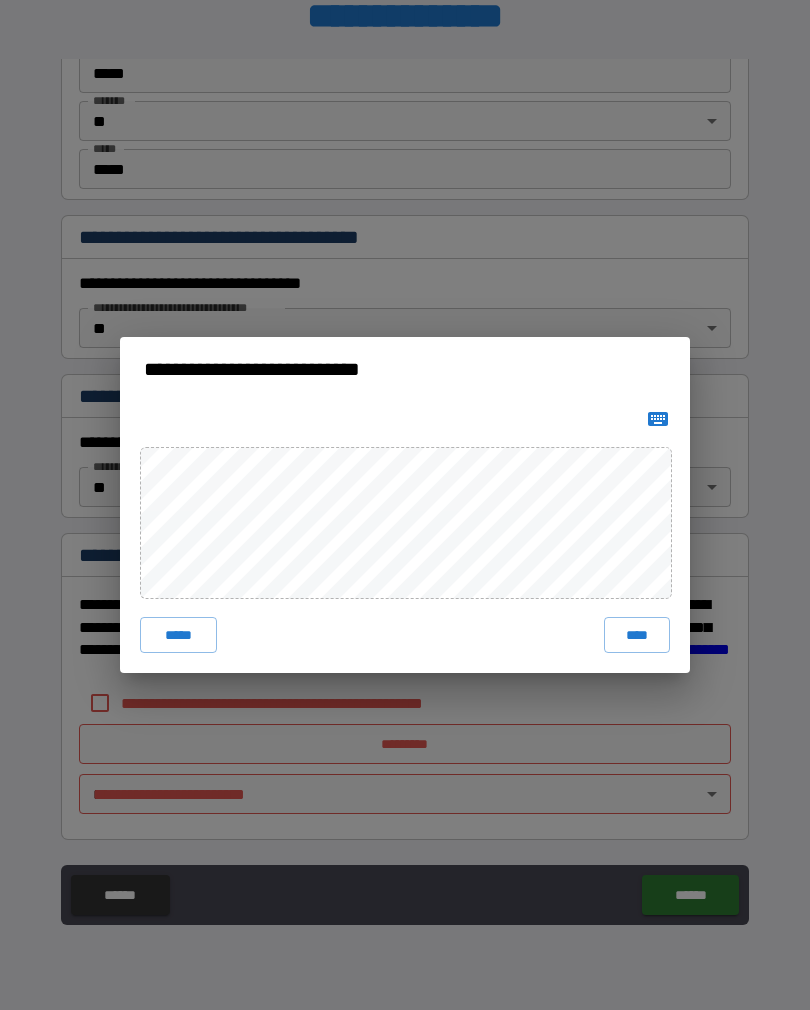 click on "****" at bounding box center (637, 635) 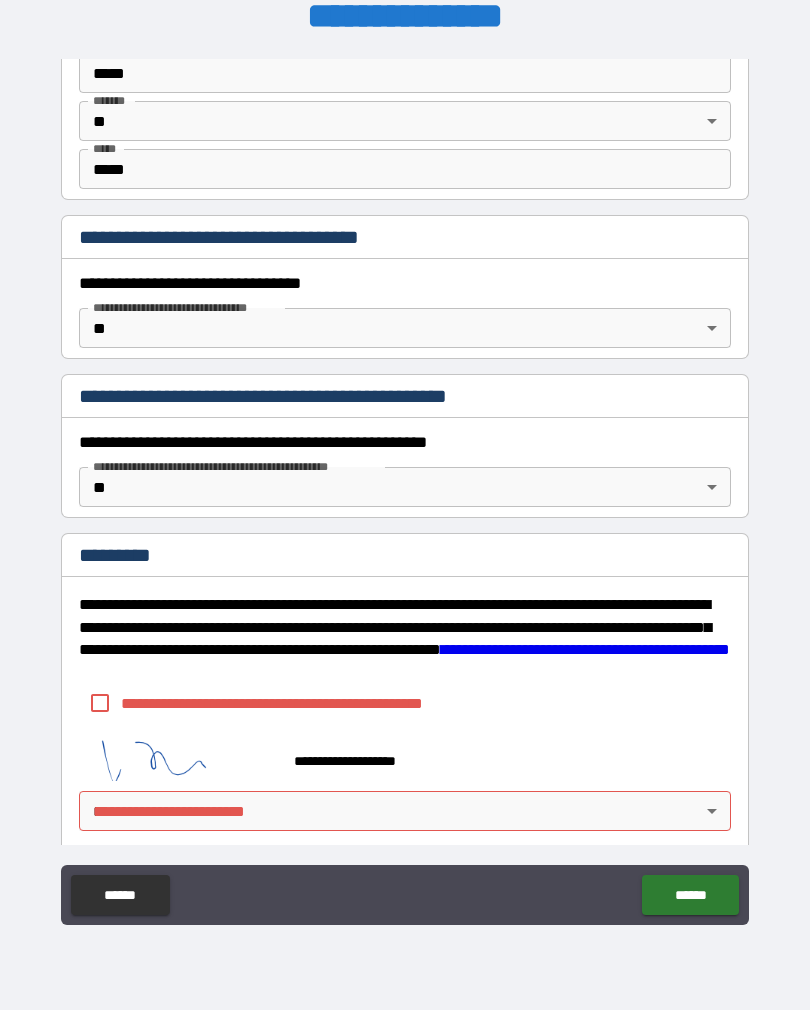 click on "******" at bounding box center [690, 895] 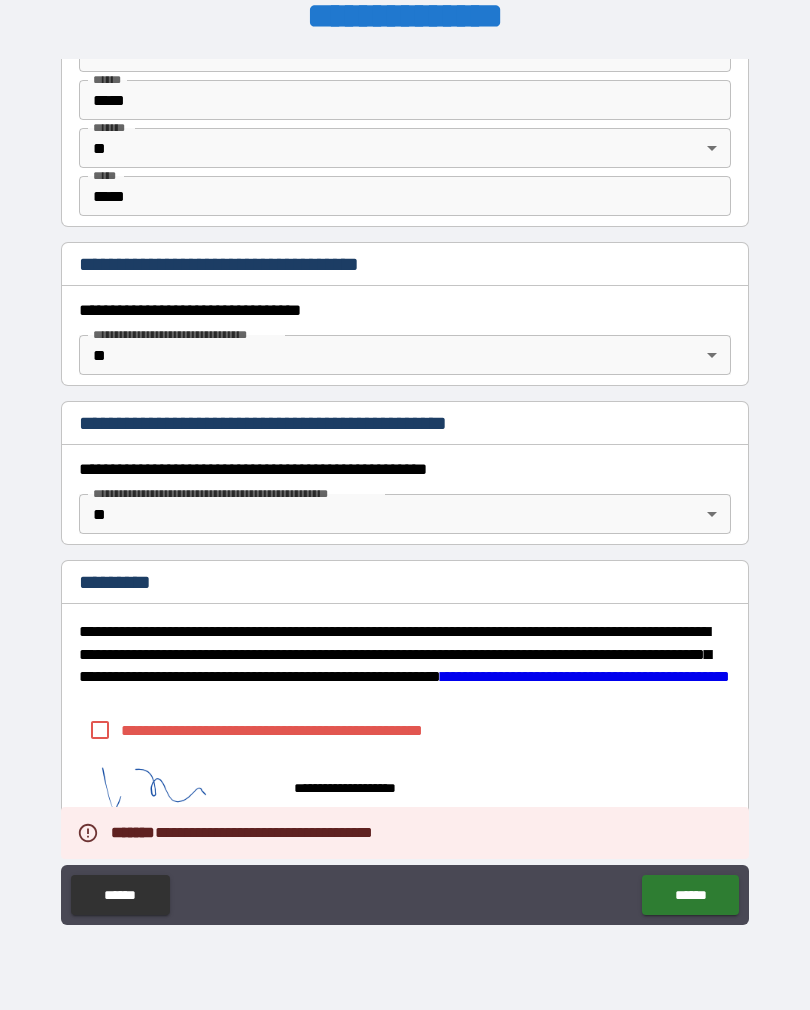 scroll, scrollTop: 1502, scrollLeft: 0, axis: vertical 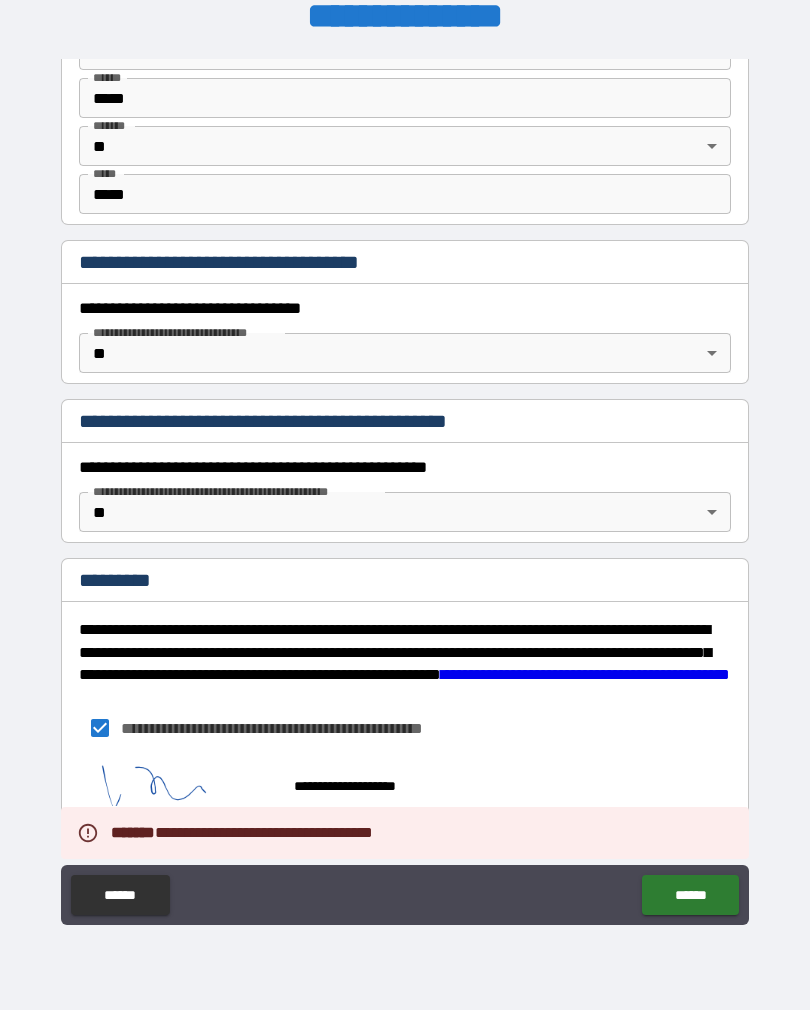 click on "******" at bounding box center (690, 895) 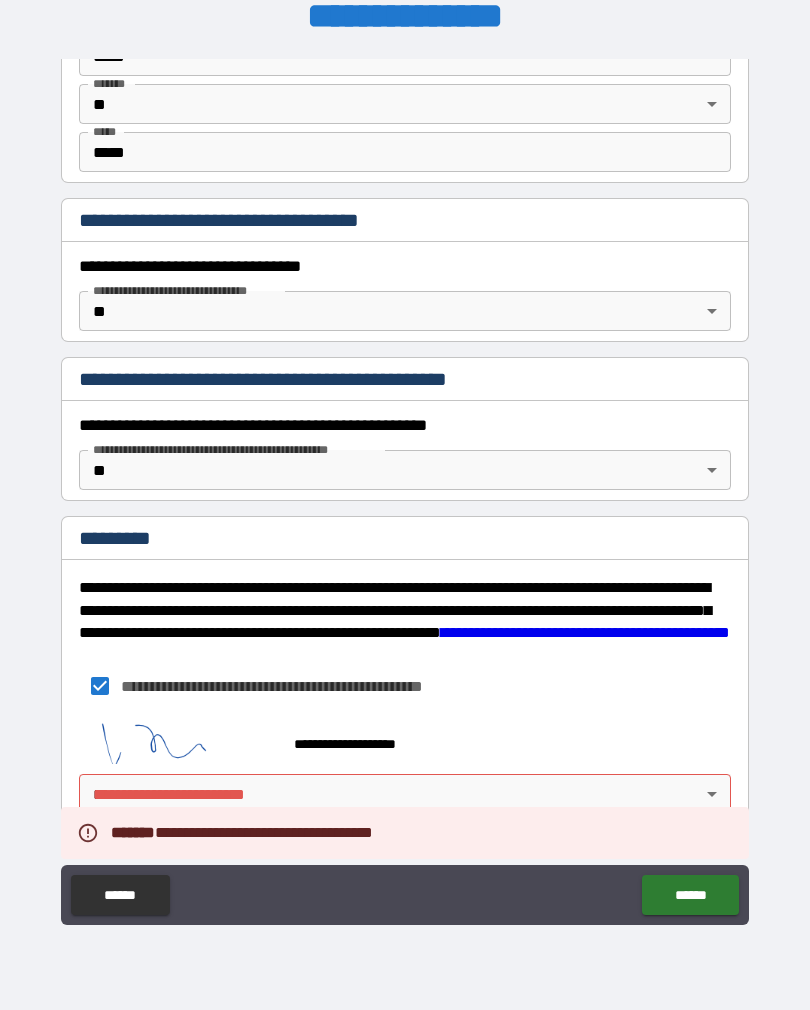 scroll, scrollTop: 1544, scrollLeft: 0, axis: vertical 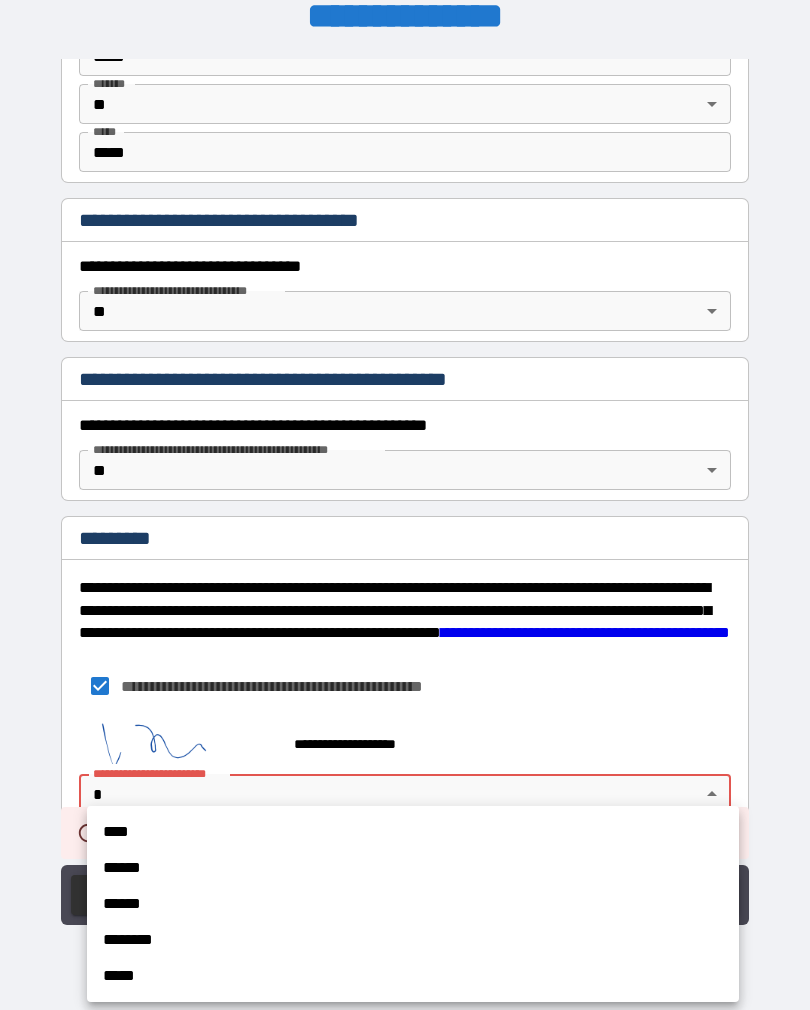 click on "****" at bounding box center [413, 832] 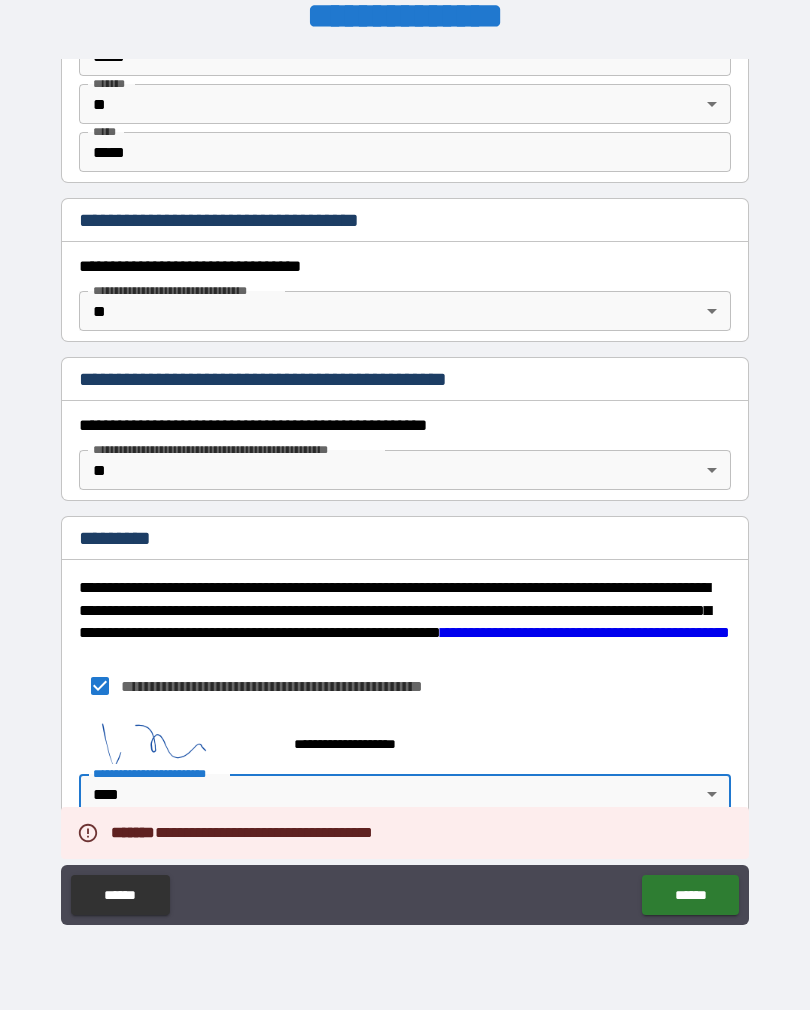 click on "******" at bounding box center [690, 895] 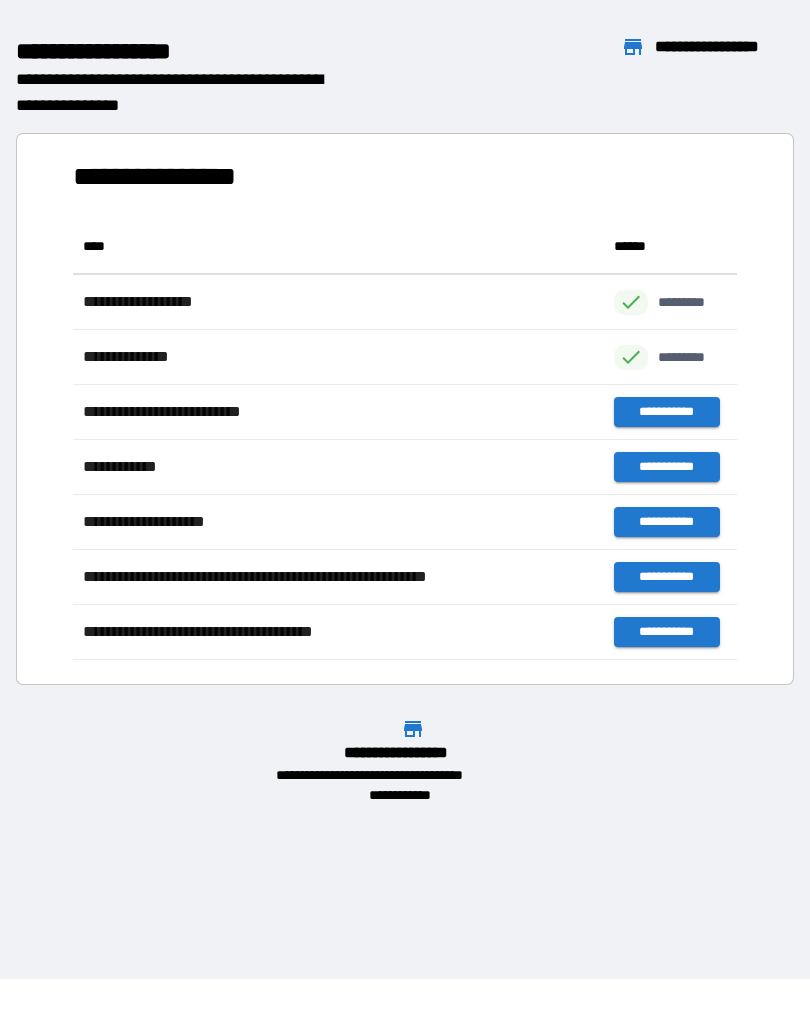 scroll, scrollTop: 441, scrollLeft: 664, axis: both 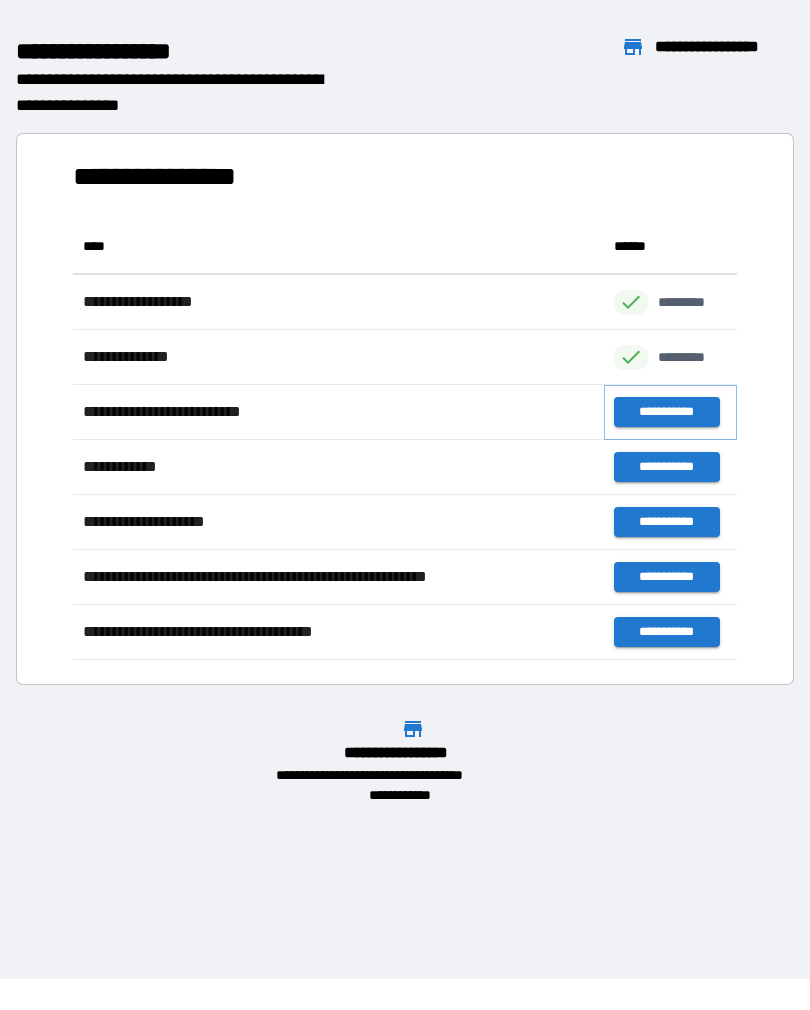 click on "**********" at bounding box center (666, 412) 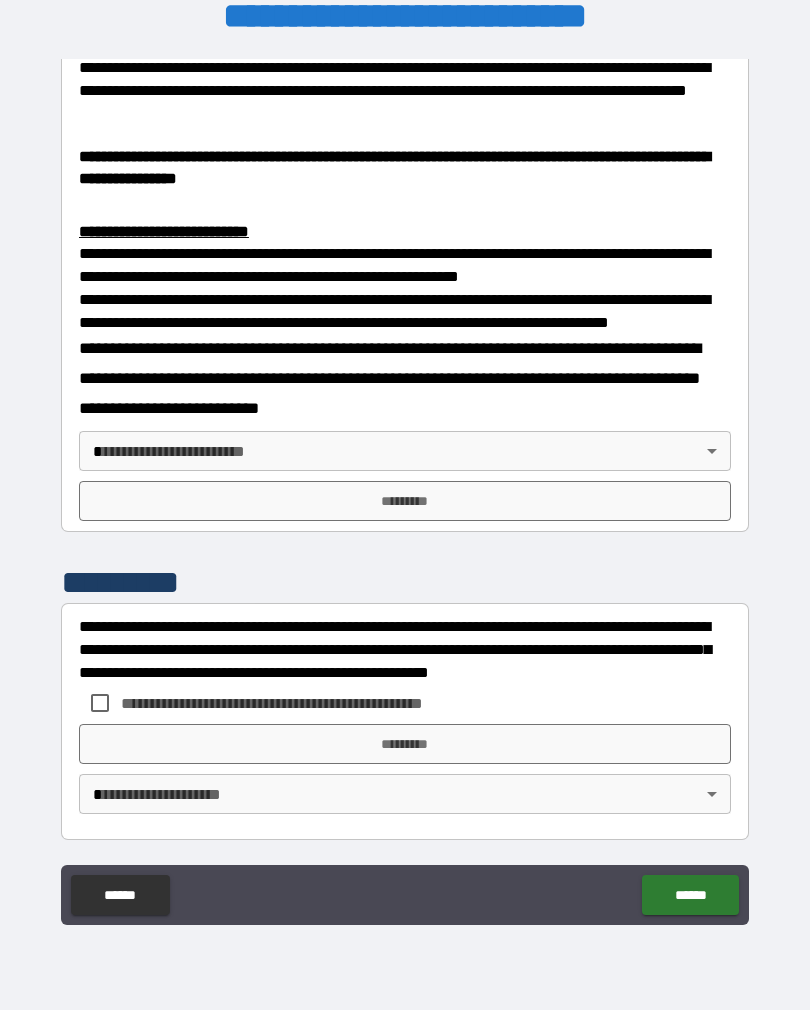 scroll, scrollTop: 748, scrollLeft: 0, axis: vertical 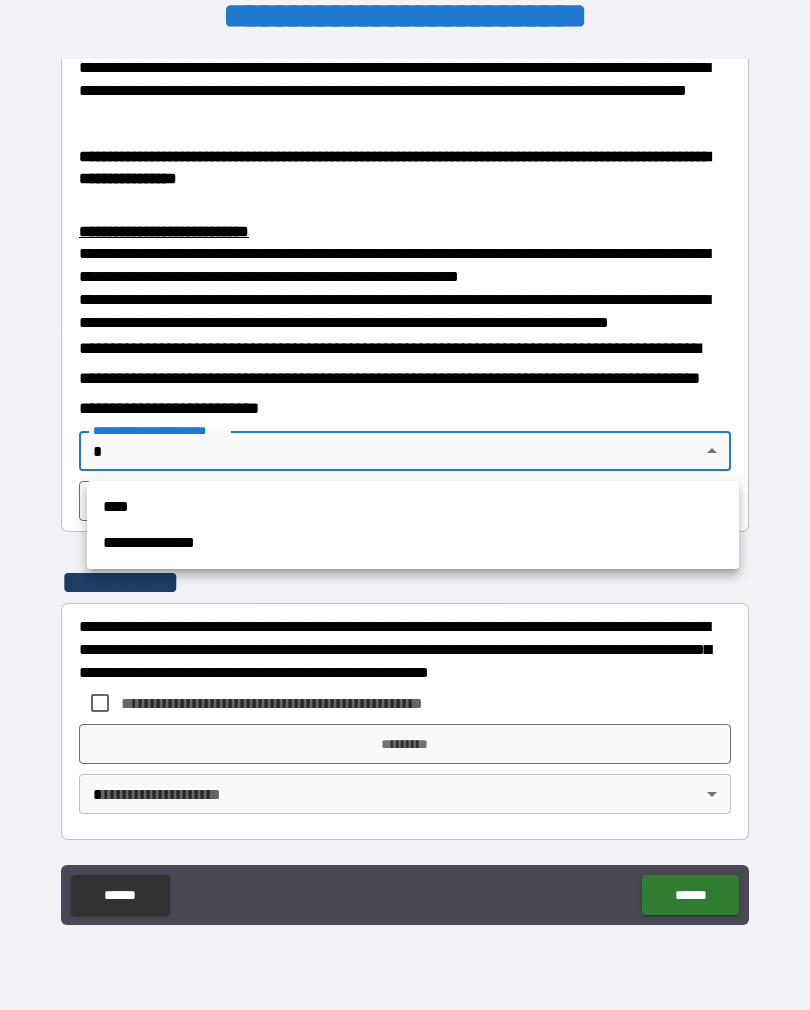 click on "****" at bounding box center [413, 507] 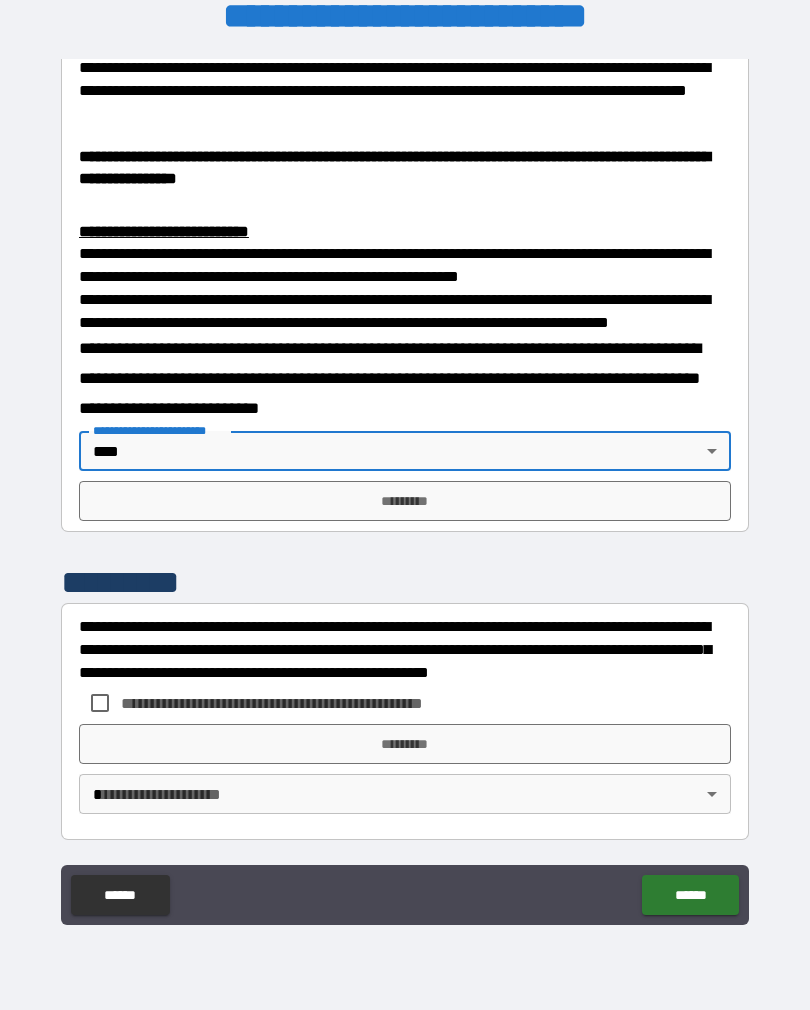 click on "*********" at bounding box center [405, 501] 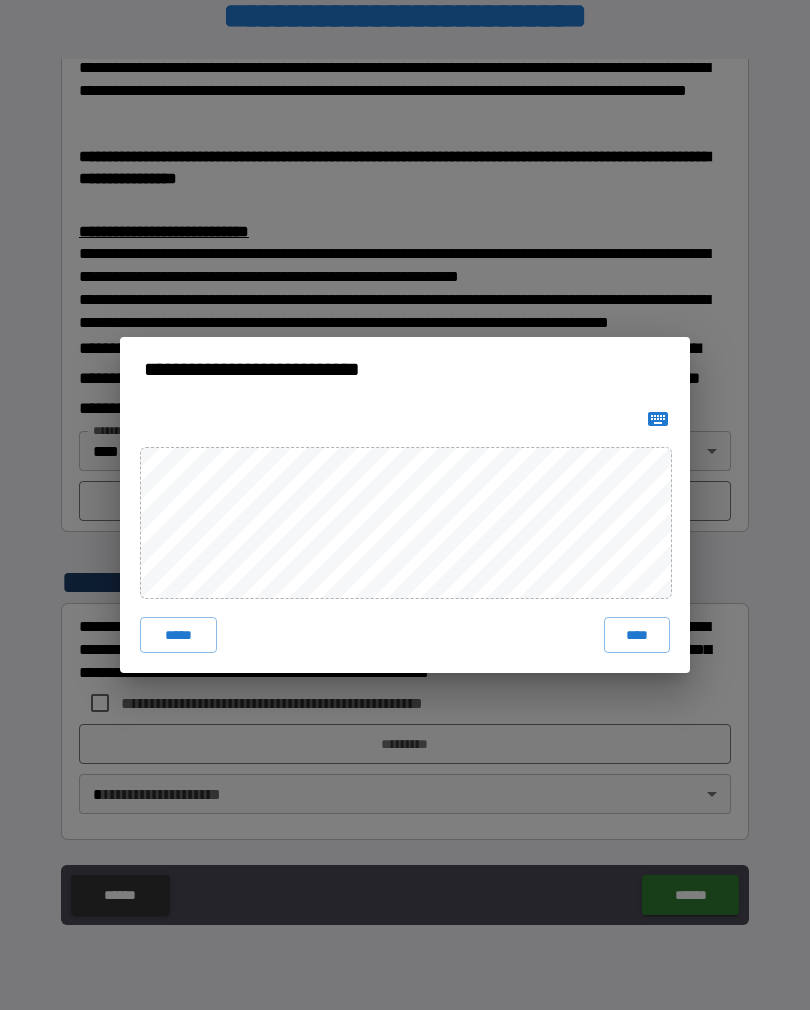 click on "****" at bounding box center (637, 635) 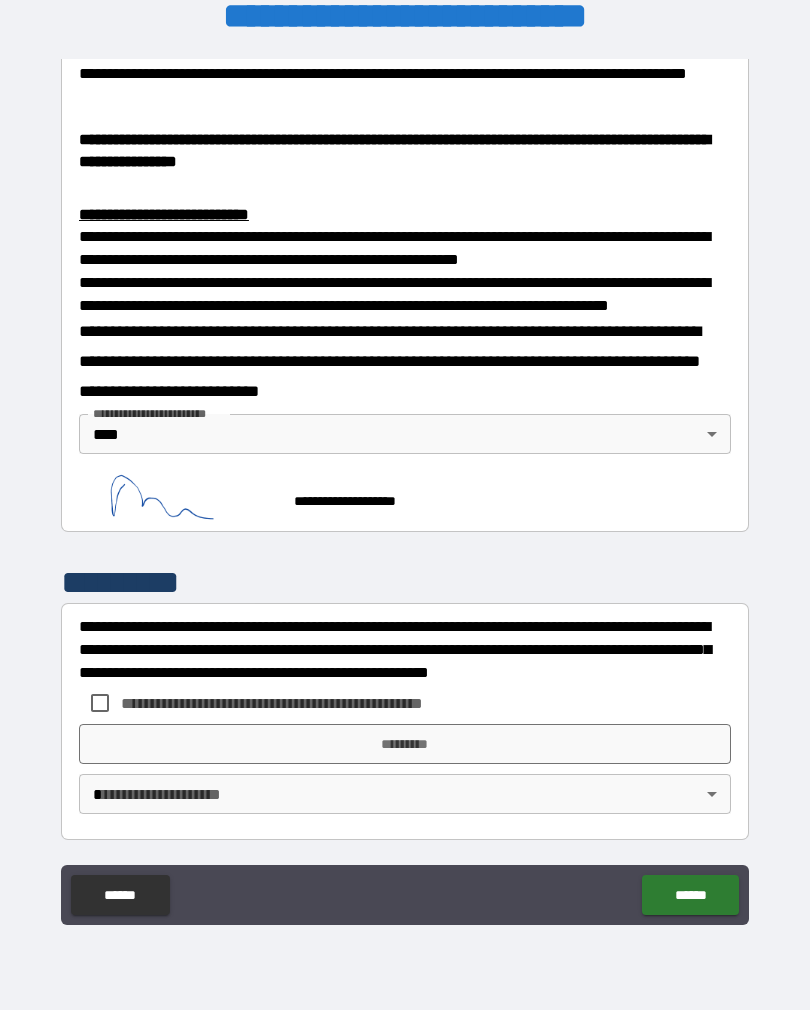scroll, scrollTop: 738, scrollLeft: 0, axis: vertical 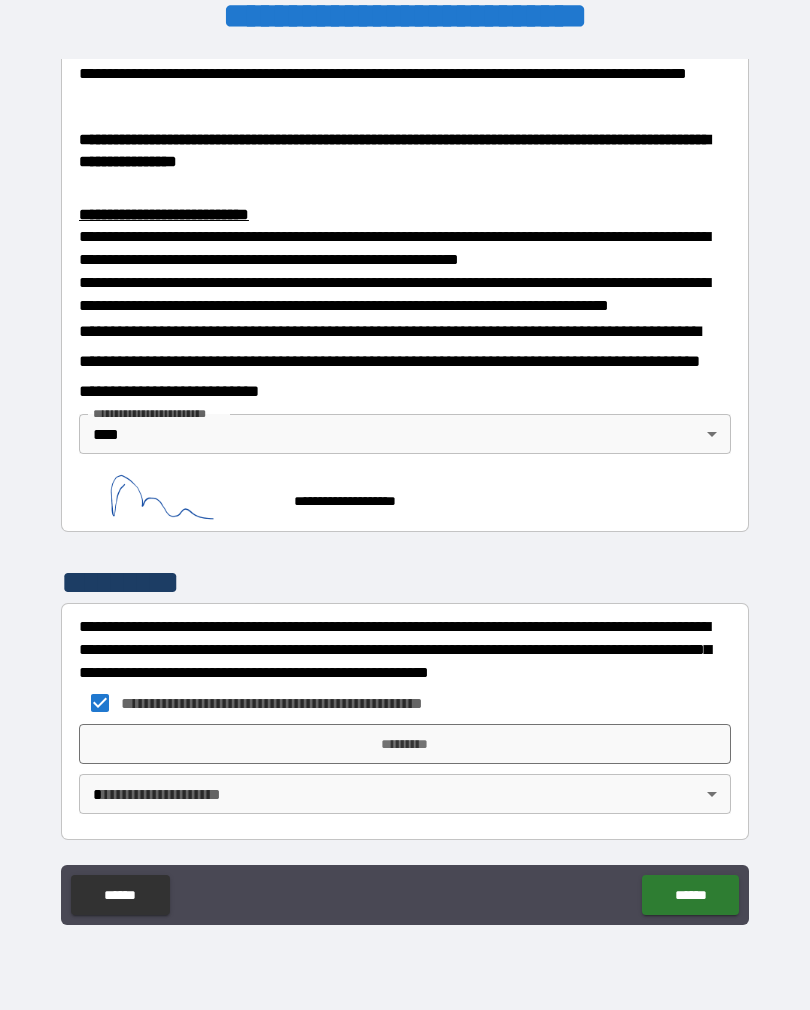 click on "*********" at bounding box center [405, 744] 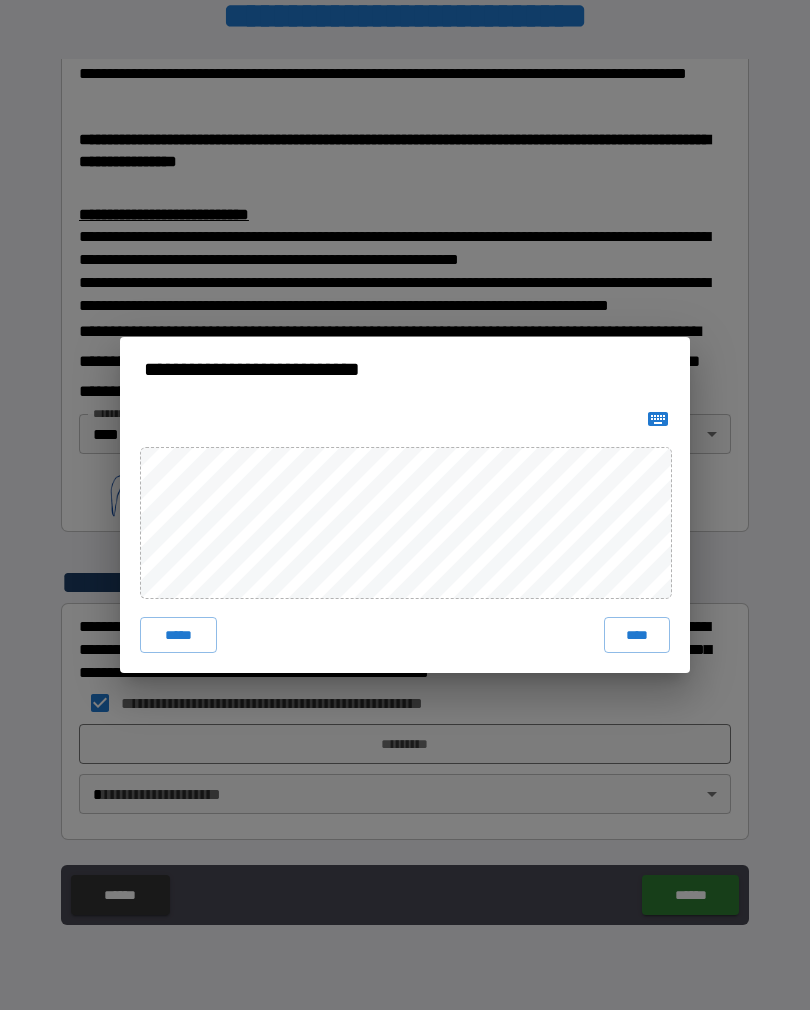 click on "****" at bounding box center (637, 635) 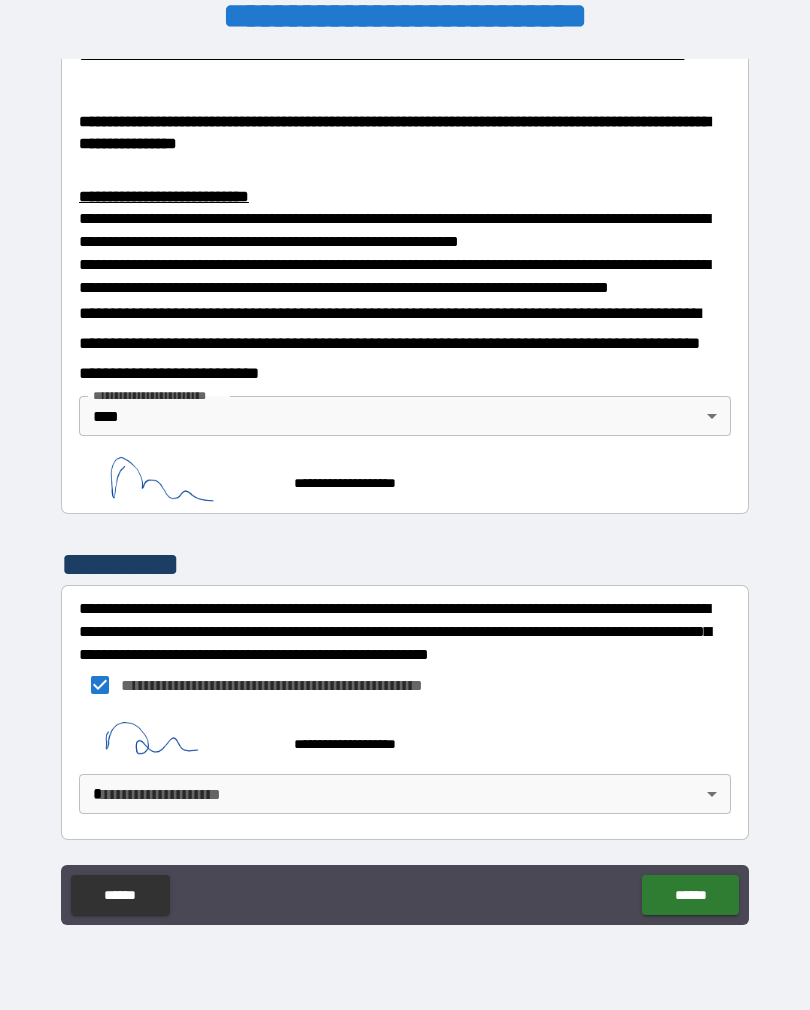 scroll, scrollTop: 782, scrollLeft: 0, axis: vertical 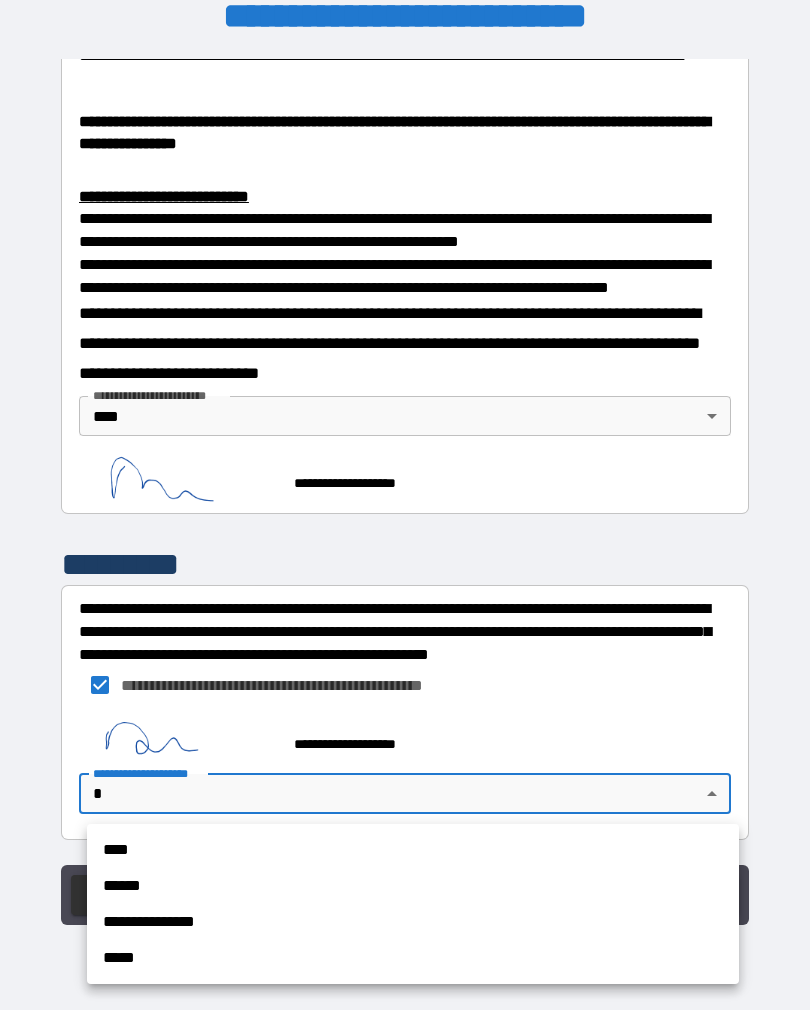 click on "****" at bounding box center [413, 850] 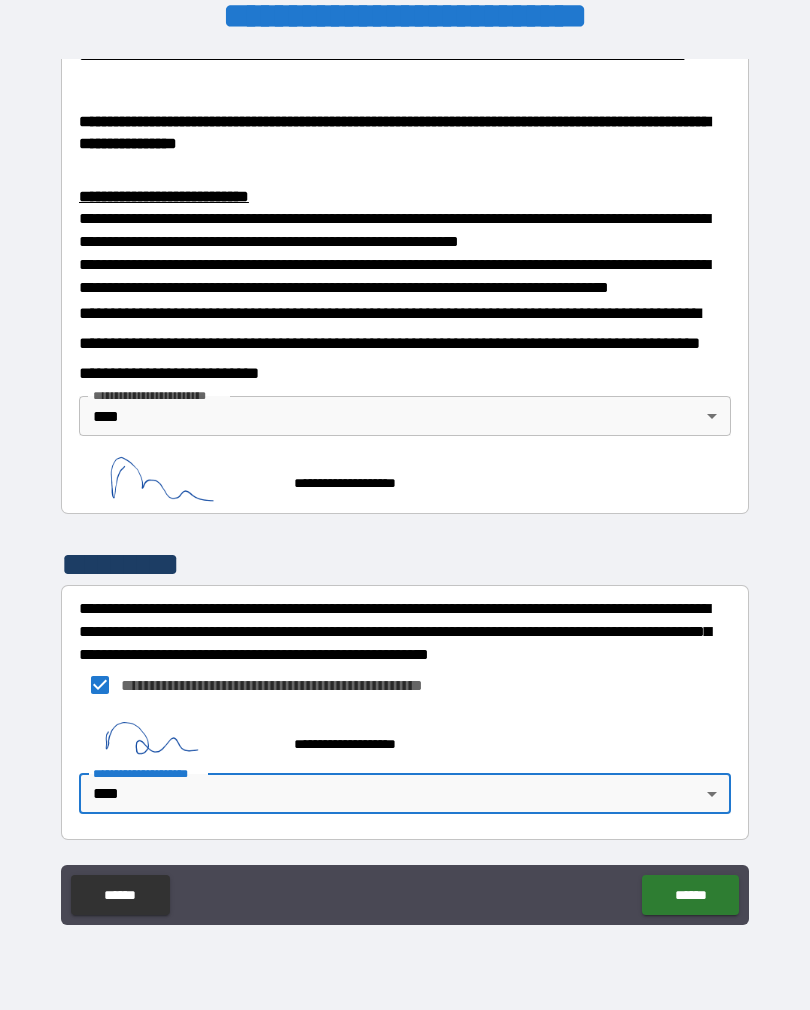 type on "****" 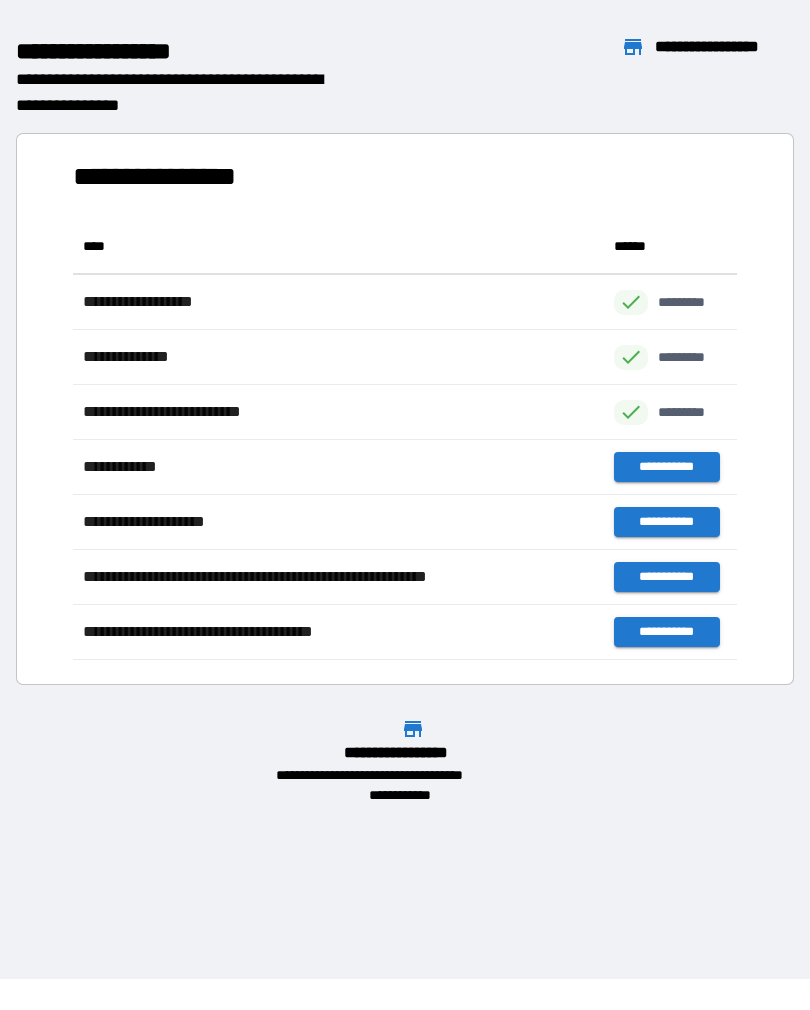 scroll, scrollTop: 1, scrollLeft: 1, axis: both 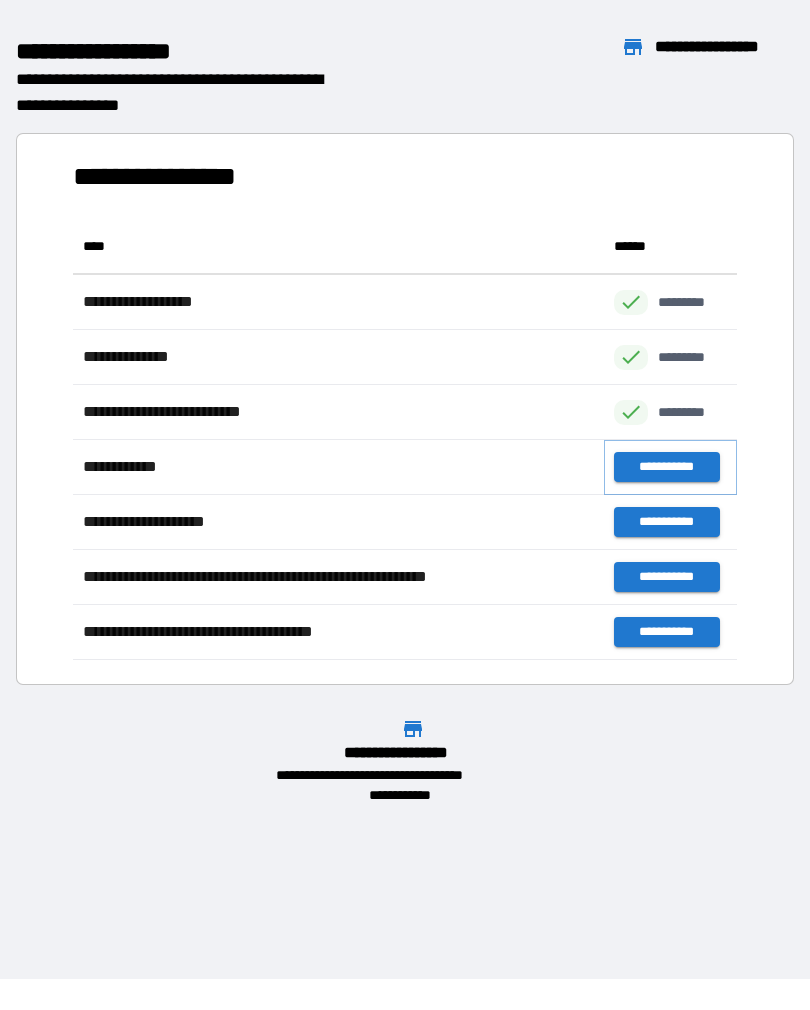 click on "**********" at bounding box center (666, 467) 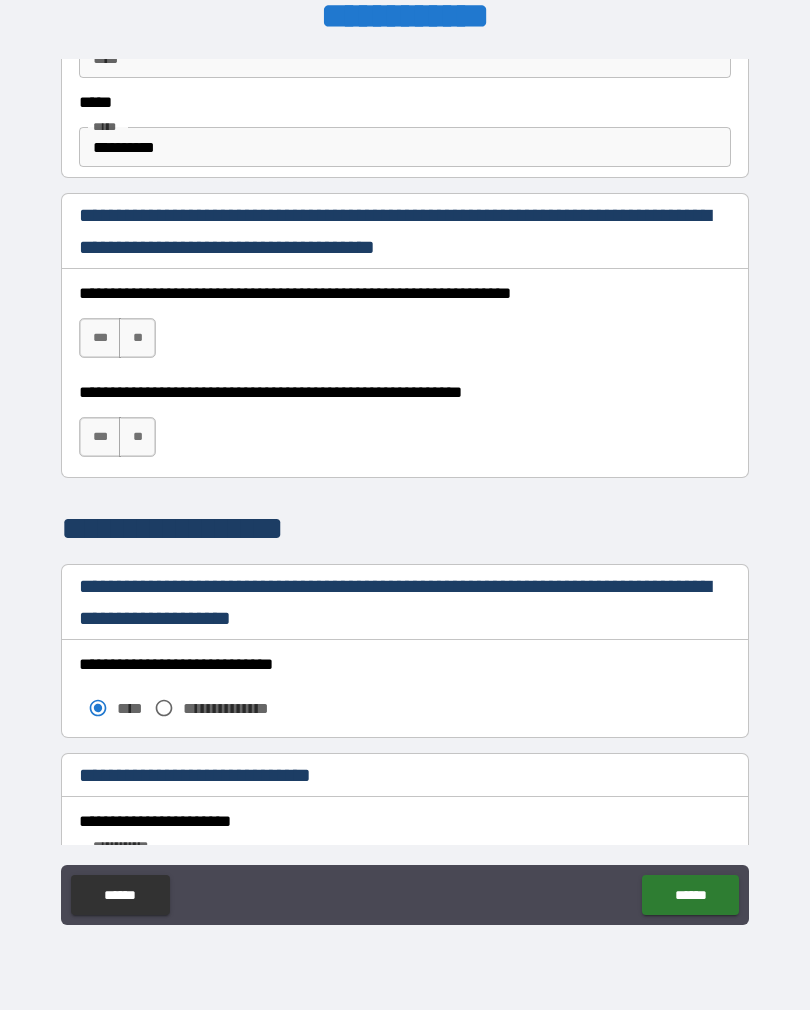 scroll, scrollTop: 1231, scrollLeft: 0, axis: vertical 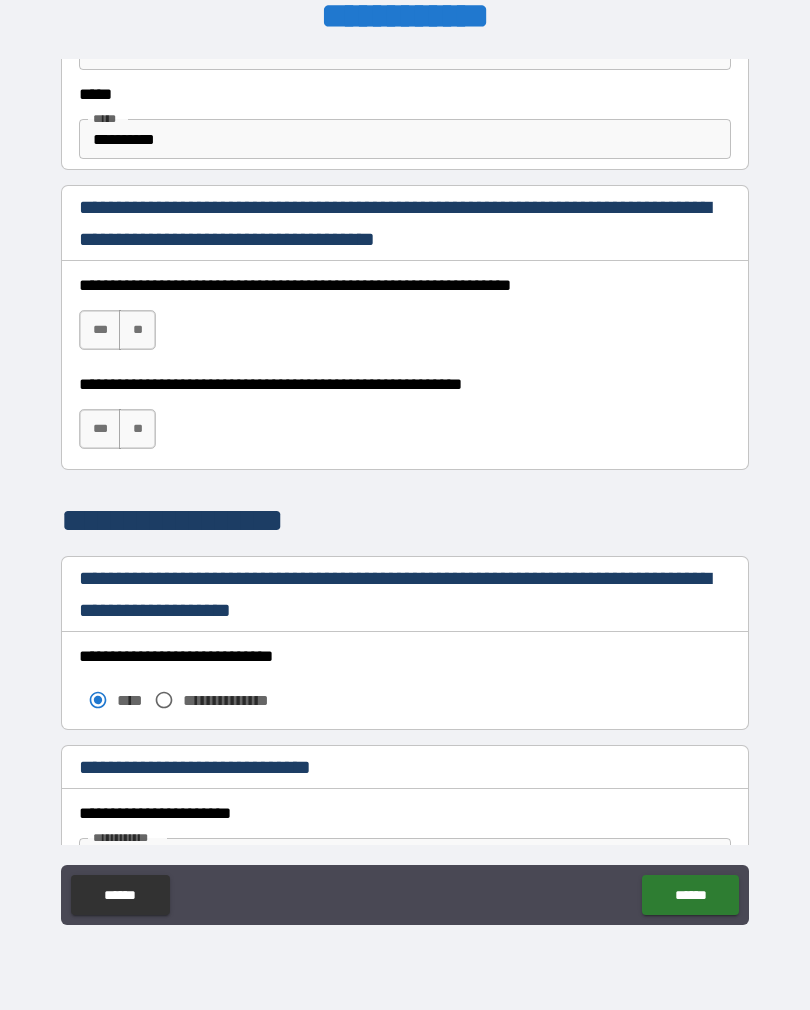 click on "***" at bounding box center [100, 330] 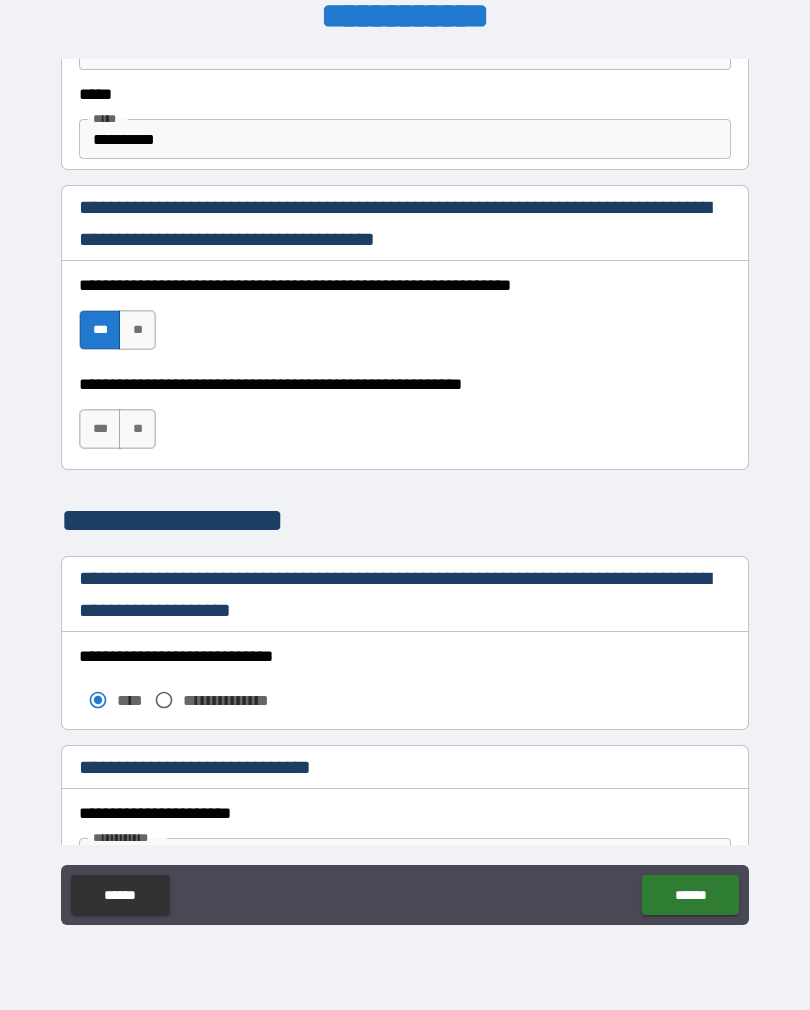 click on "***" at bounding box center [100, 429] 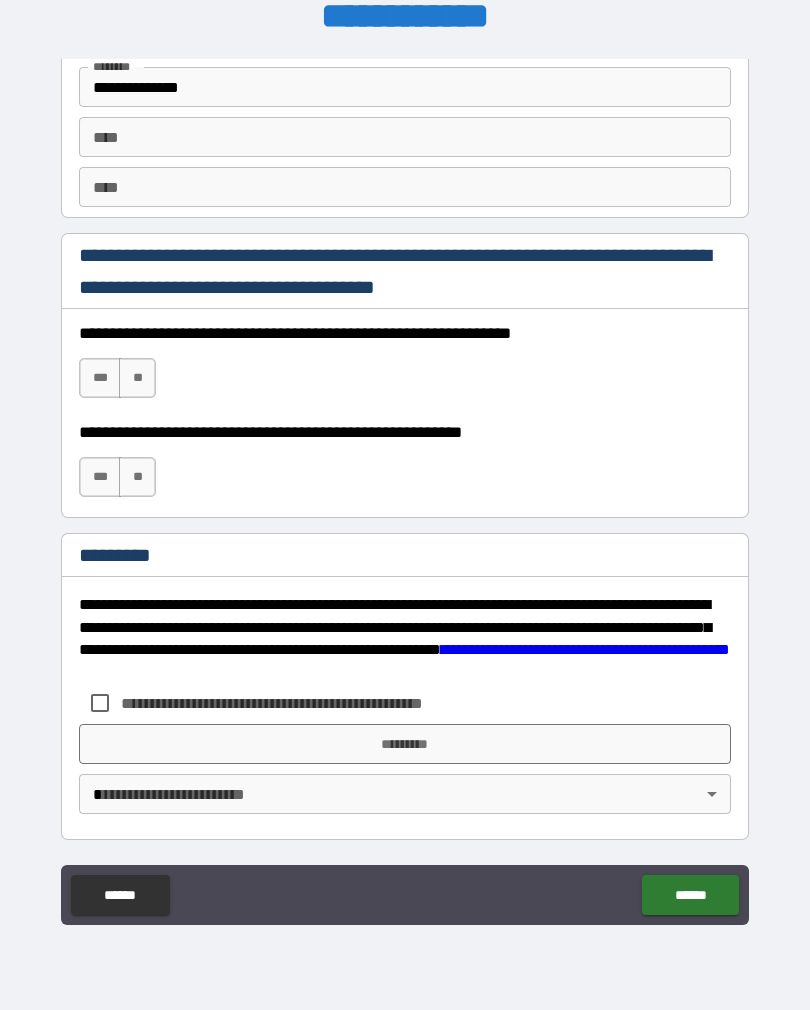 scroll, scrollTop: 2820, scrollLeft: 0, axis: vertical 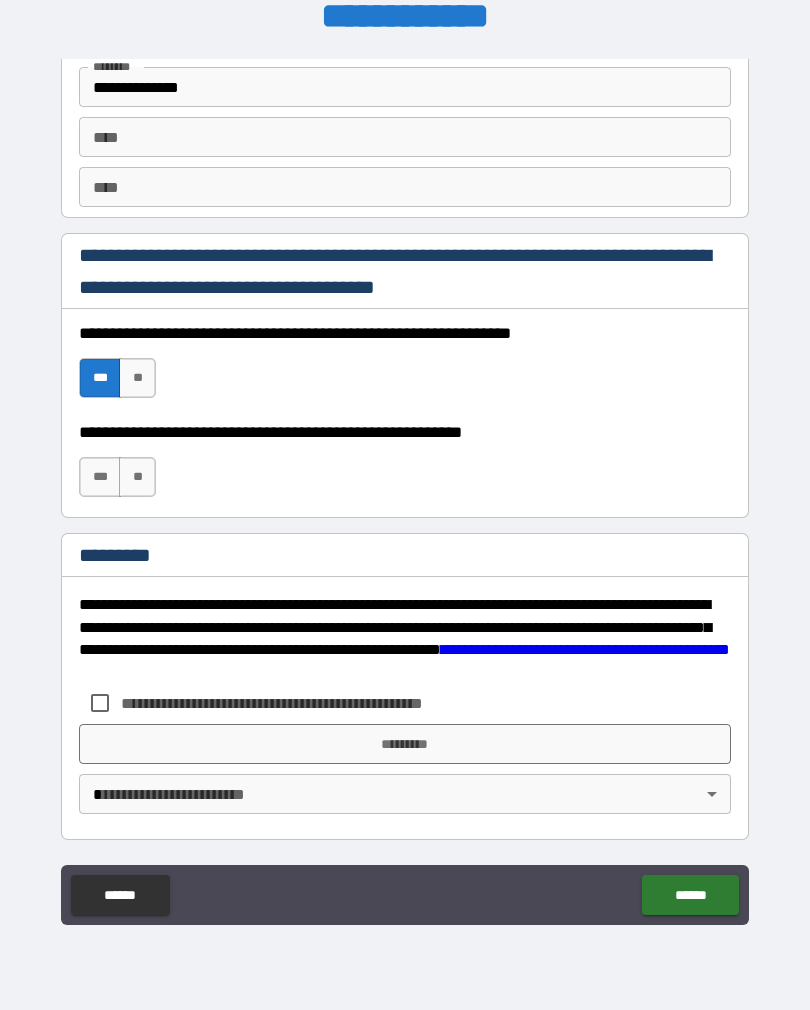 click on "***" at bounding box center (100, 477) 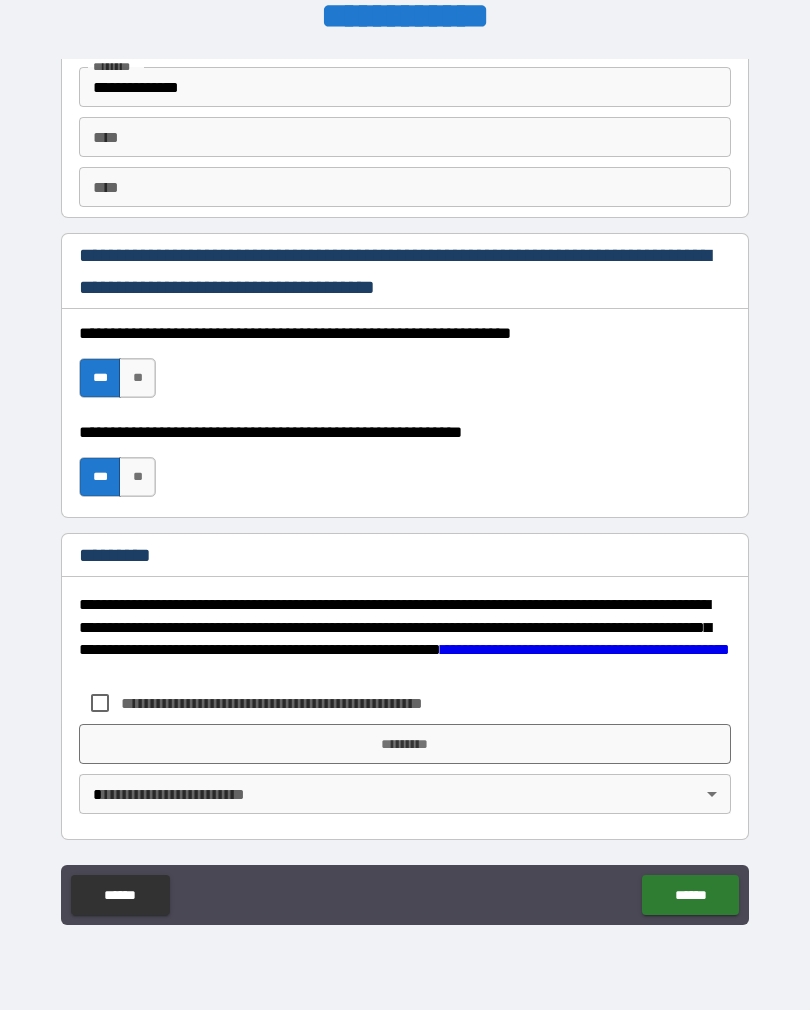 scroll, scrollTop: 2820, scrollLeft: 0, axis: vertical 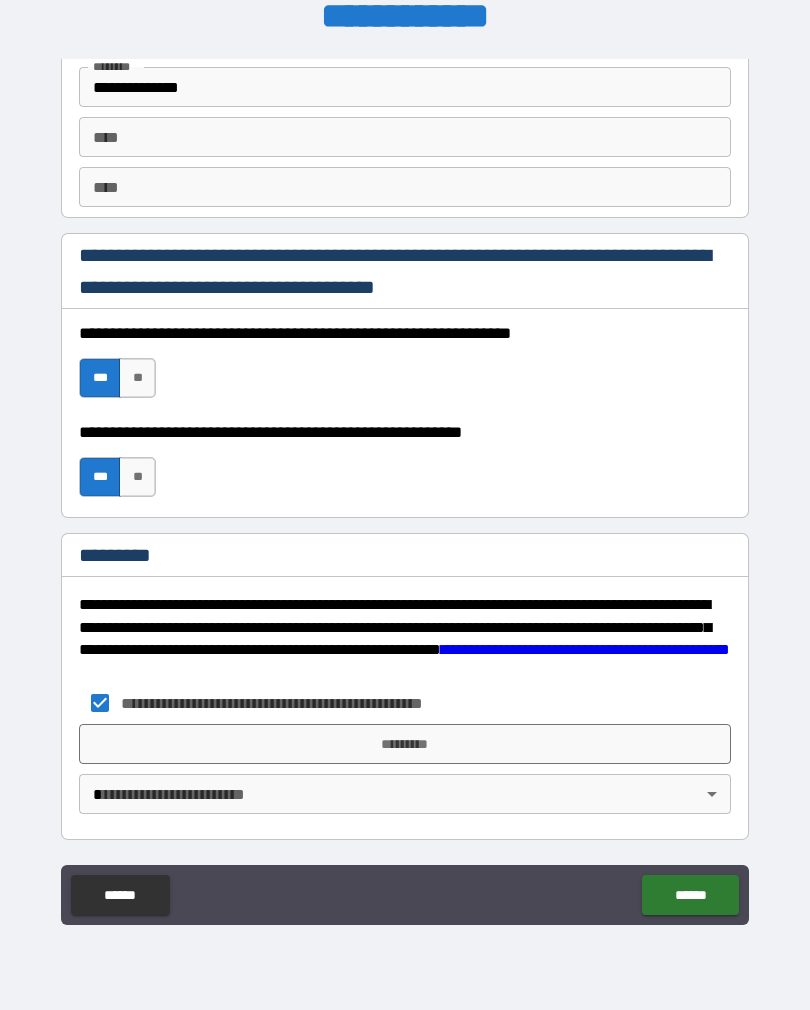 click on "*********" at bounding box center [405, 744] 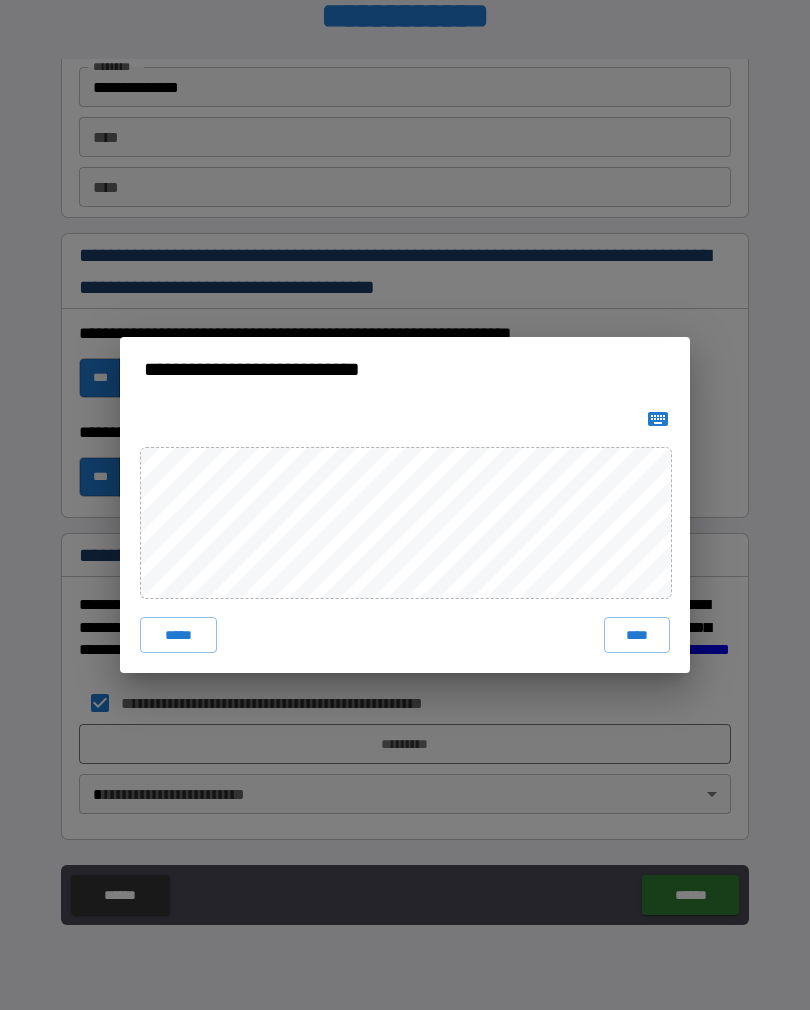 click on "****" at bounding box center [637, 635] 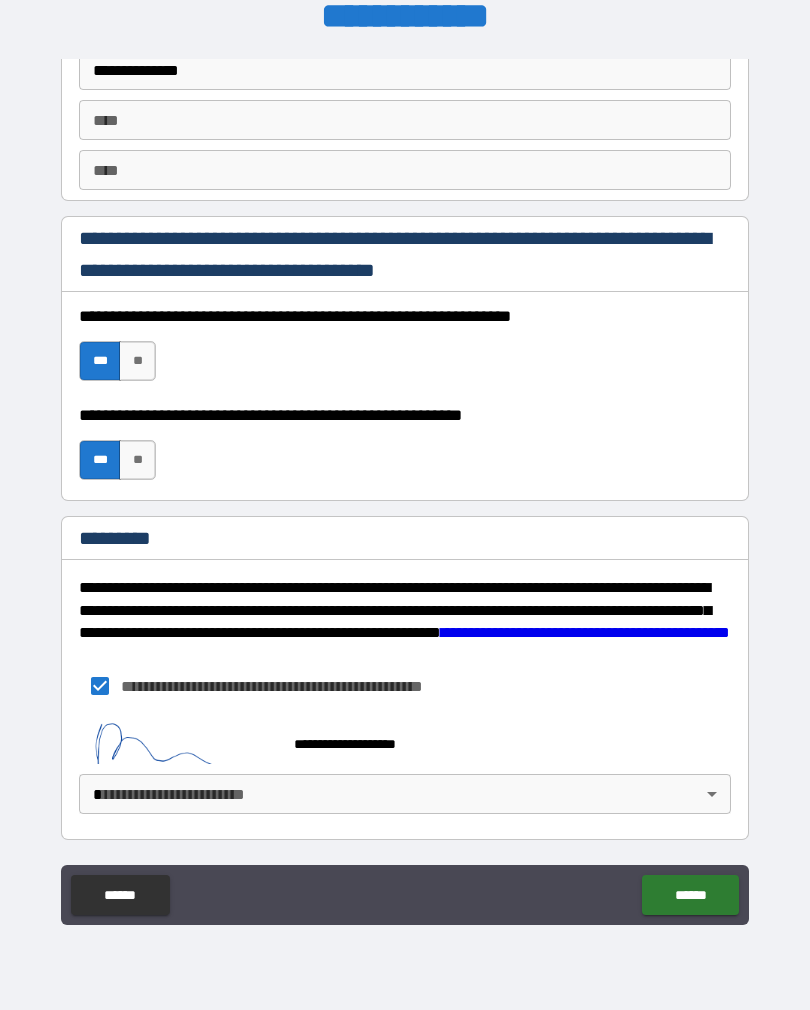 scroll, scrollTop: 2837, scrollLeft: 0, axis: vertical 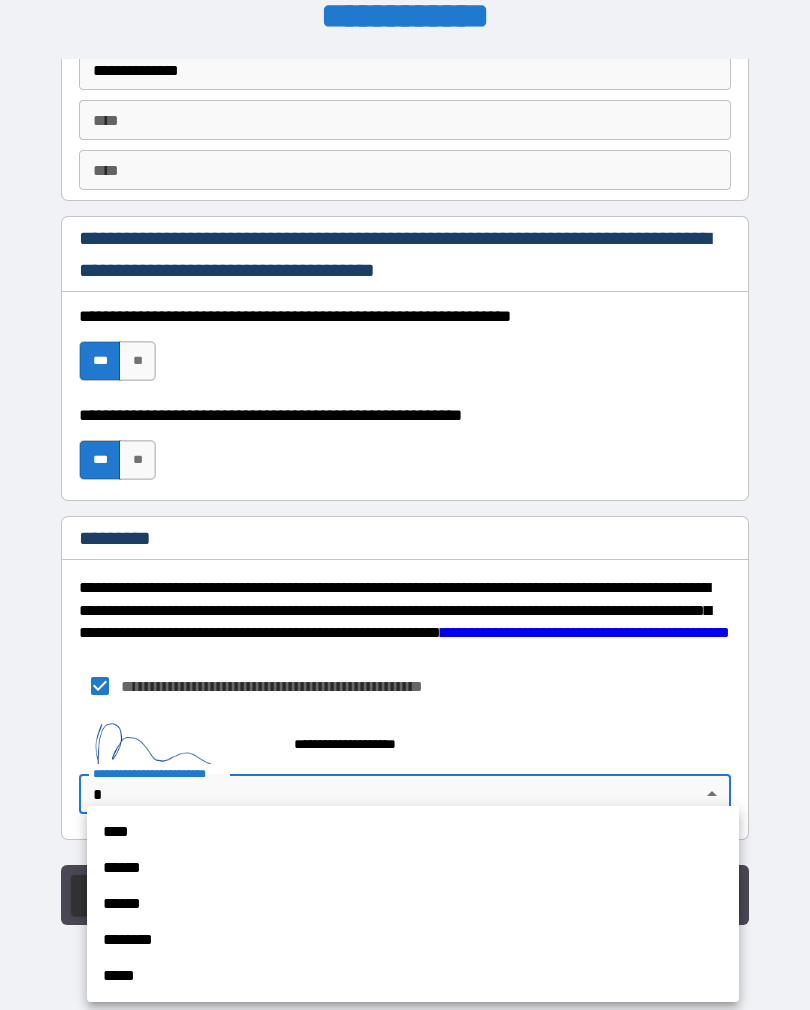 click on "****" at bounding box center (413, 832) 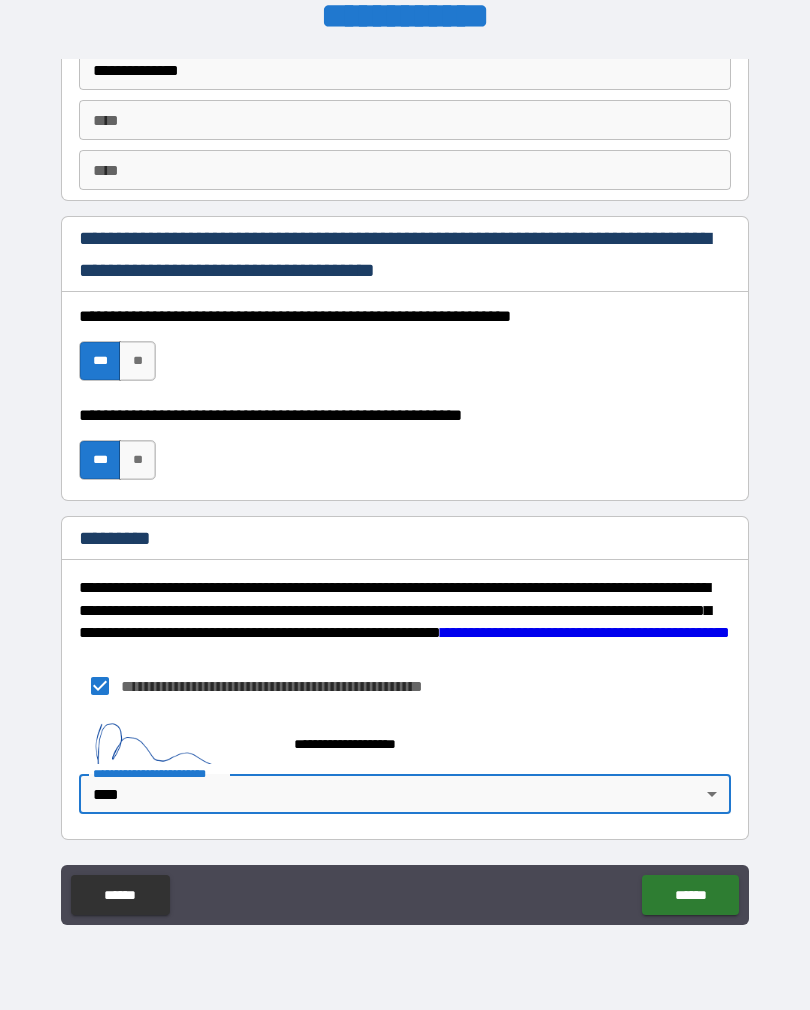 click on "******" at bounding box center (690, 895) 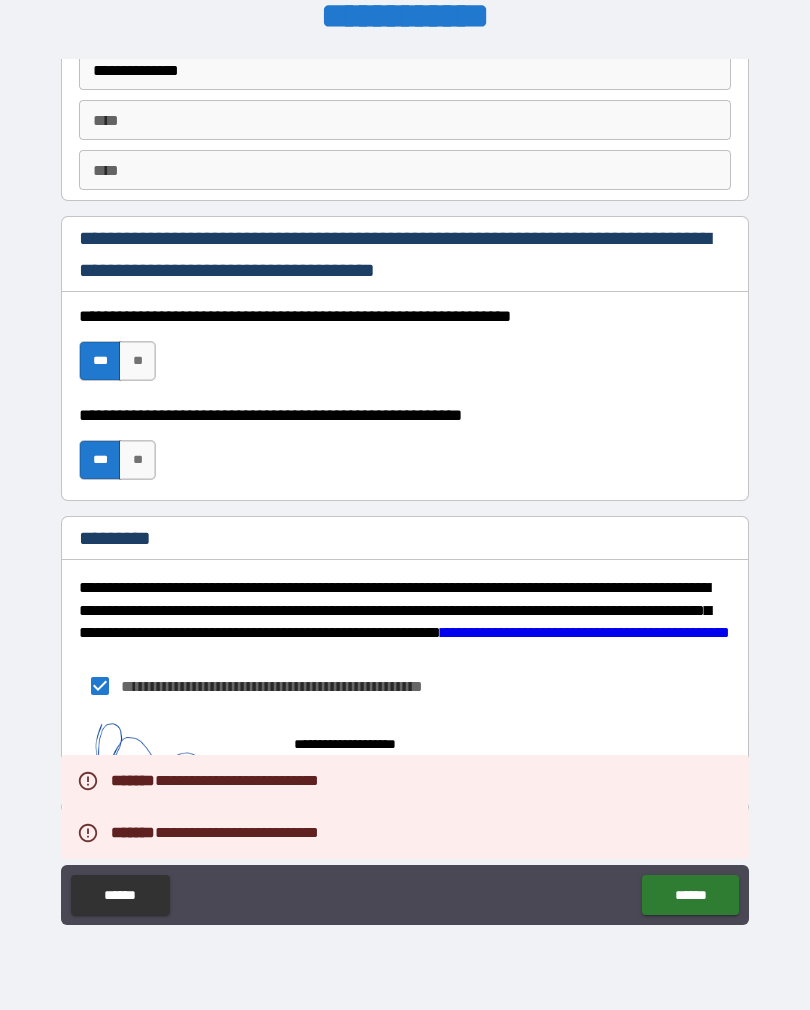 click on "******" at bounding box center (690, 895) 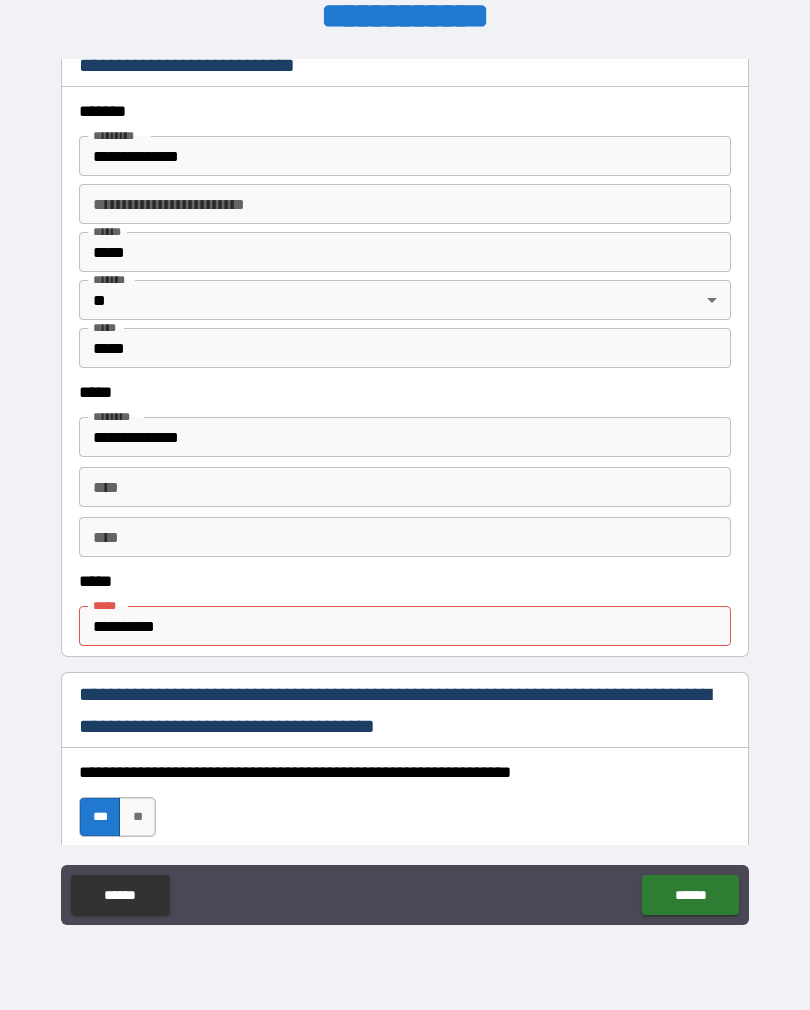 scroll, scrollTop: 743, scrollLeft: 0, axis: vertical 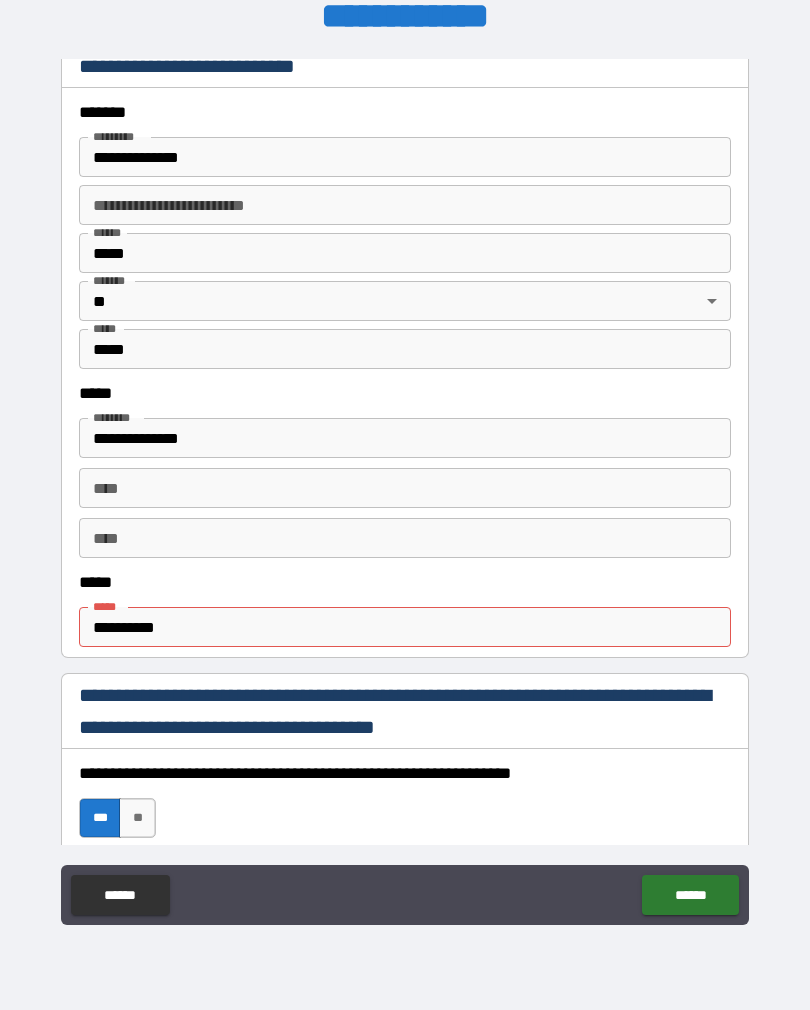 click on "**********" at bounding box center (405, 627) 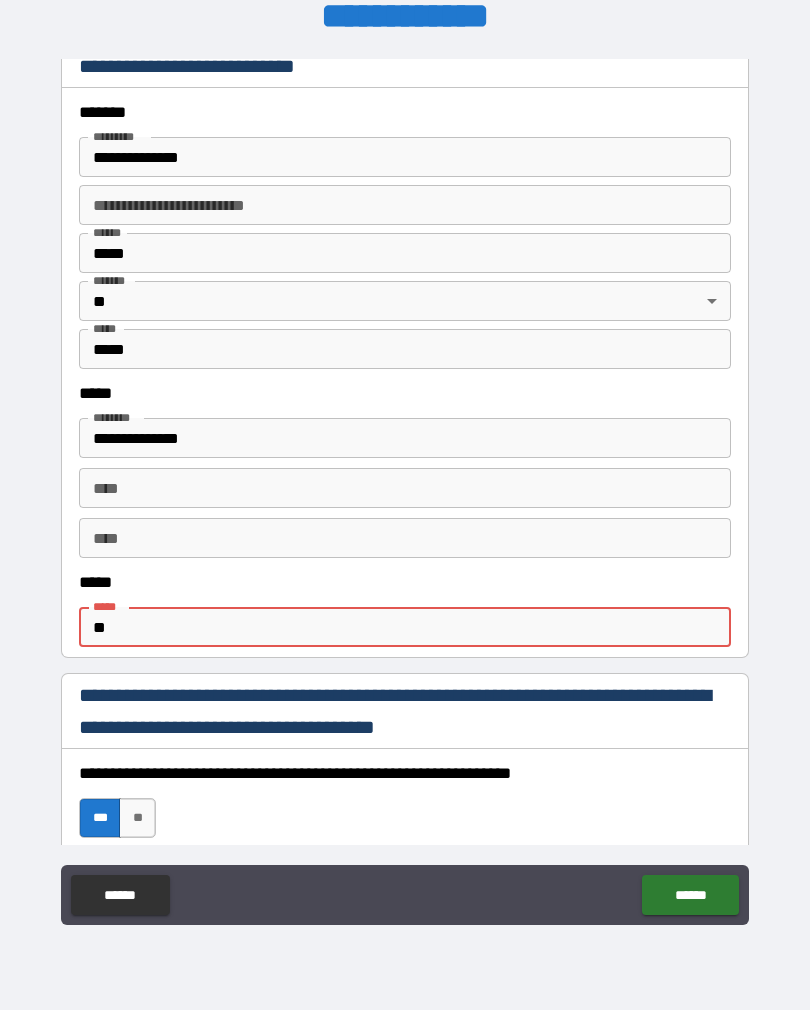 type on "*" 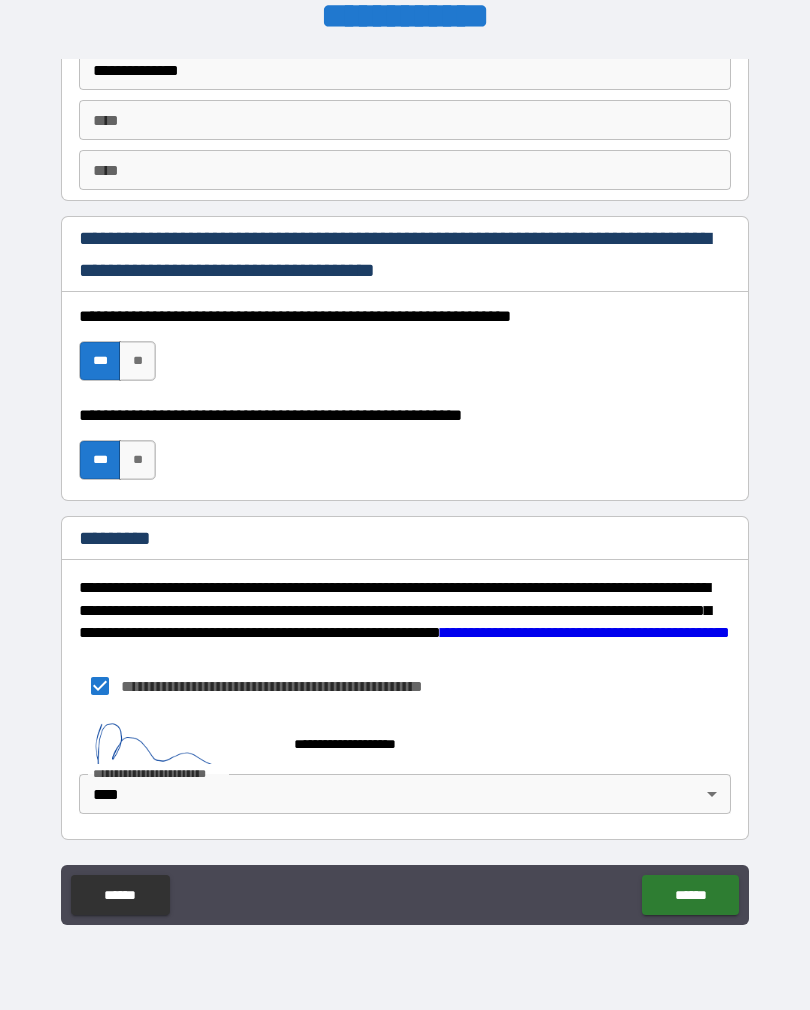 scroll, scrollTop: 2837, scrollLeft: 0, axis: vertical 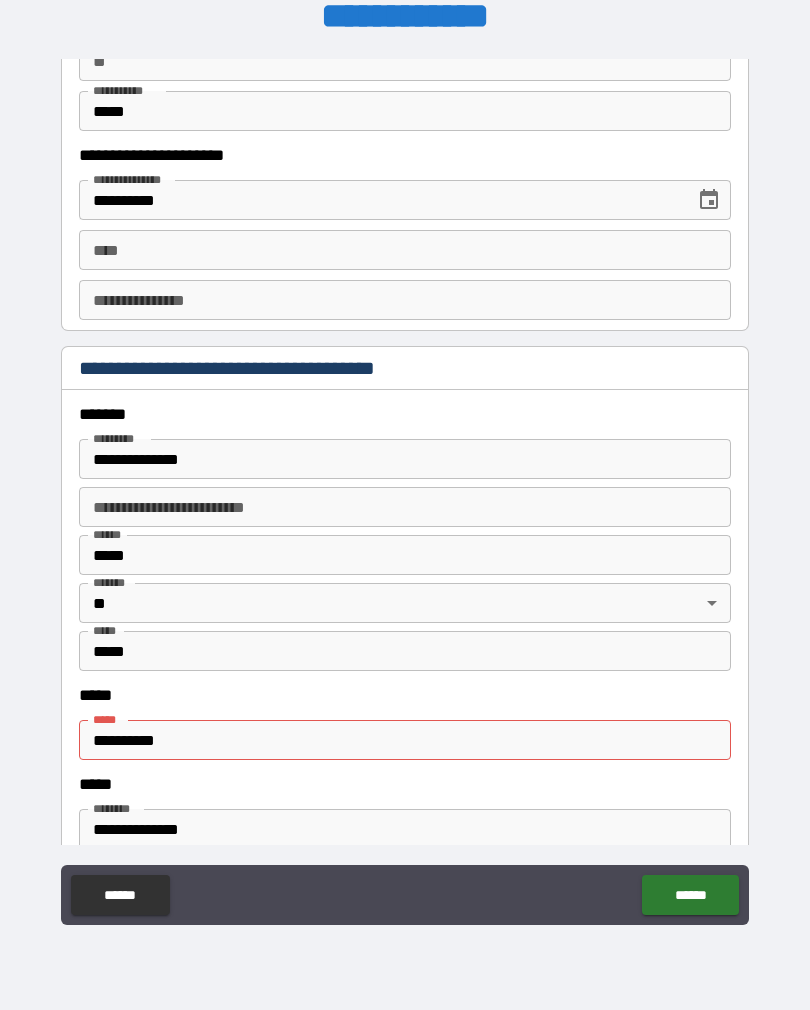 click on "**********" at bounding box center (405, 740) 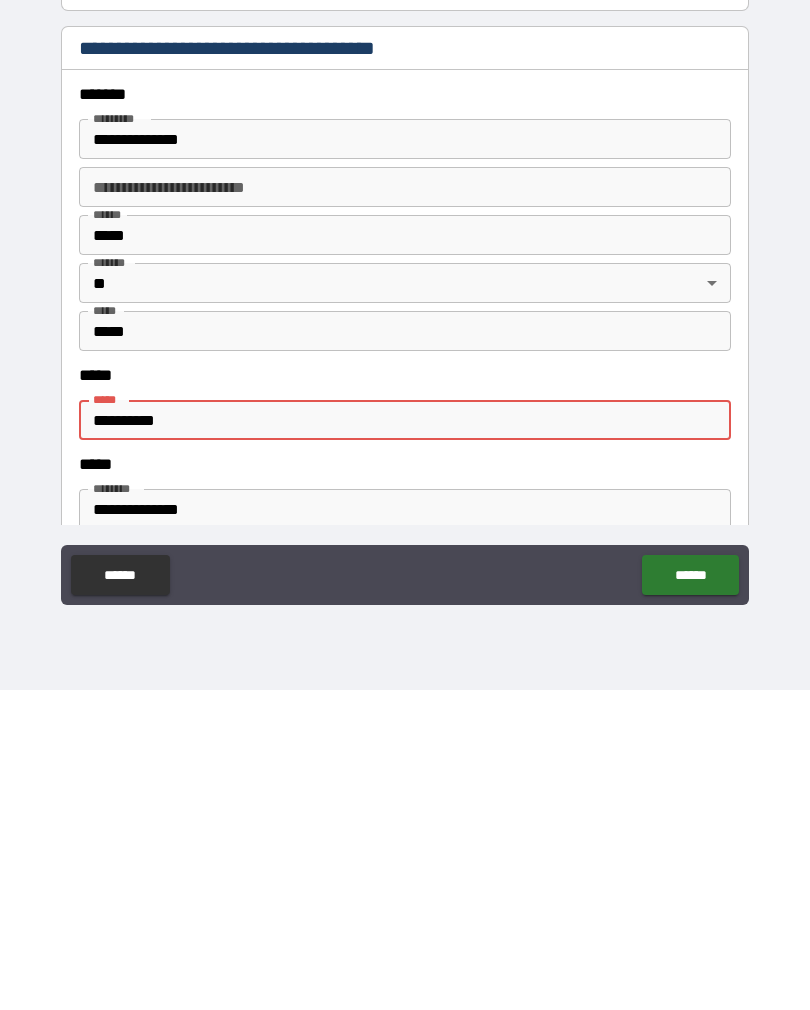 click on "**********" at bounding box center (405, 740) 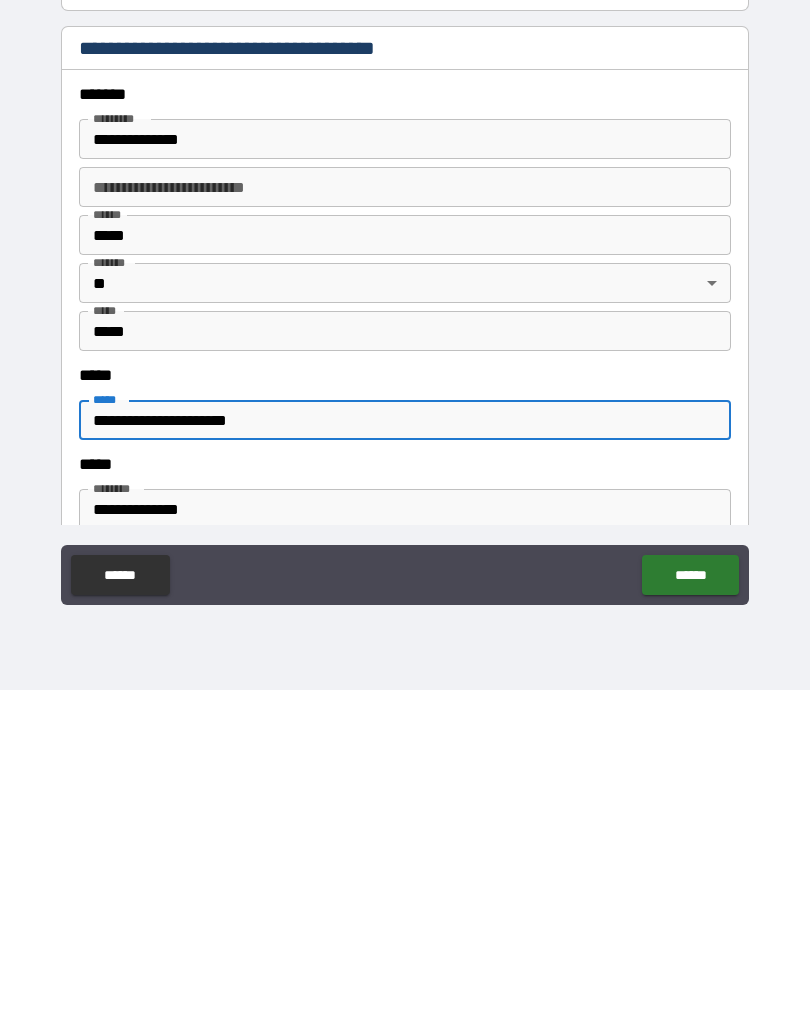 type on "**********" 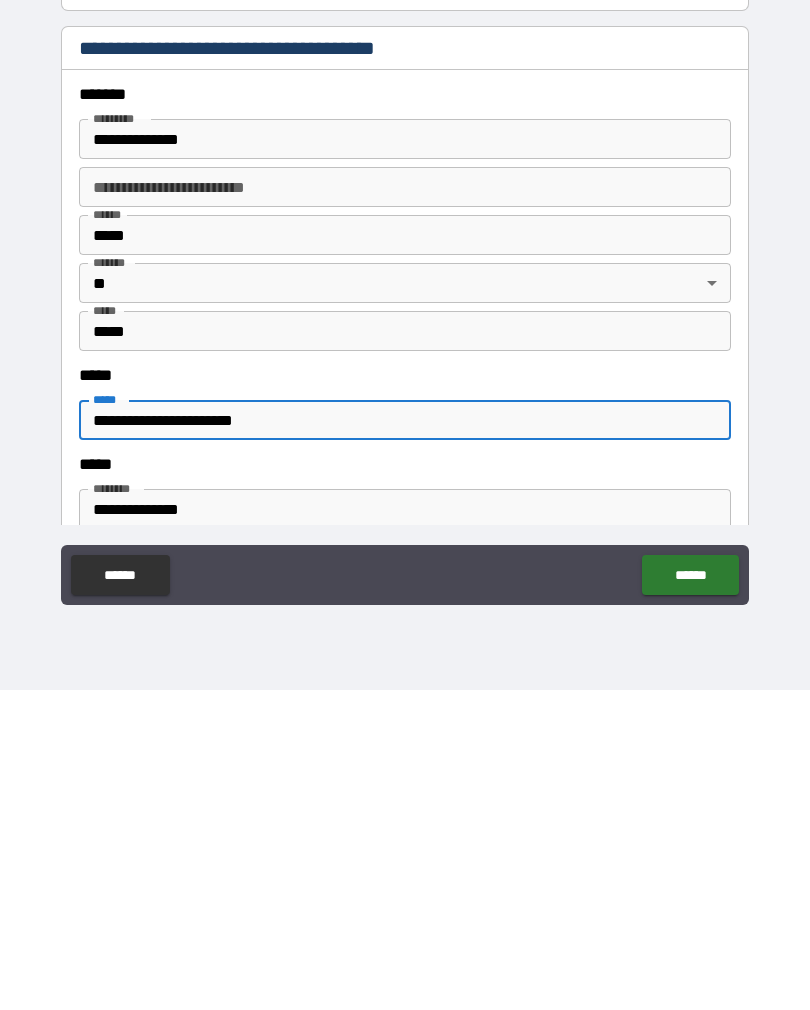 click on "******" at bounding box center (690, 895) 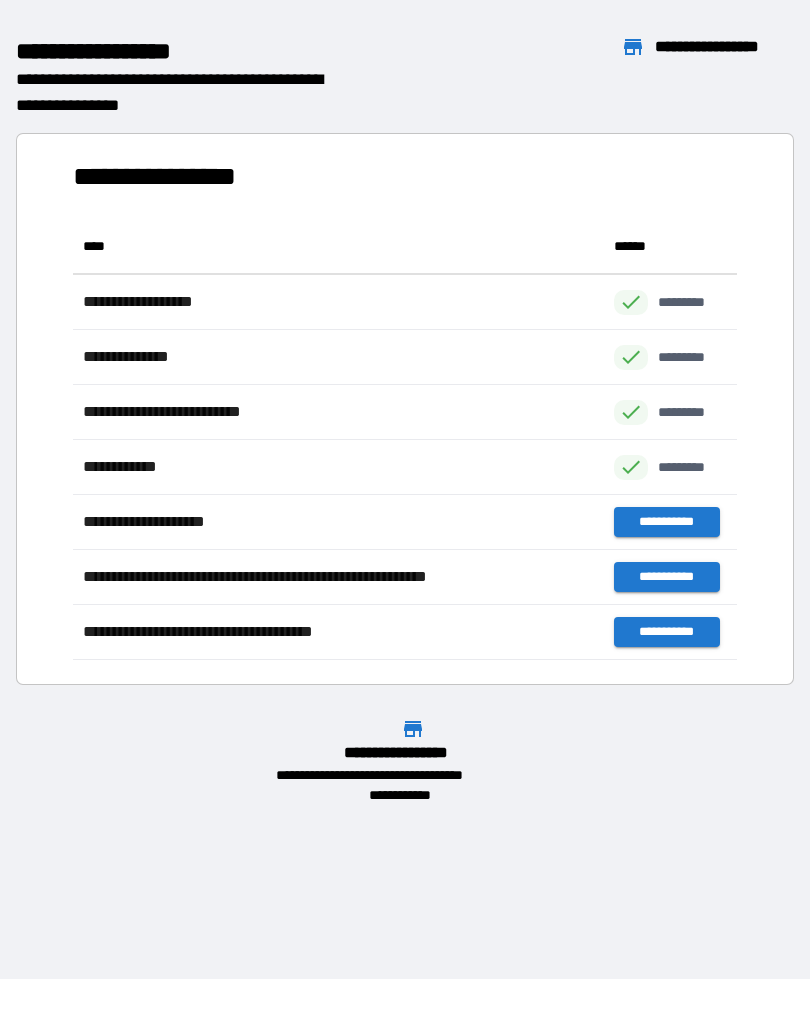 scroll, scrollTop: 1, scrollLeft: 1, axis: both 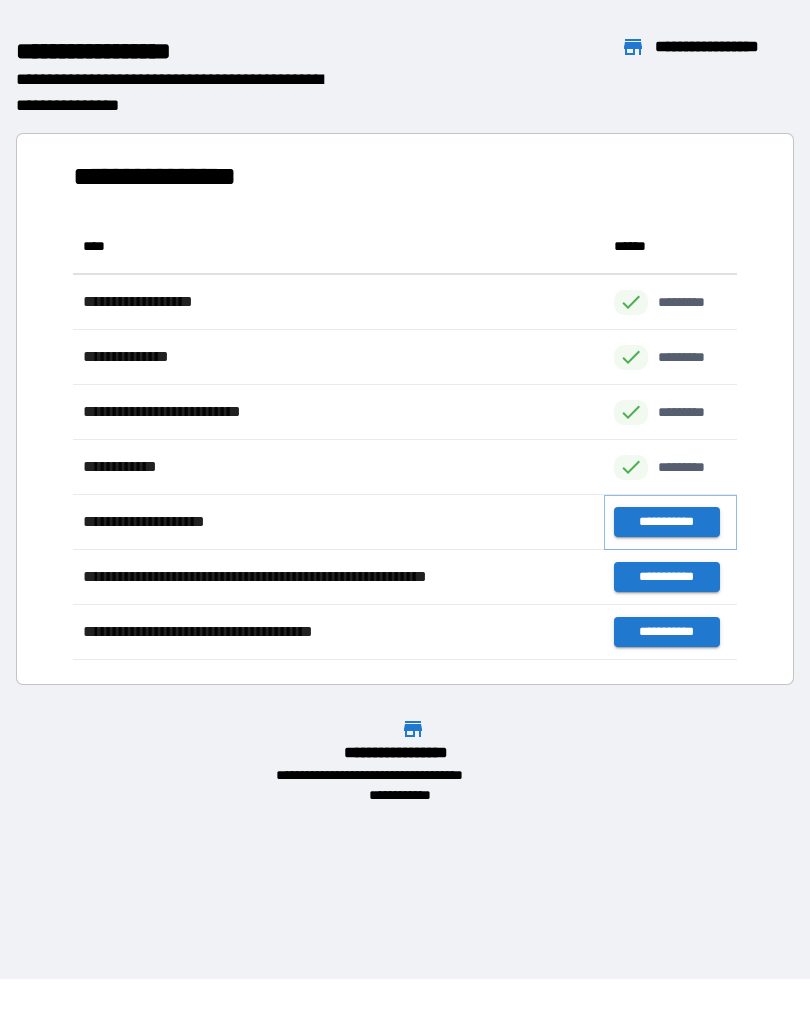 click on "**********" at bounding box center [666, 522] 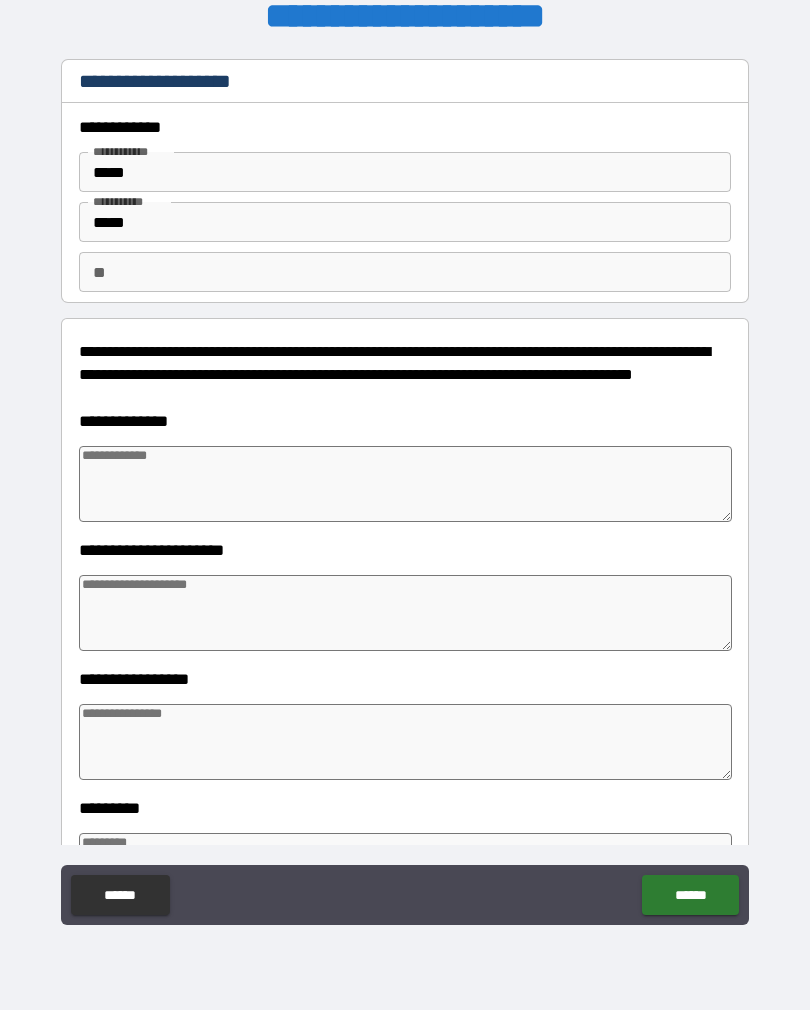 type on "*" 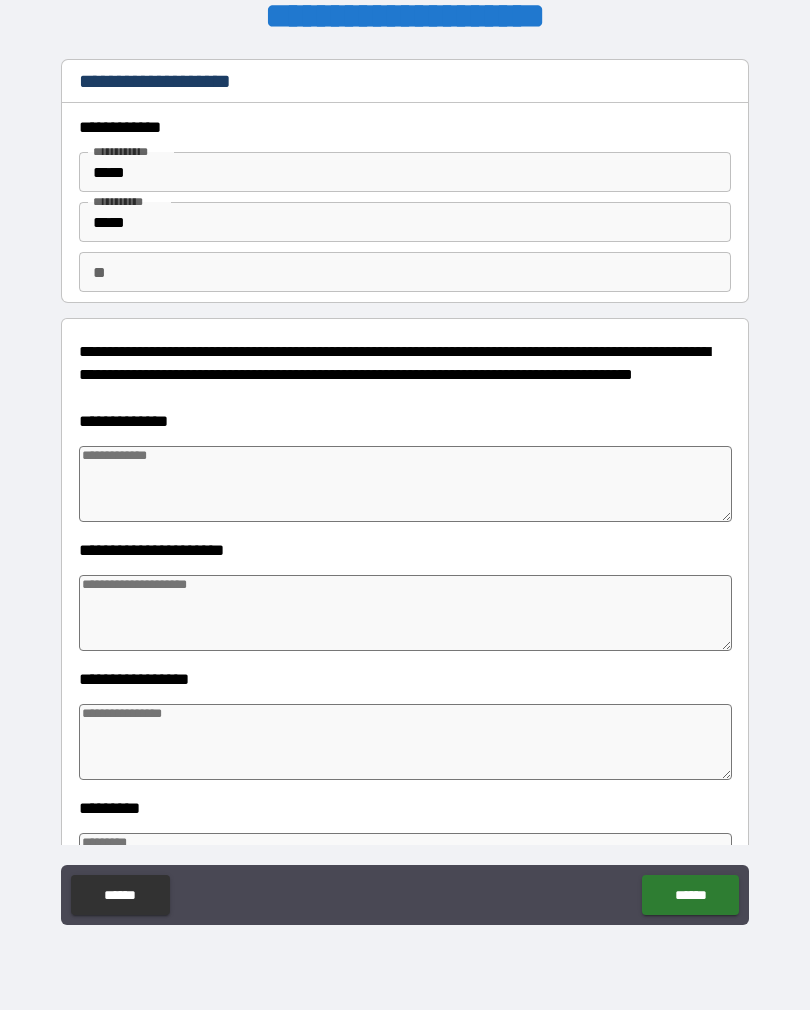 type on "*" 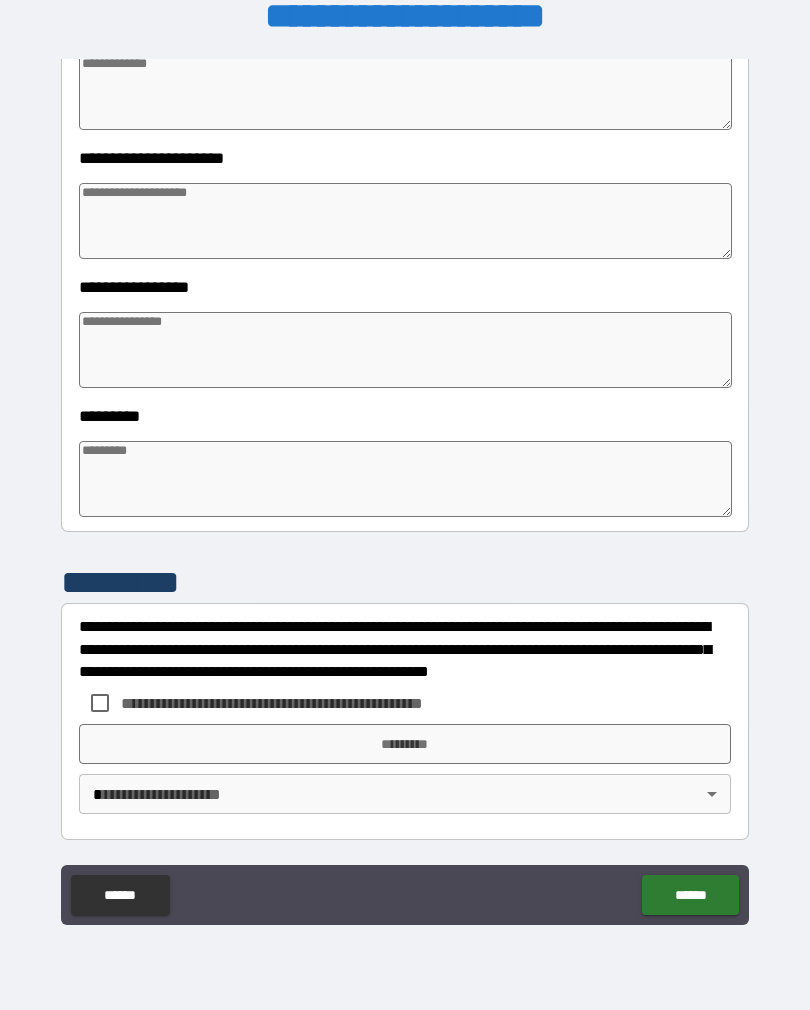 scroll, scrollTop: 392, scrollLeft: 0, axis: vertical 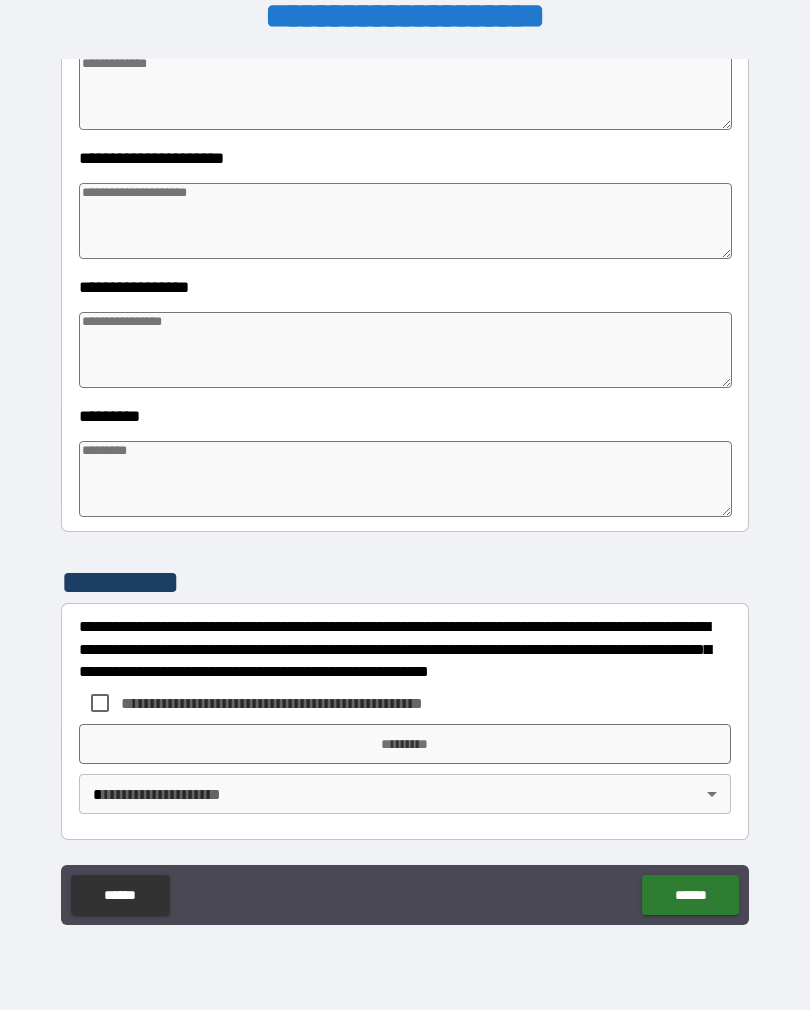 type on "*" 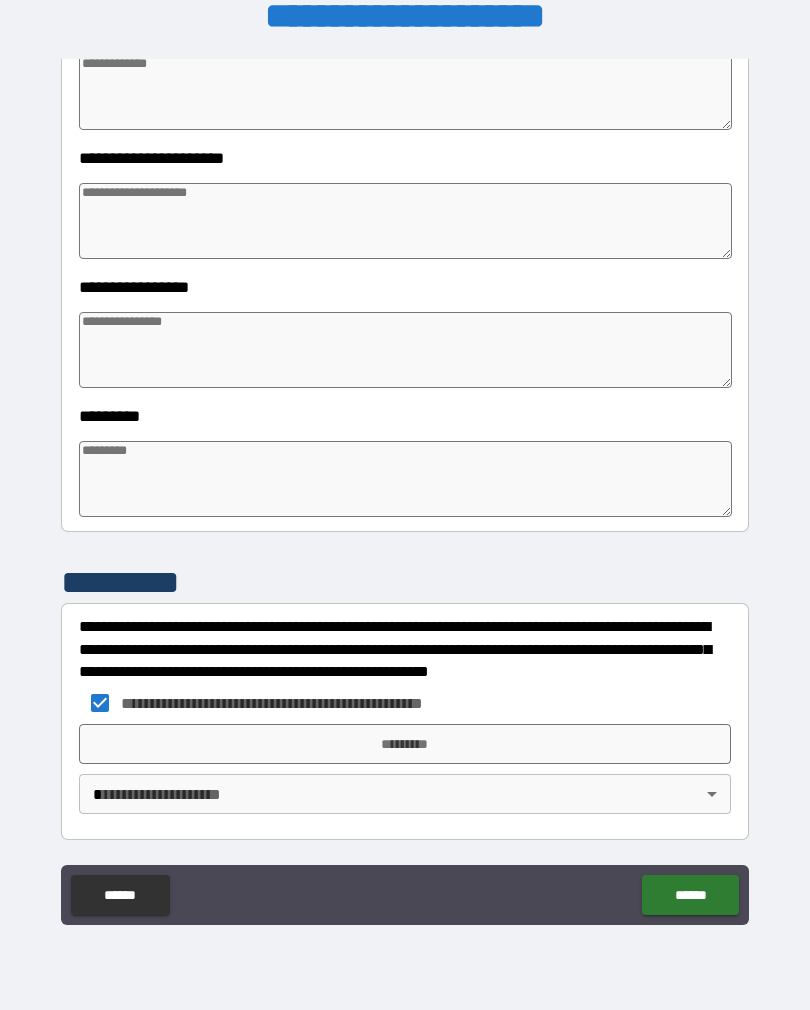 type on "*" 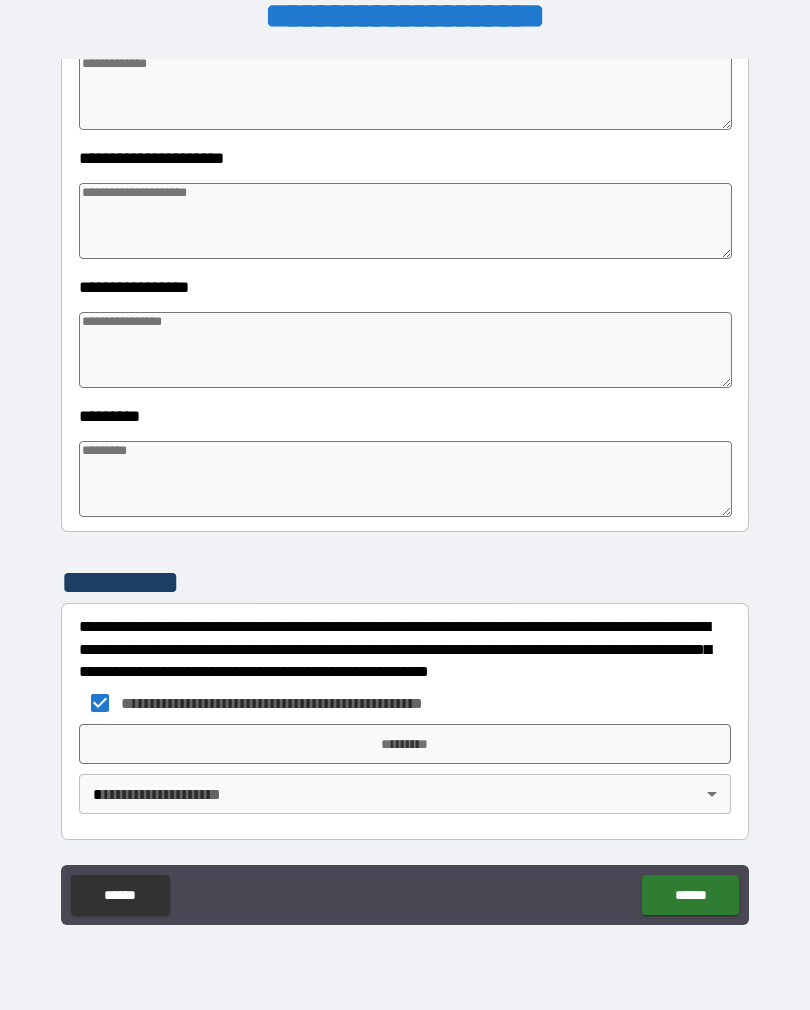 type on "*" 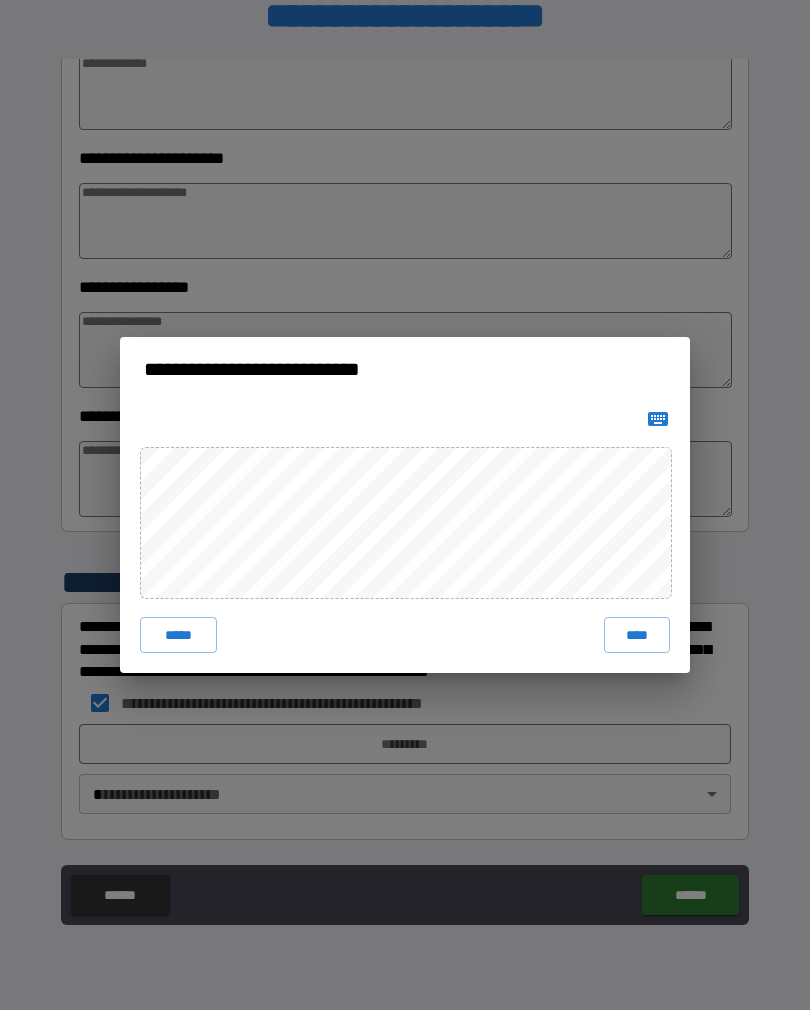 click on "****" at bounding box center (637, 635) 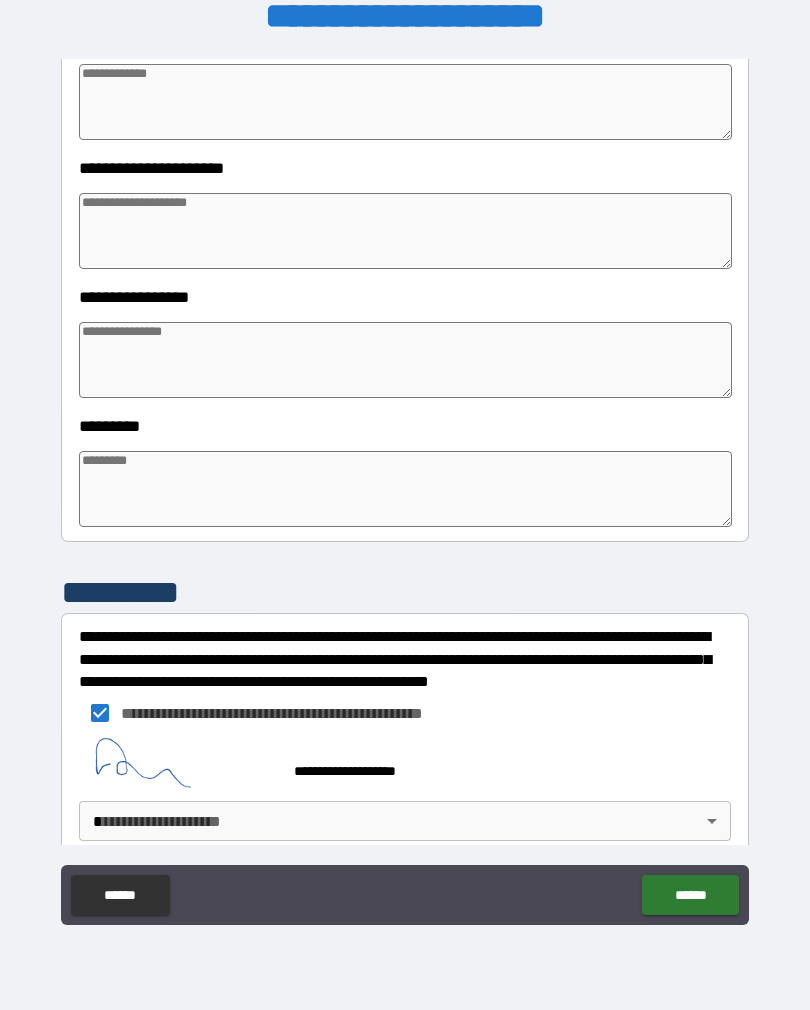 type on "*" 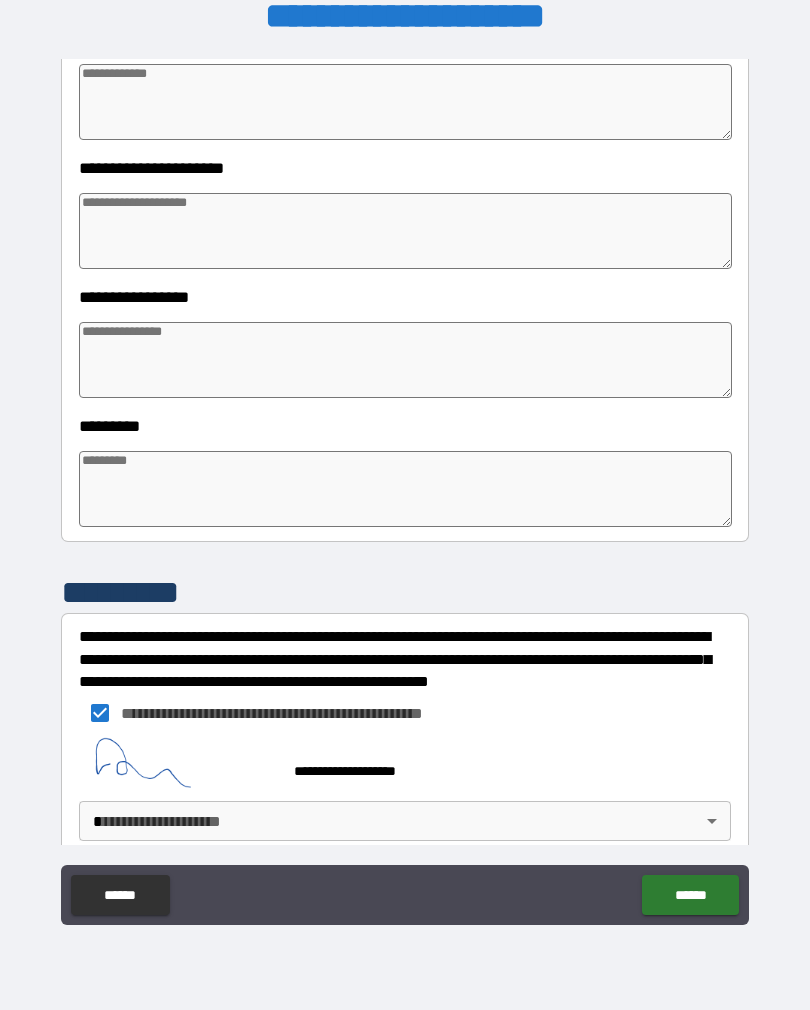 type on "*" 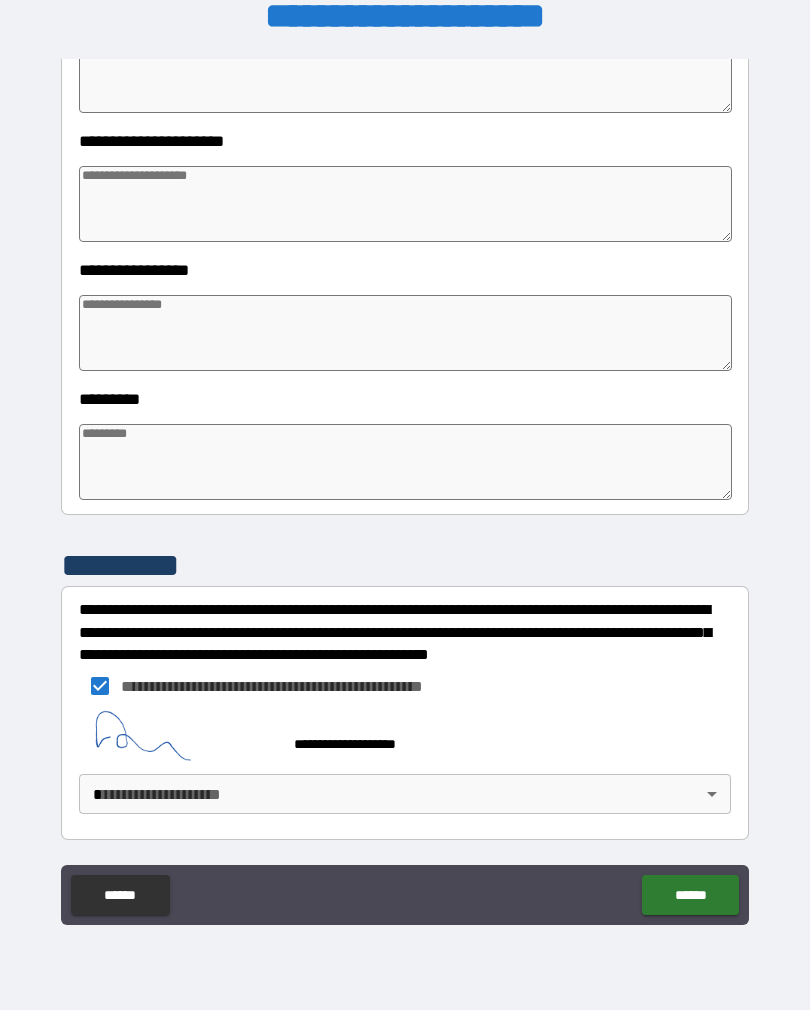 scroll, scrollTop: 409, scrollLeft: 0, axis: vertical 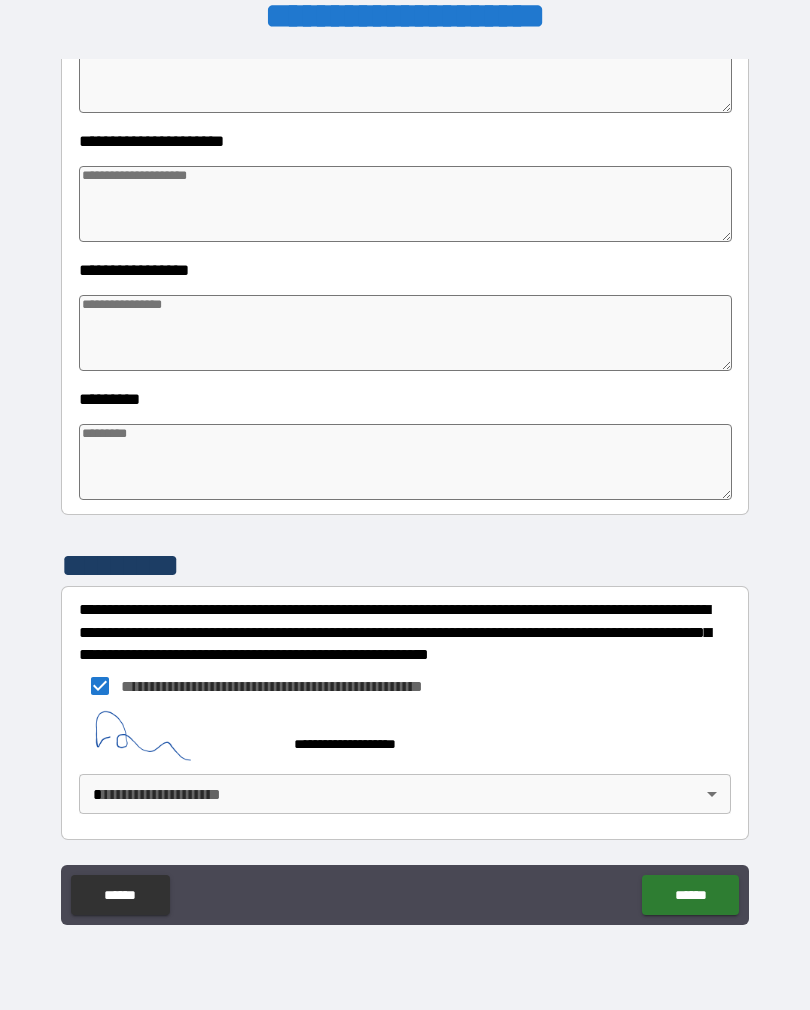 click on "**********" at bounding box center (405, 489) 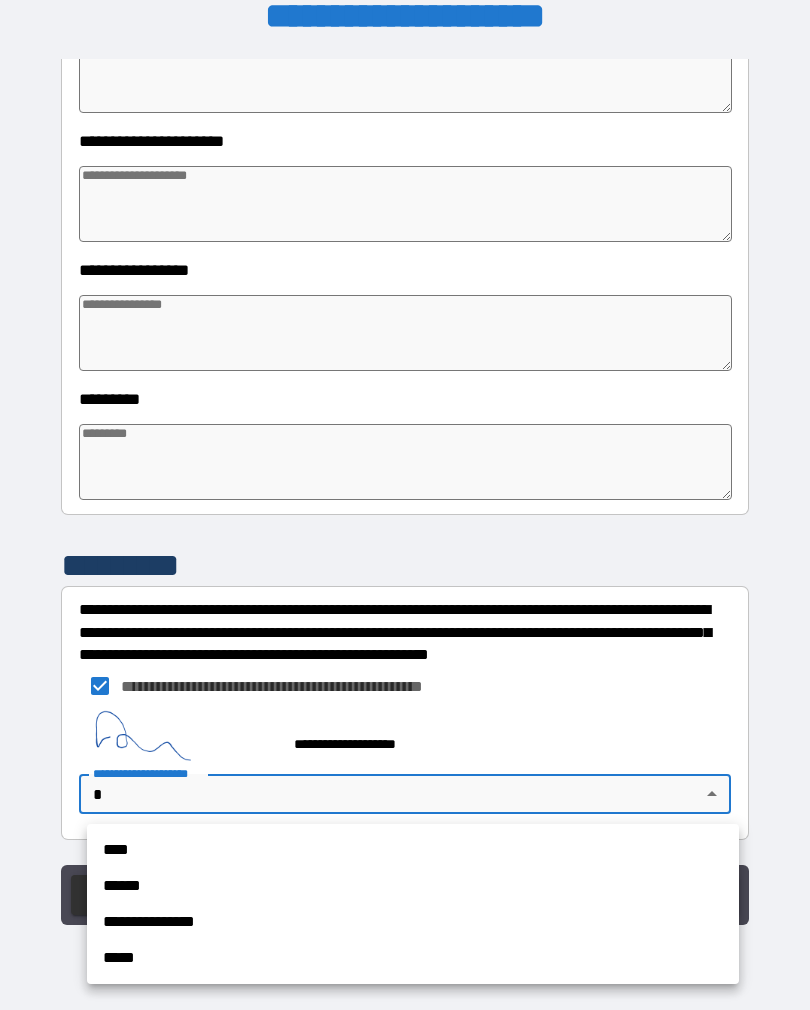 click on "****" at bounding box center (413, 850) 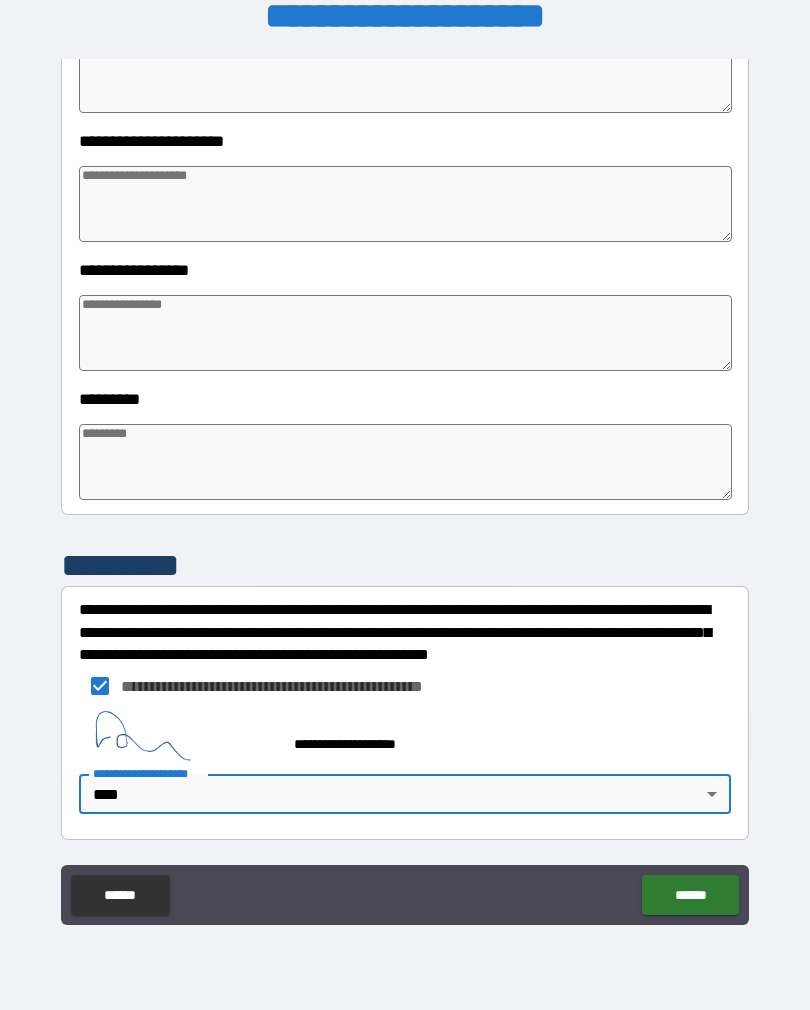 type on "*" 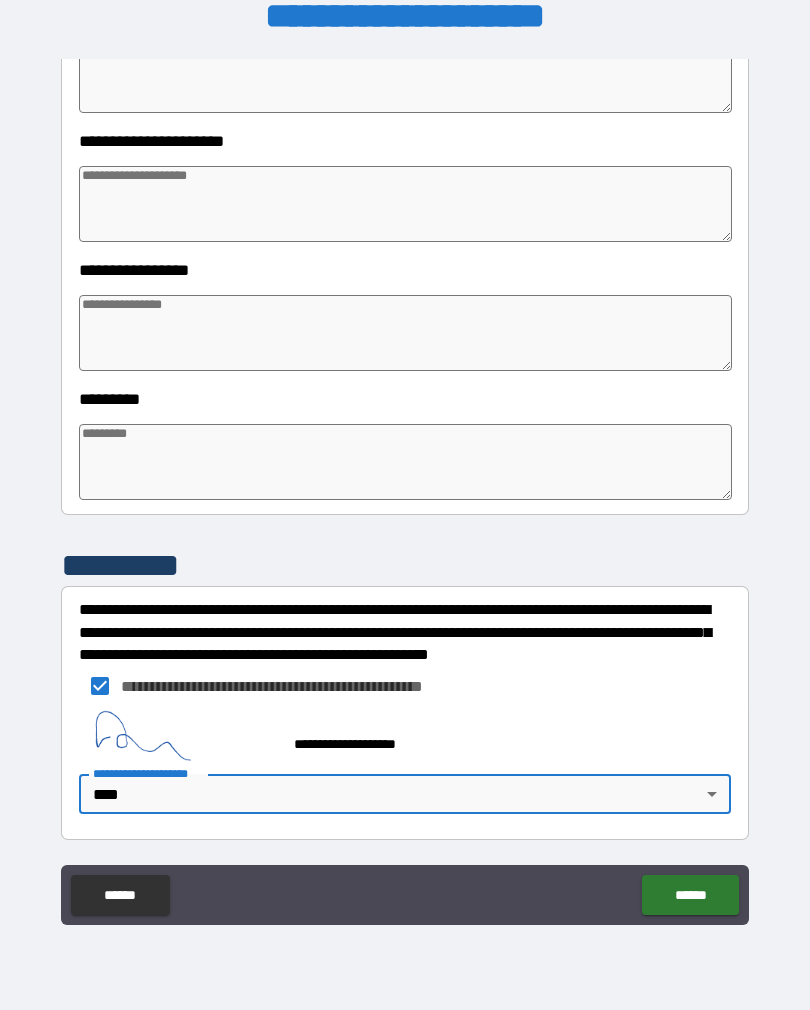 type on "*" 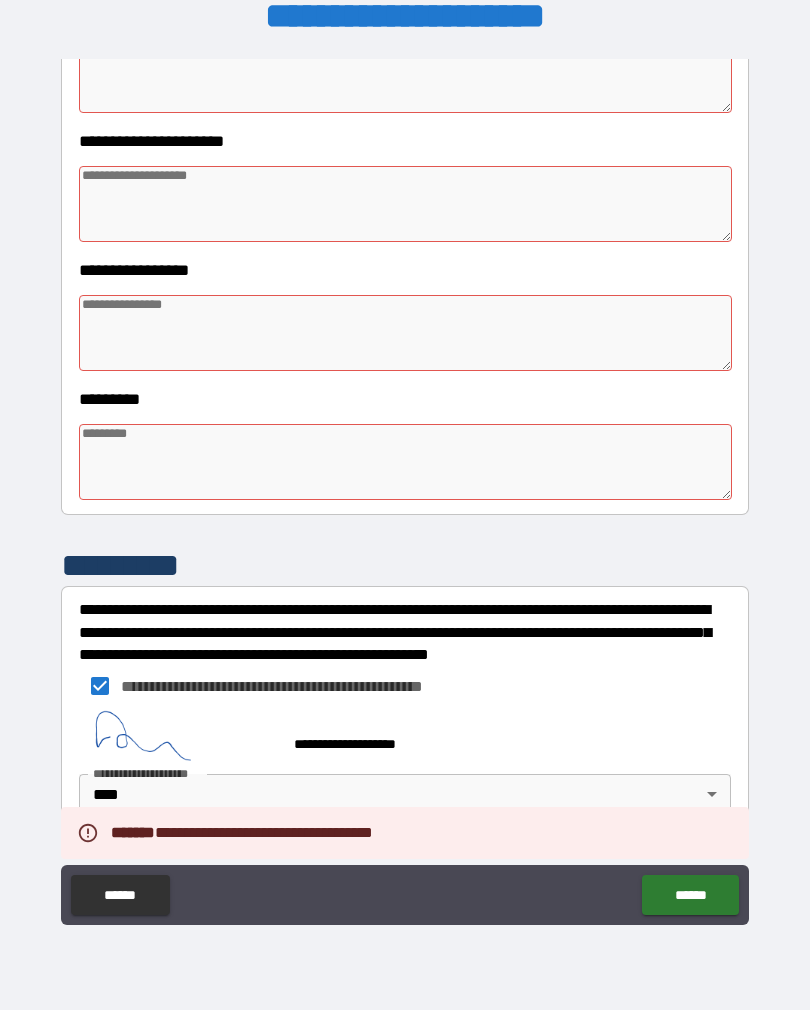 type on "*" 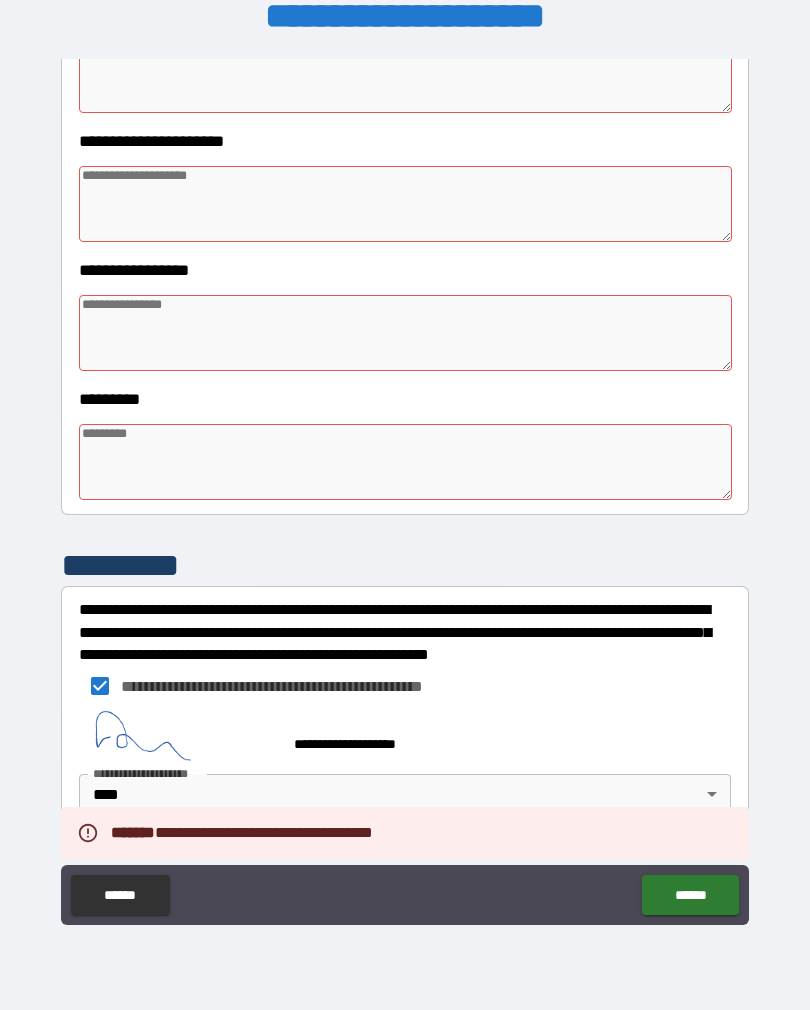type on "*" 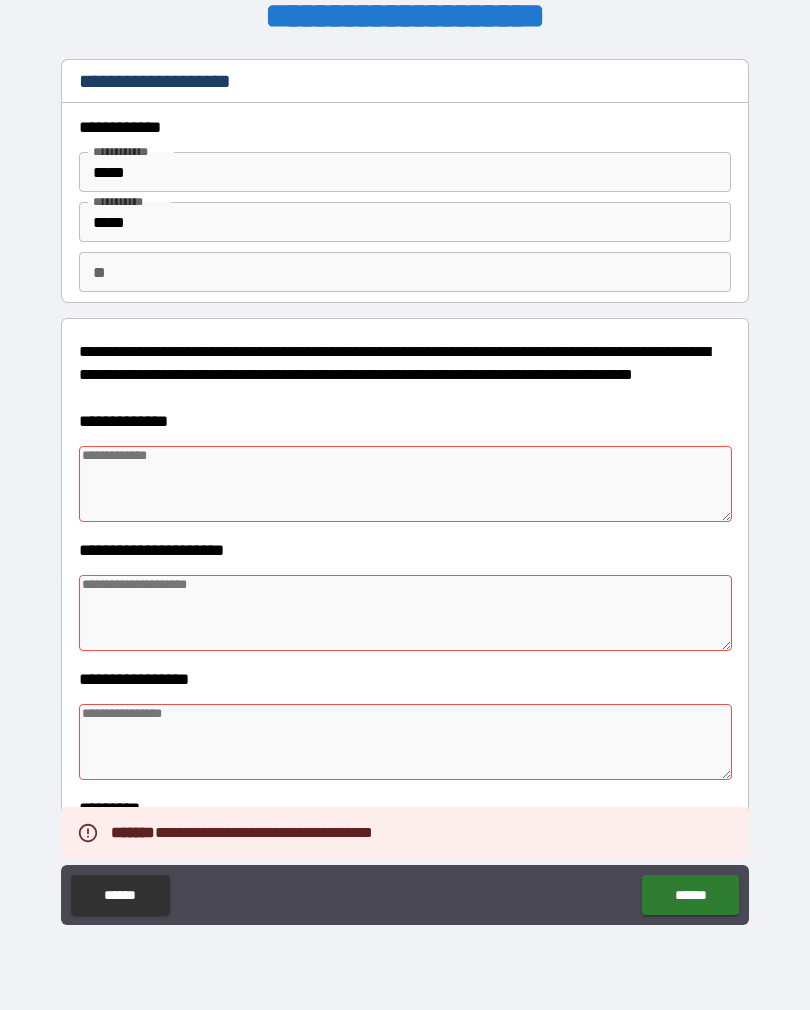 scroll, scrollTop: 0, scrollLeft: 0, axis: both 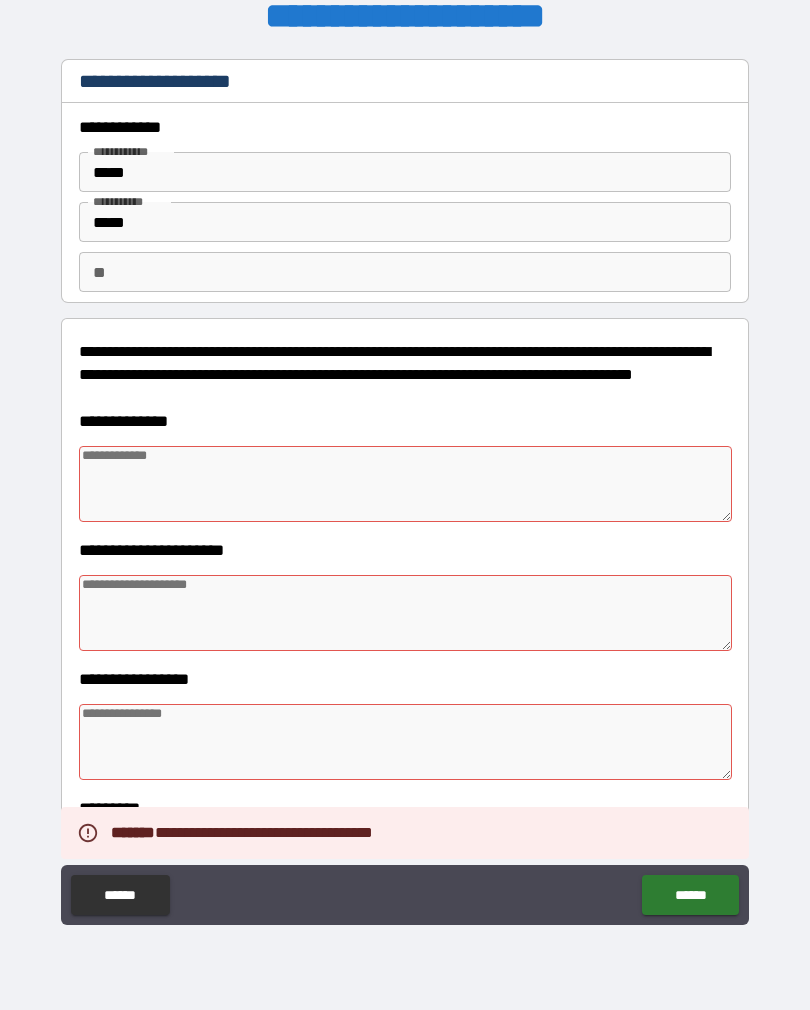 click at bounding box center [405, 484] 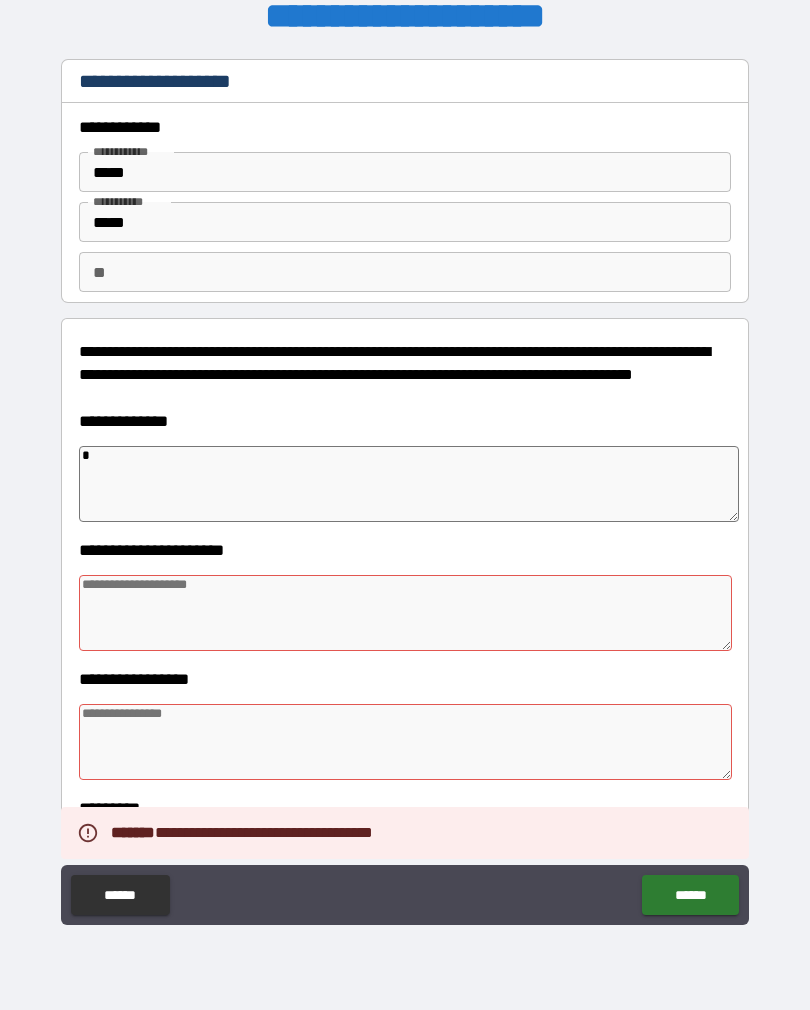 type on "**" 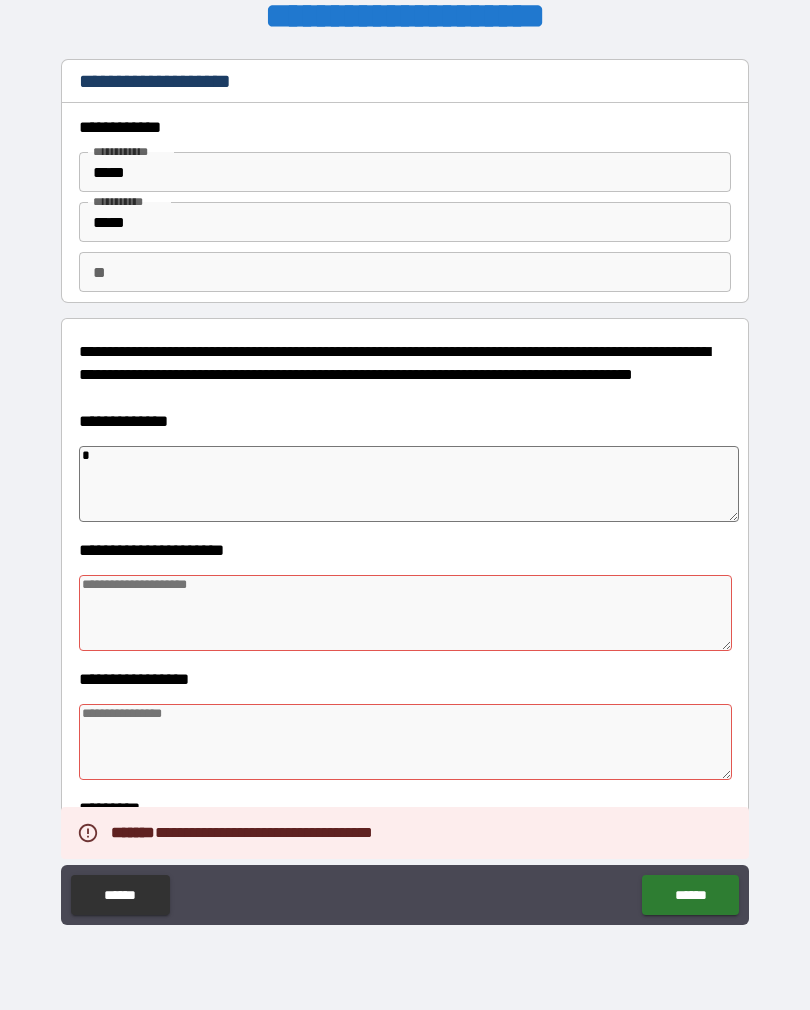 type on "*" 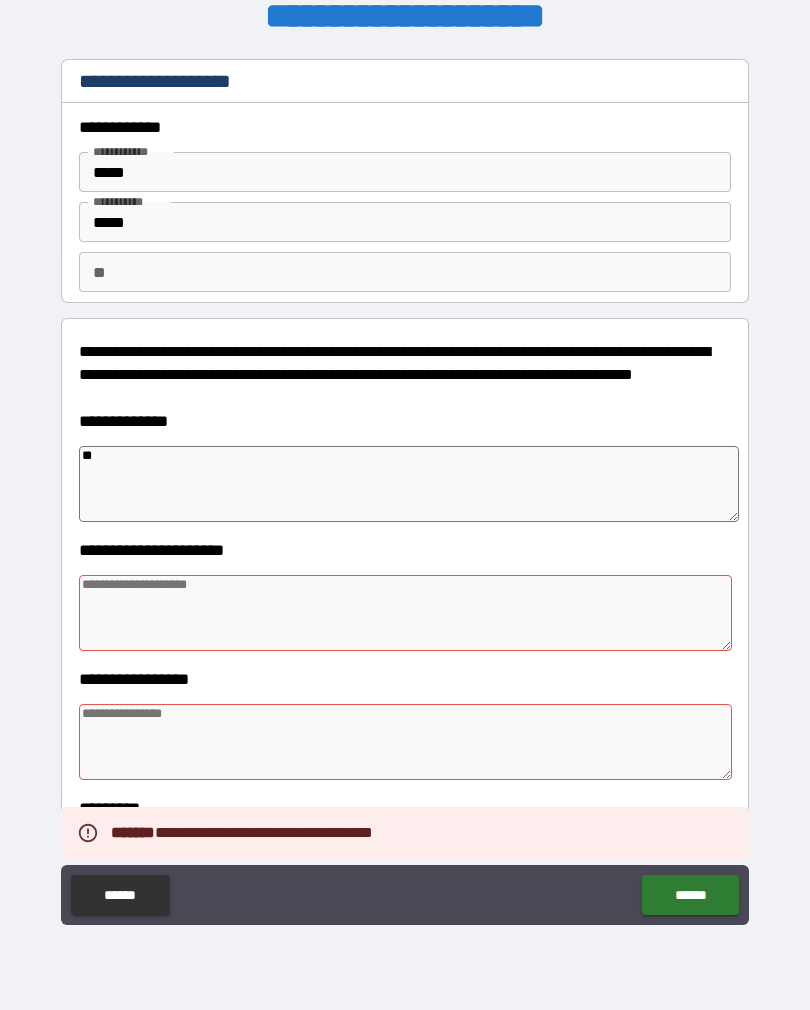 type on "*" 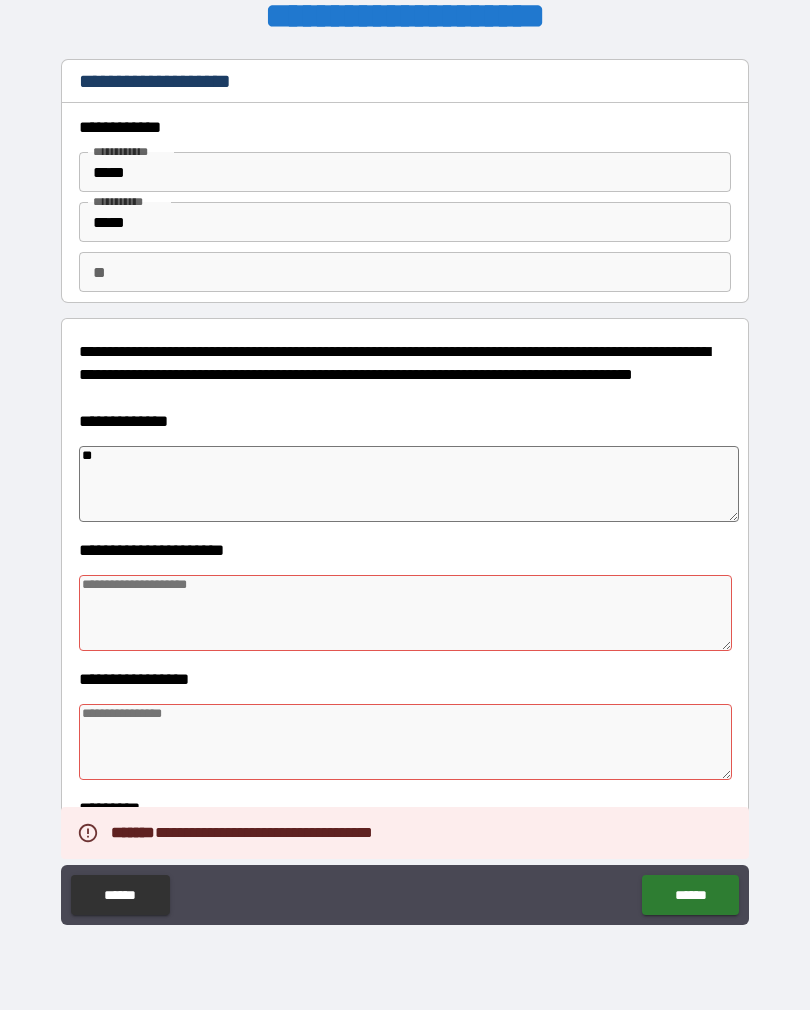 type on "***" 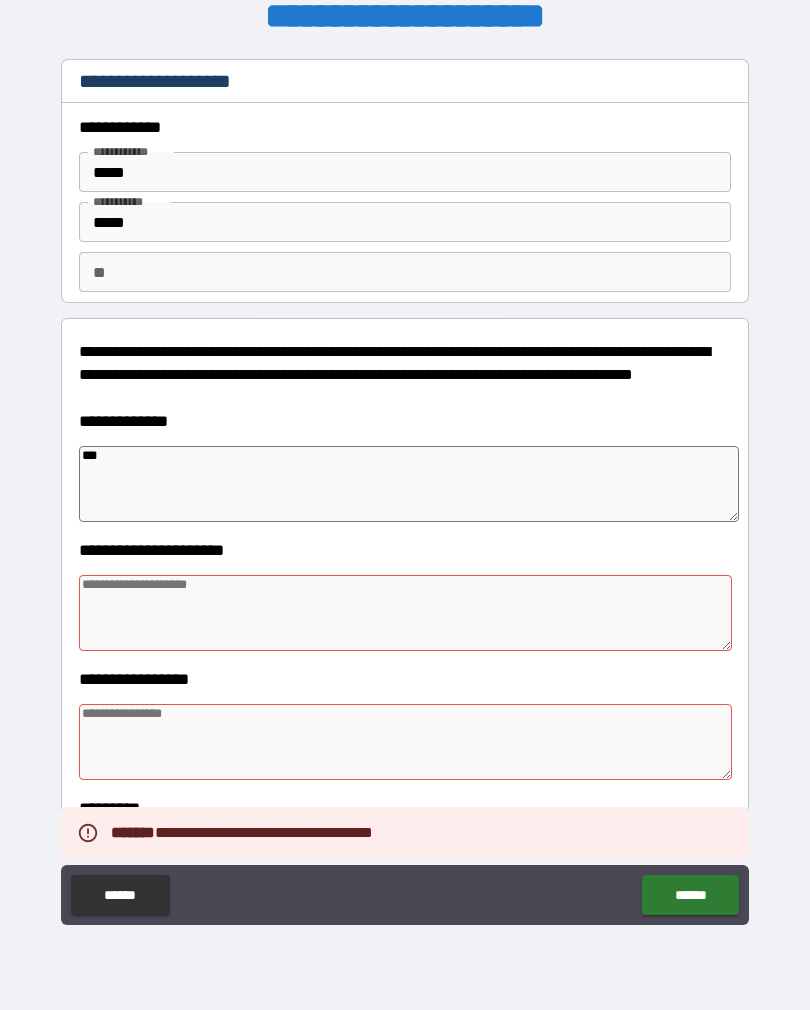 type on "*" 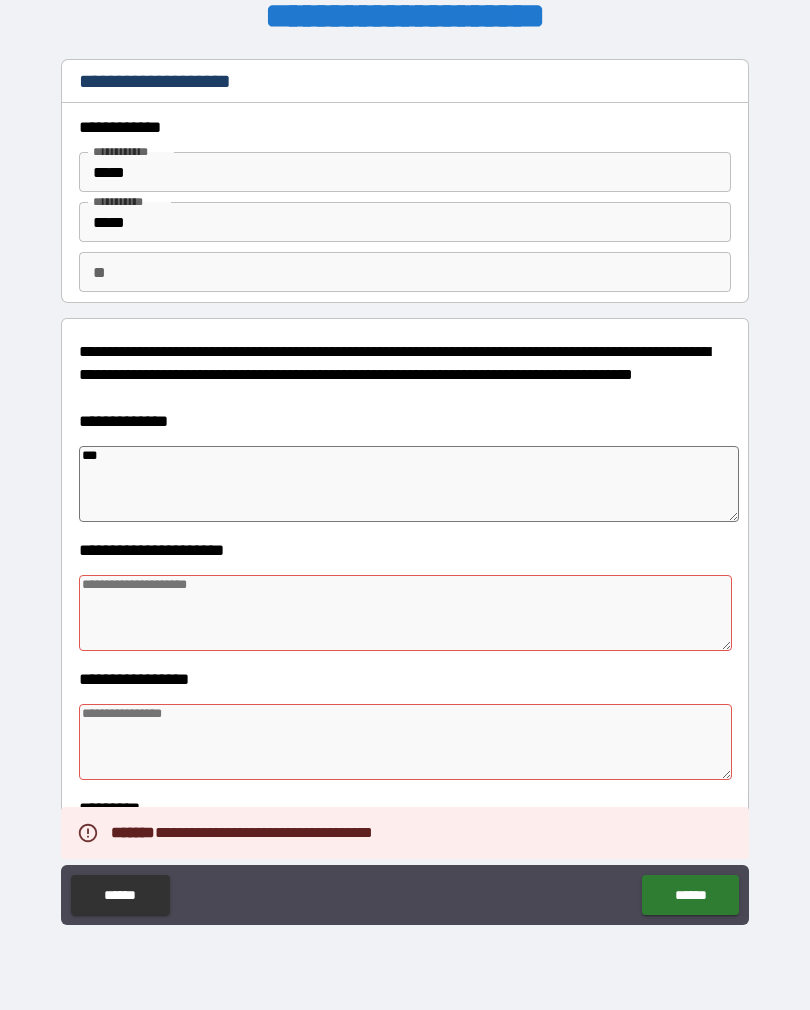 type on "*" 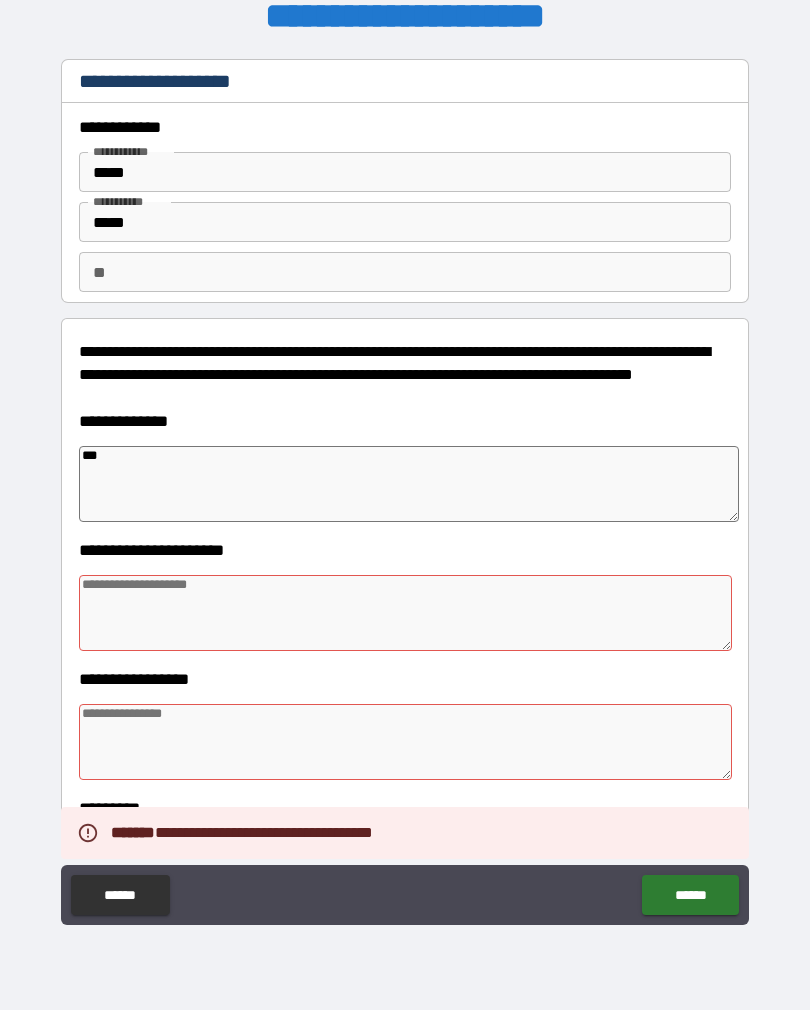 type on "*" 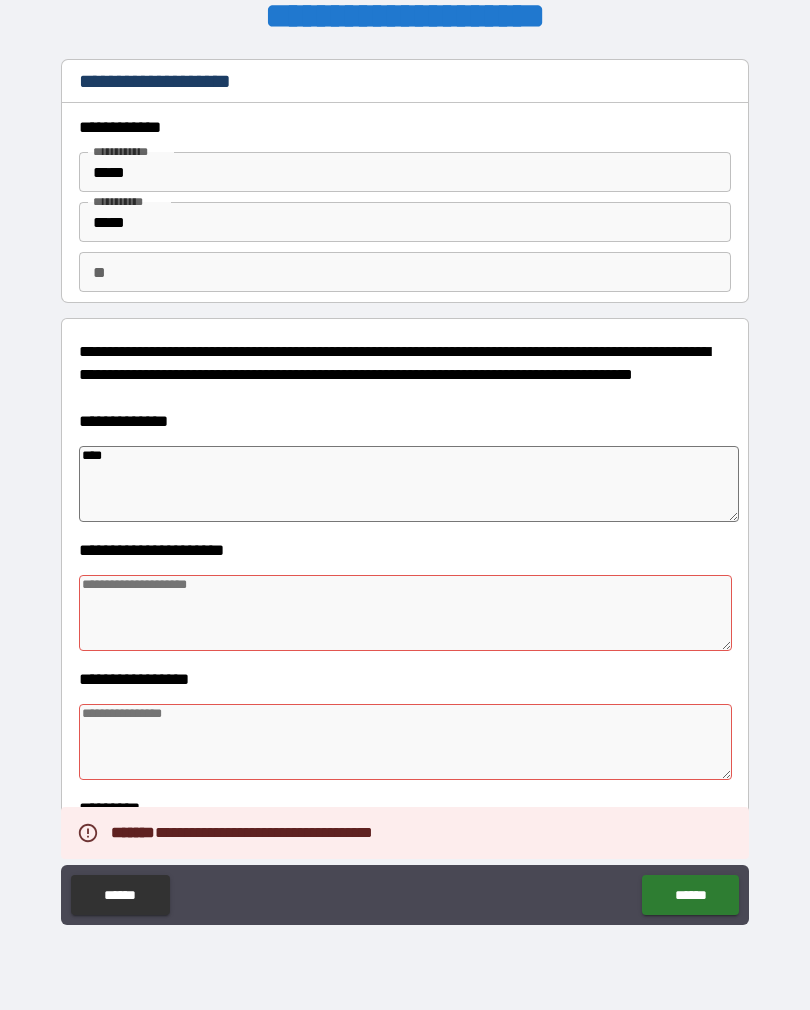 type on "*" 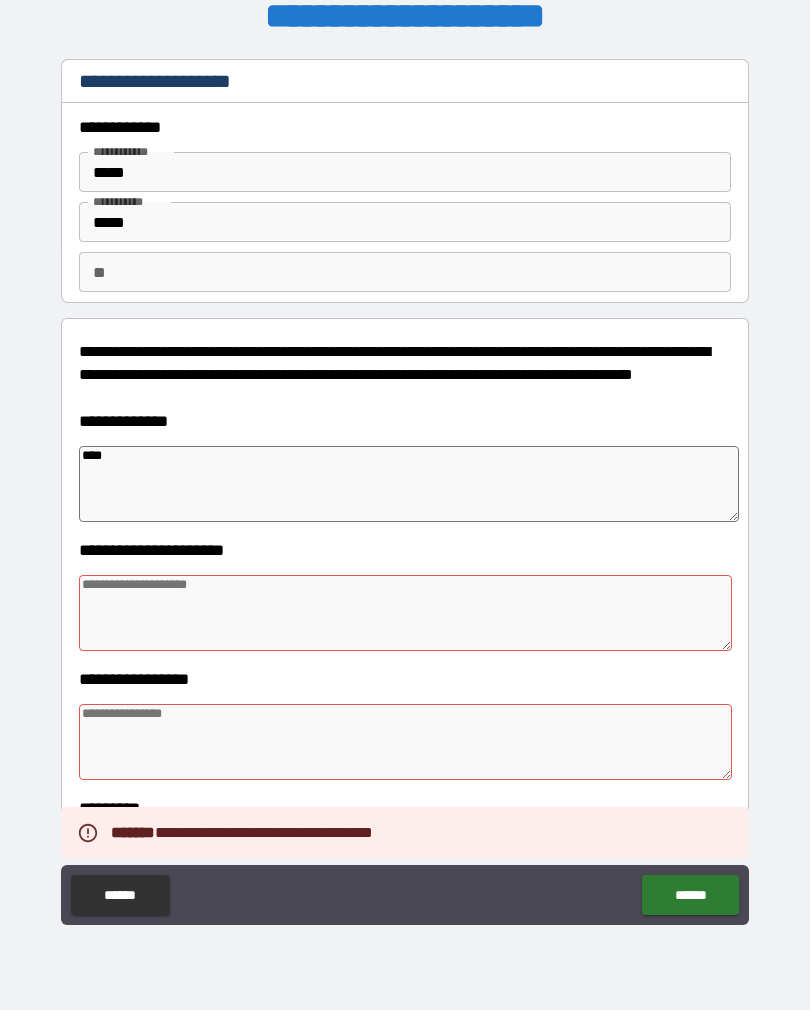 type on "*****" 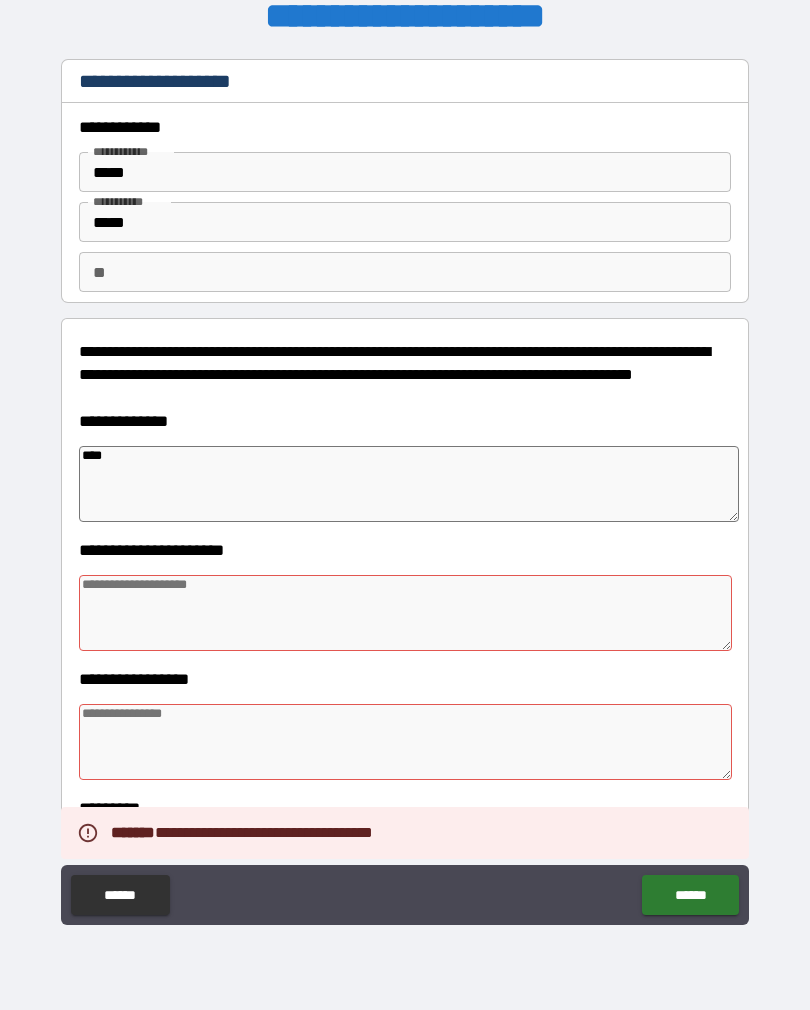 type on "*" 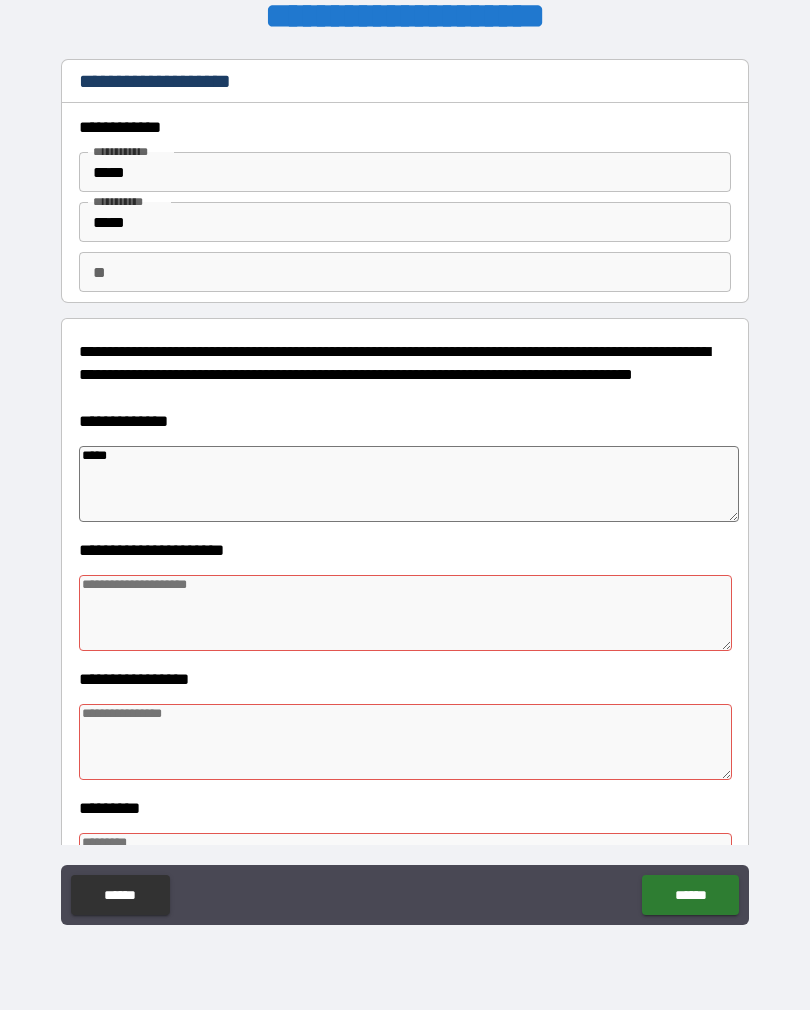 type on "*" 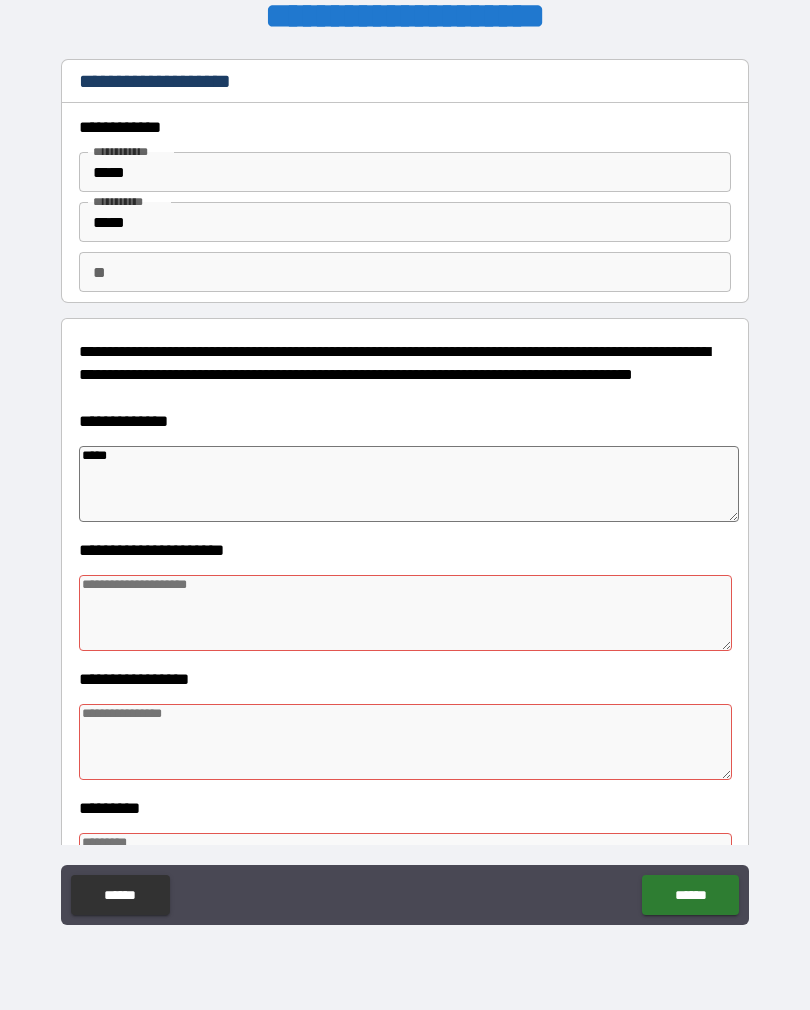type on "*" 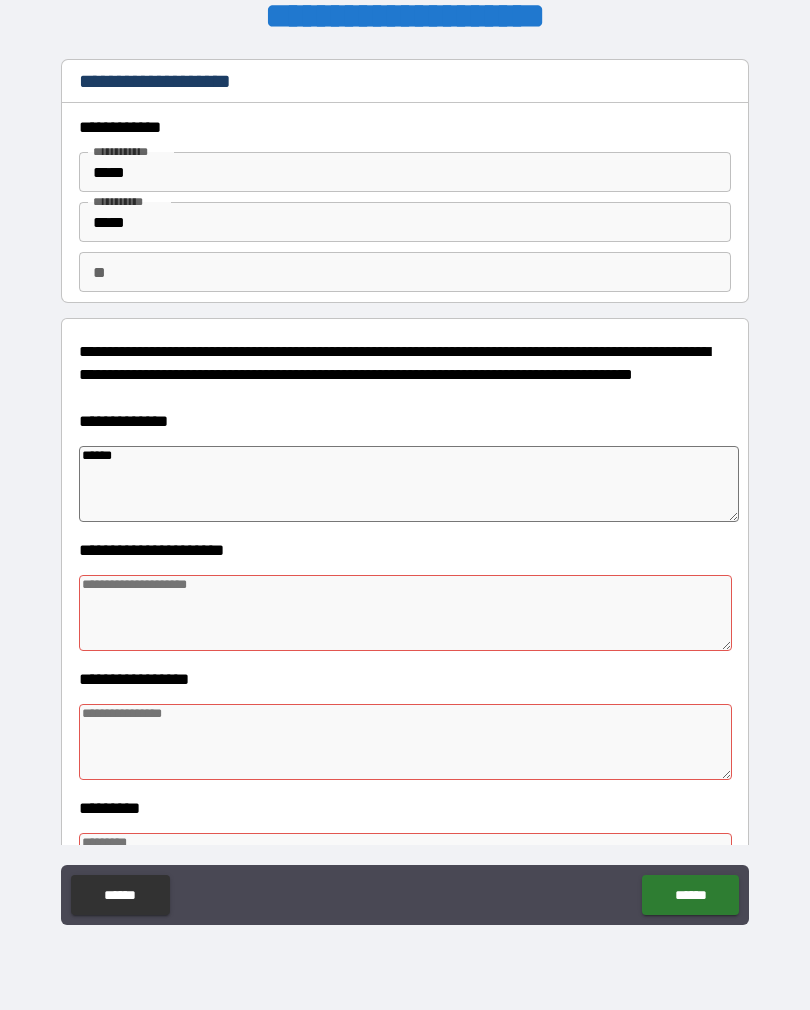 type on "*******" 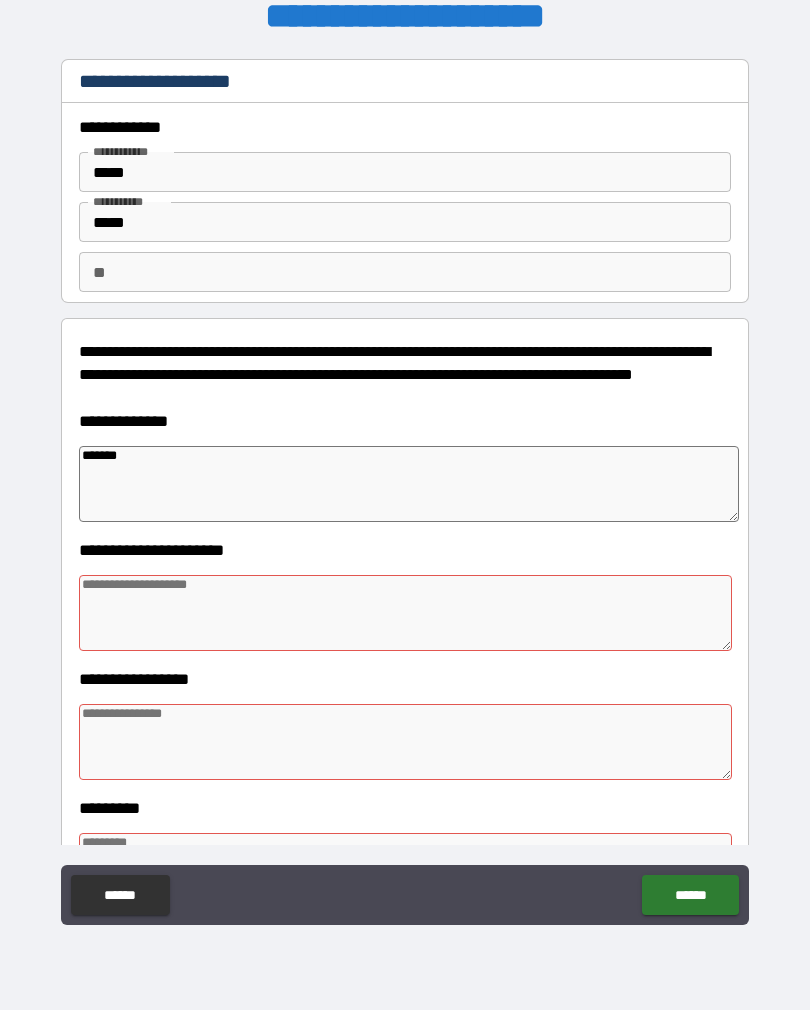 type on "*" 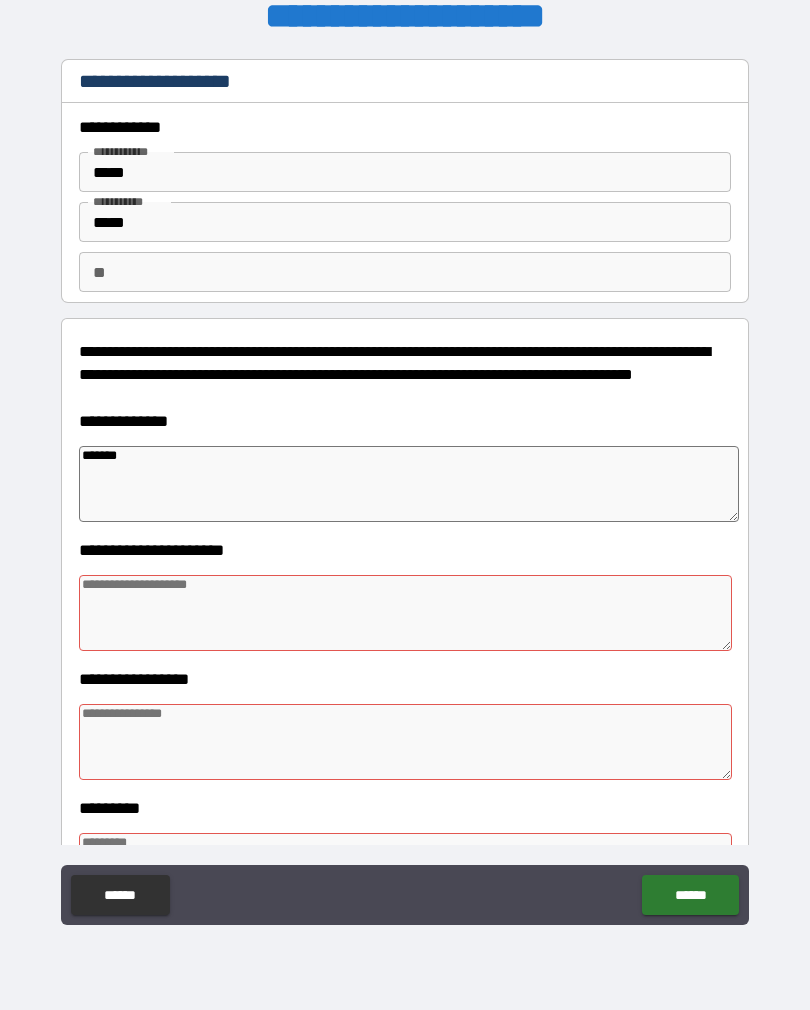 type on "*" 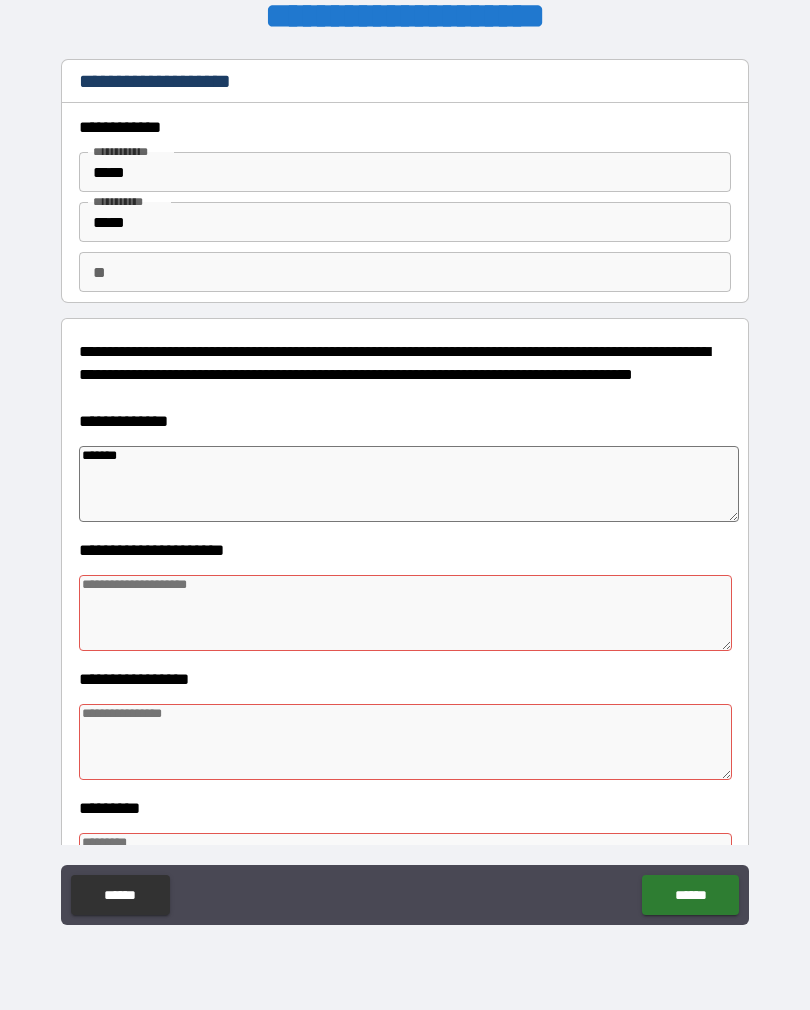 type on "*" 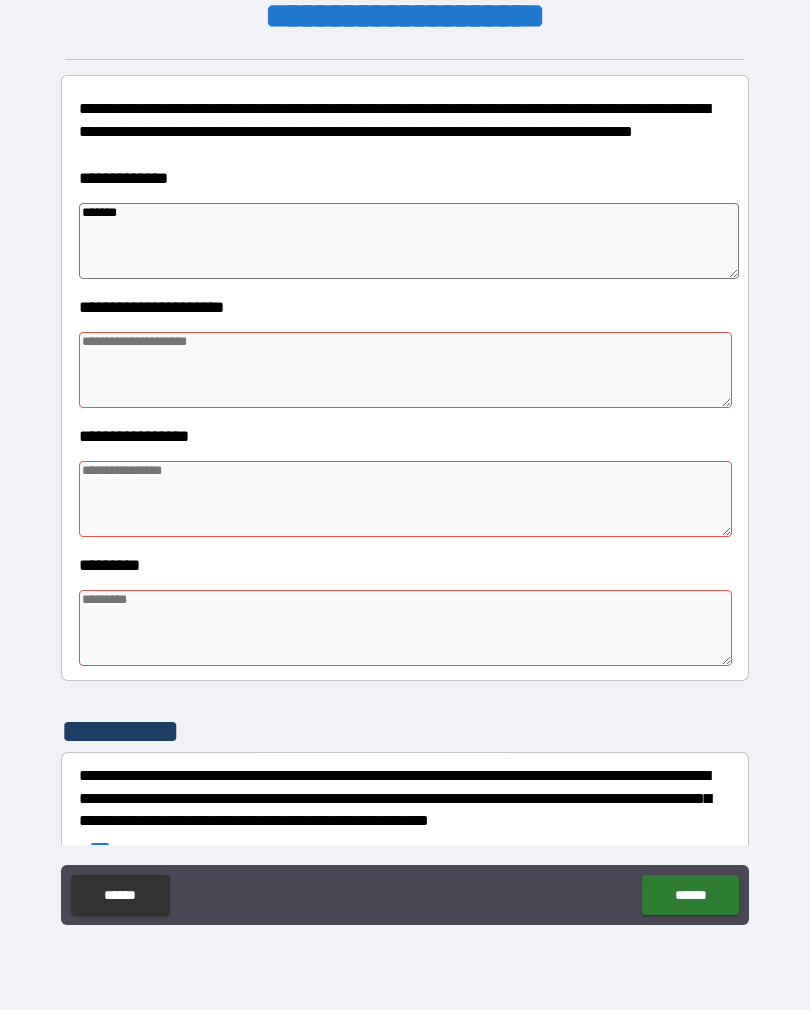 scroll, scrollTop: 253, scrollLeft: 0, axis: vertical 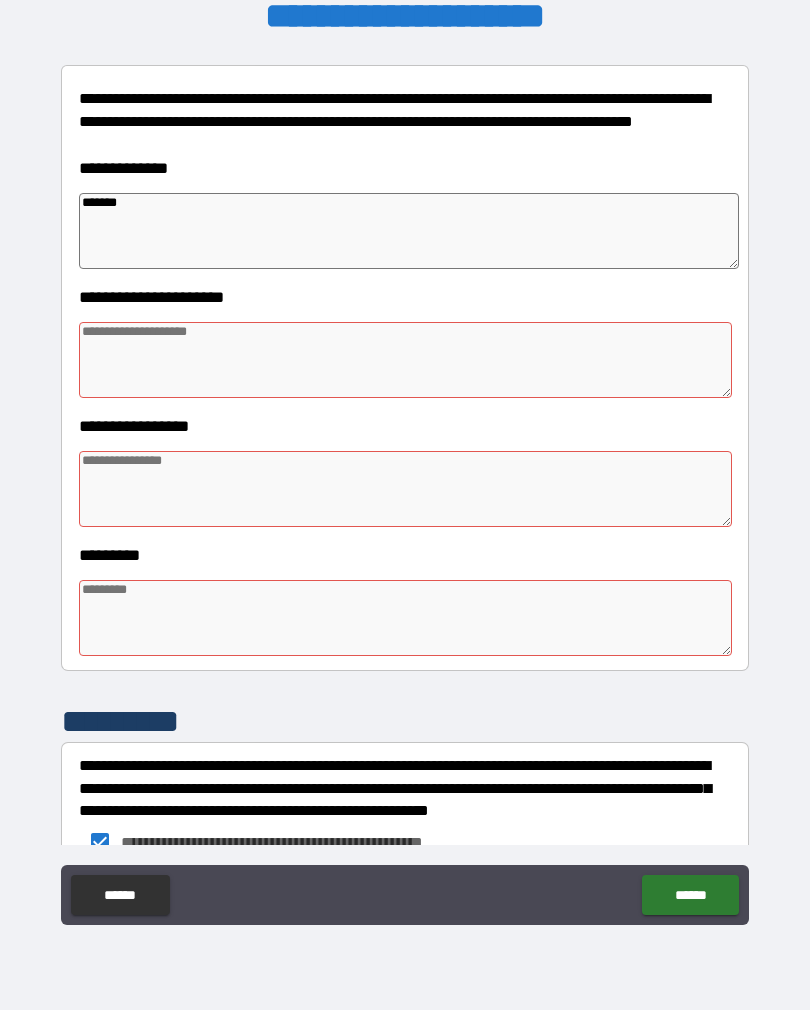 click at bounding box center [405, 489] 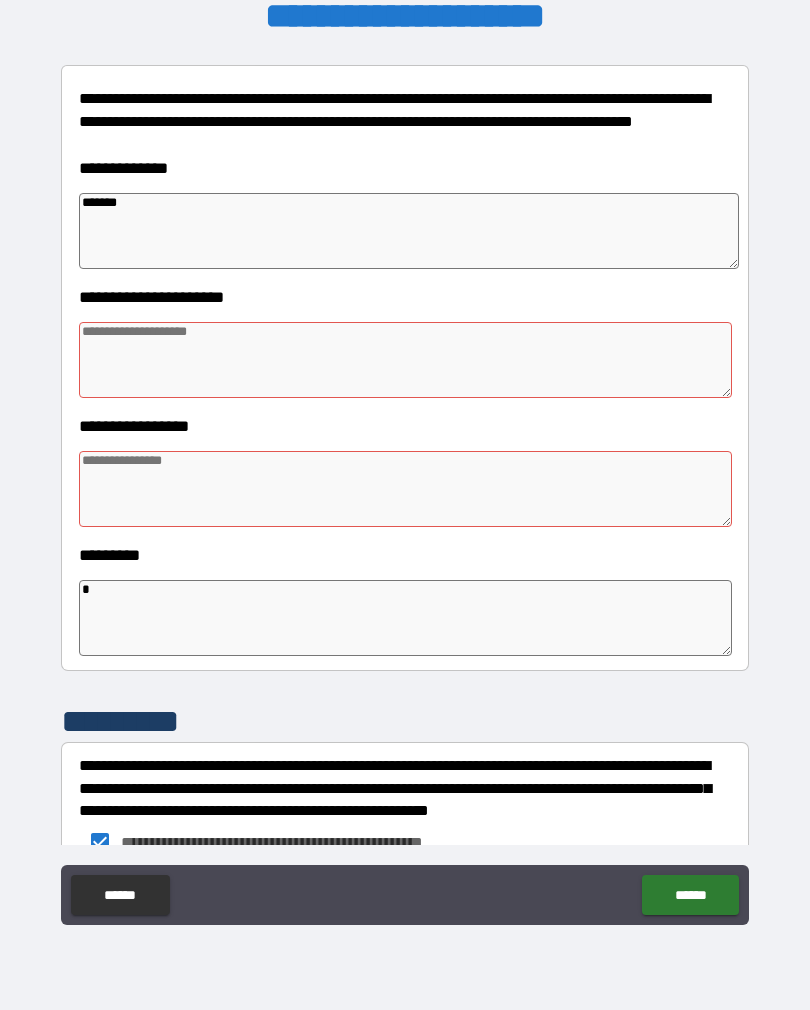 type on "*" 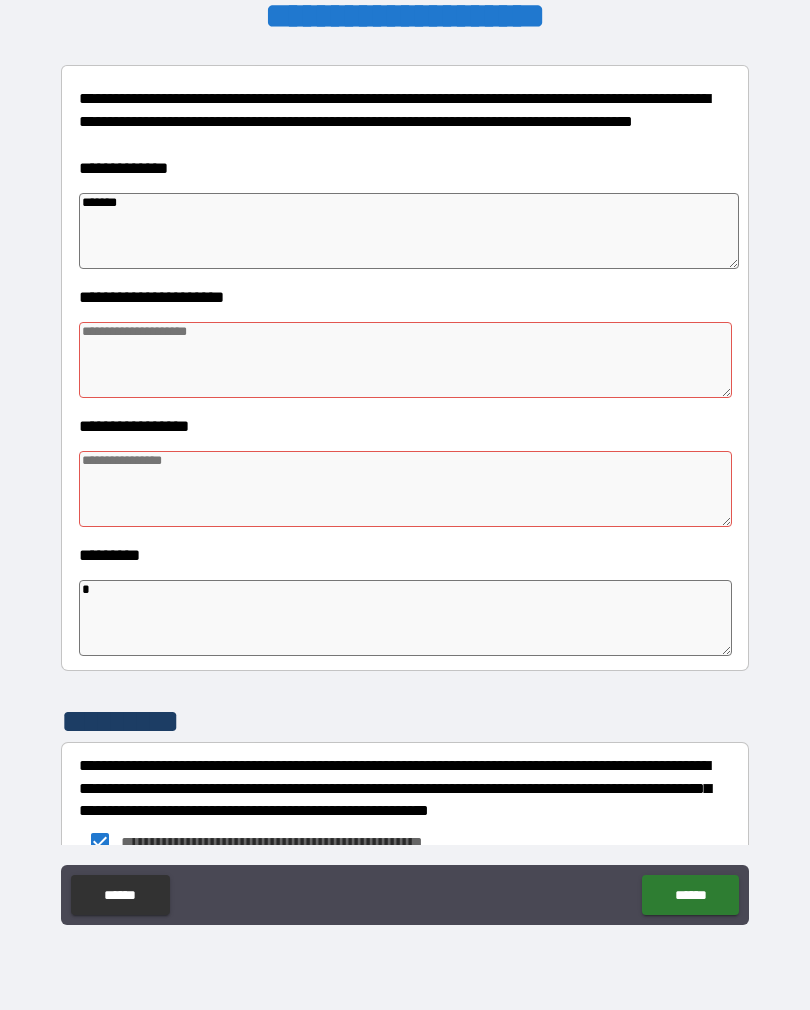 type on "*" 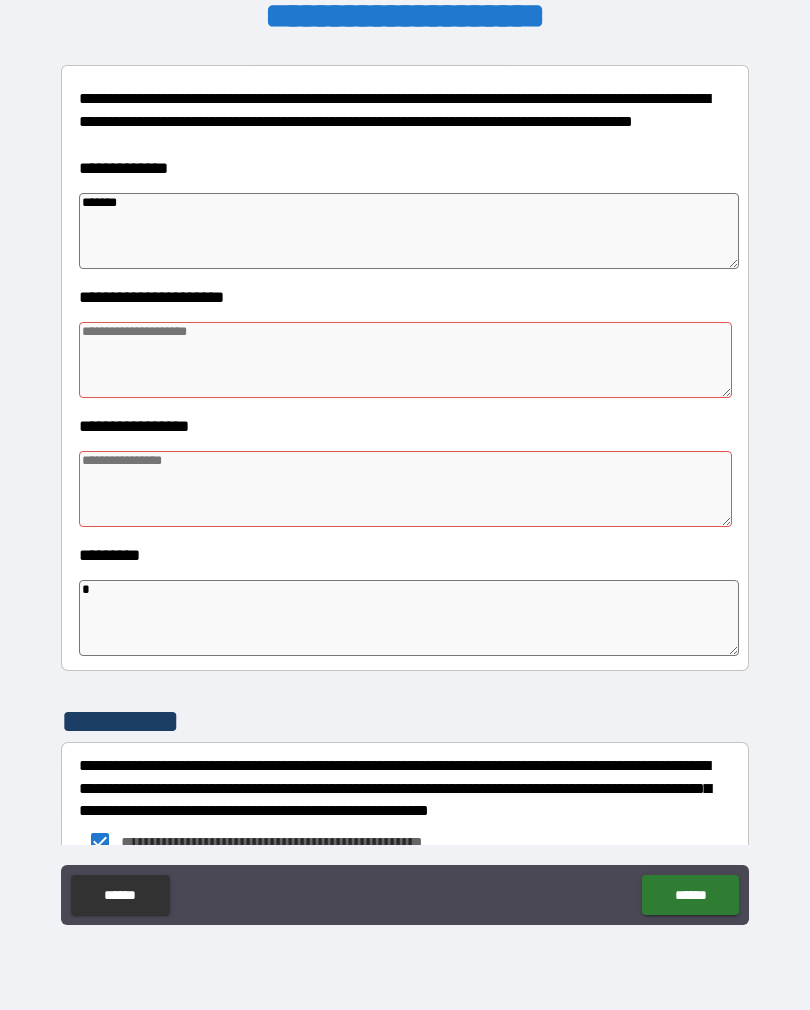 type on "**" 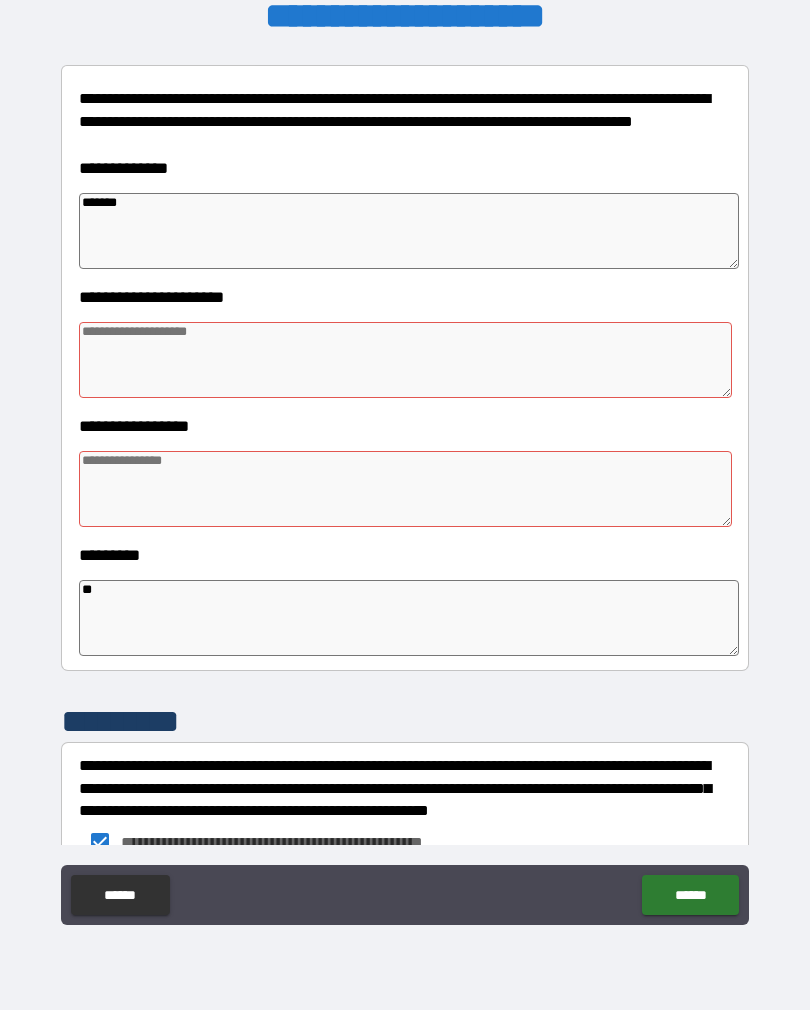 type on "*" 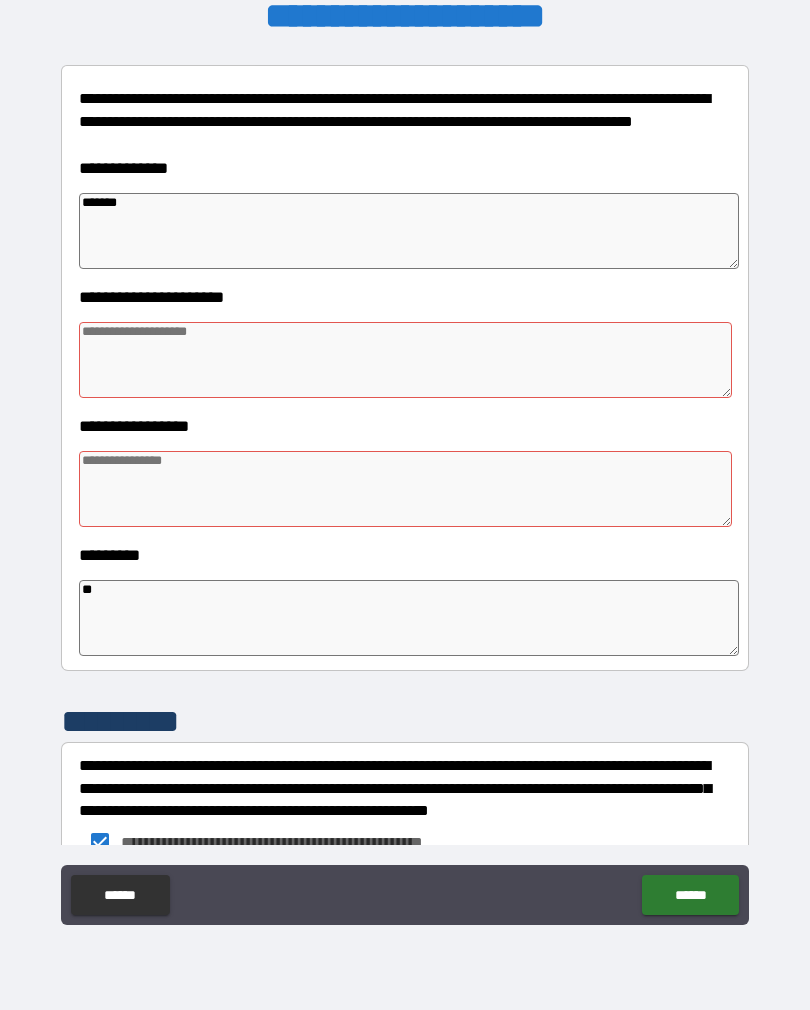 type on "*" 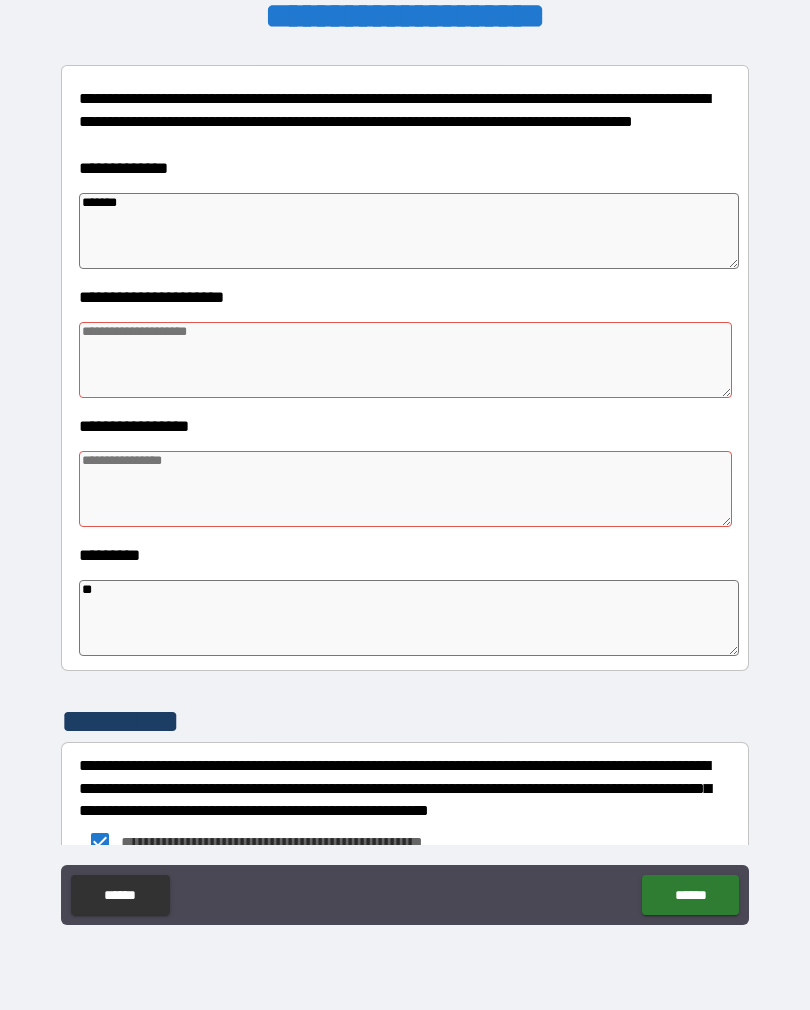 type on "*" 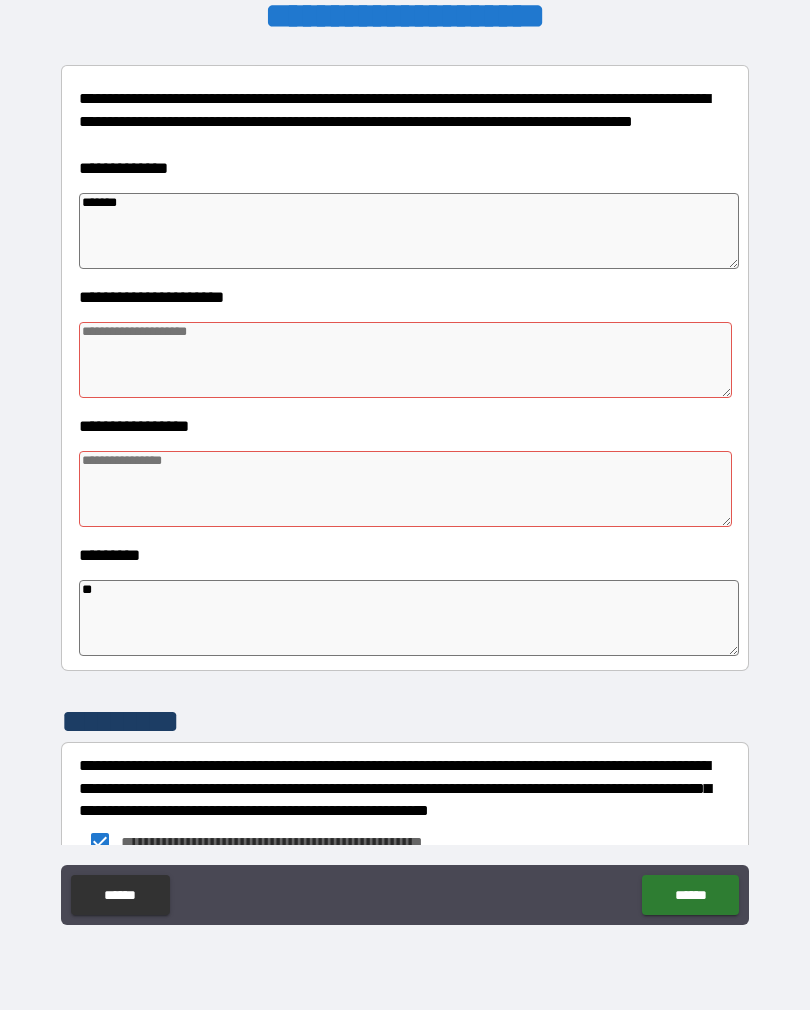 type on "*" 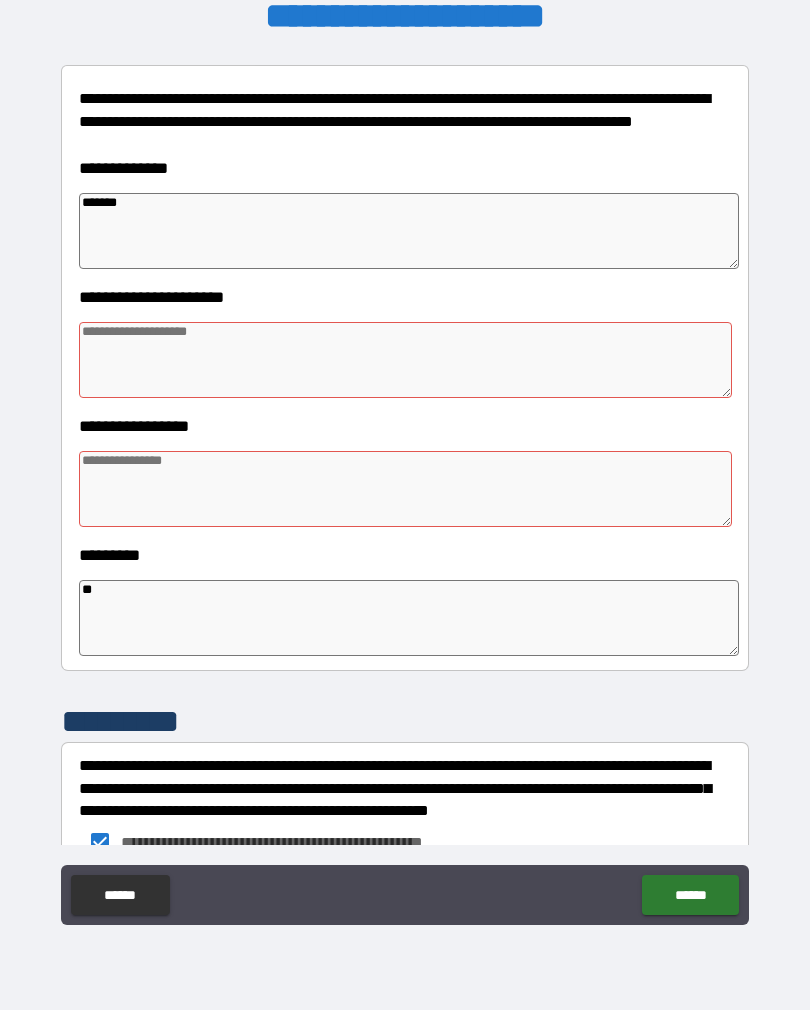 type on "*" 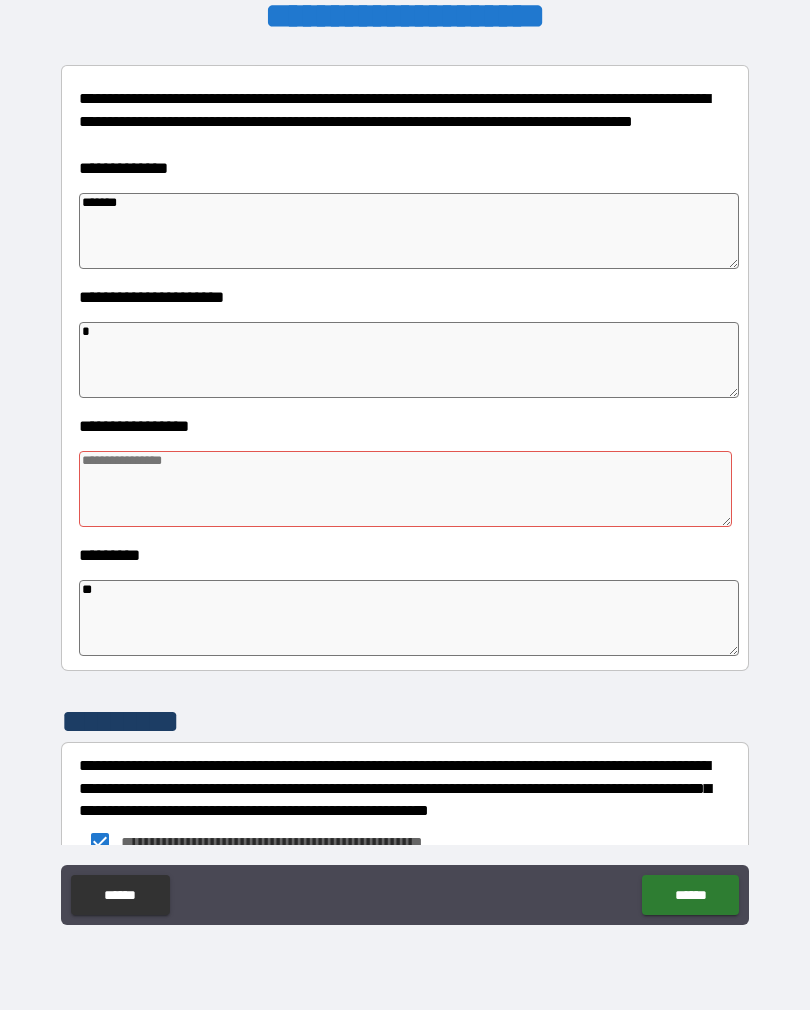 type on "*" 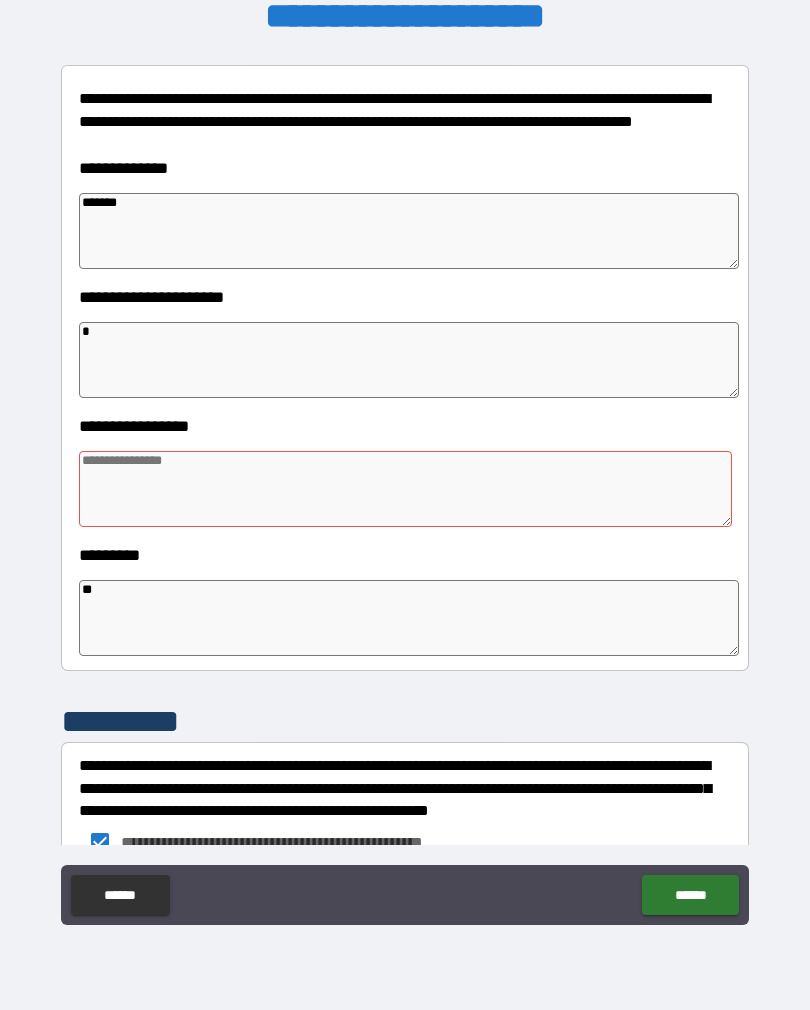 type on "*" 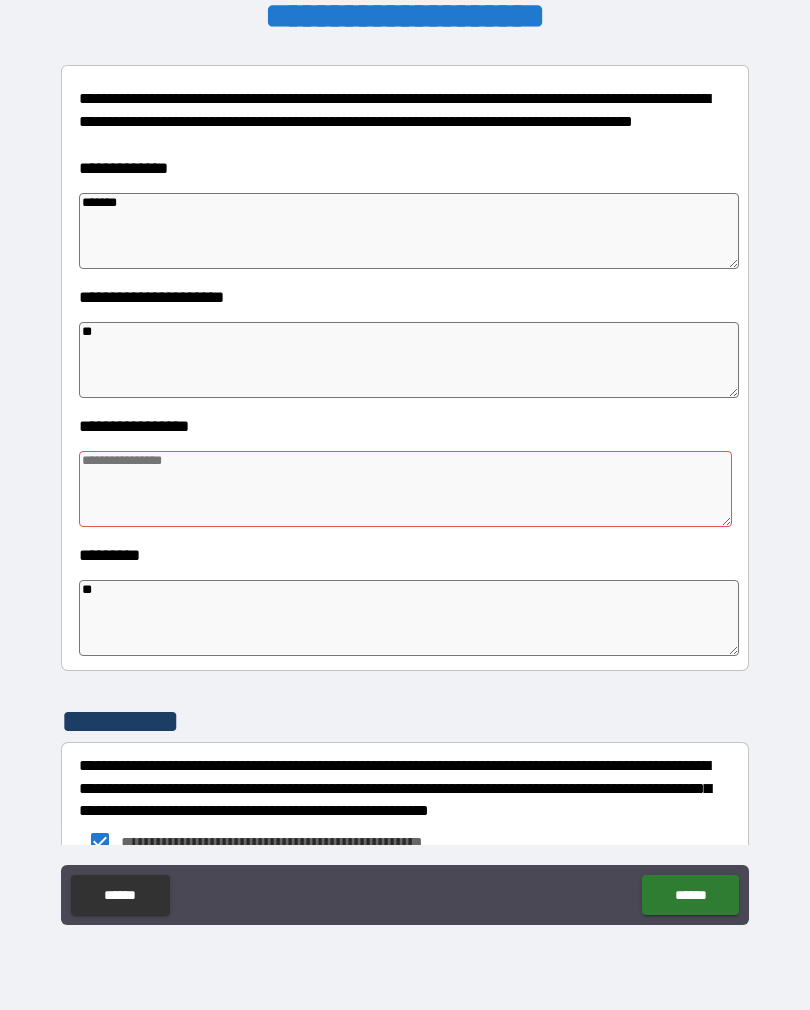 type on "*" 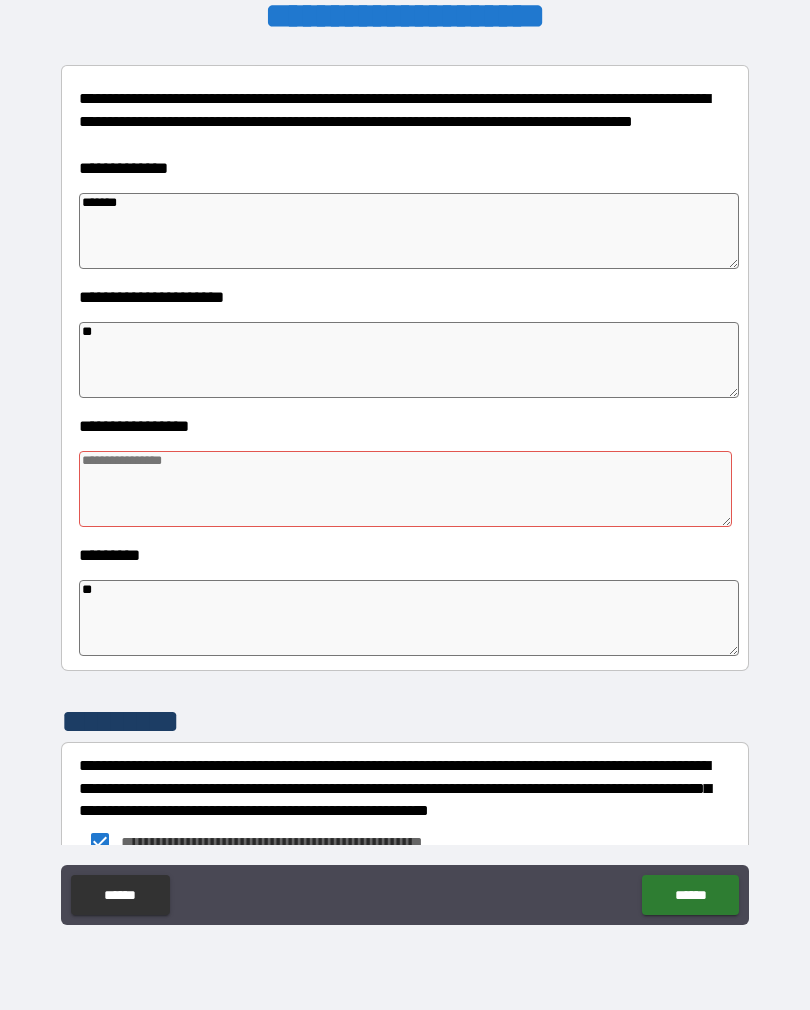 type on "***" 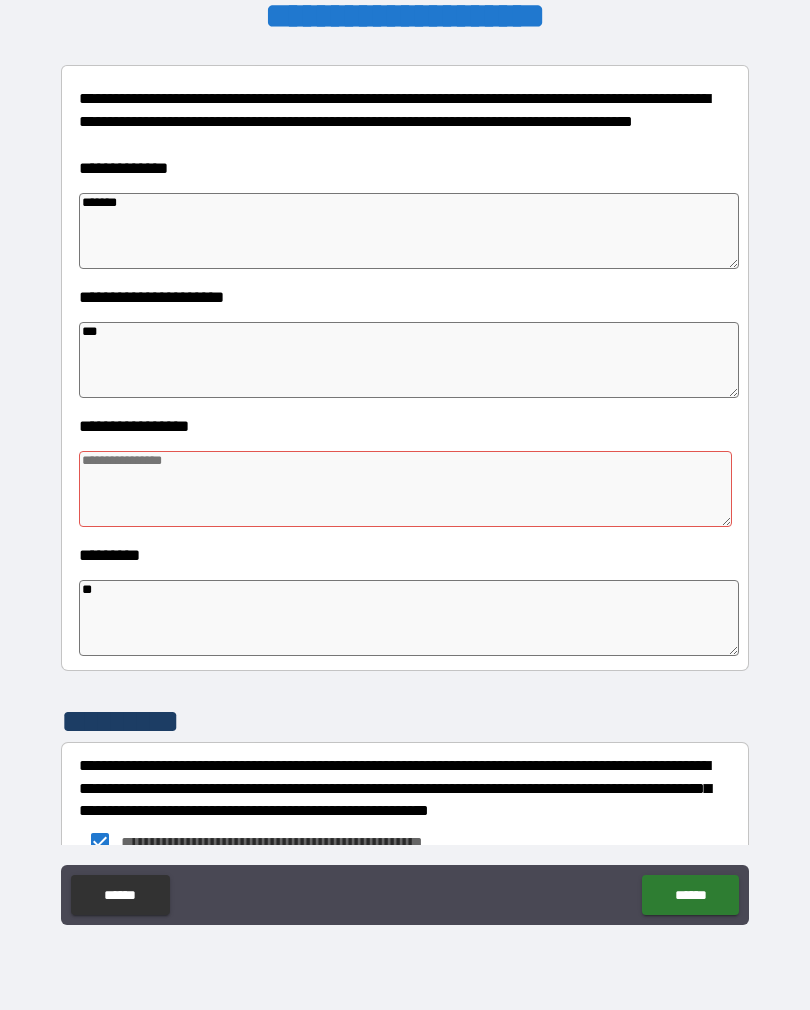 type on "*" 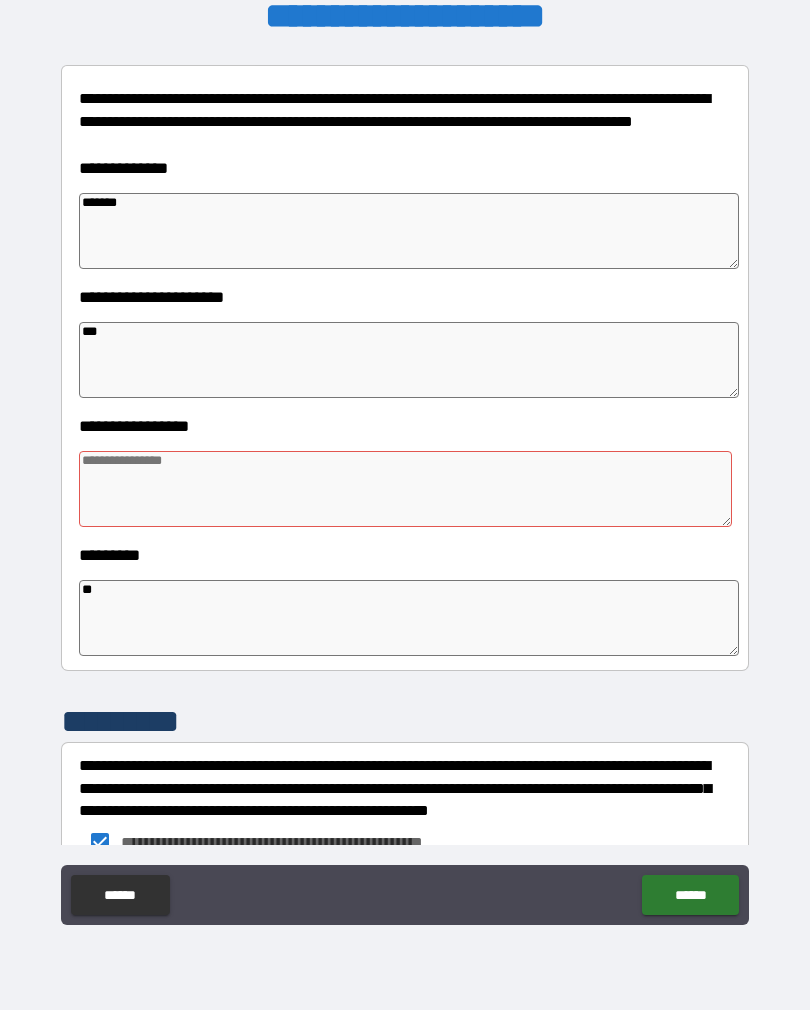 type on "*" 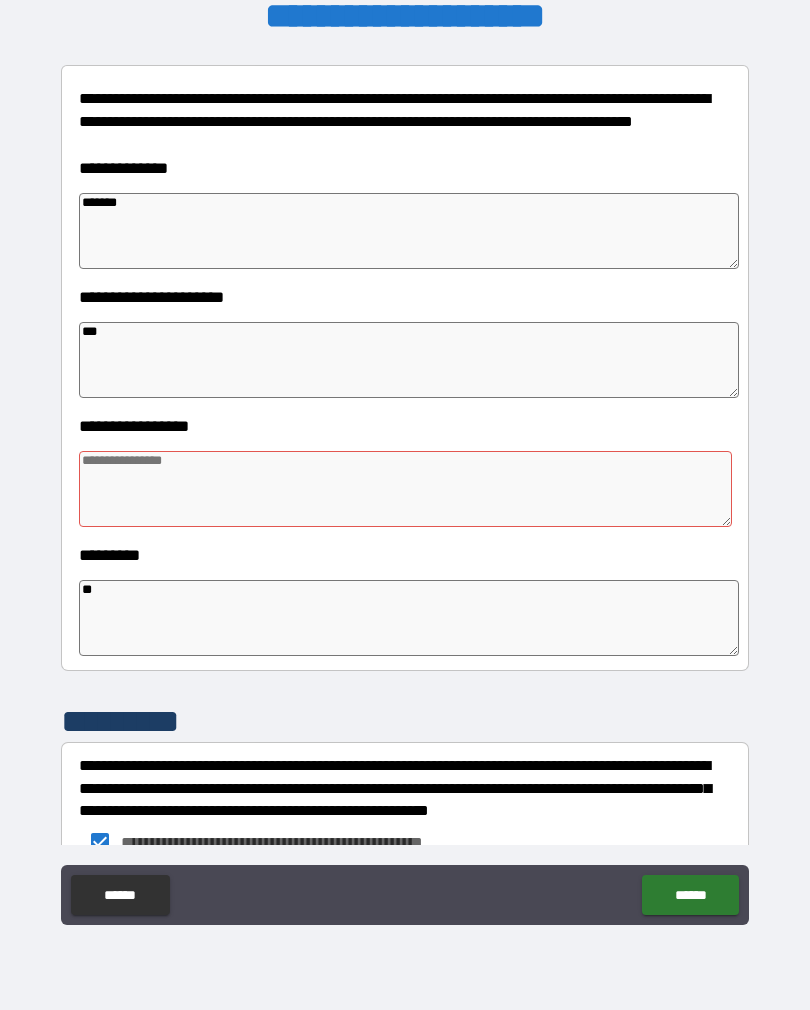type on "*" 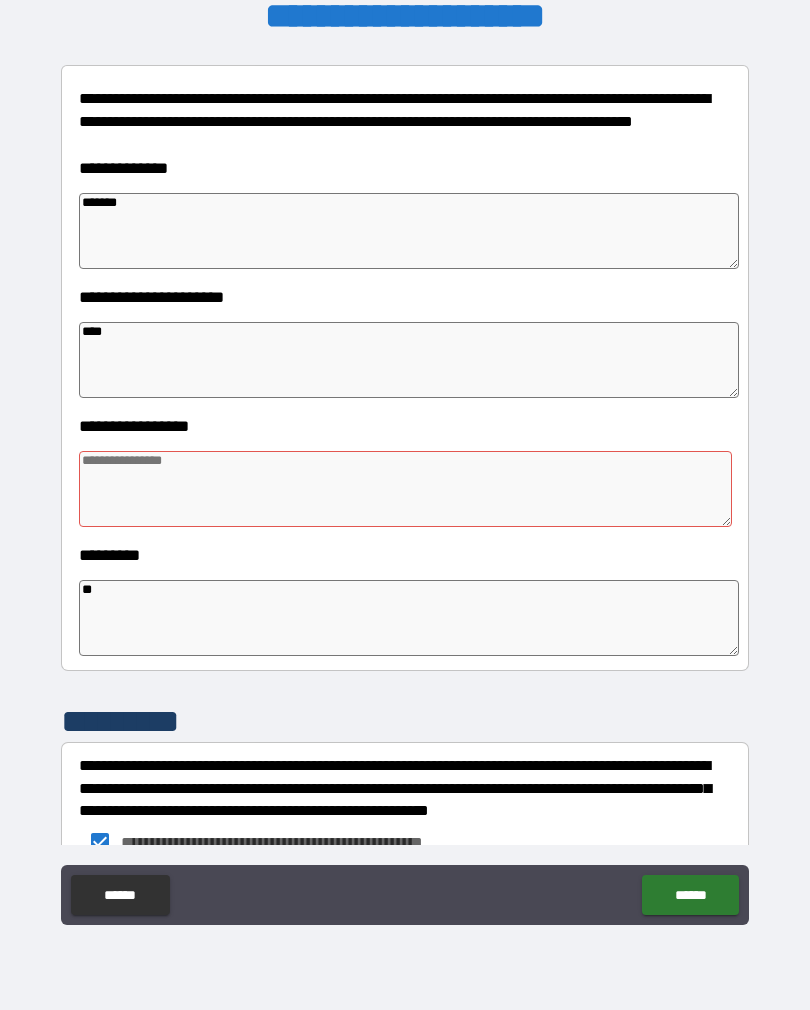 type on "*" 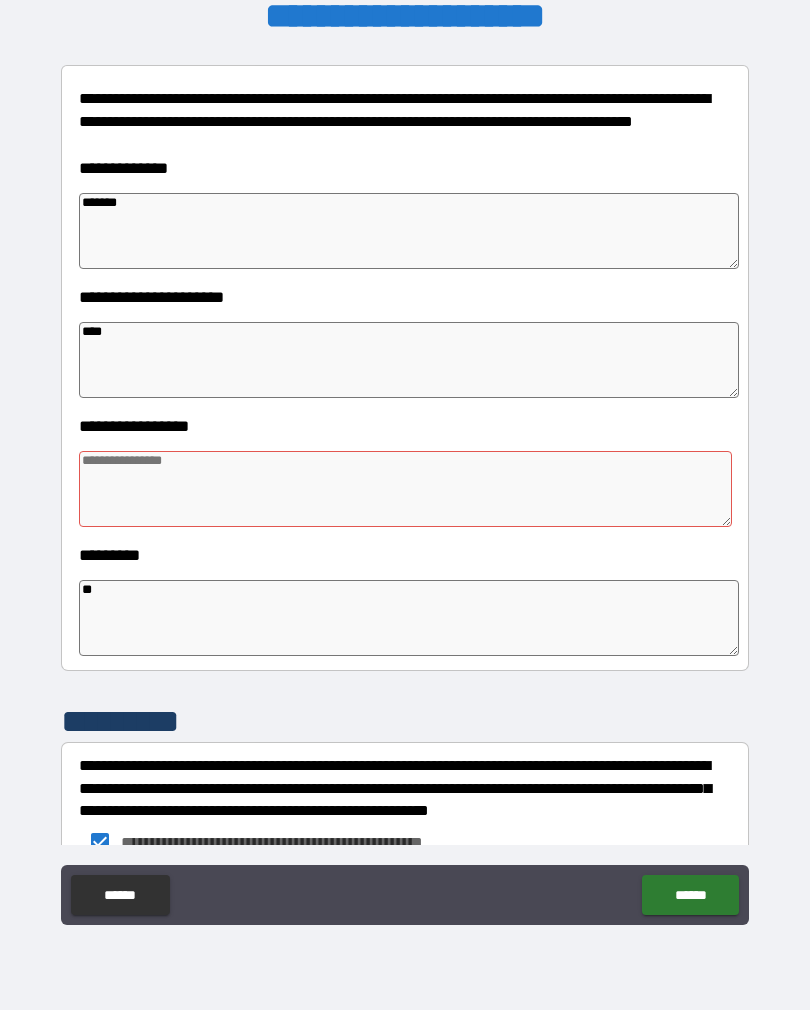 type on "*" 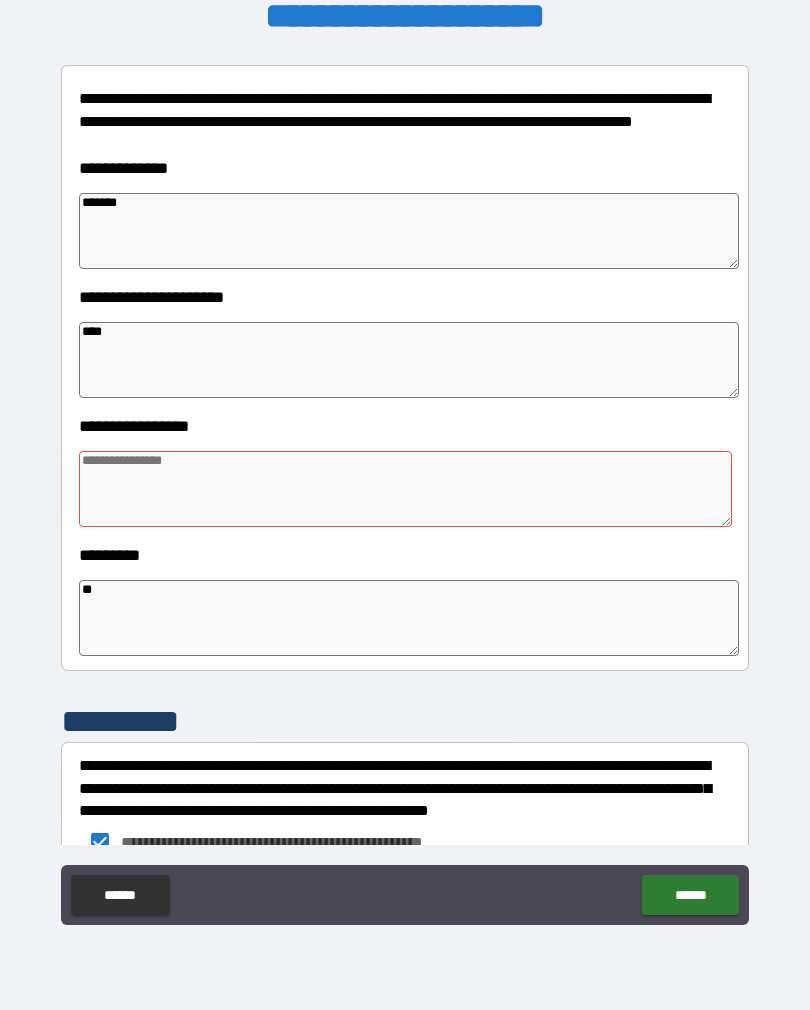 type on "*" 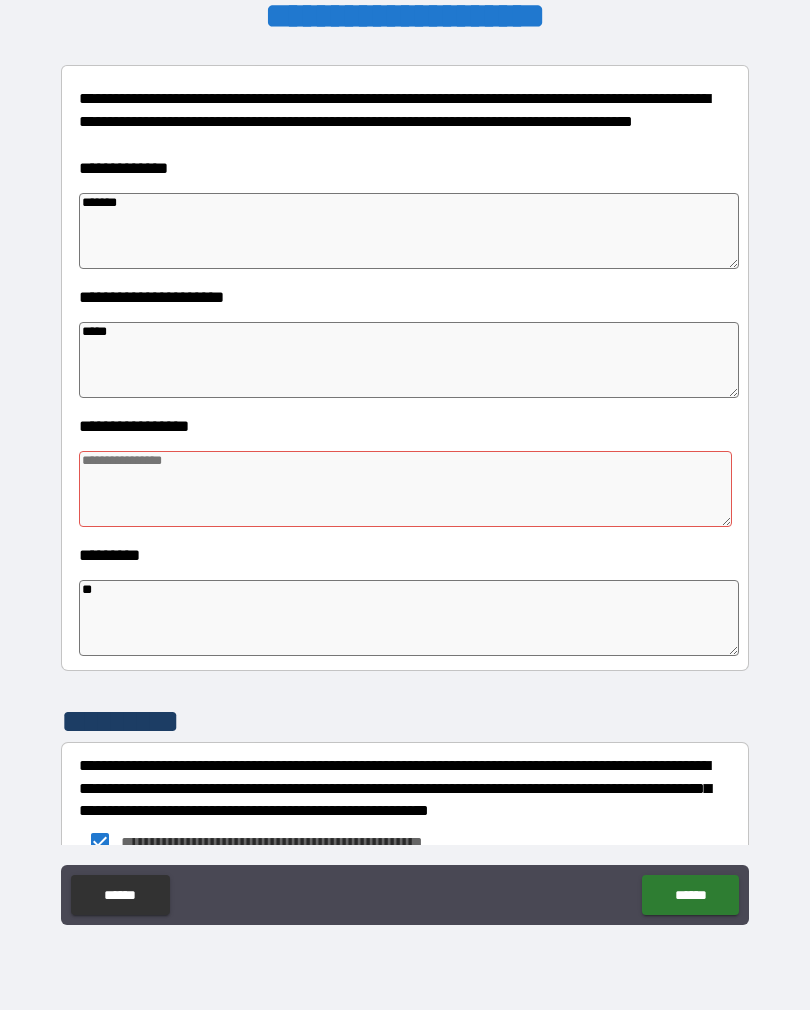 type on "*" 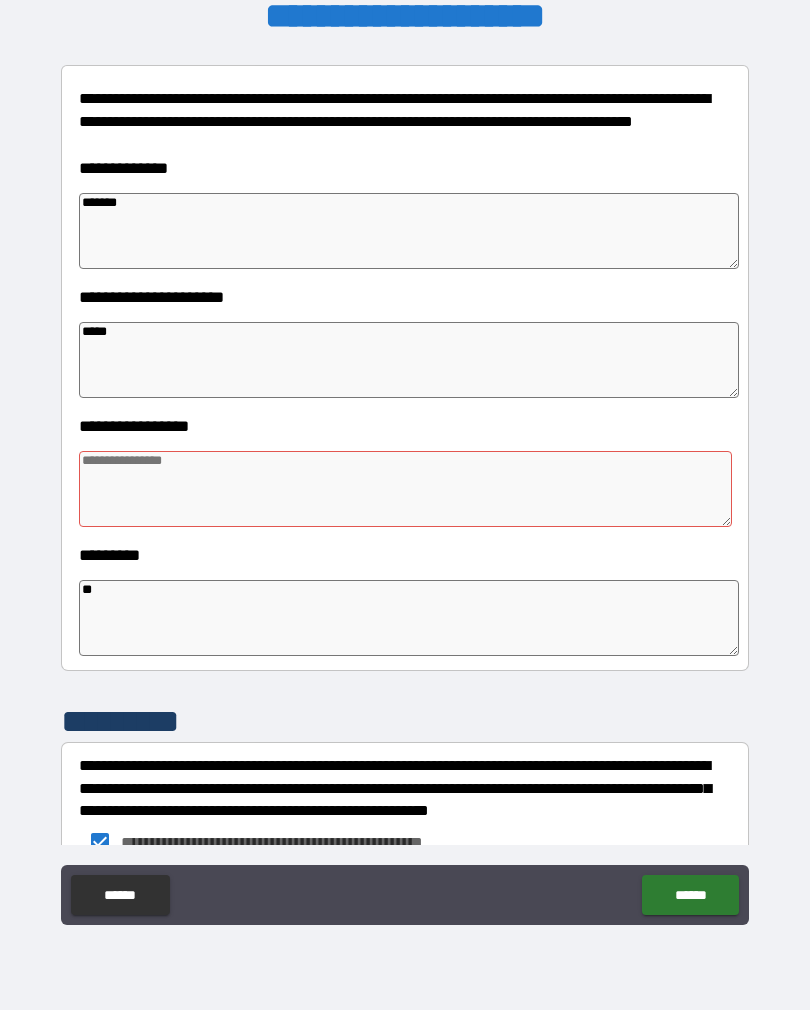 type on "*" 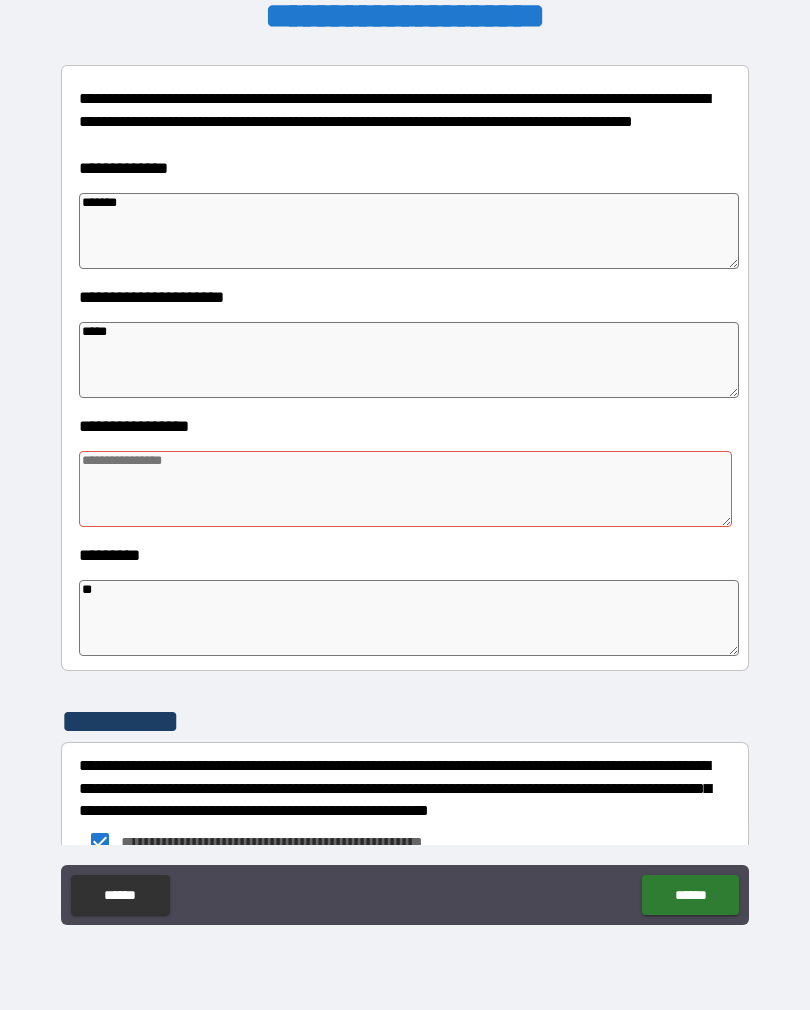 type on "*" 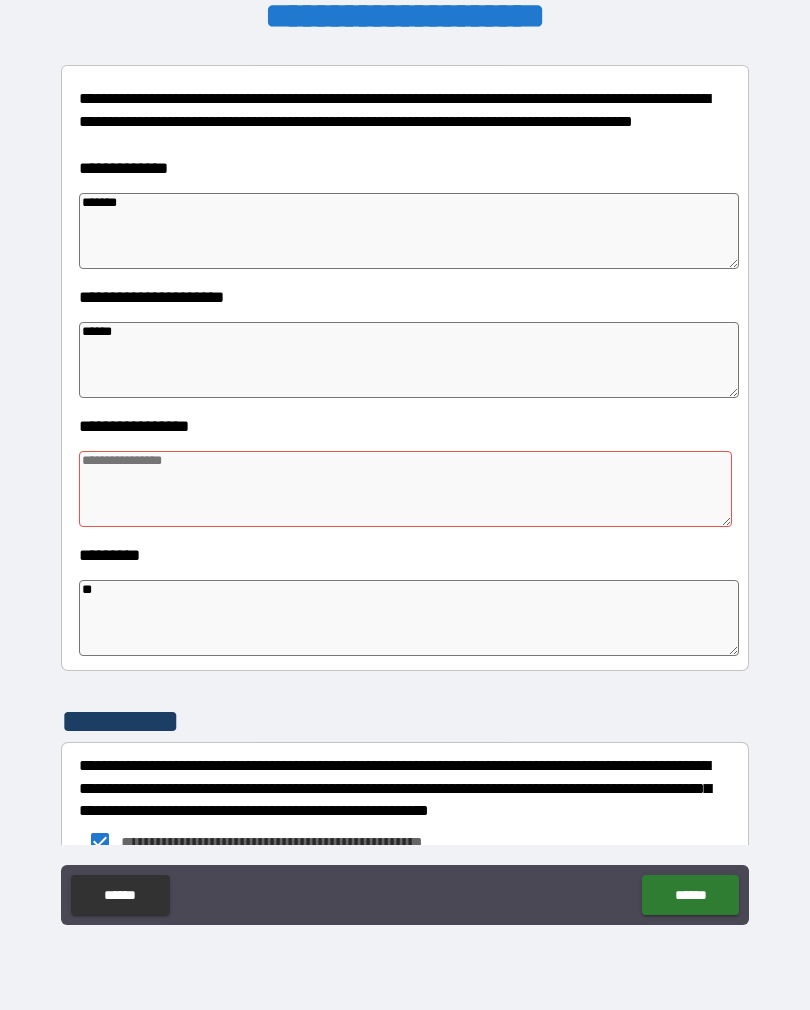 type on "*" 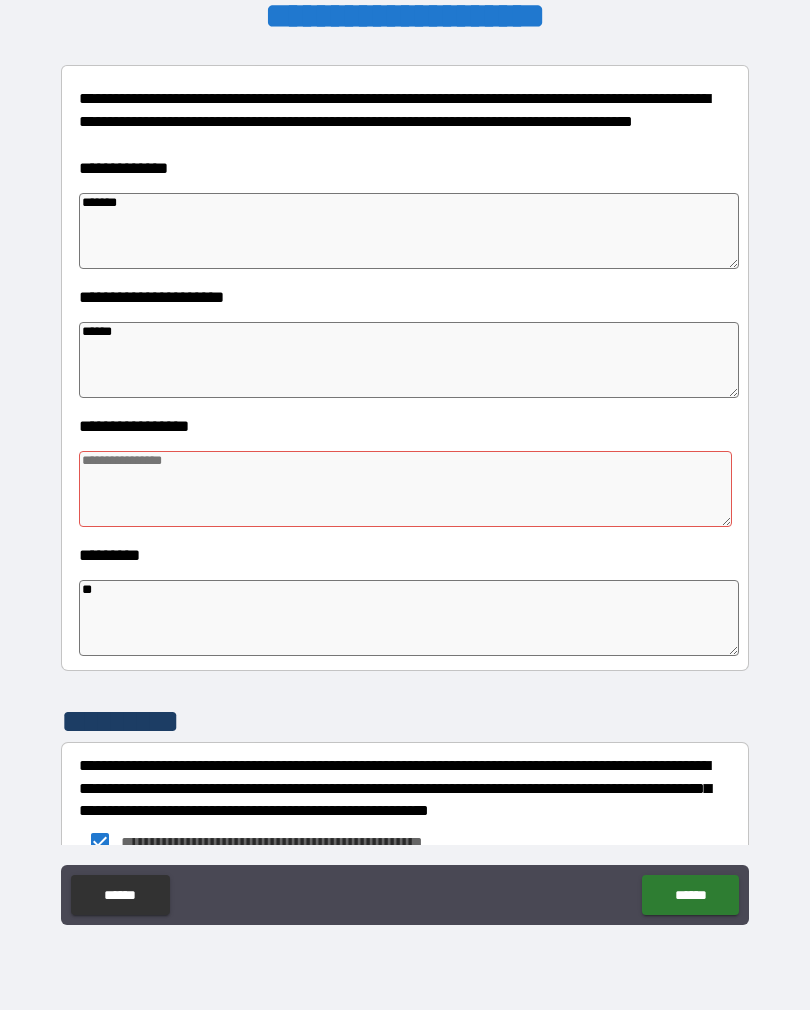 type on "*" 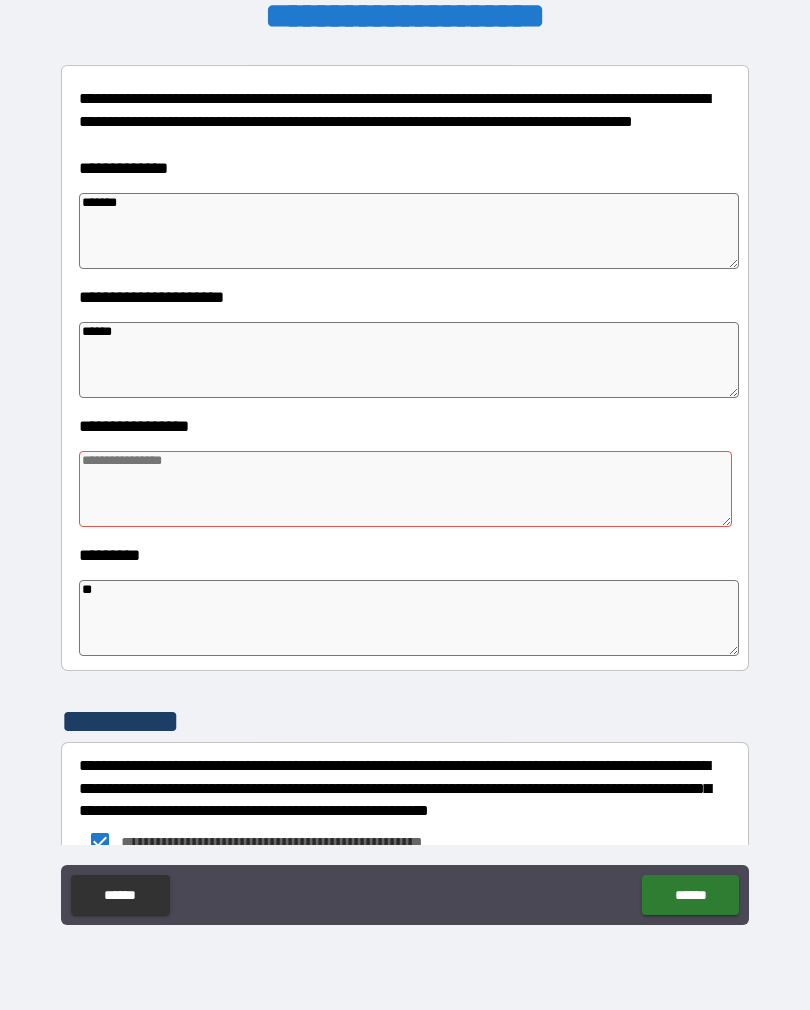 type on "*" 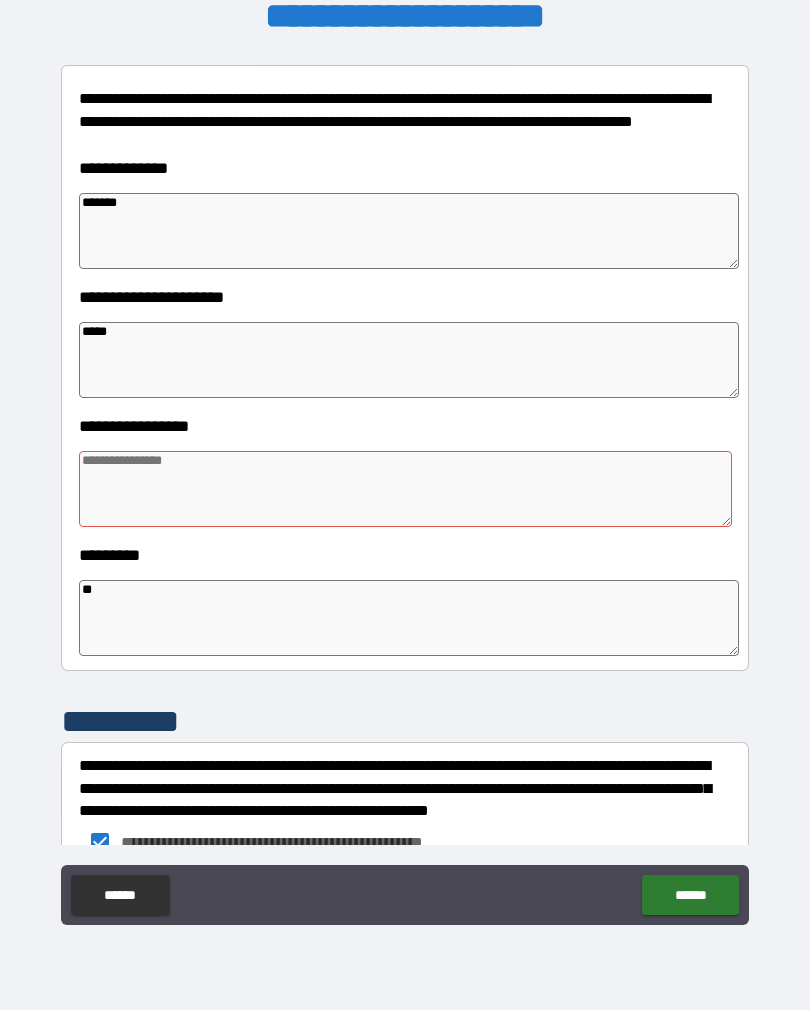 type on "*" 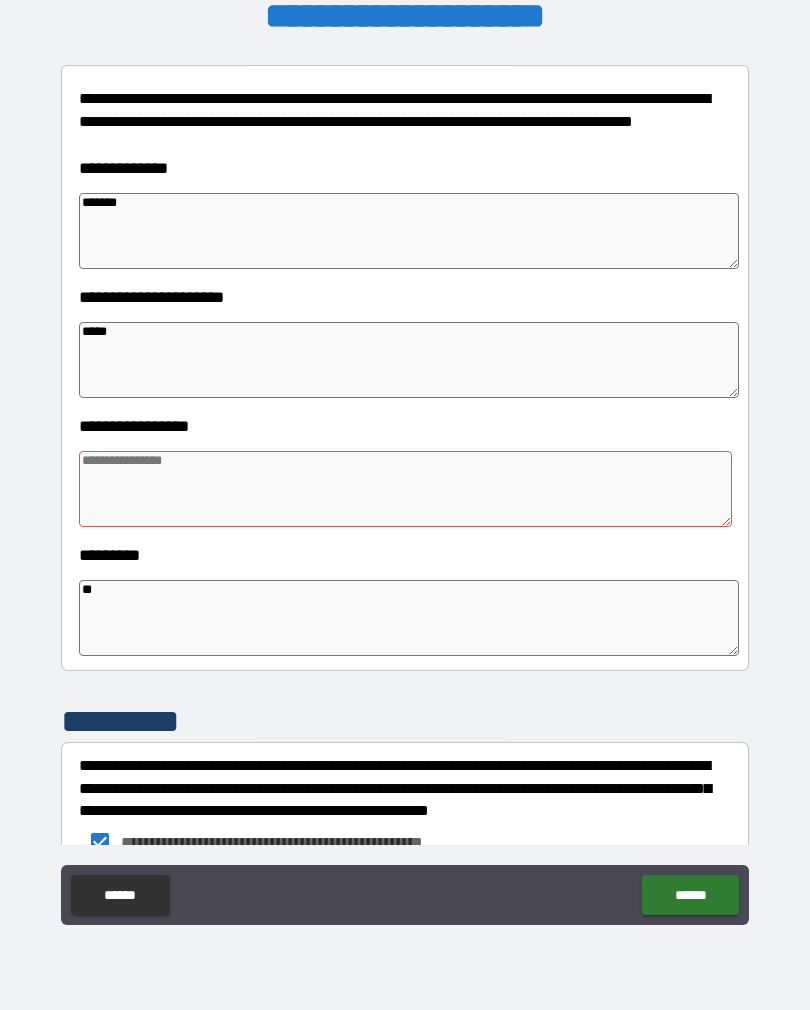 type on "*" 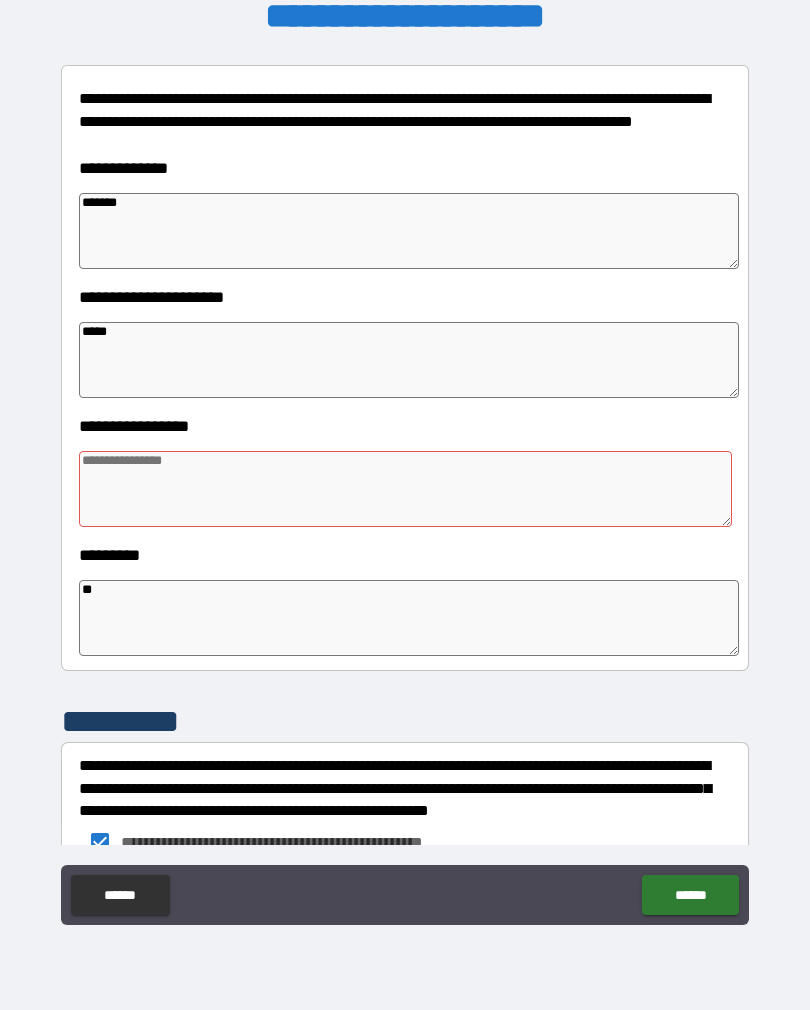 type on "*" 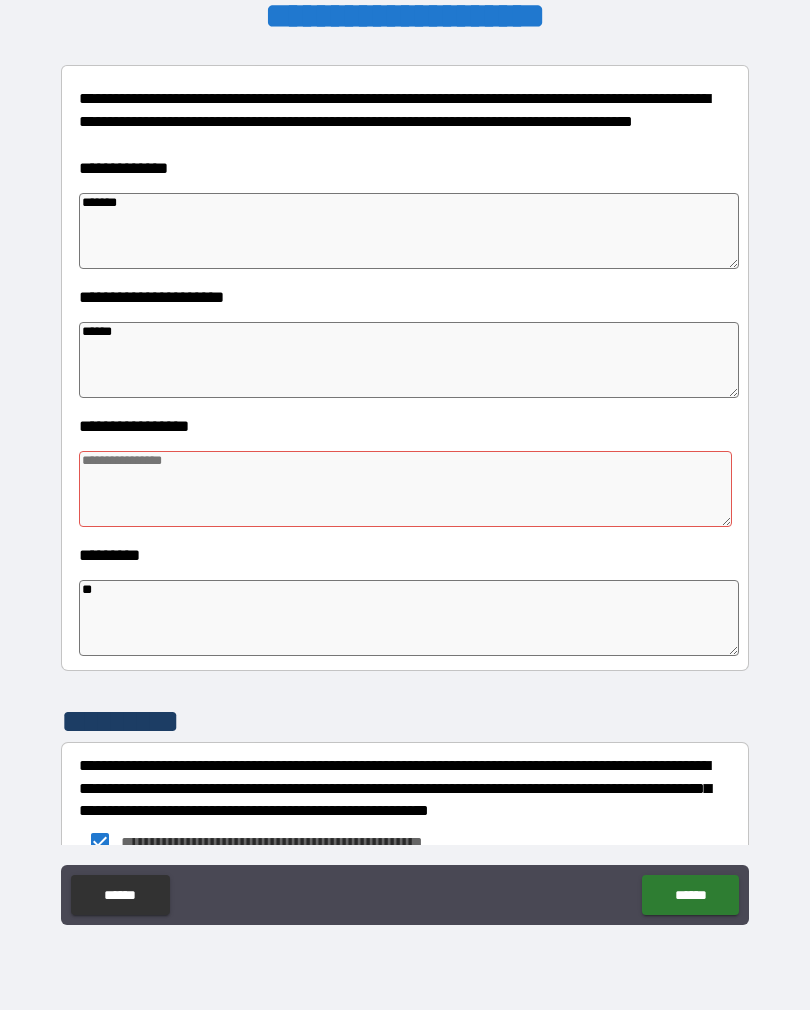 type on "*" 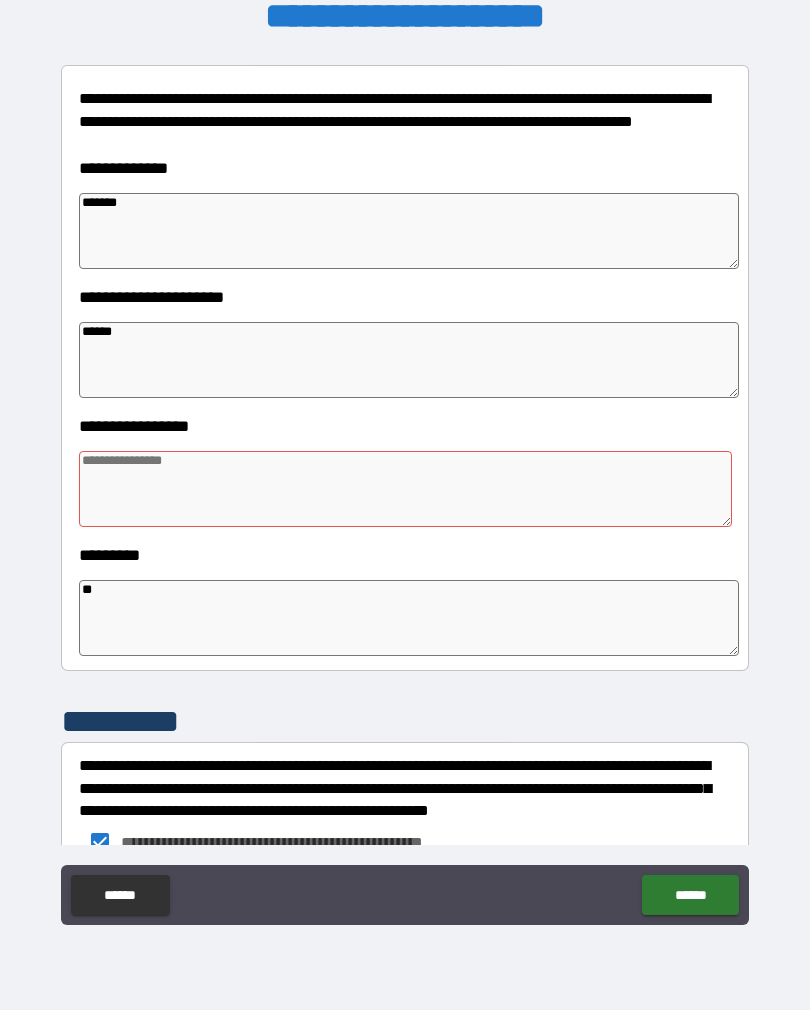 type 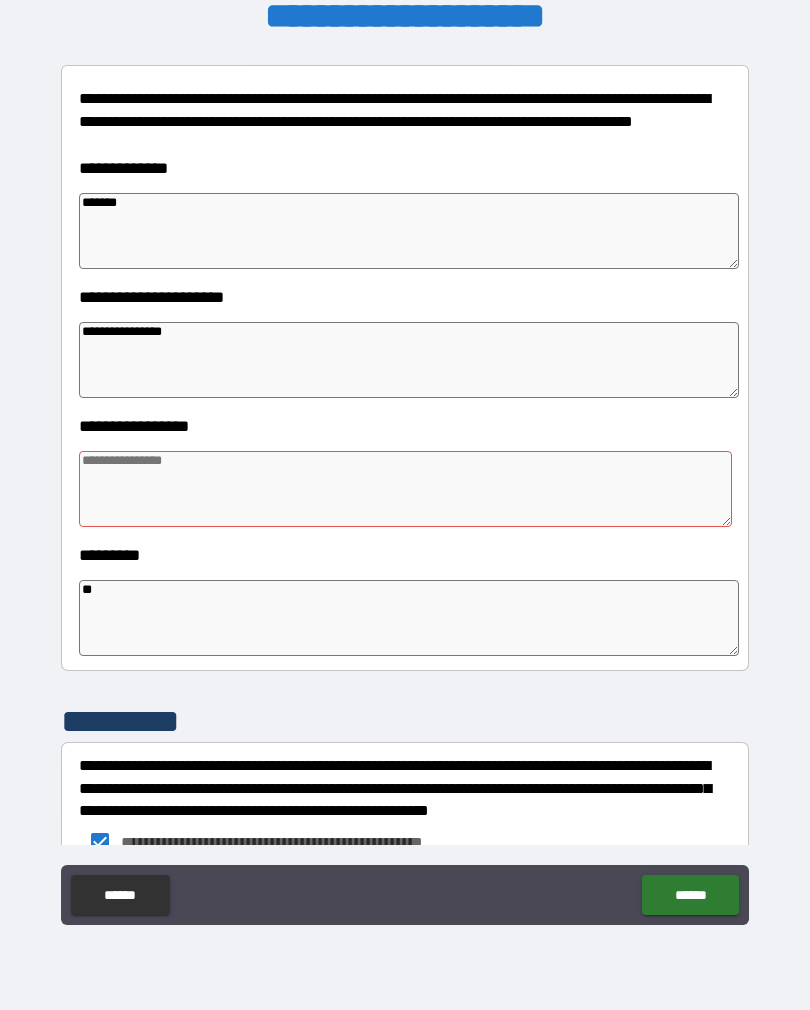 click on "**********" at bounding box center [409, 360] 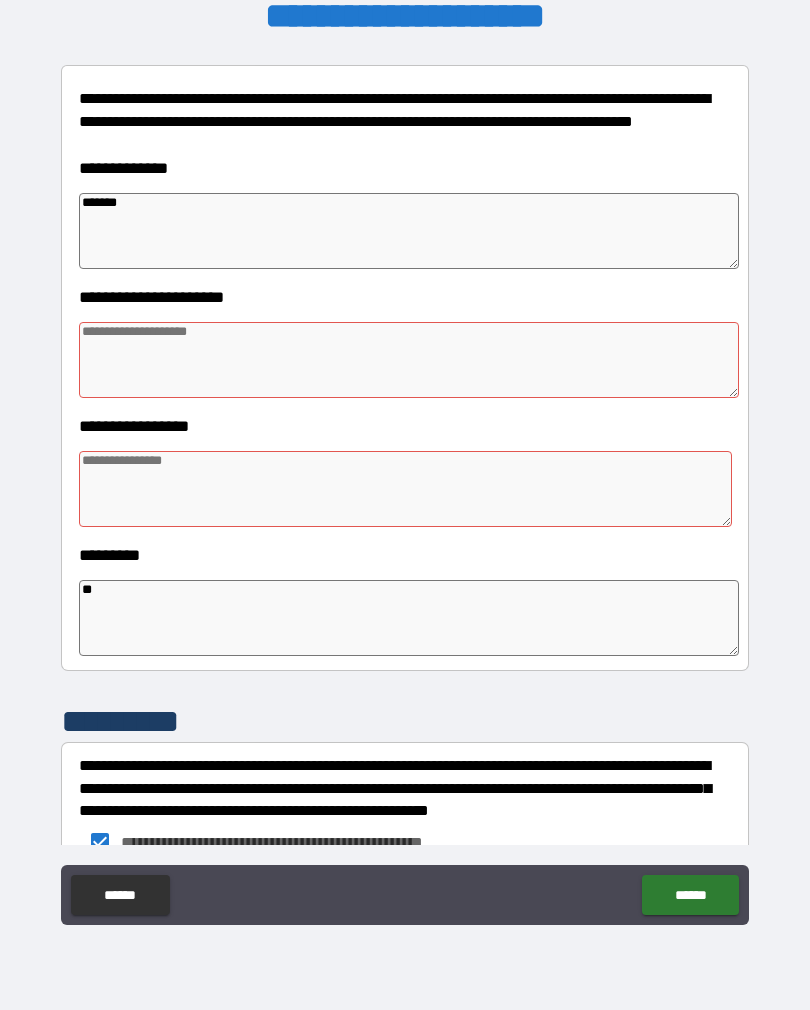click at bounding box center [405, 489] 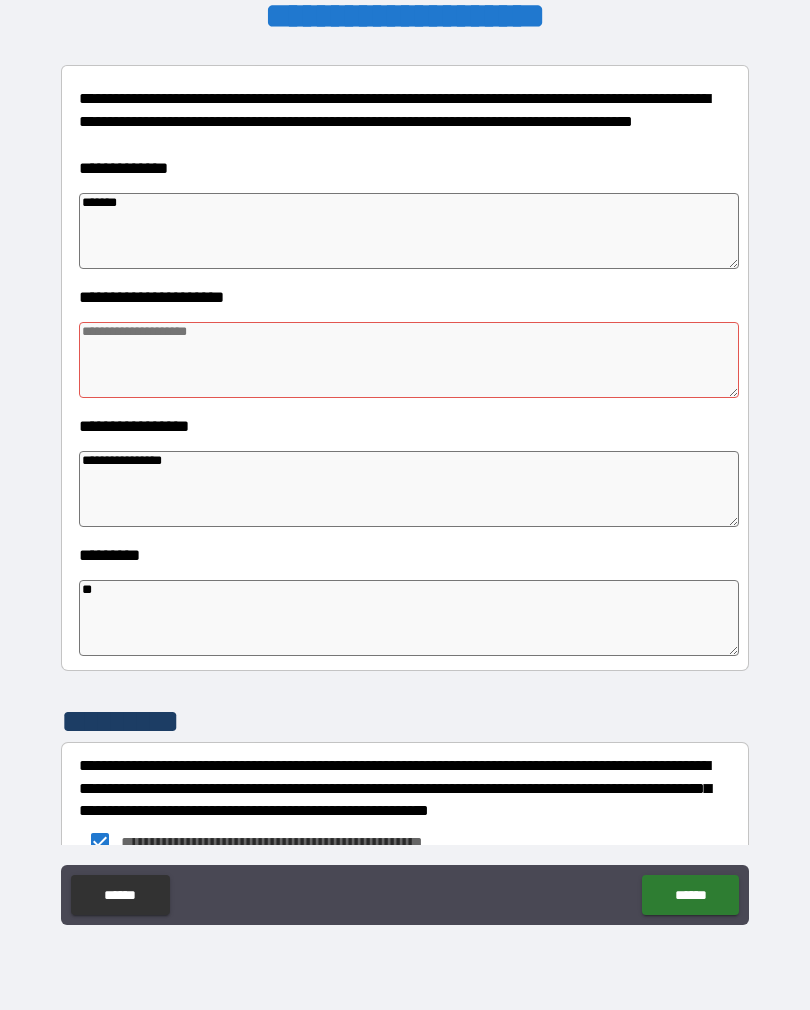 click at bounding box center [409, 360] 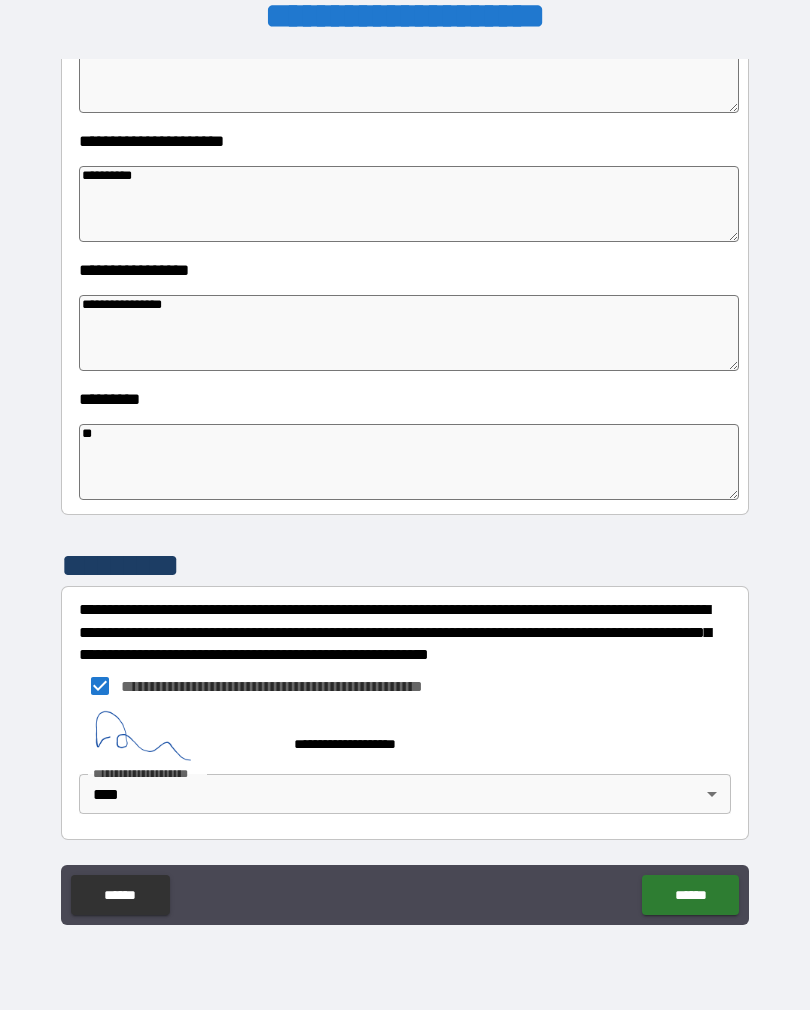 scroll, scrollTop: 409, scrollLeft: 0, axis: vertical 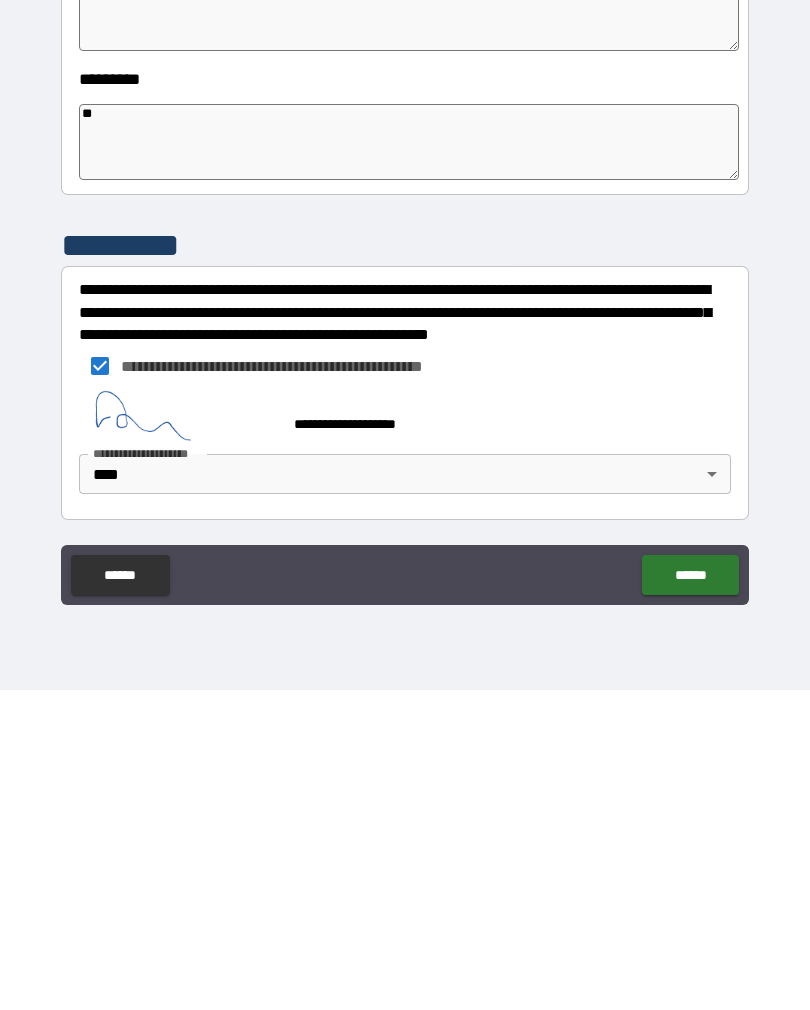 click on "******" at bounding box center (690, 895) 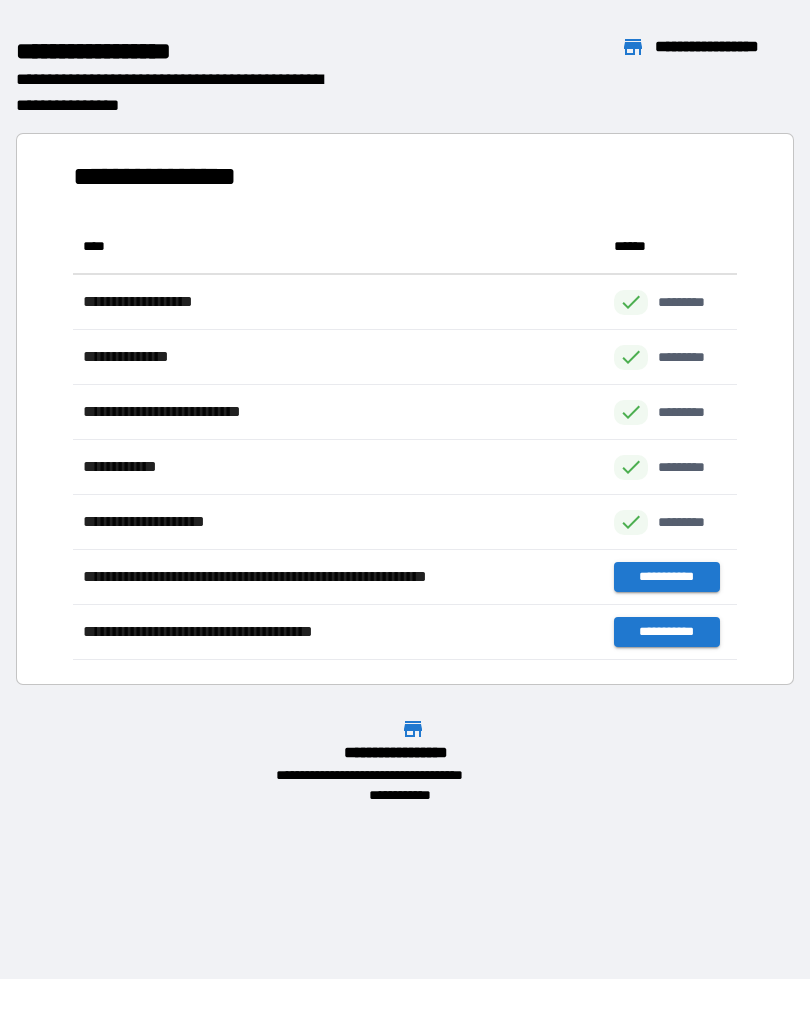 scroll, scrollTop: 441, scrollLeft: 664, axis: both 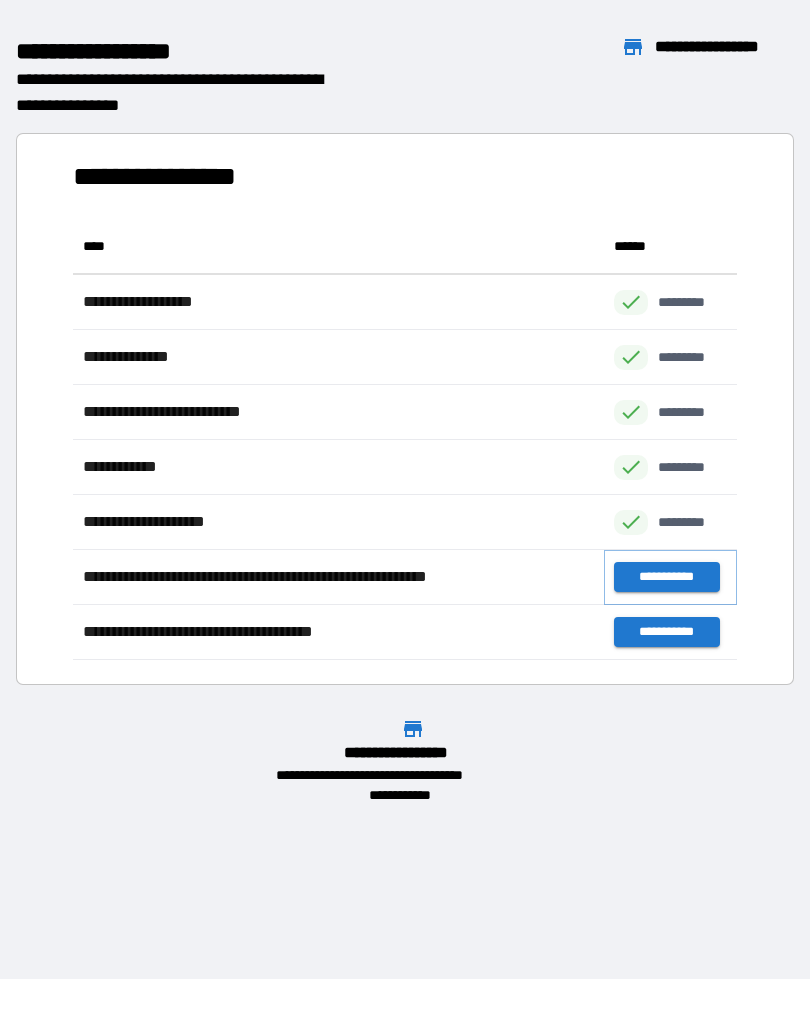 click on "**********" at bounding box center [666, 577] 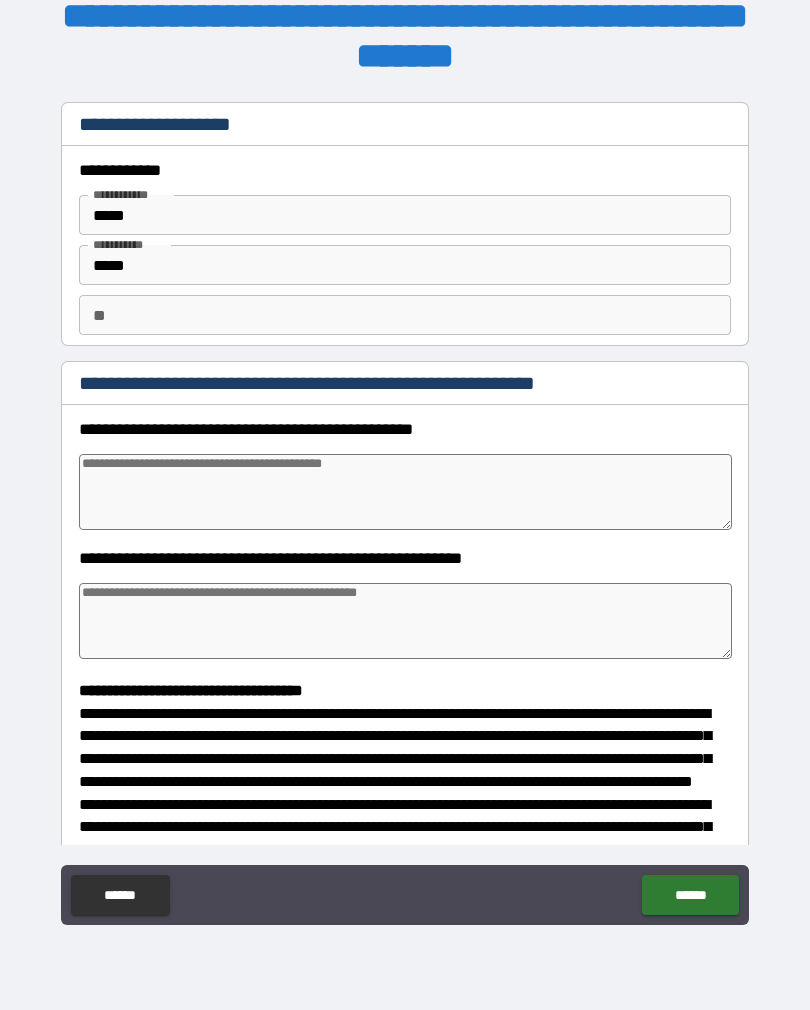 click at bounding box center [405, 492] 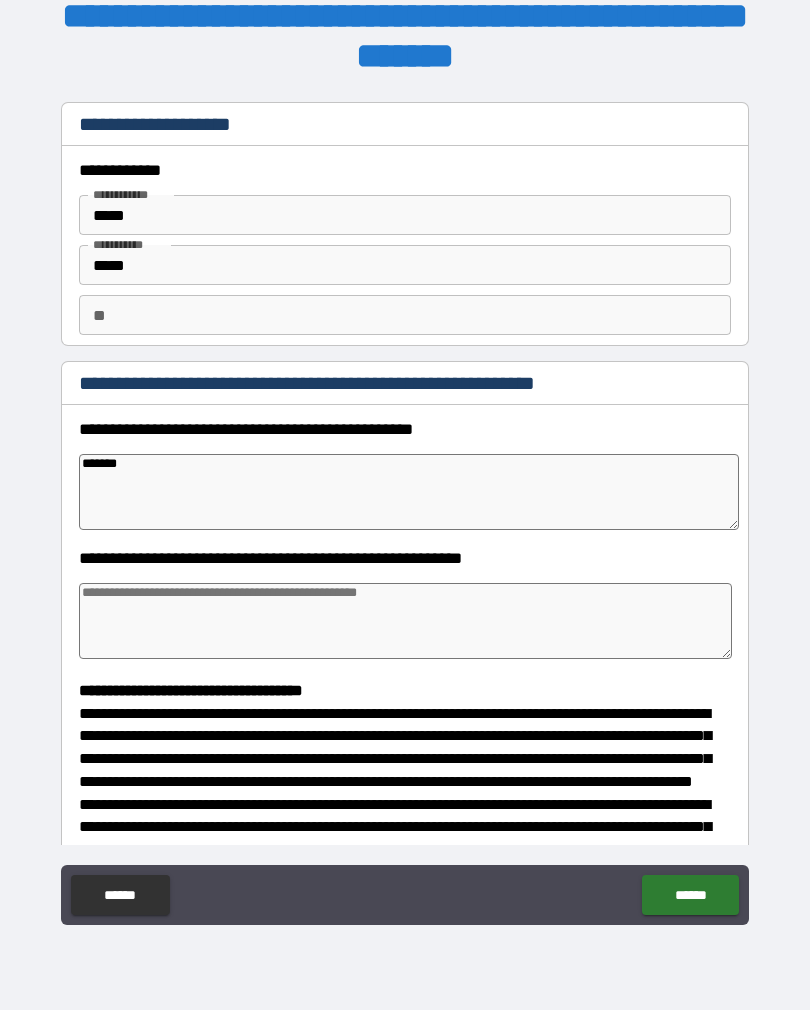 click at bounding box center [405, 621] 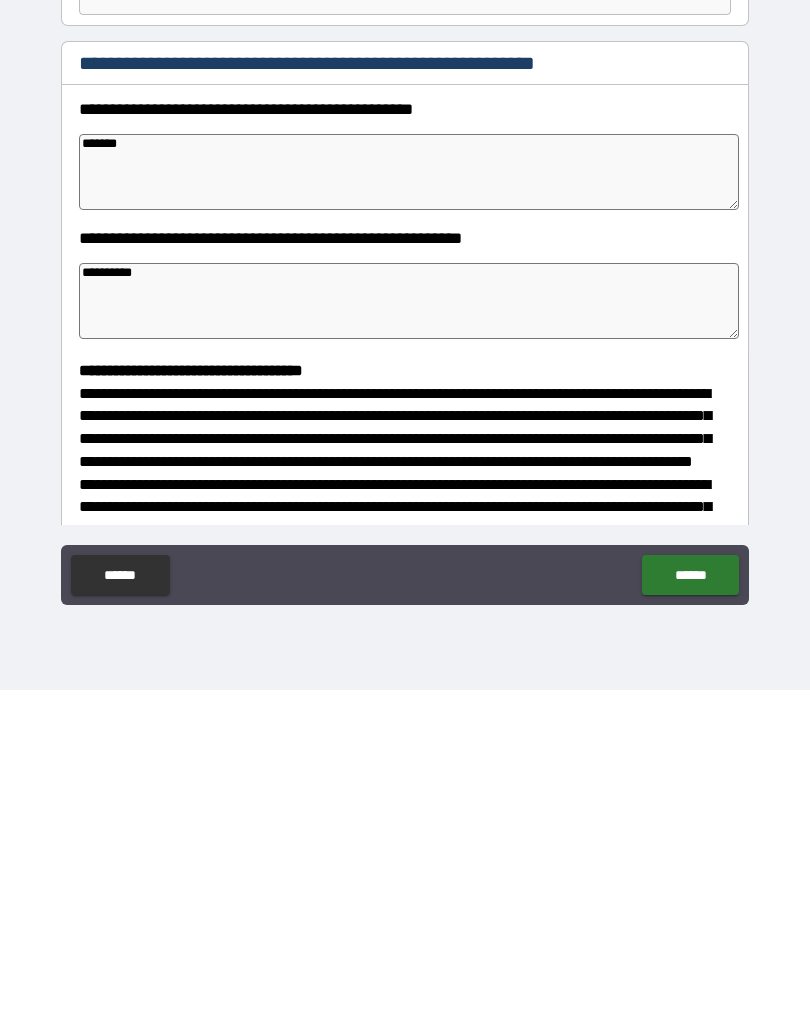 click on "******" at bounding box center (690, 895) 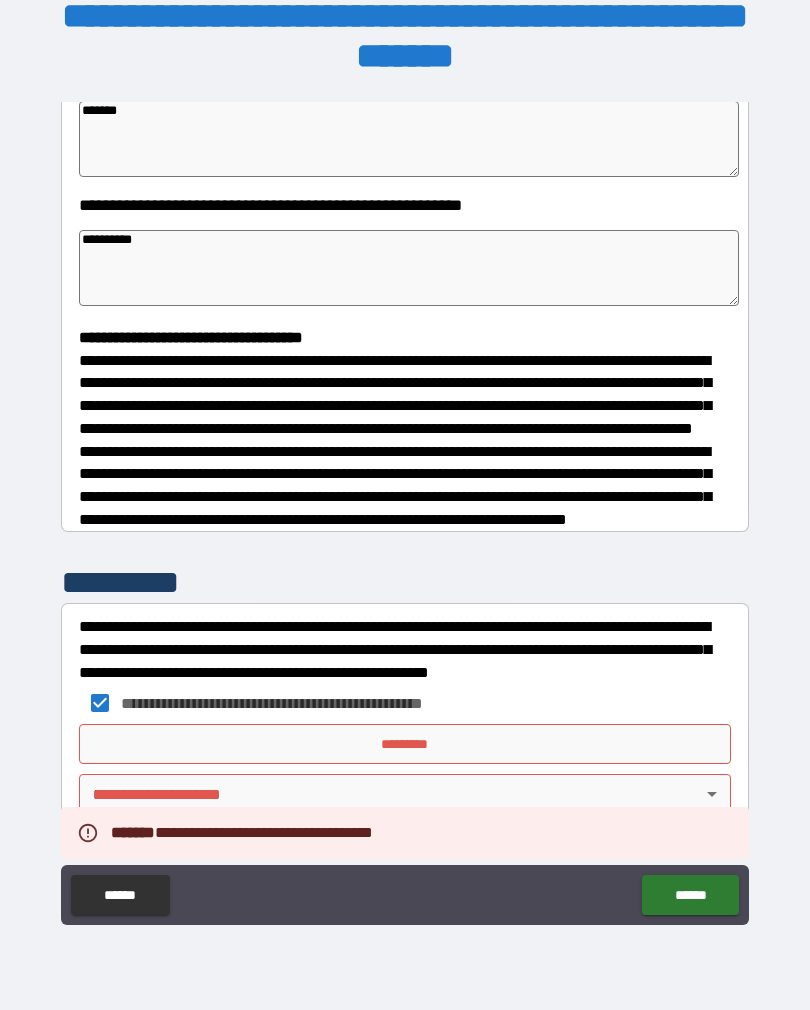 scroll, scrollTop: 391, scrollLeft: 0, axis: vertical 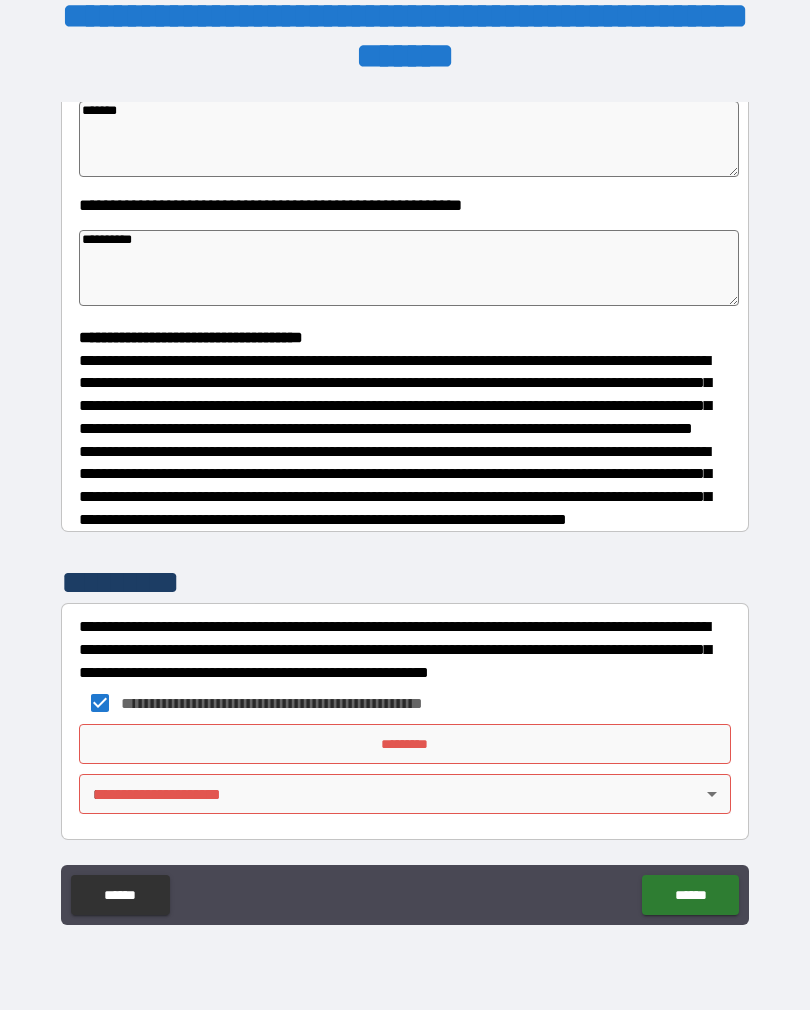 click on "*********" at bounding box center (405, 744) 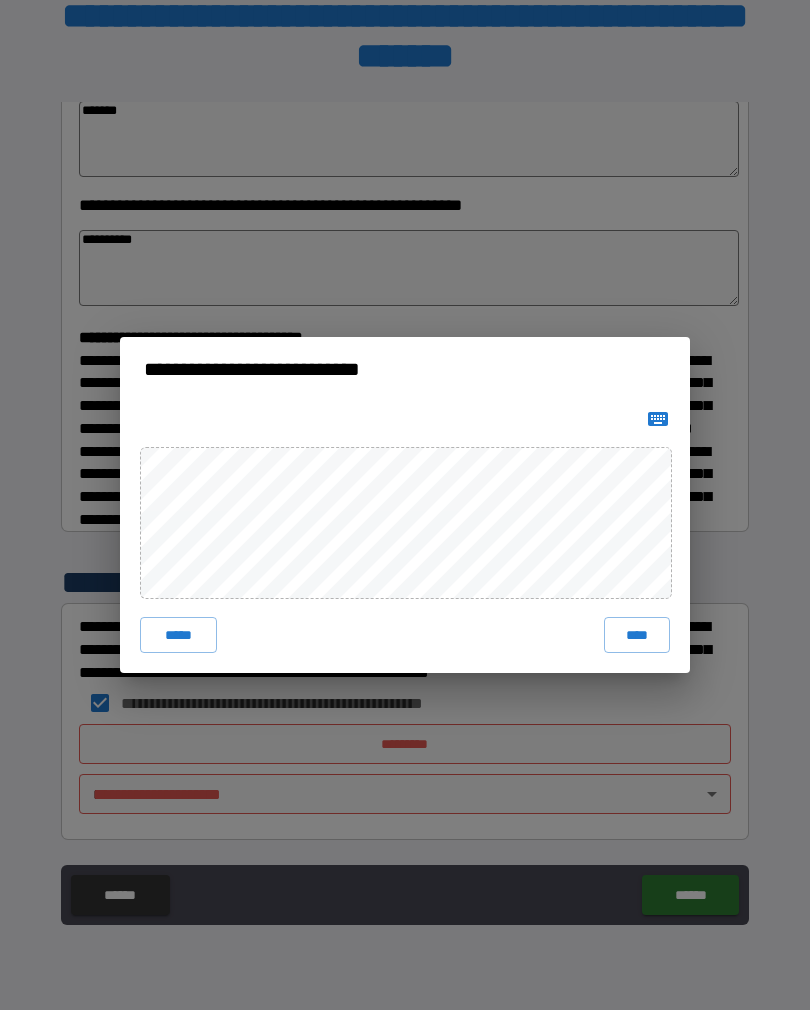 click on "****" at bounding box center [637, 635] 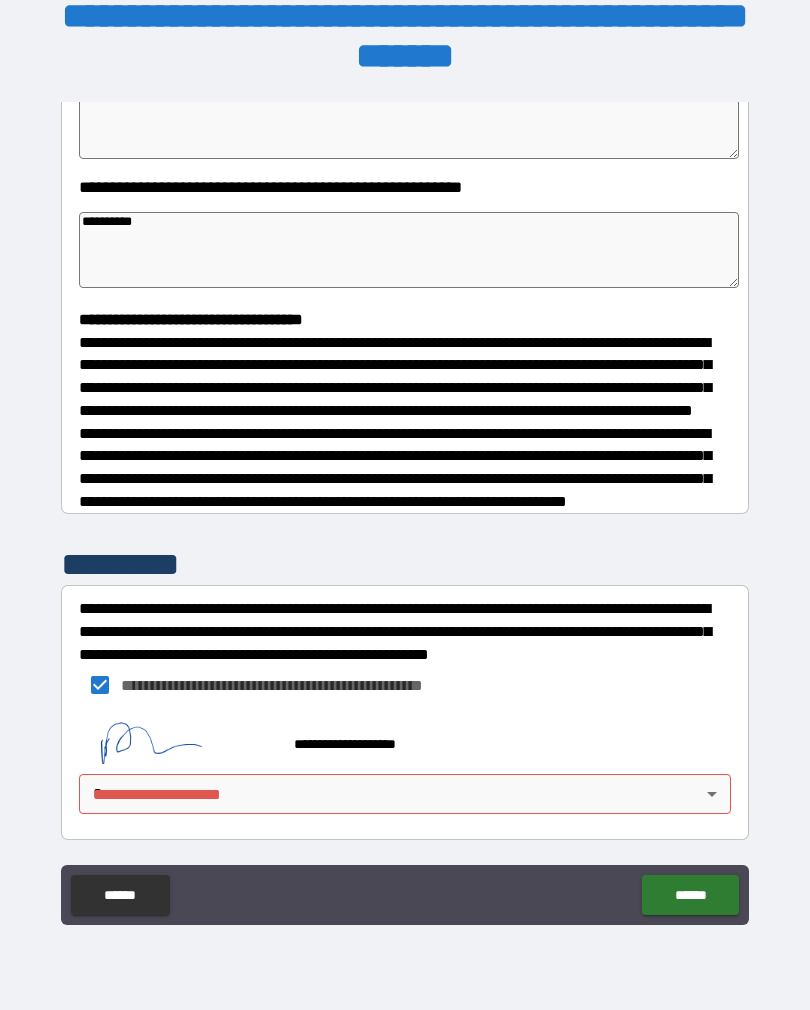 scroll, scrollTop: 408, scrollLeft: 0, axis: vertical 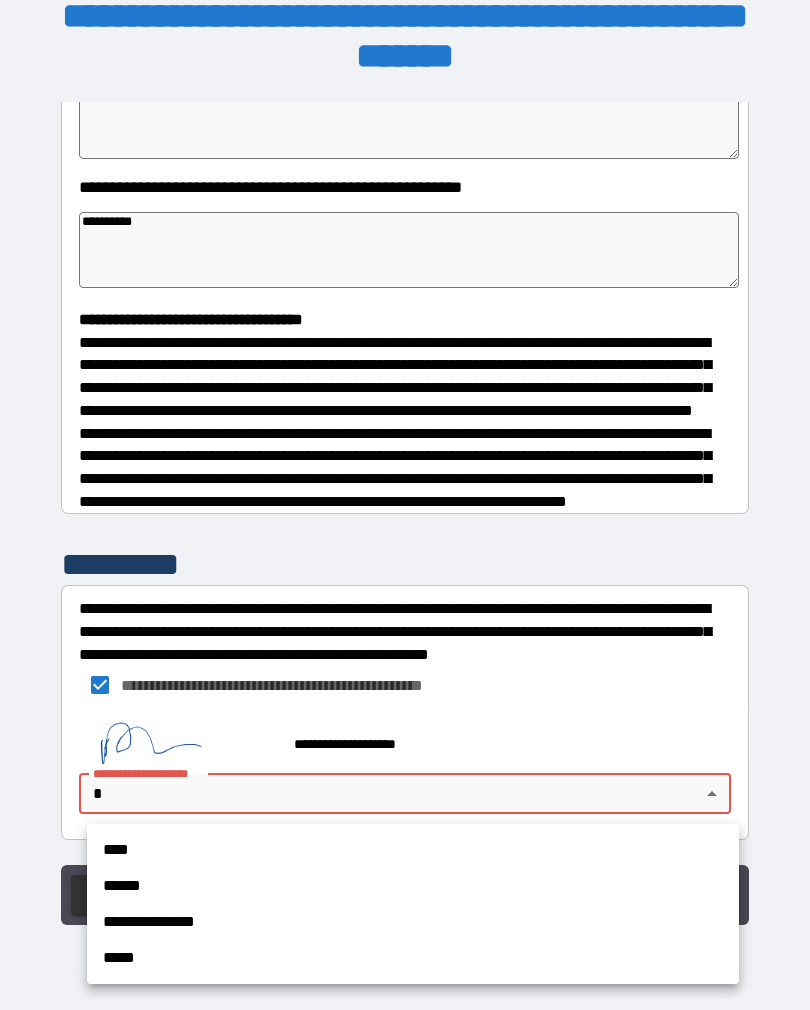 click on "****" at bounding box center (413, 850) 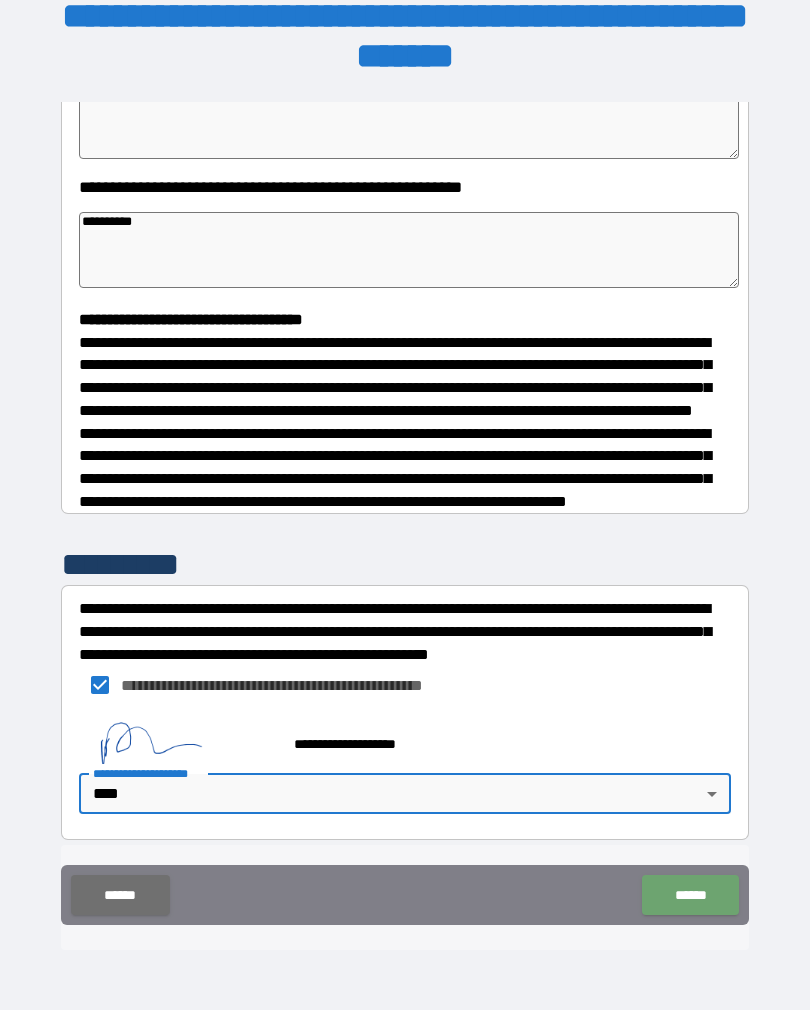click on "******" at bounding box center (690, 895) 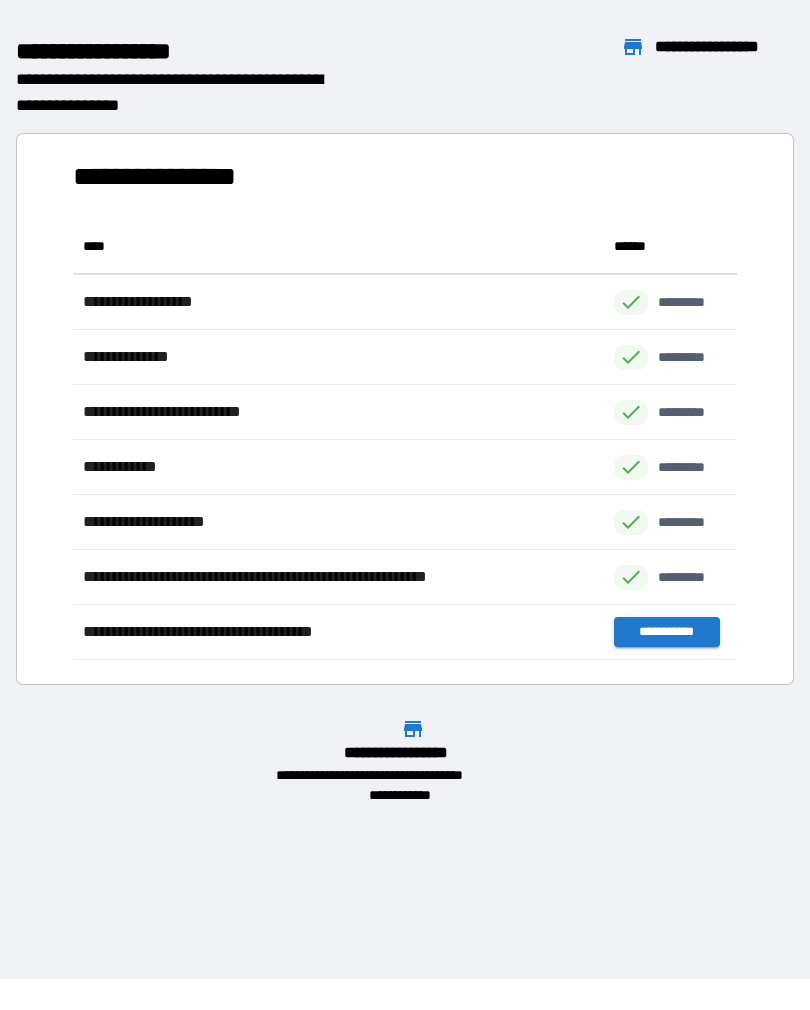 scroll, scrollTop: 1, scrollLeft: 1, axis: both 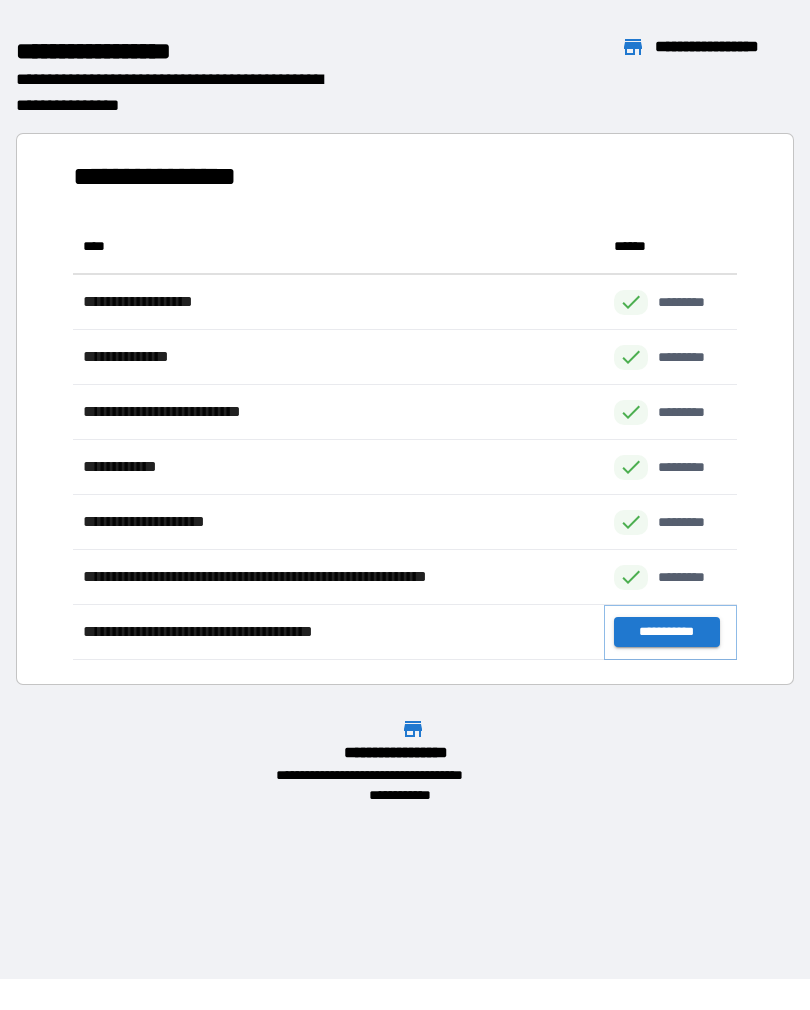 click on "**********" at bounding box center (666, 632) 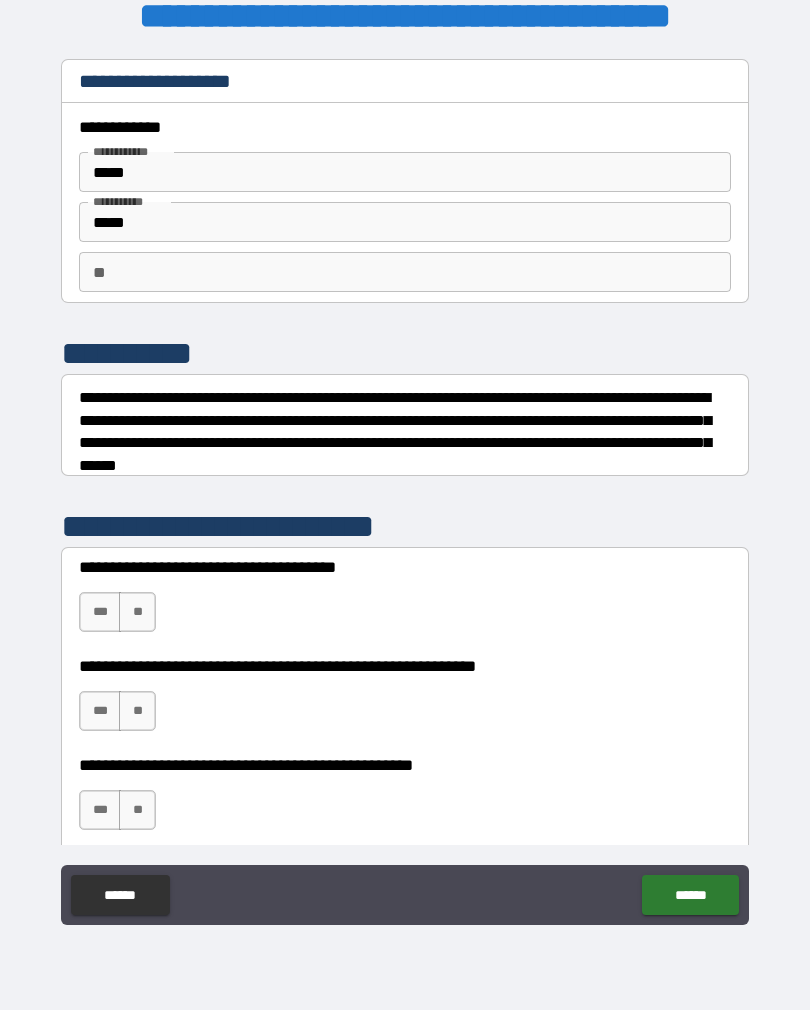 click on "**" at bounding box center [137, 612] 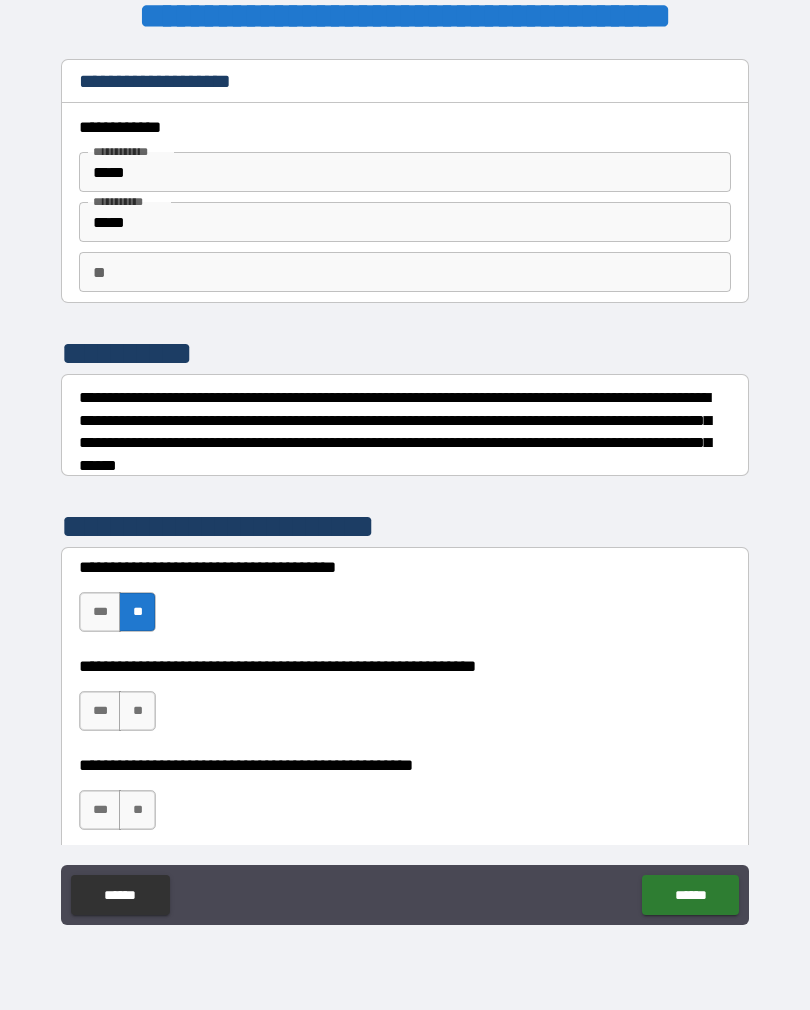 click on "**" at bounding box center (137, 711) 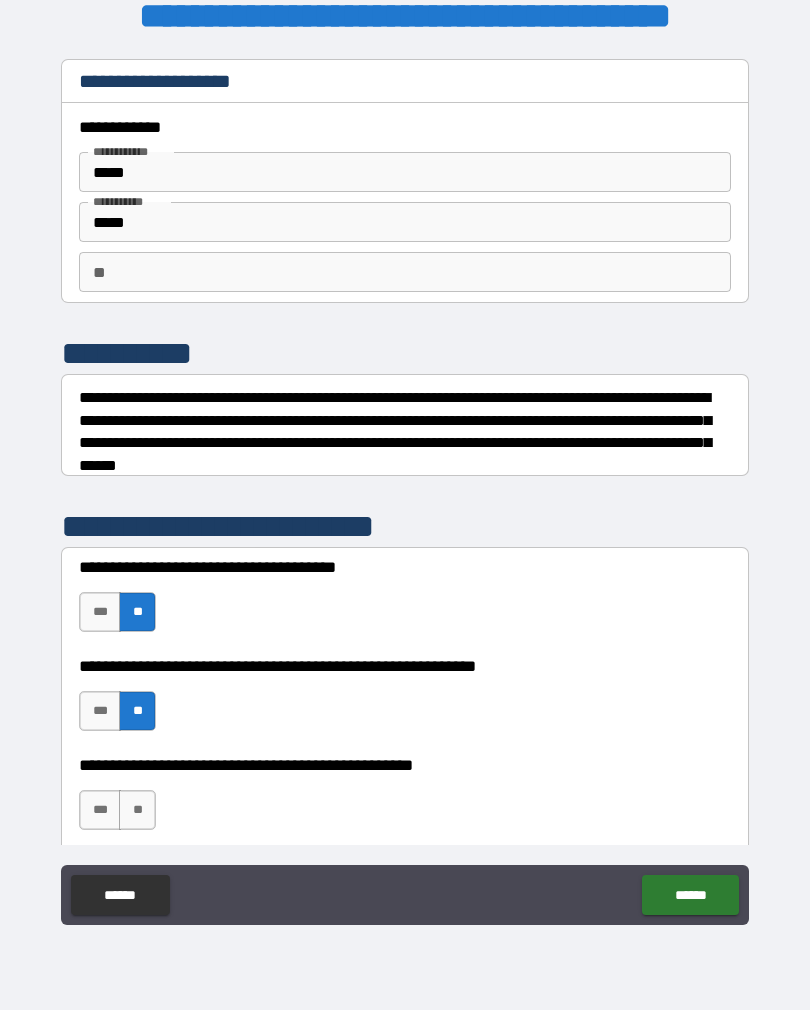 click on "**" at bounding box center [137, 810] 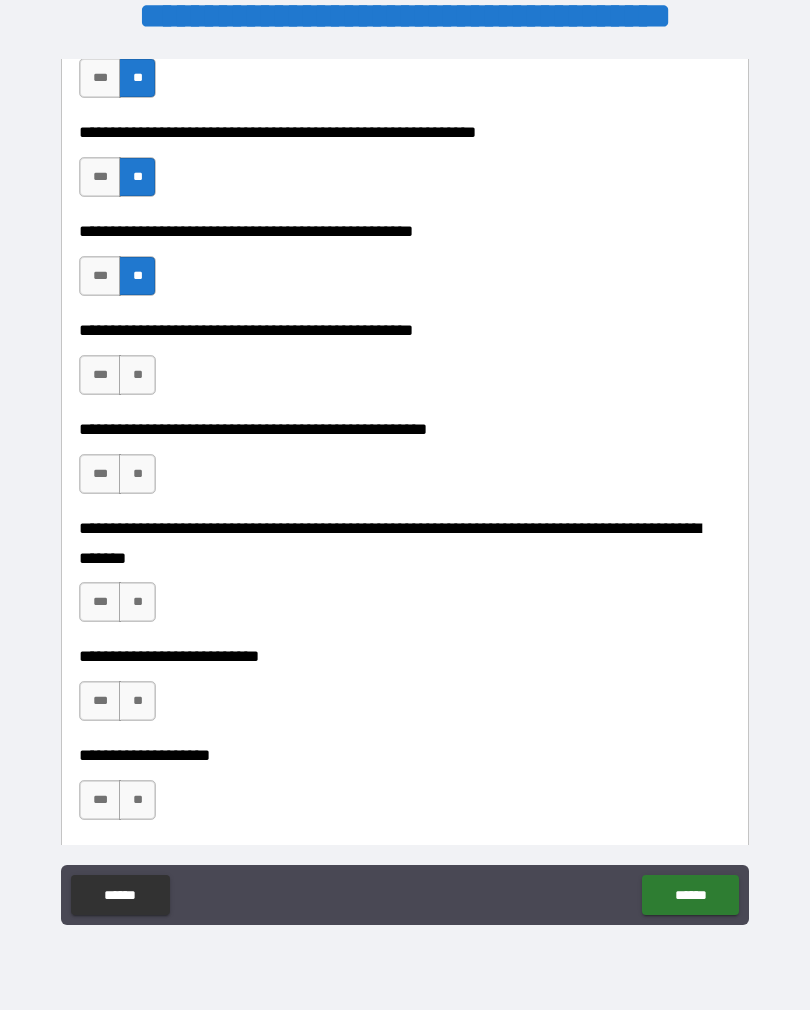 scroll, scrollTop: 544, scrollLeft: 0, axis: vertical 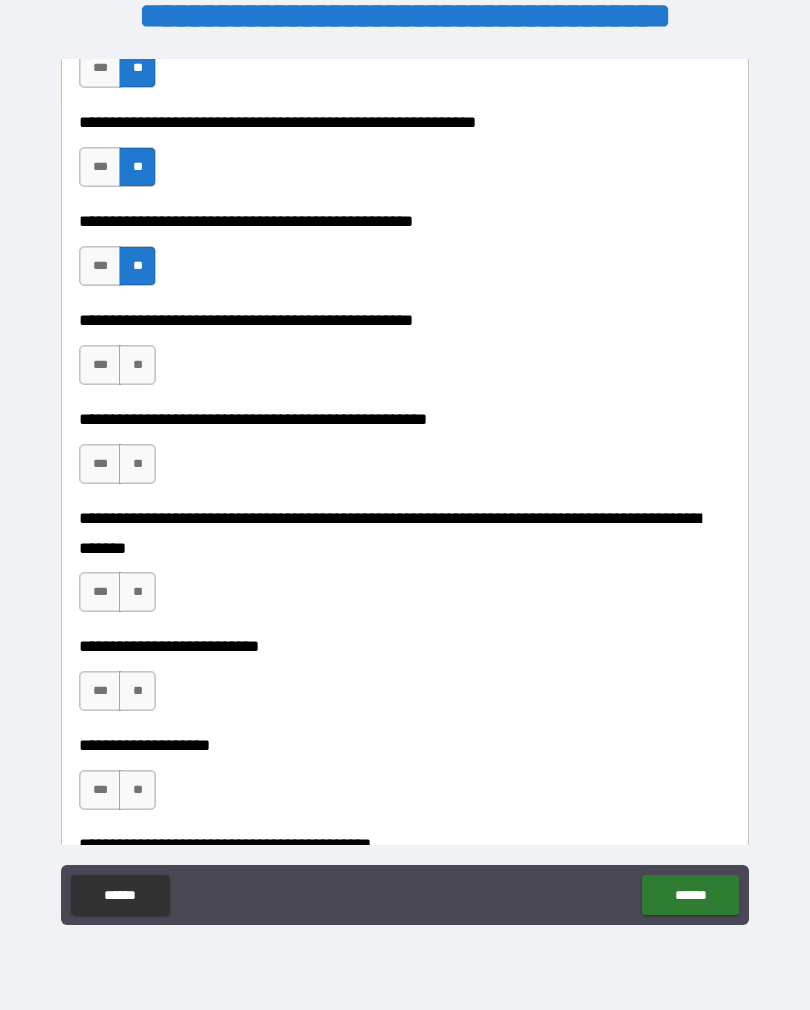 click on "**" at bounding box center [137, 365] 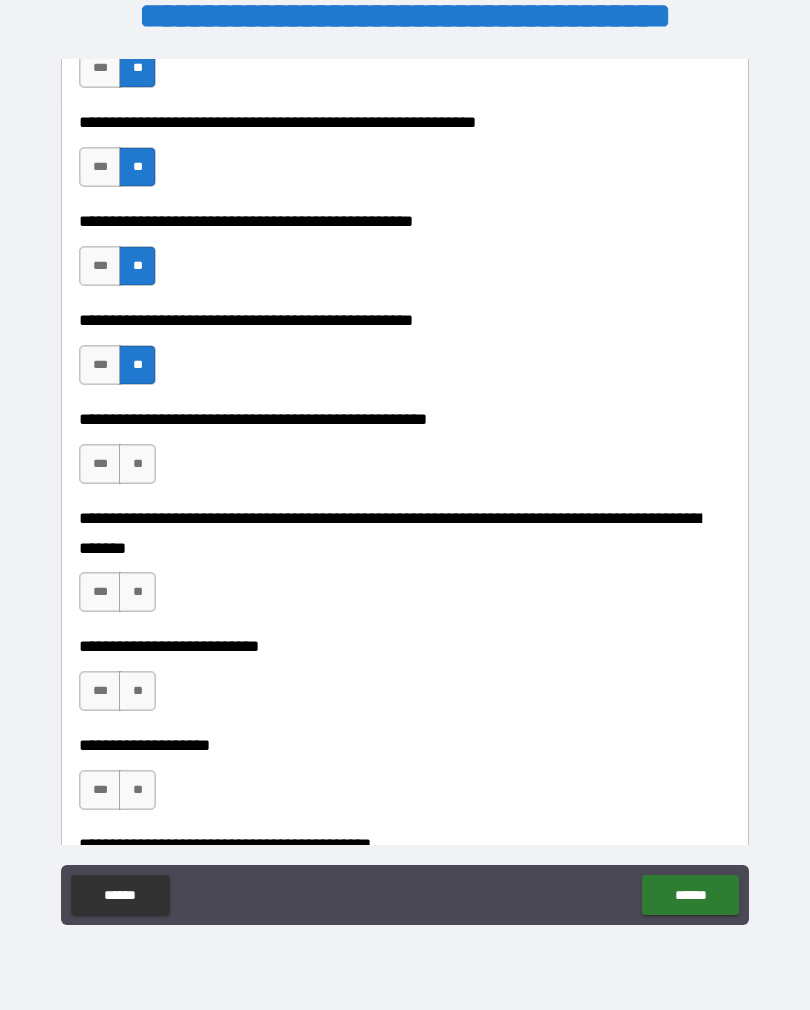 click on "**" at bounding box center (137, 464) 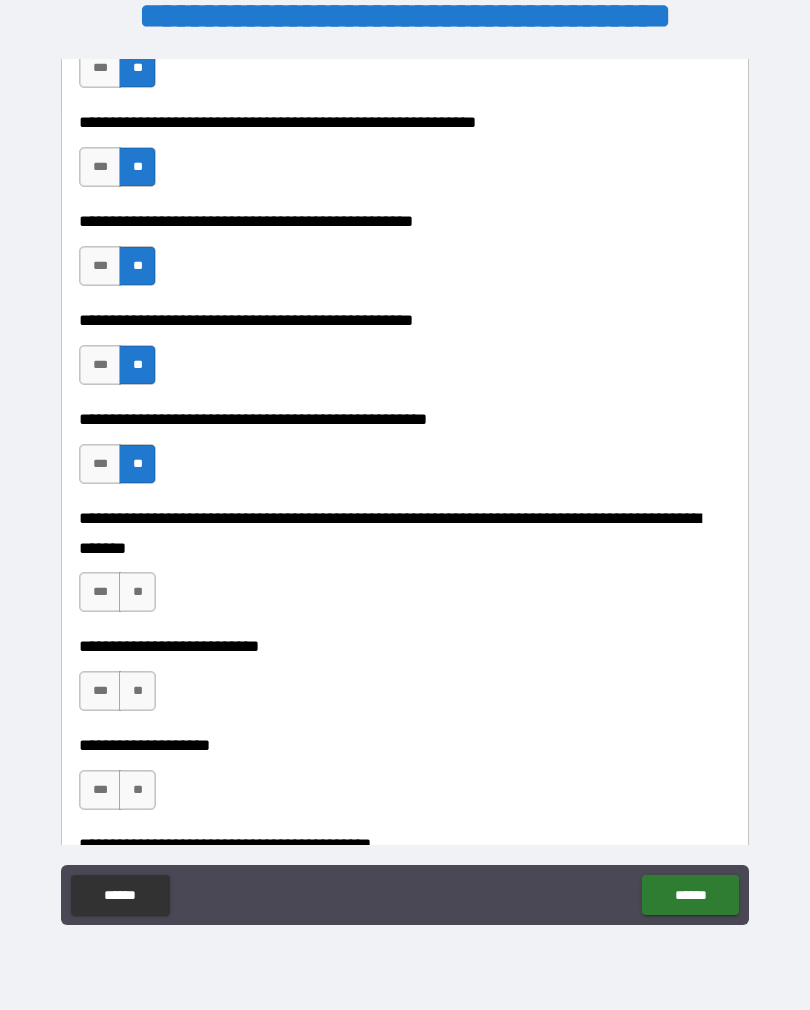 click on "**" at bounding box center (137, 592) 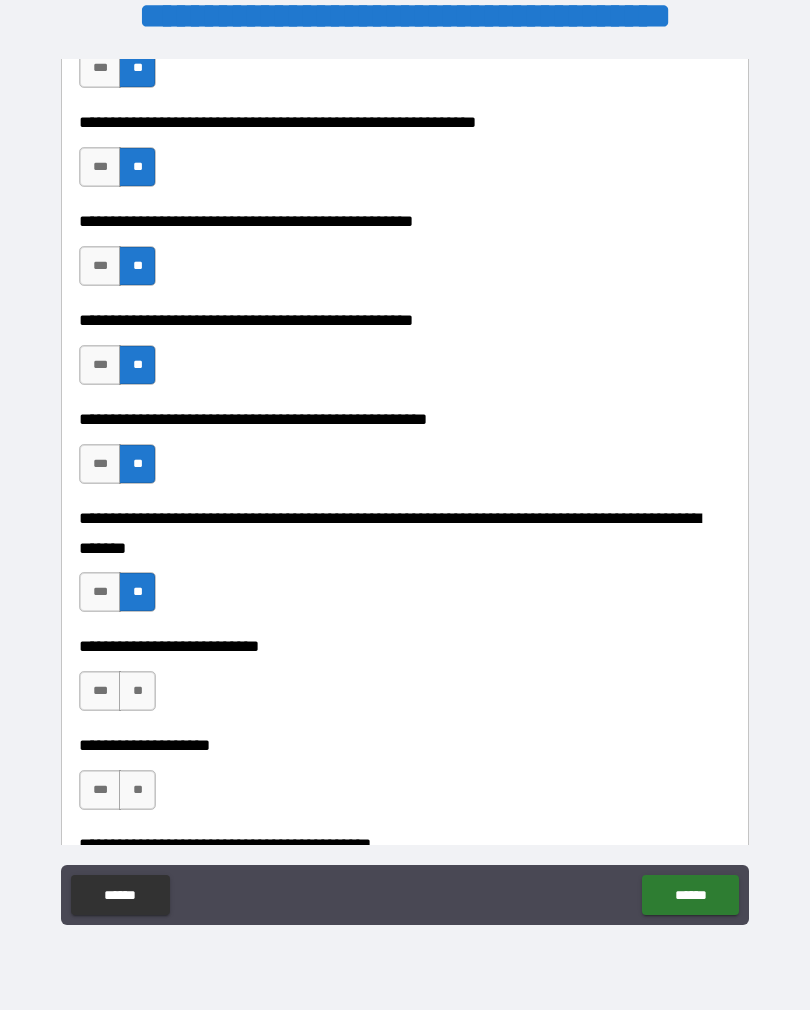 click on "**" at bounding box center [137, 691] 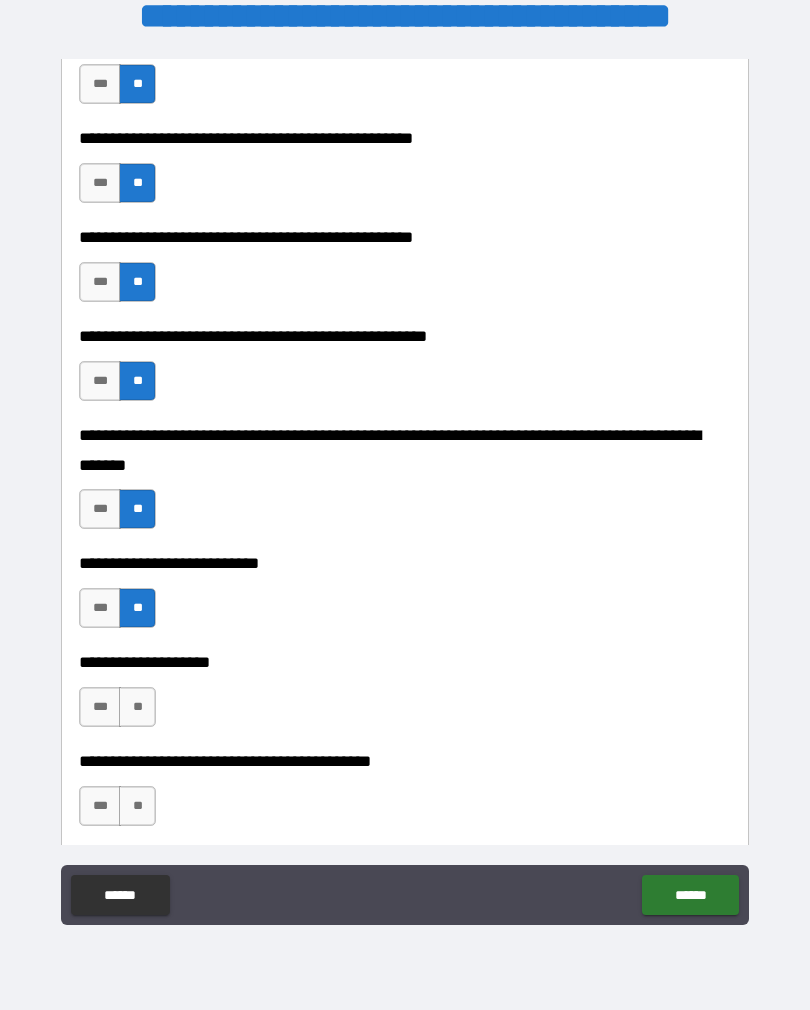 scroll, scrollTop: 683, scrollLeft: 0, axis: vertical 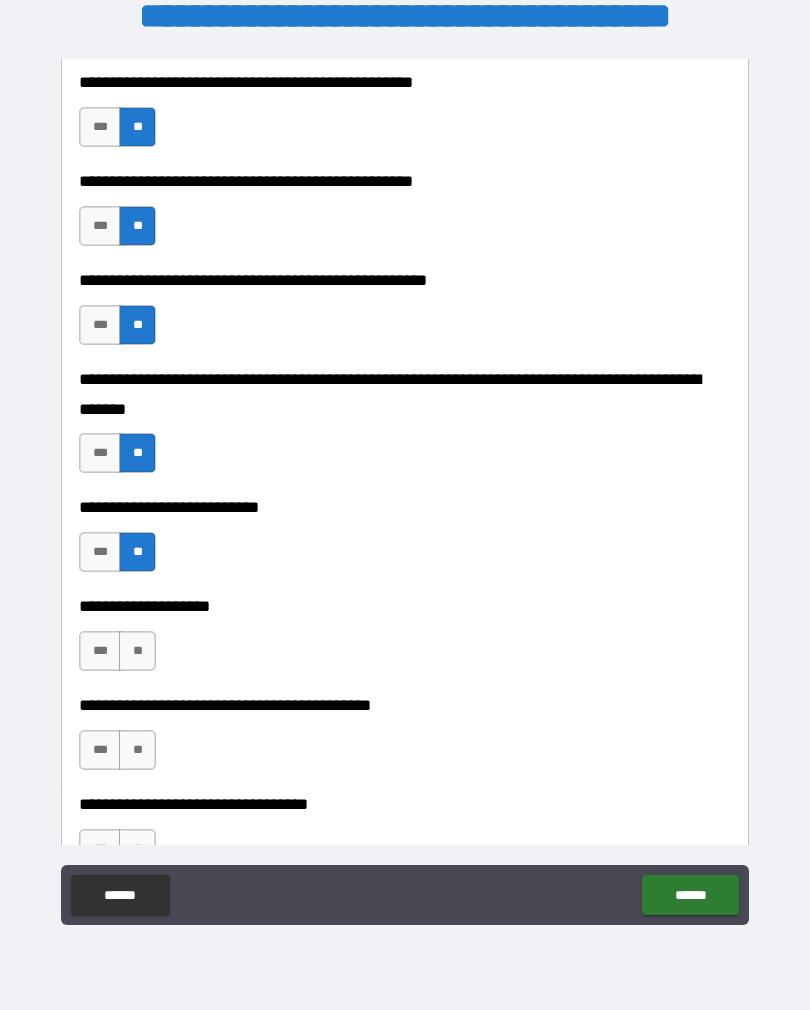 click on "**" at bounding box center [137, 651] 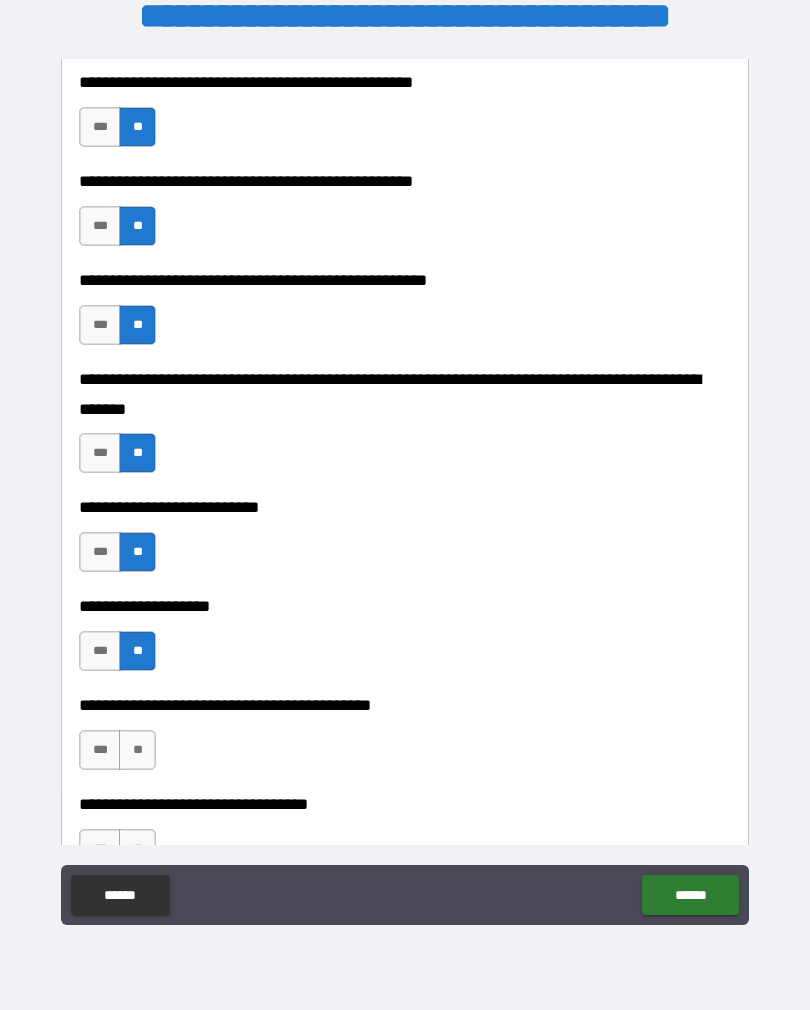 click on "**" at bounding box center (137, 750) 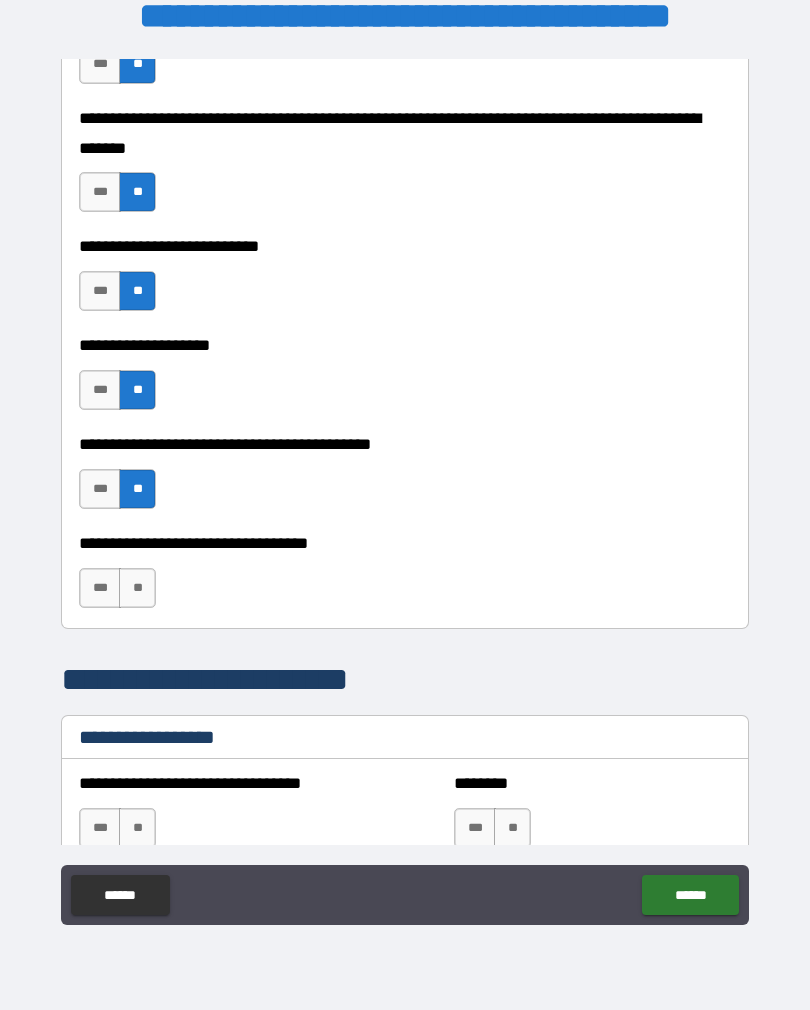click on "**" at bounding box center (137, 588) 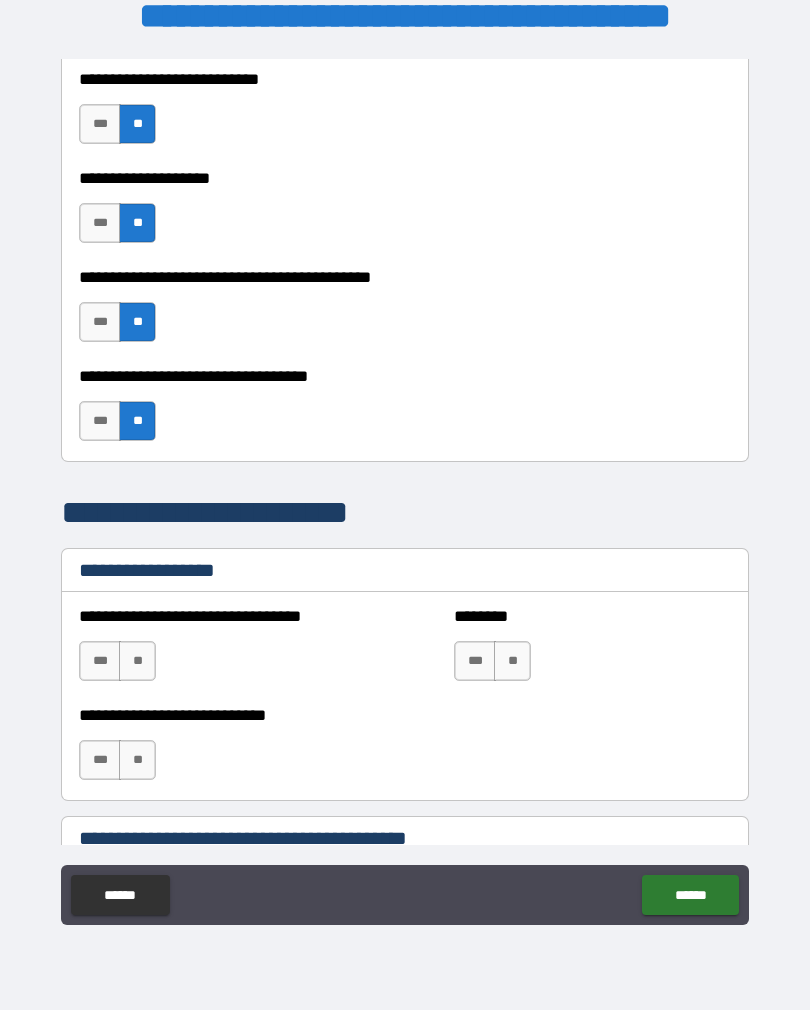 scroll, scrollTop: 1122, scrollLeft: 0, axis: vertical 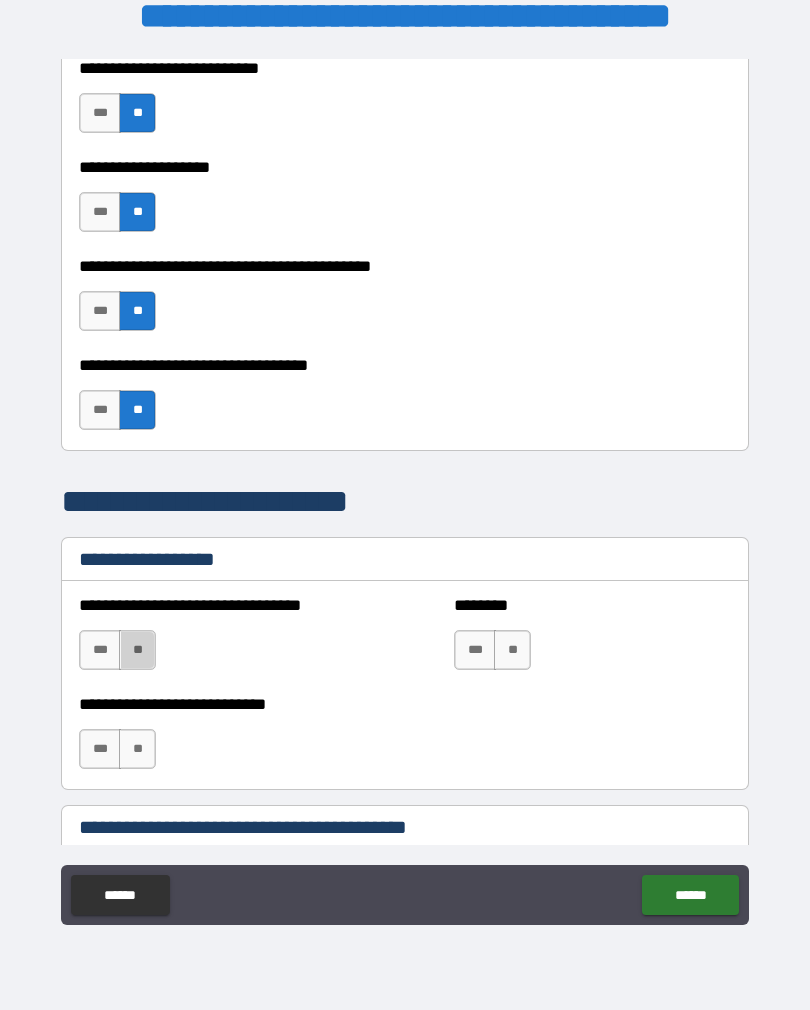 click on "**" at bounding box center [137, 650] 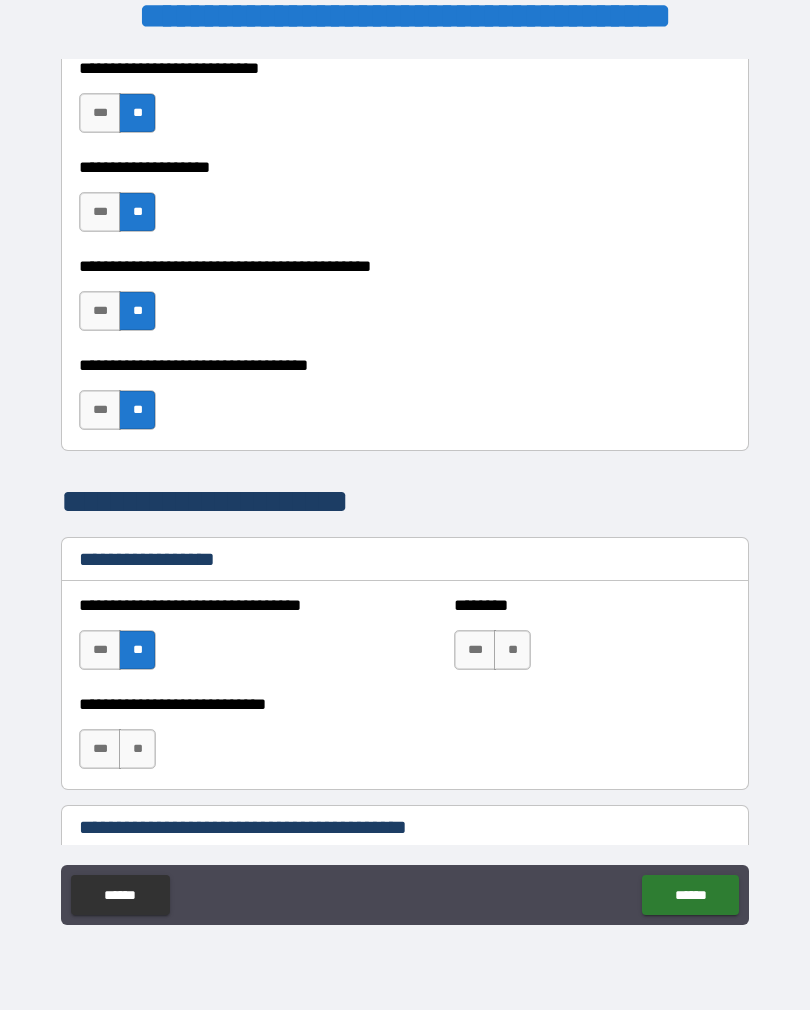 click on "**" at bounding box center [137, 749] 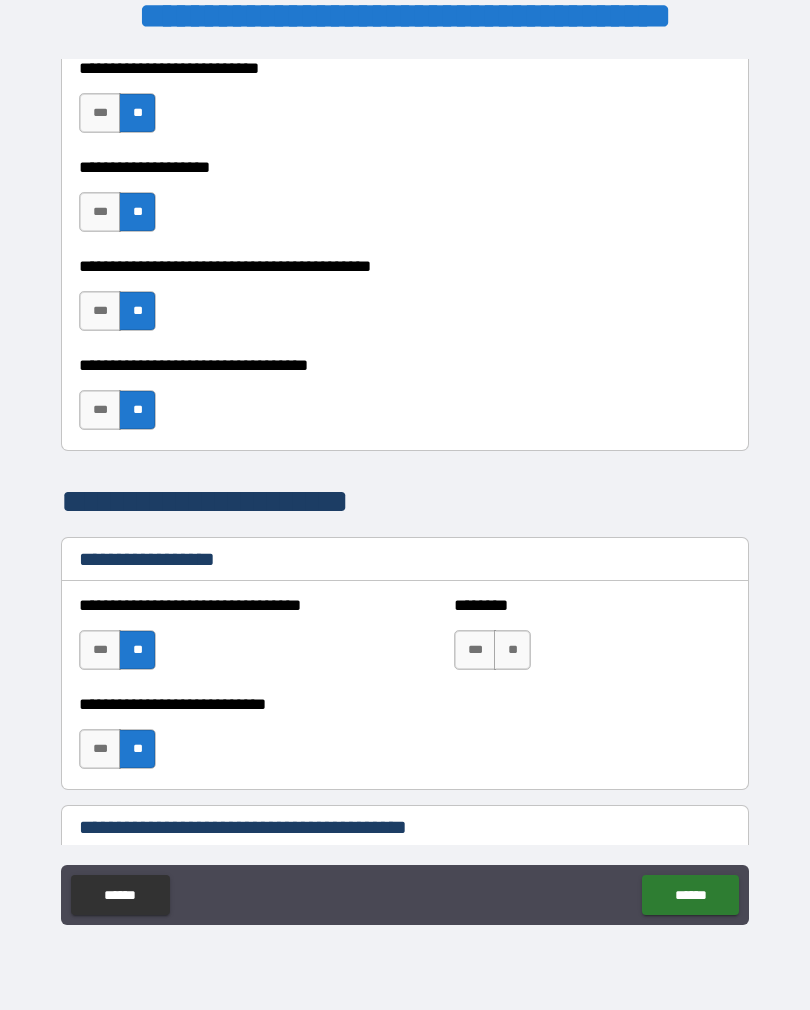 click on "**" at bounding box center (512, 650) 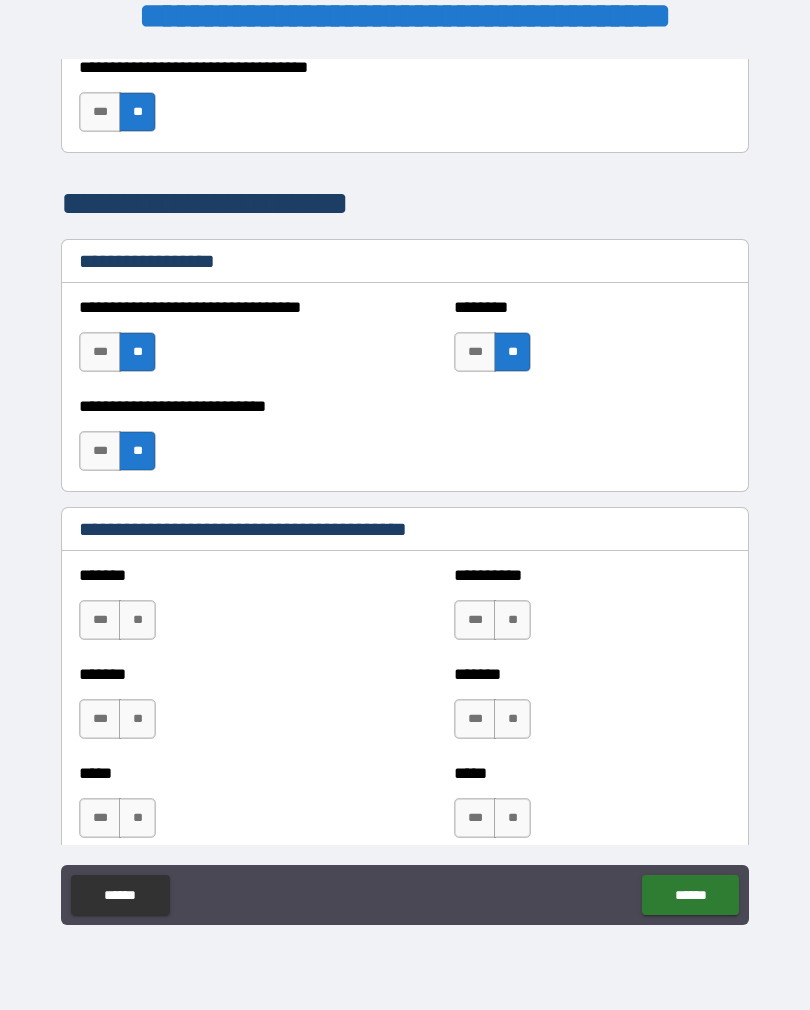 scroll, scrollTop: 1433, scrollLeft: 0, axis: vertical 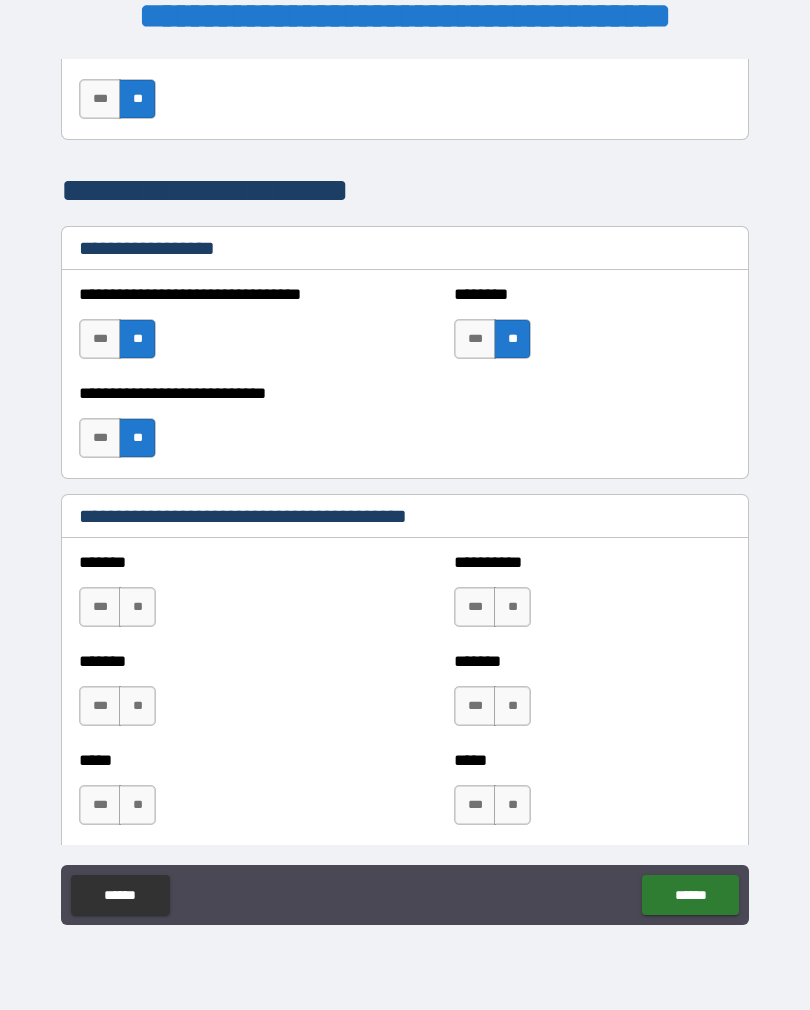 click on "**" at bounding box center (137, 607) 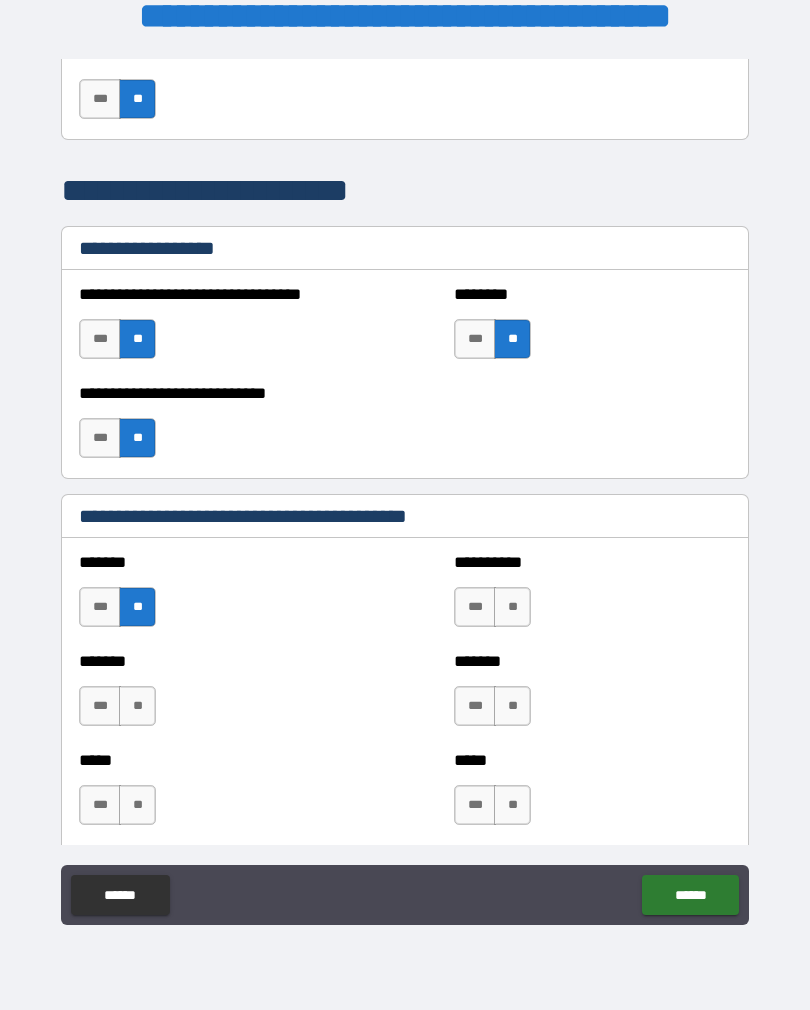 click on "**" at bounding box center (137, 706) 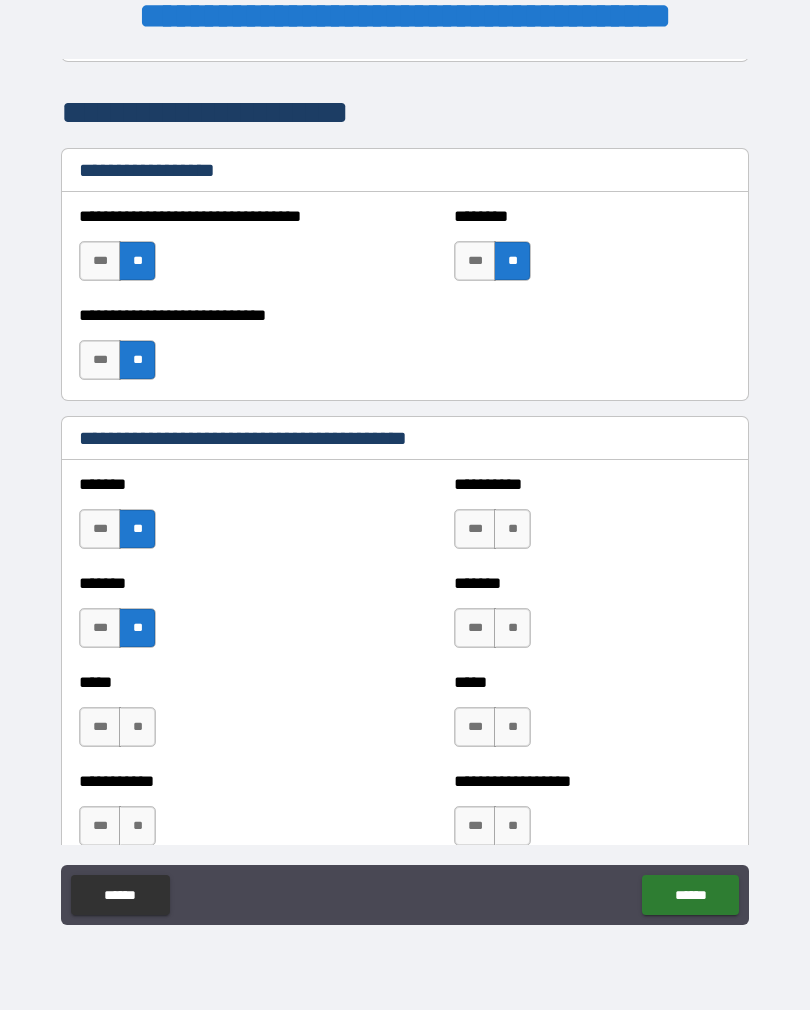 scroll, scrollTop: 1597, scrollLeft: 0, axis: vertical 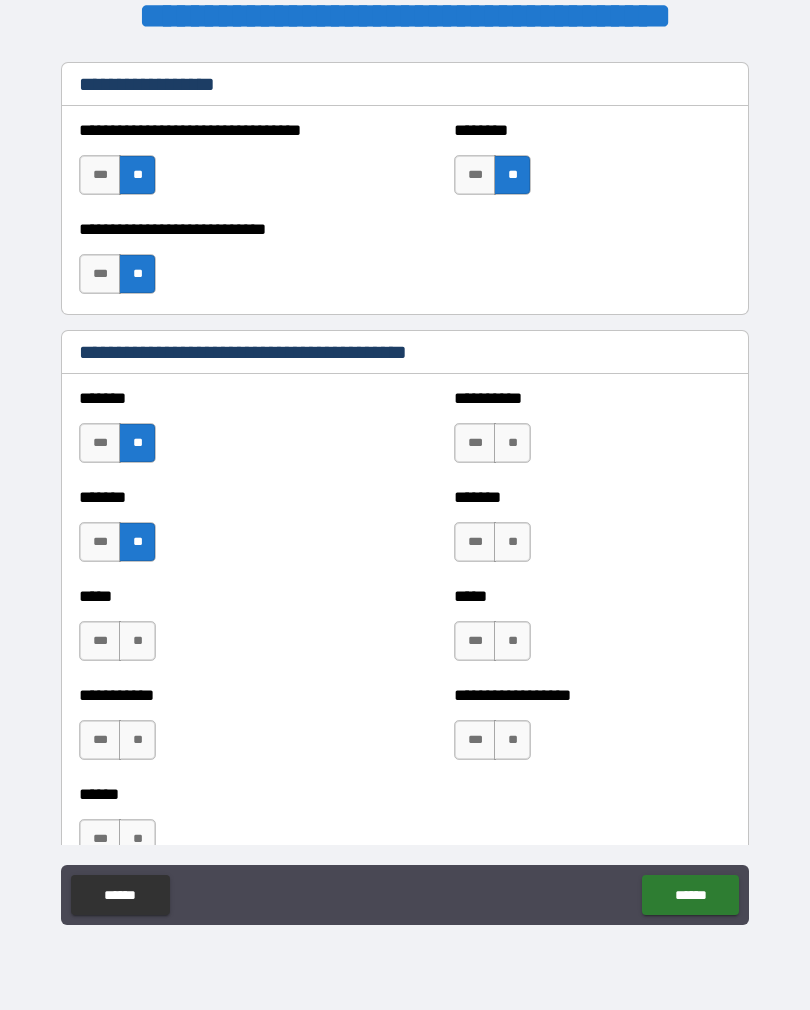 click on "***** *** **" at bounding box center (217, 631) 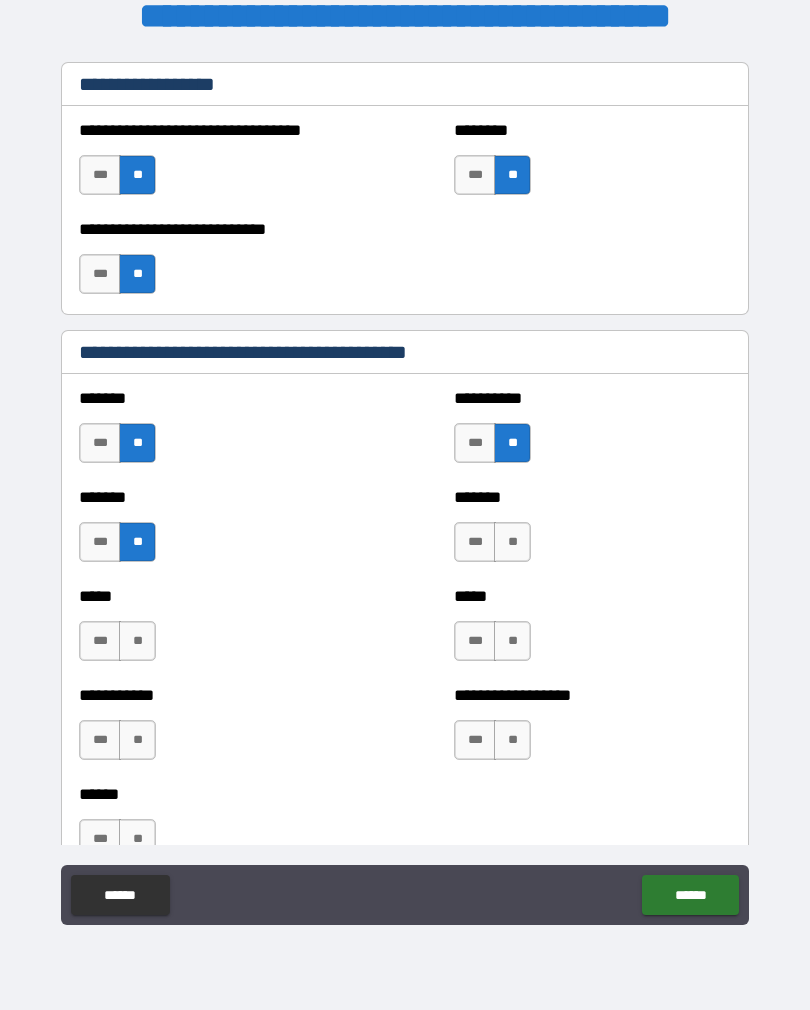 click on "**" at bounding box center [512, 542] 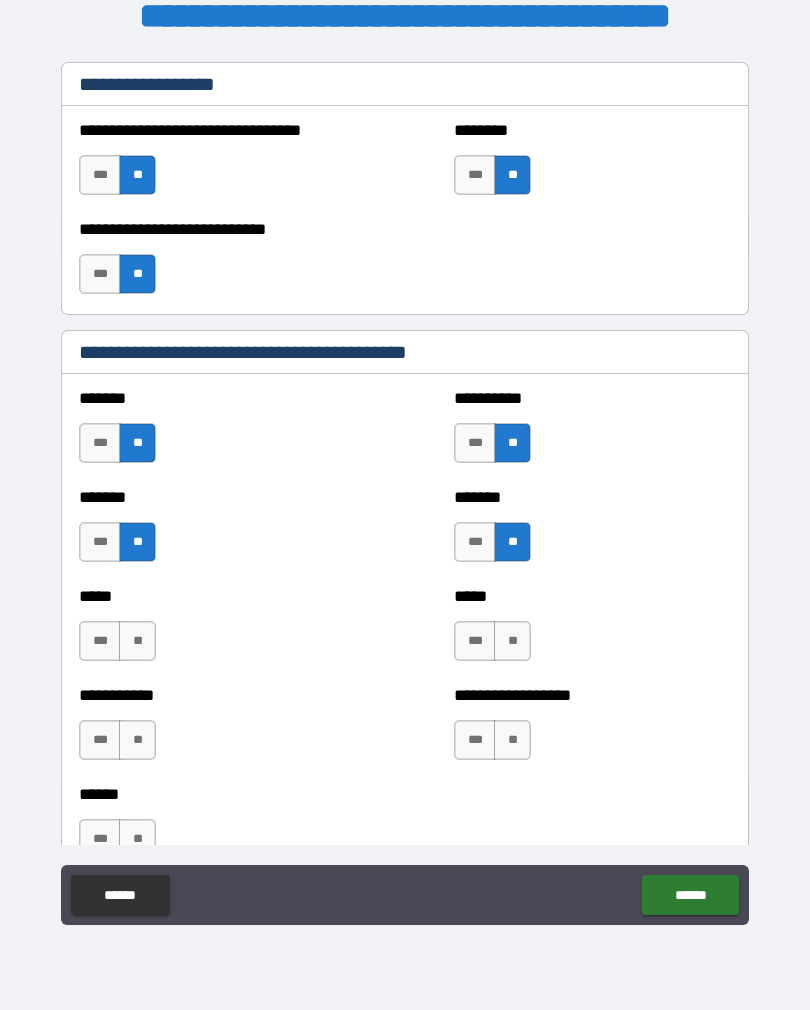 click on "**" at bounding box center [512, 641] 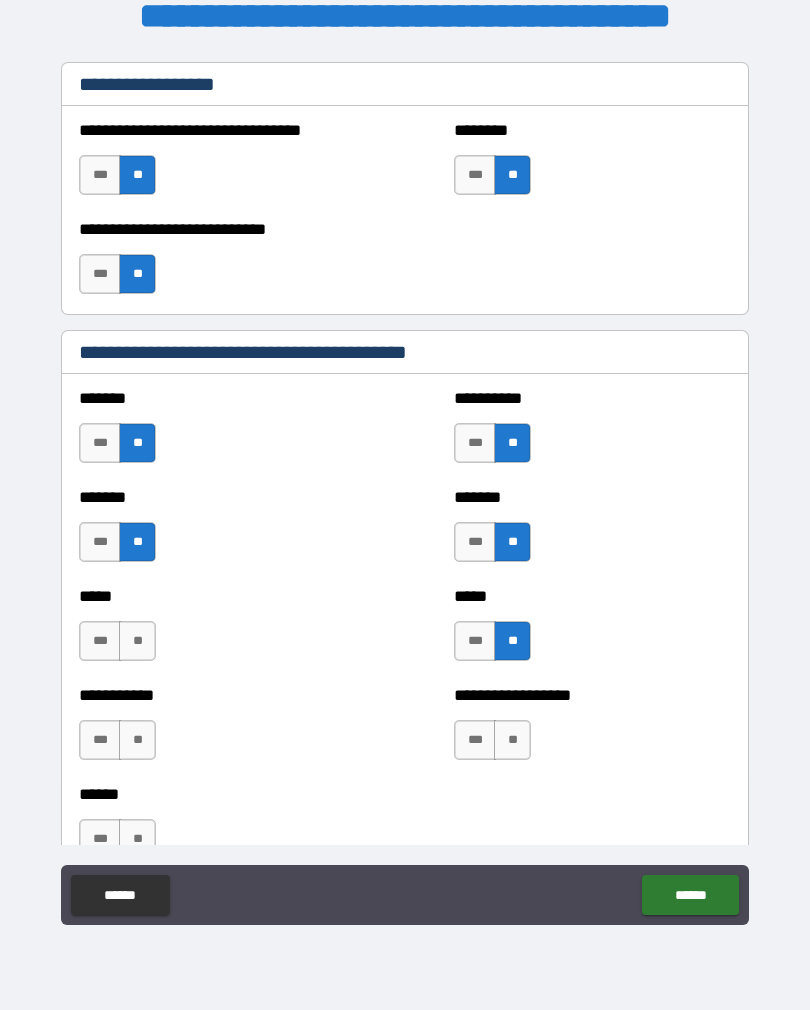 click on "**" at bounding box center (512, 740) 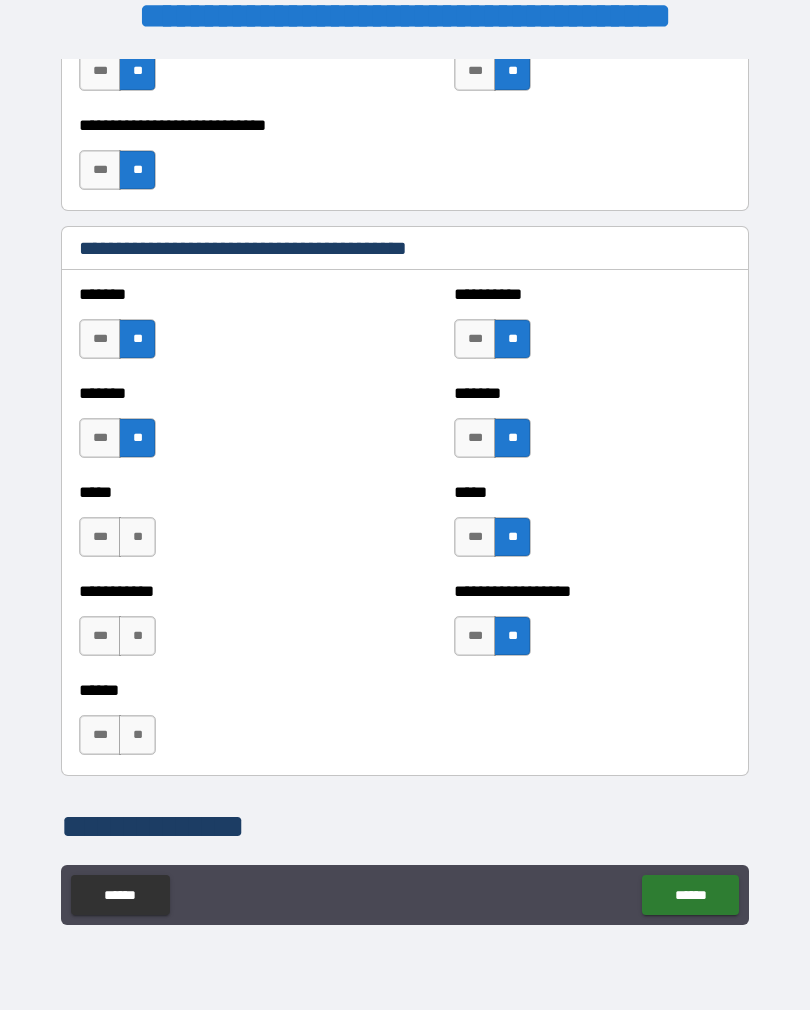 scroll, scrollTop: 1702, scrollLeft: 0, axis: vertical 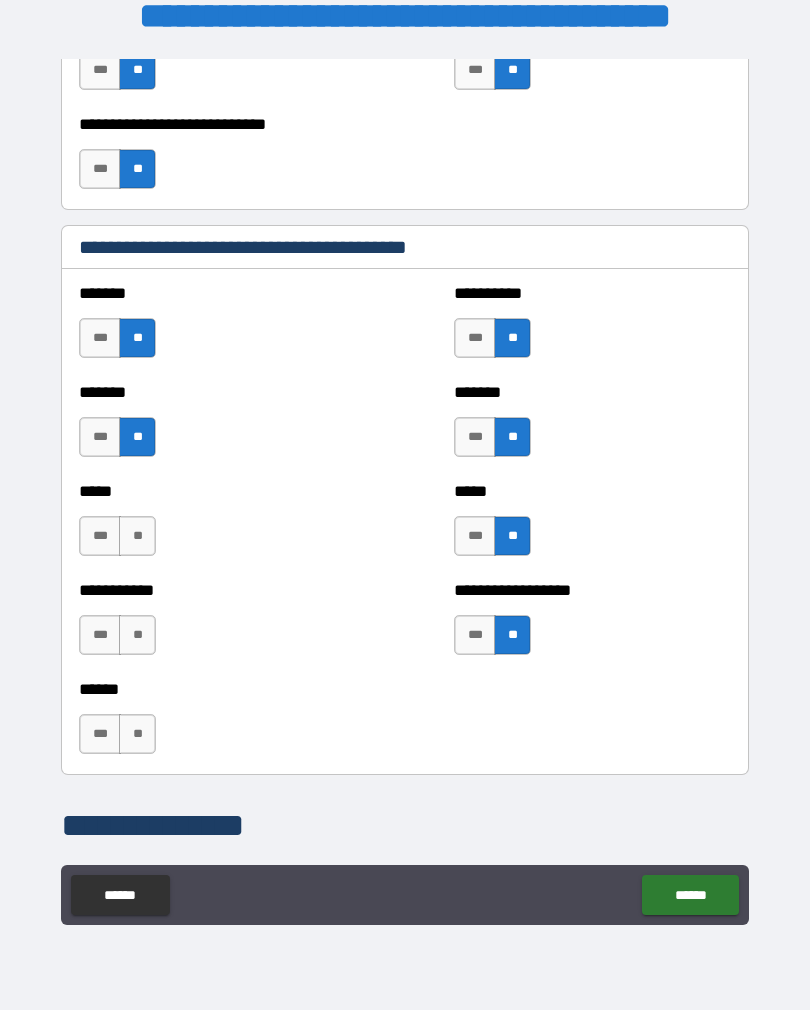 click on "**" at bounding box center [137, 536] 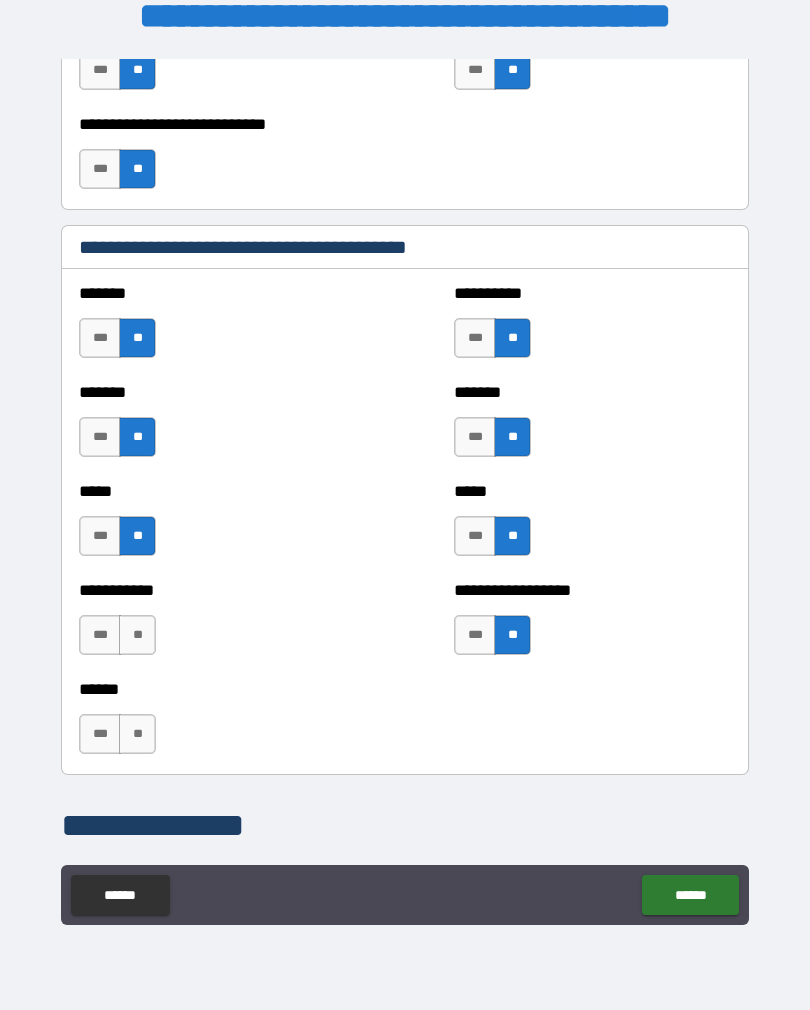 click on "**" at bounding box center (137, 635) 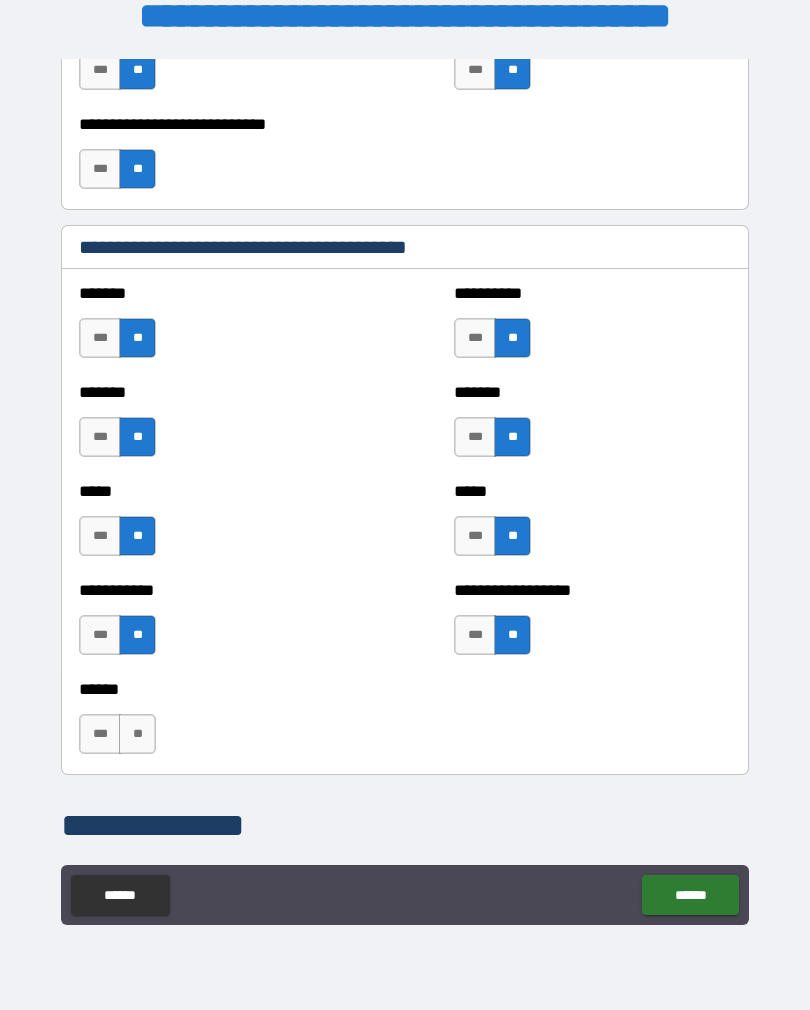 click on "***" at bounding box center (100, 734) 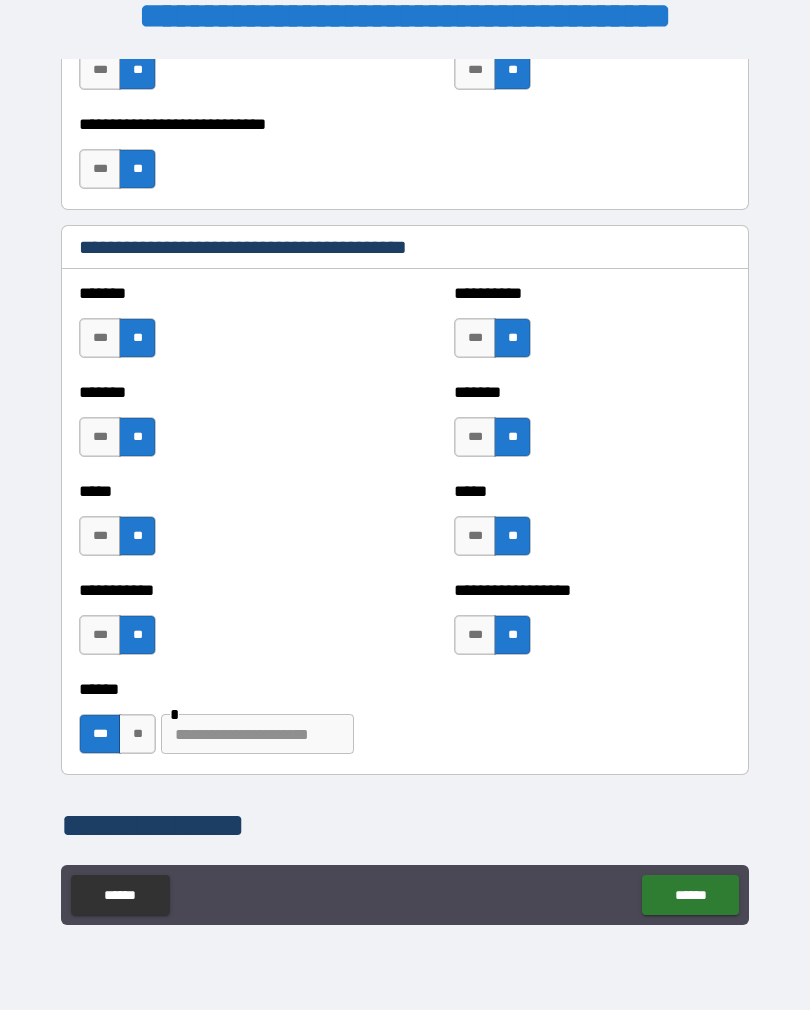 click on "**" at bounding box center [137, 734] 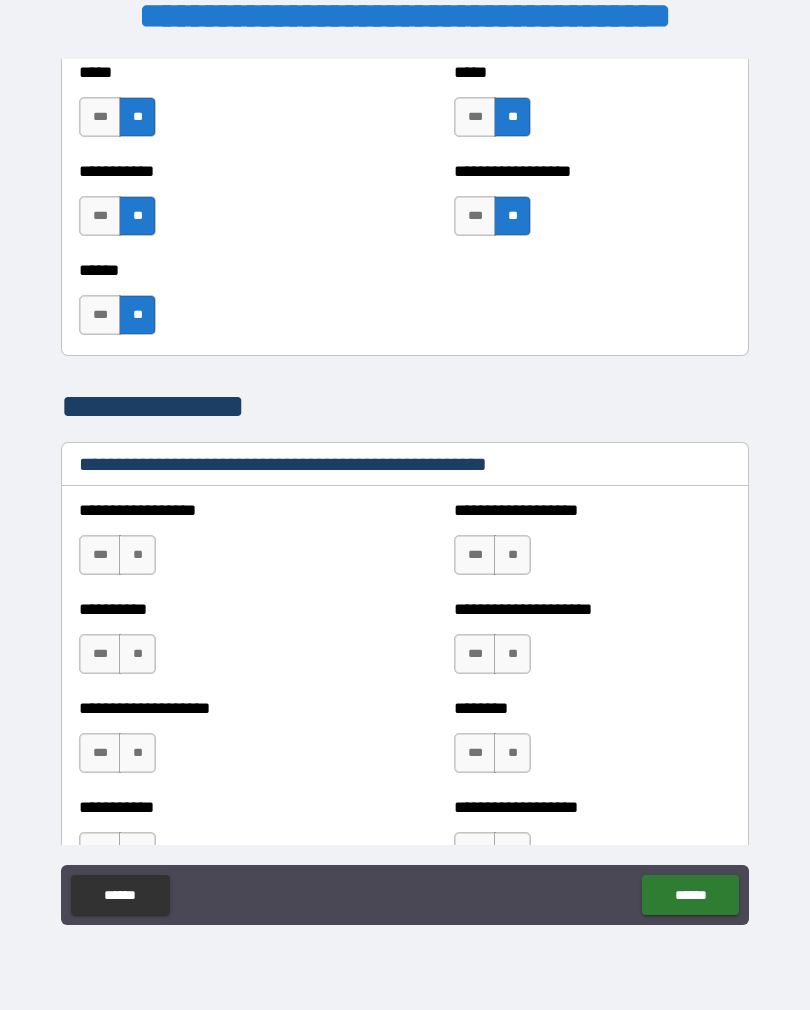 scroll, scrollTop: 2158, scrollLeft: 0, axis: vertical 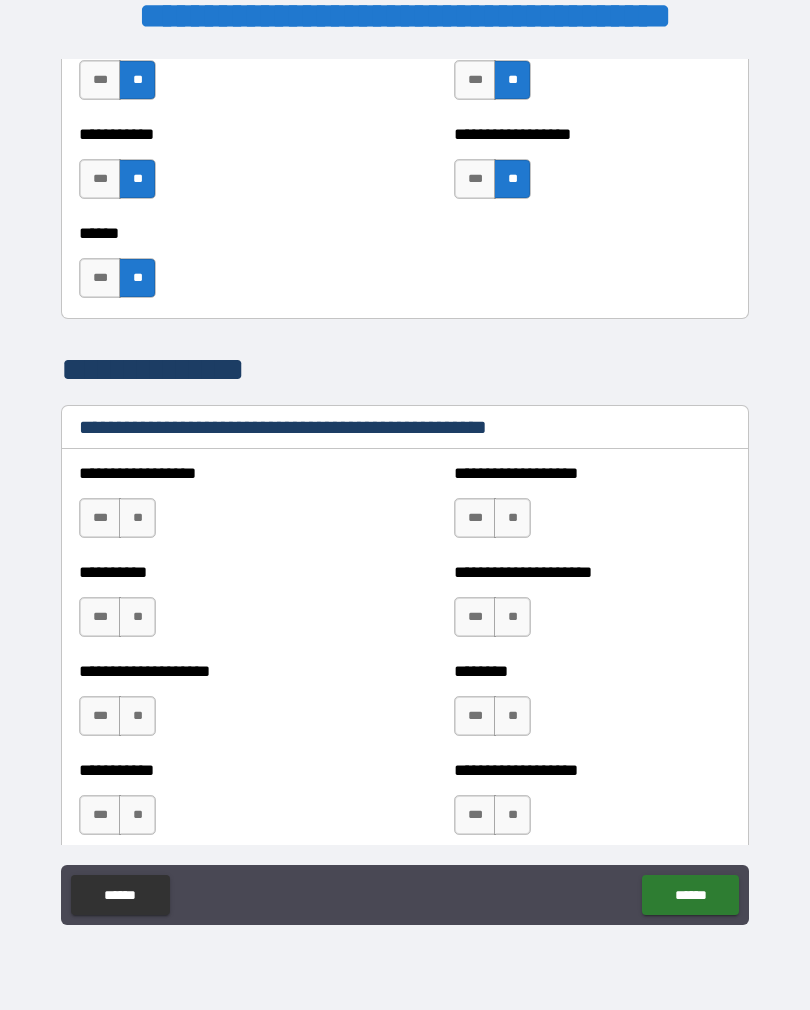 click on "**" at bounding box center [137, 518] 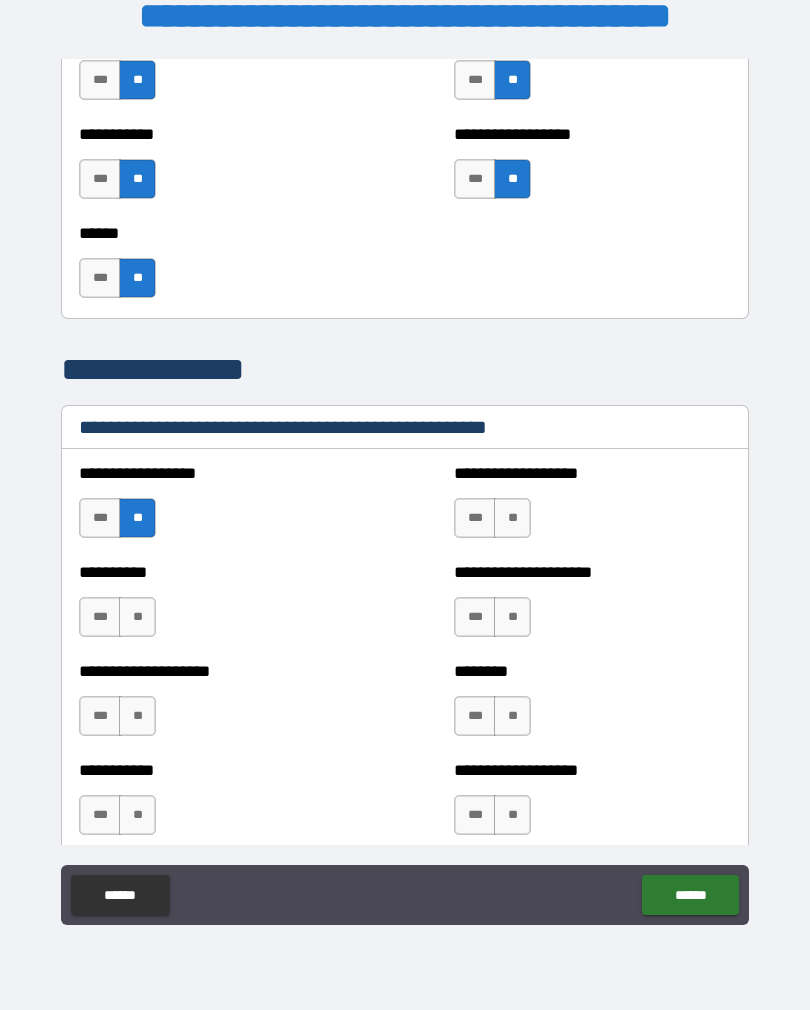 click on "**" at bounding box center (137, 617) 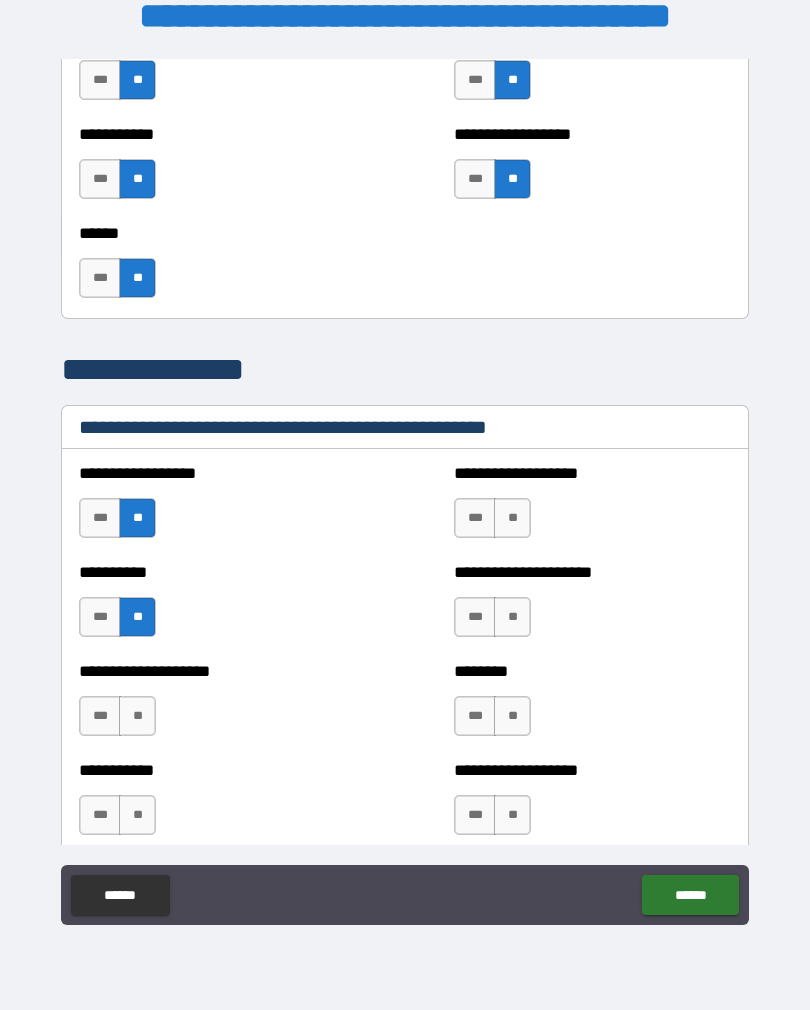 click on "**" at bounding box center [137, 716] 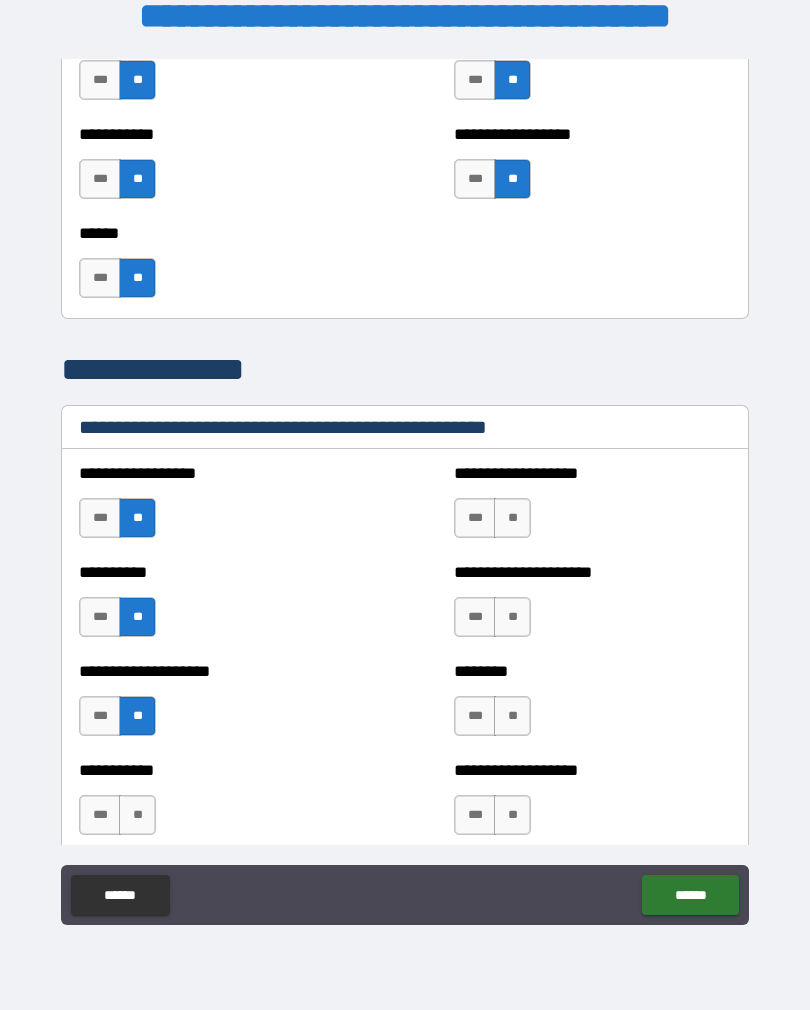 click on "**********" at bounding box center (592, 508) 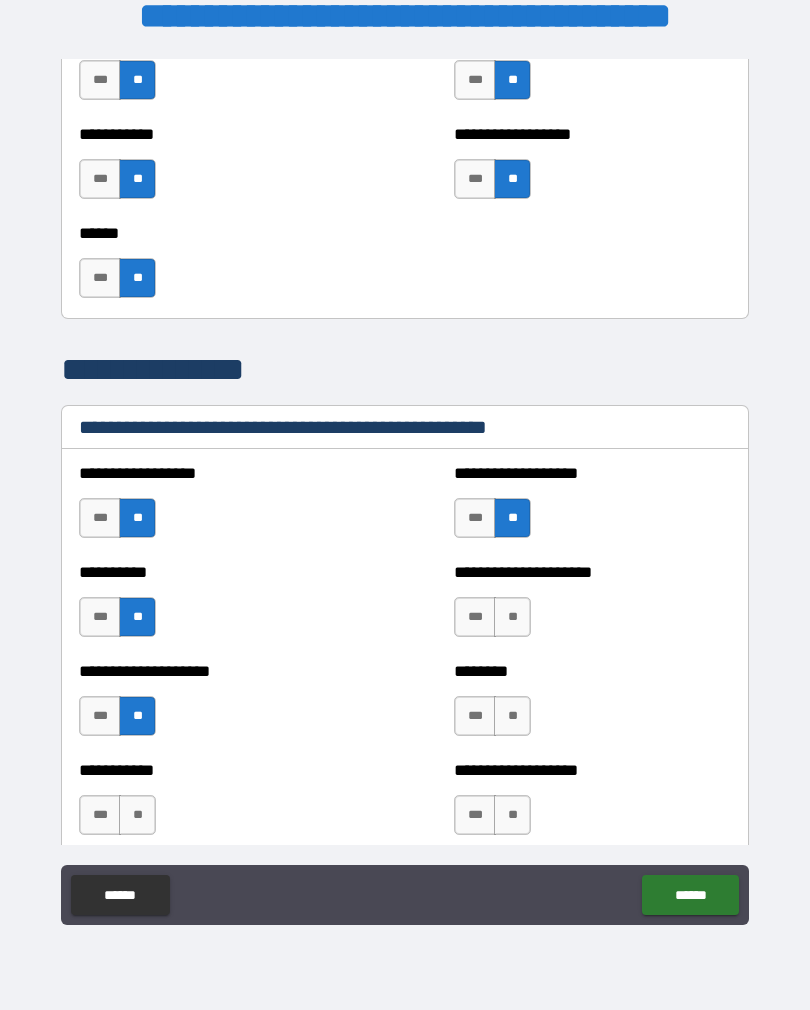 click on "**" at bounding box center (512, 617) 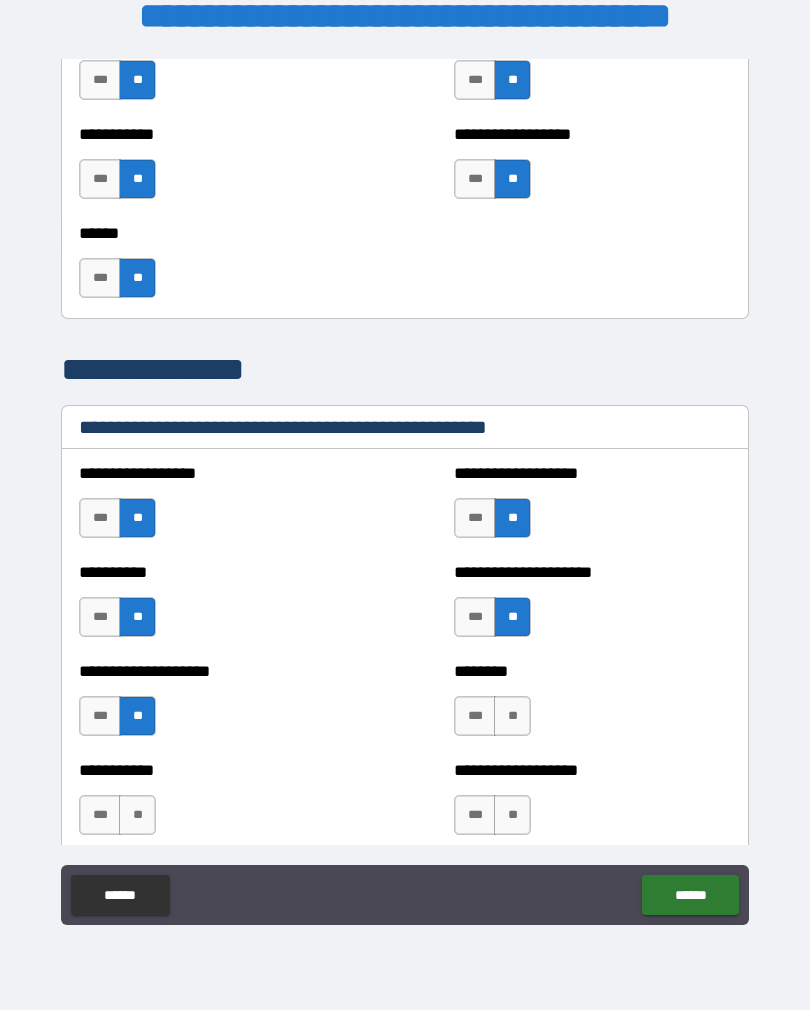 click on "**" at bounding box center [512, 716] 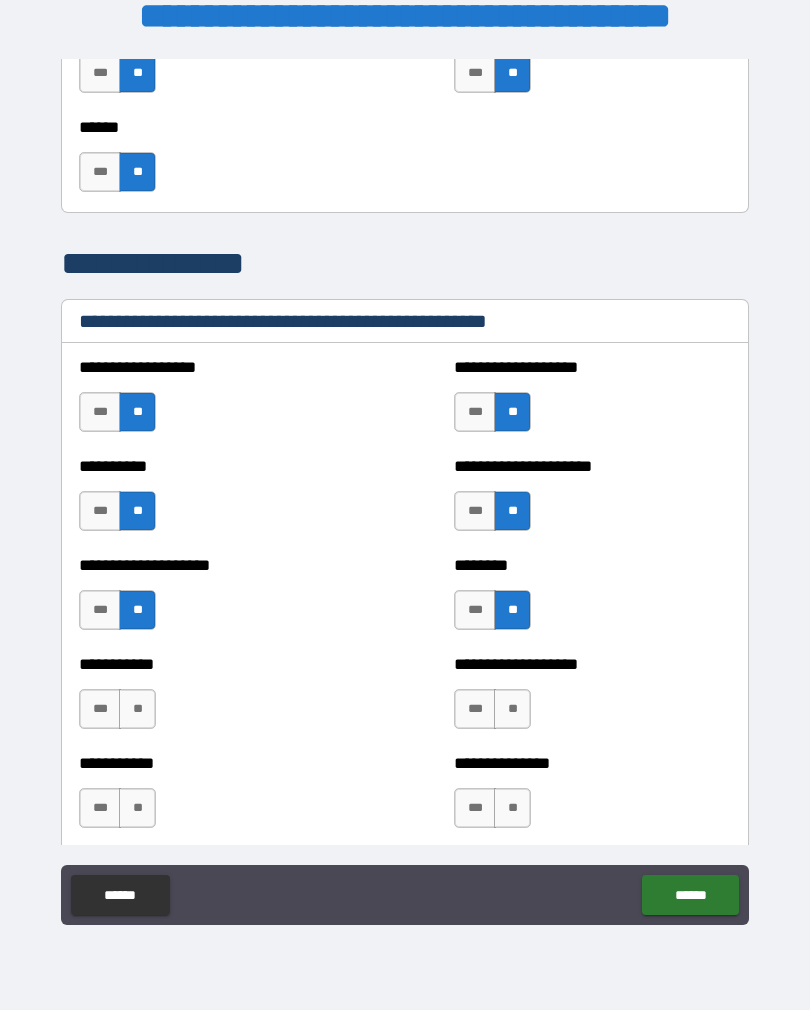scroll, scrollTop: 2419, scrollLeft: 0, axis: vertical 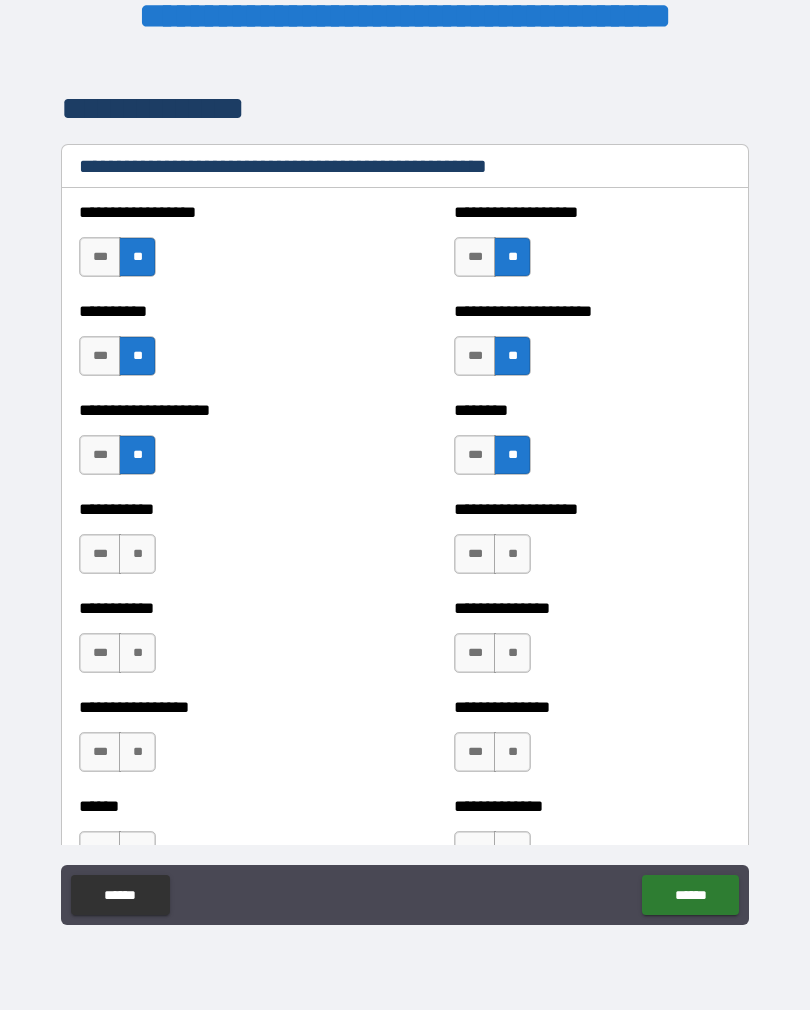 click on "**" at bounding box center (512, 554) 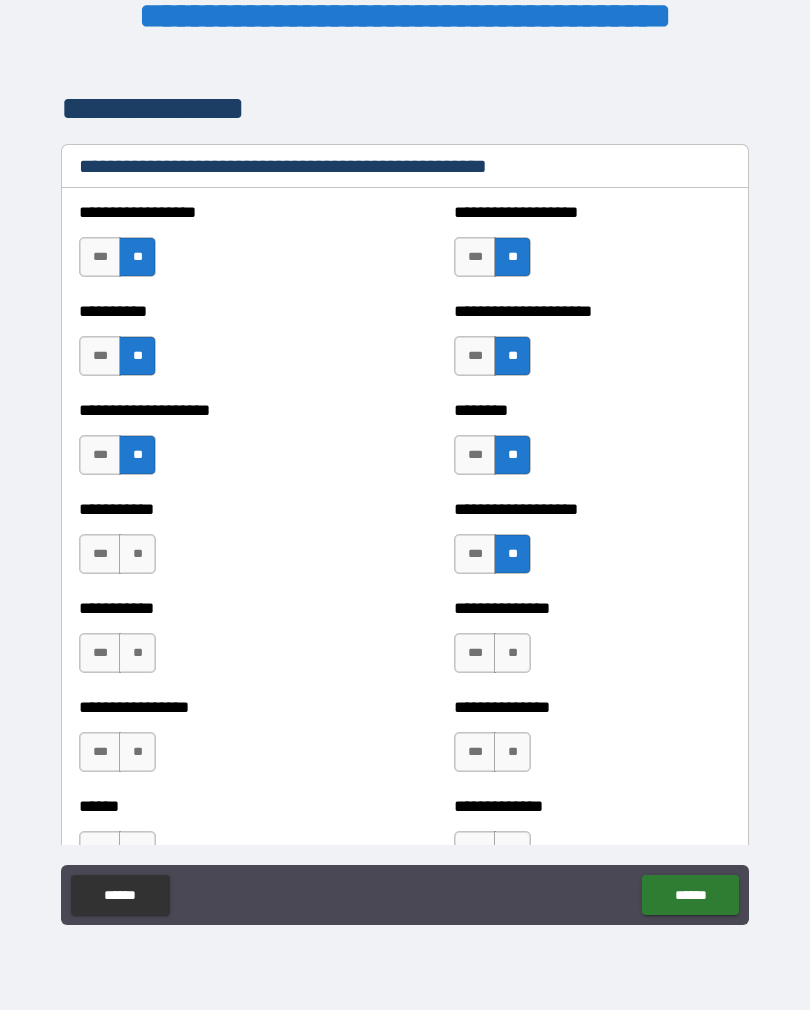 click on "**" at bounding box center (137, 554) 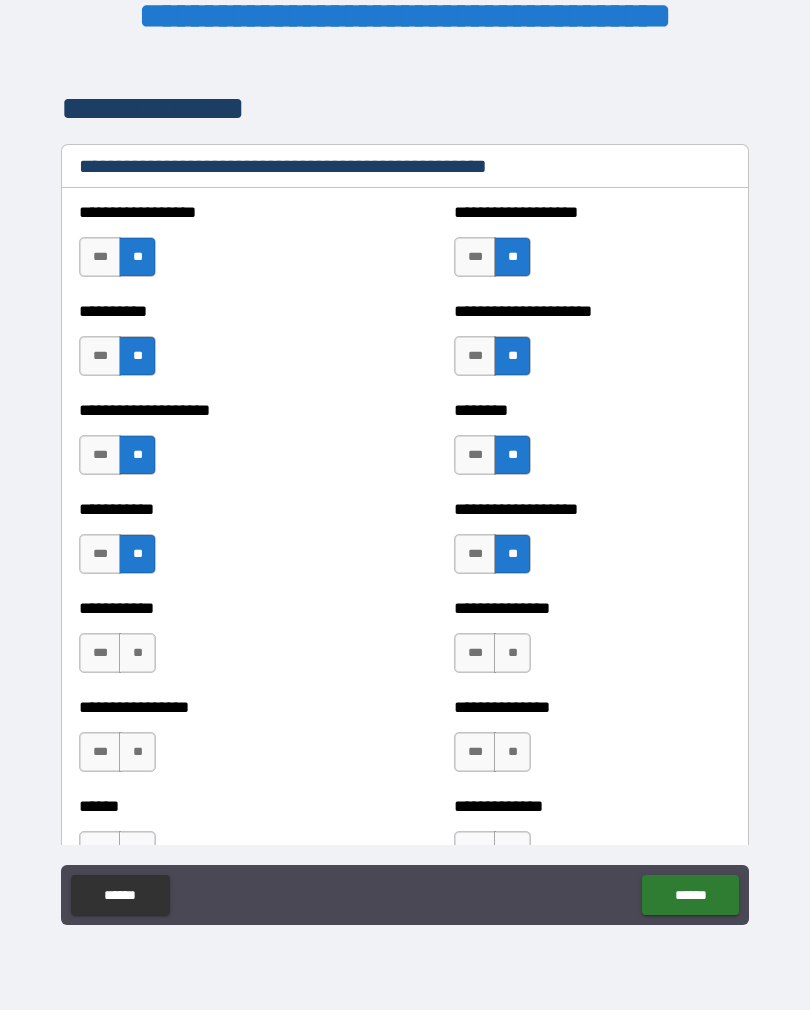click on "**" at bounding box center [137, 653] 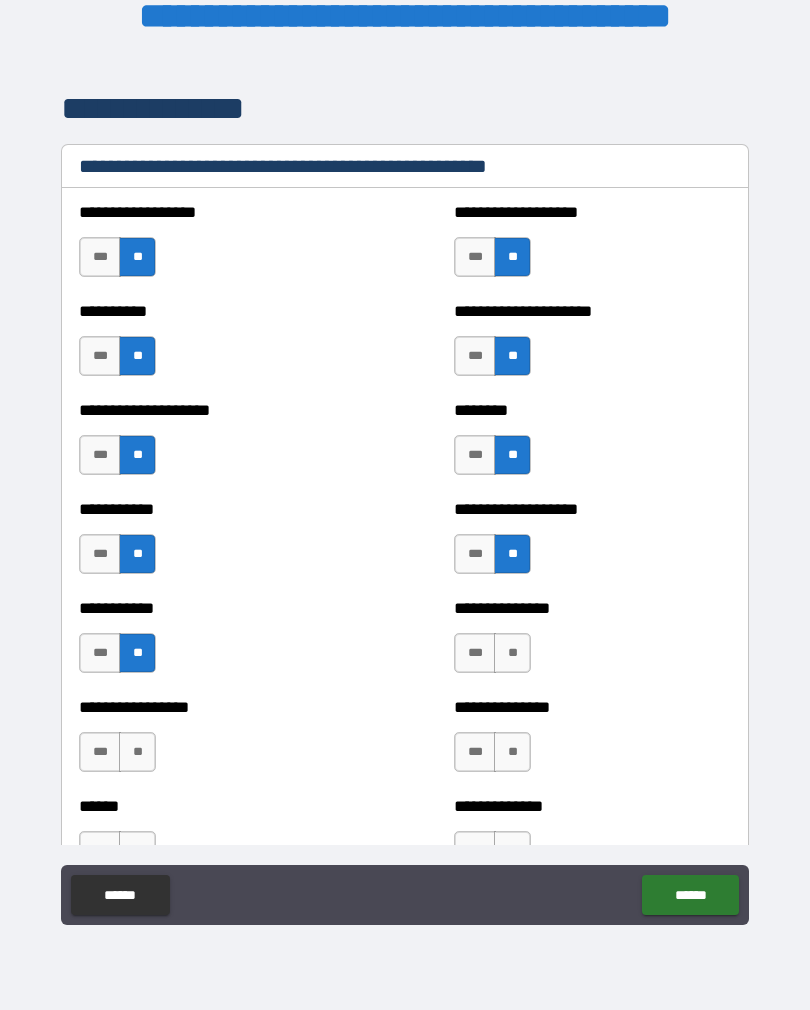click on "**" at bounding box center [512, 653] 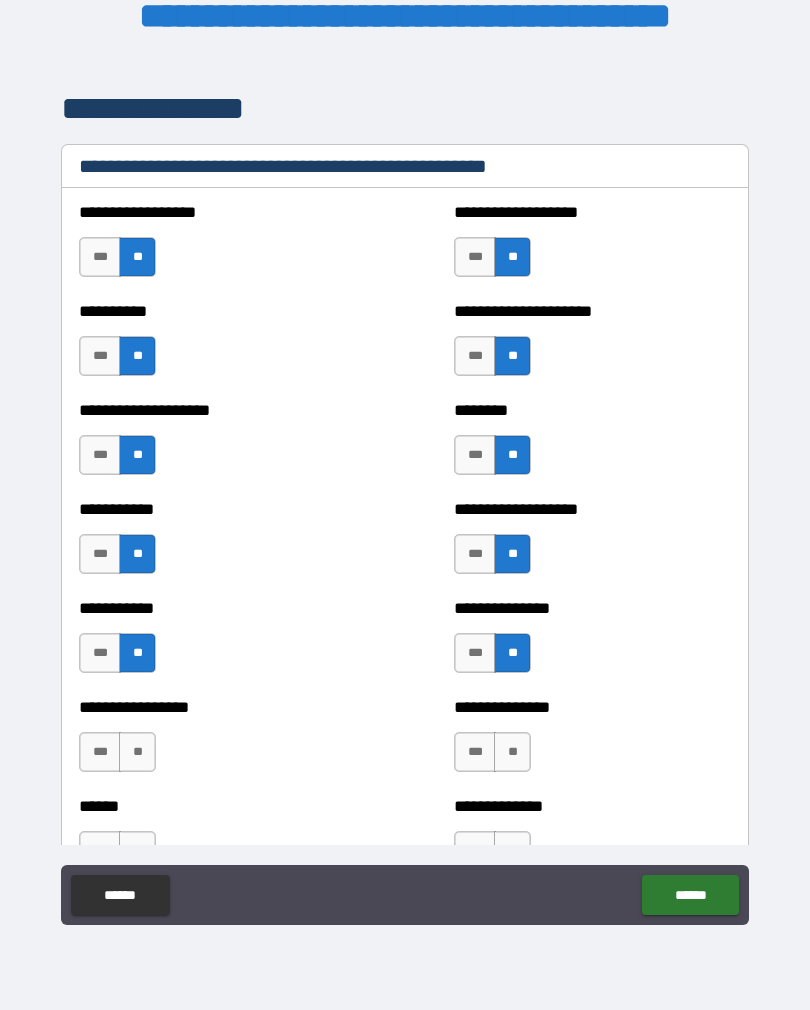 click on "**" at bounding box center (137, 752) 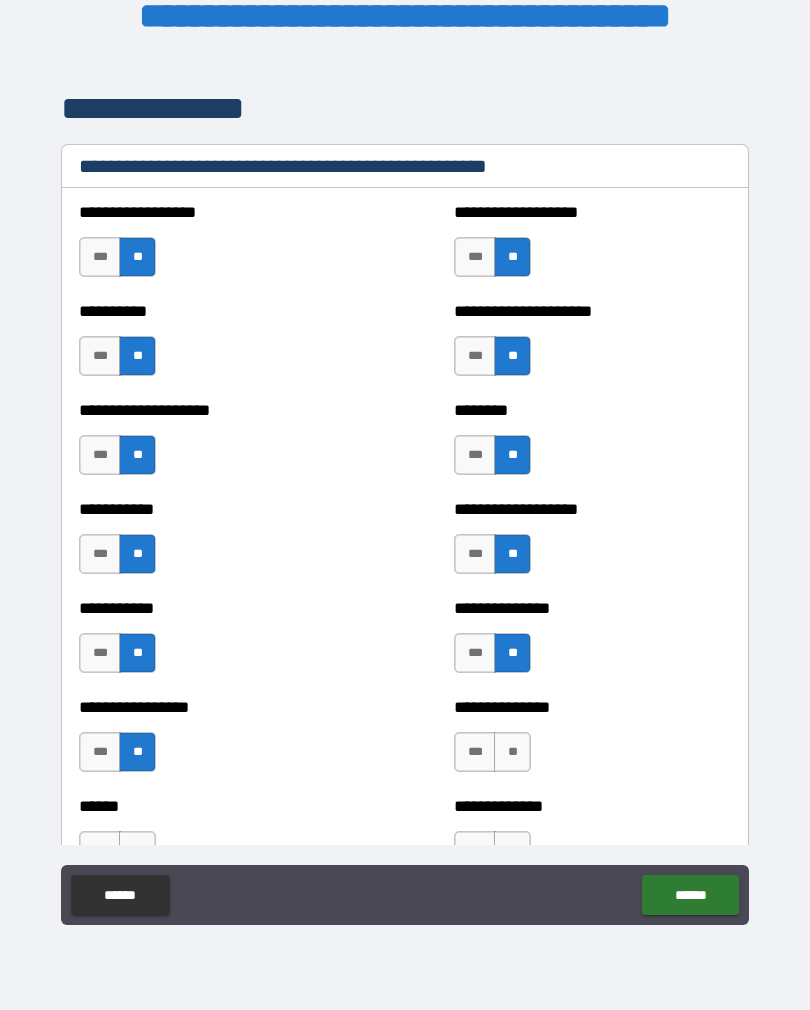 click on "**" at bounding box center (512, 752) 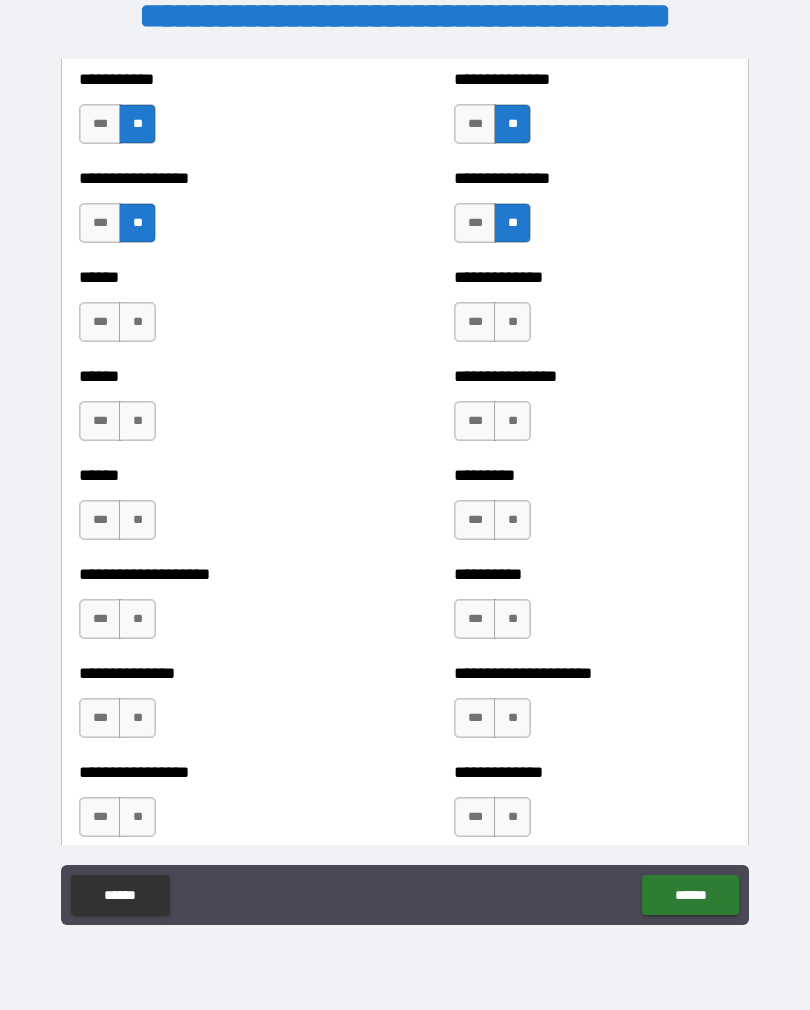 scroll, scrollTop: 3075, scrollLeft: 0, axis: vertical 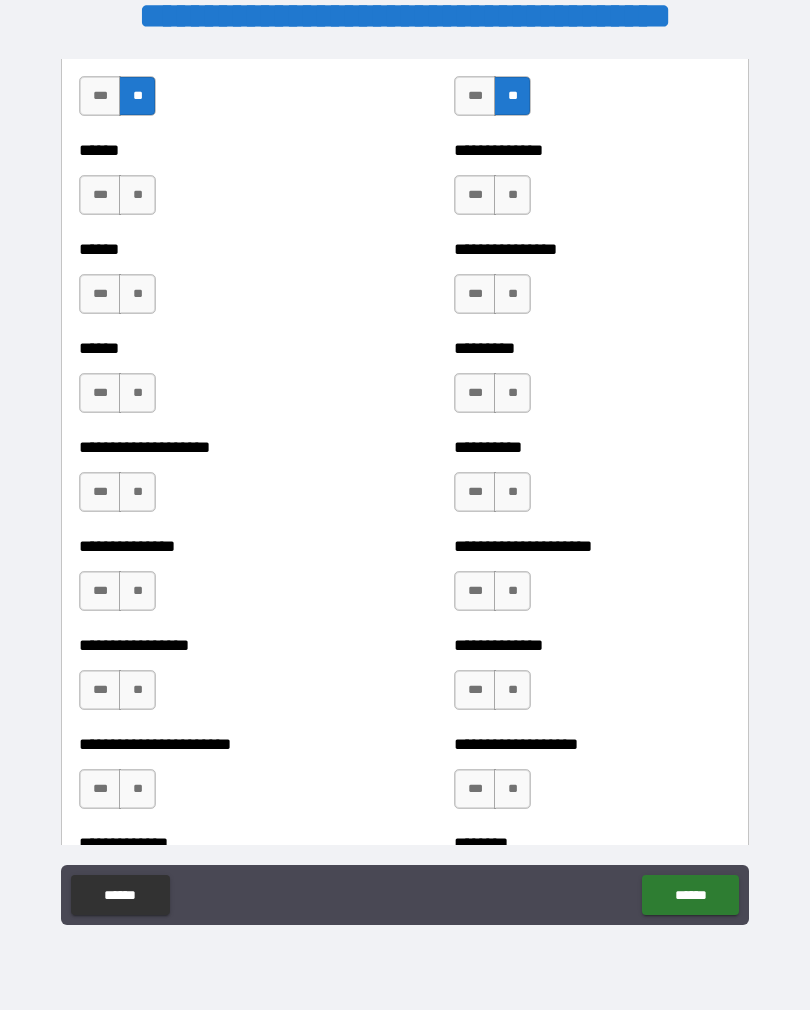click on "**" at bounding box center (137, 195) 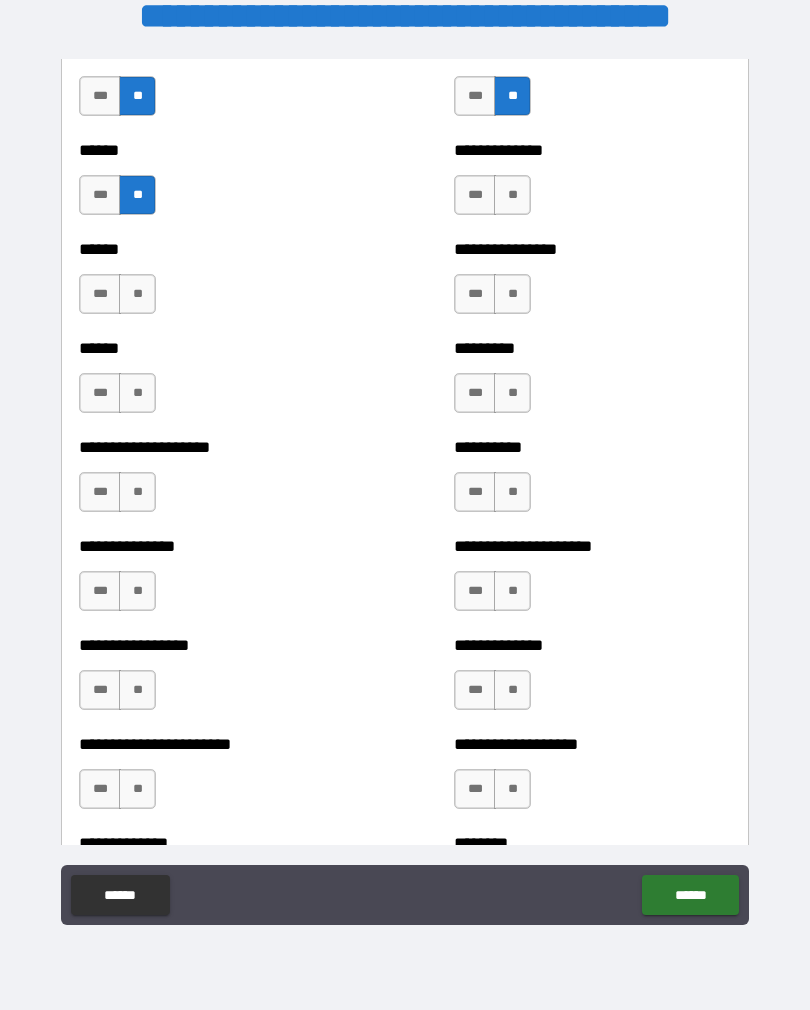 click on "**" at bounding box center (137, 294) 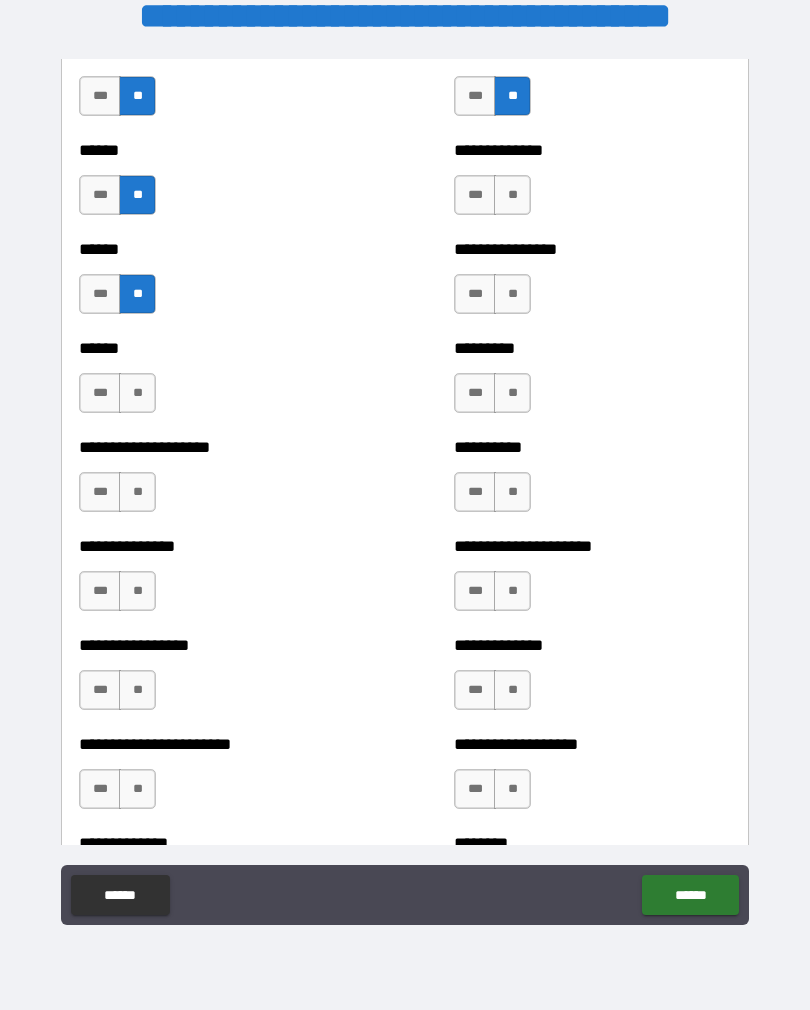 click on "**" at bounding box center [137, 393] 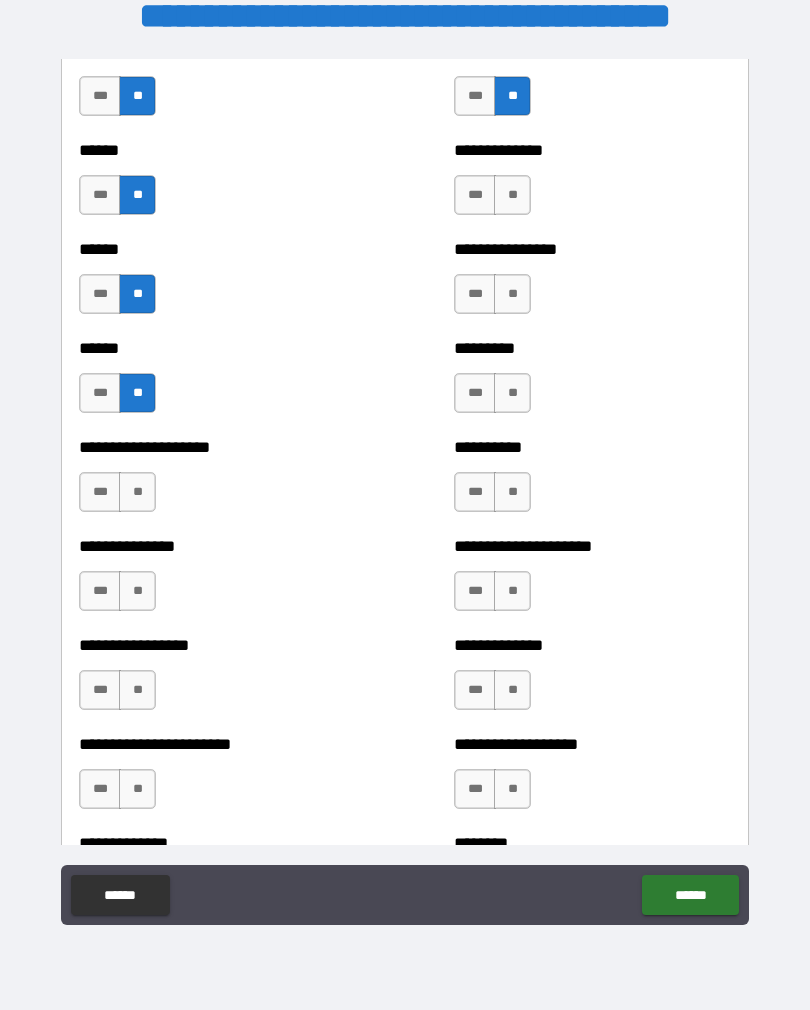 click on "**" at bounding box center (137, 492) 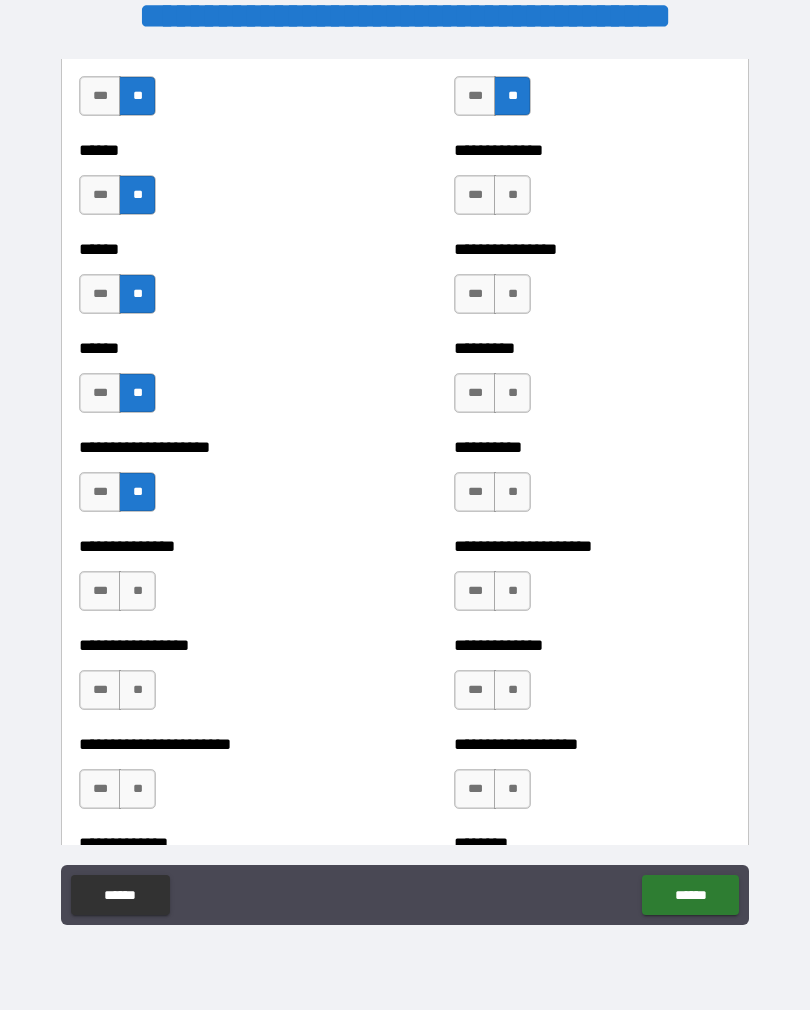 click on "**" at bounding box center [137, 591] 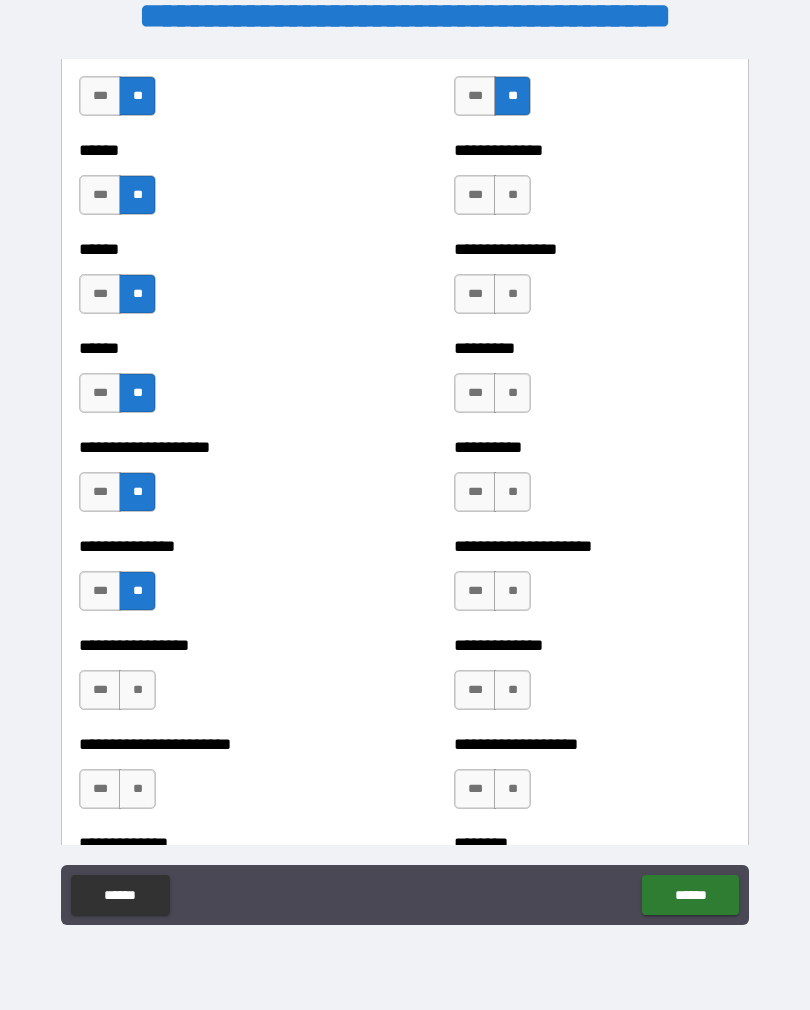 click on "**" at bounding box center (137, 690) 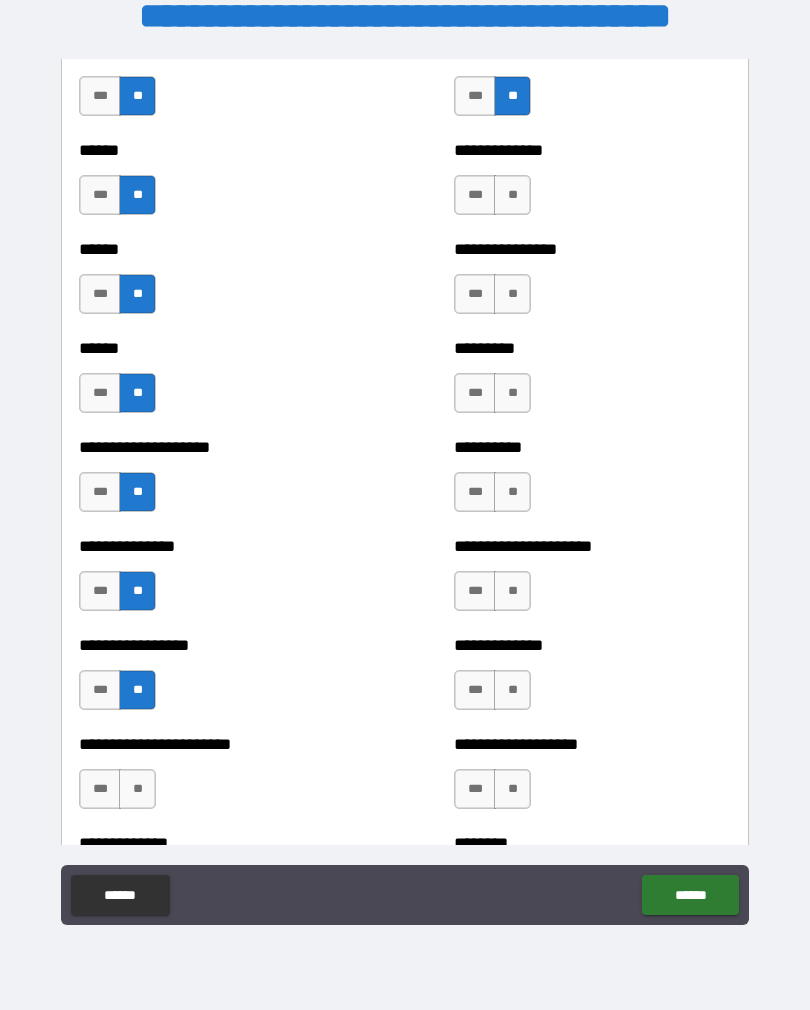 click on "**" at bounding box center [137, 789] 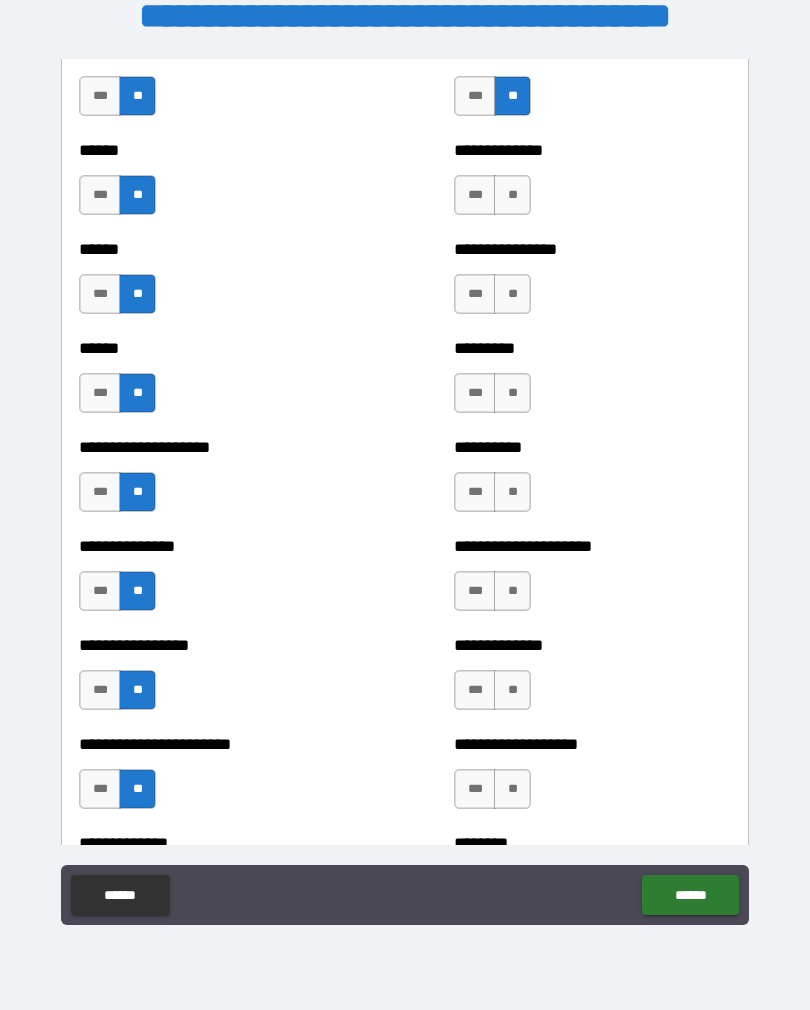 click on "**" at bounding box center [512, 195] 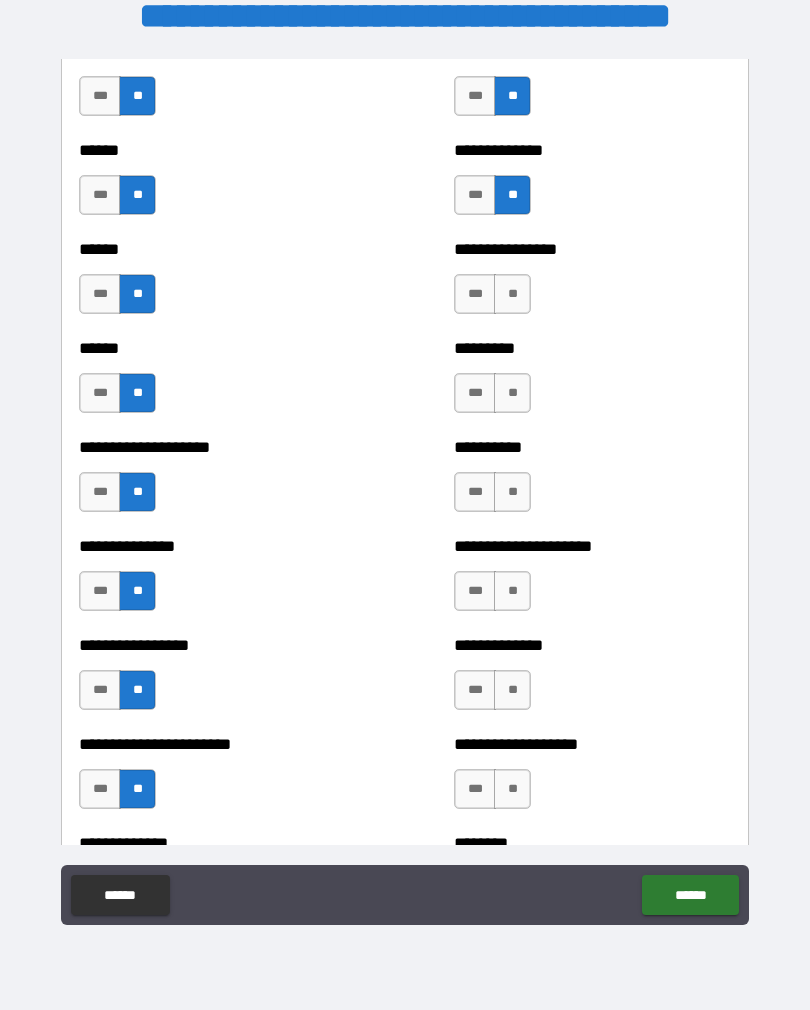 click on "**" at bounding box center (512, 294) 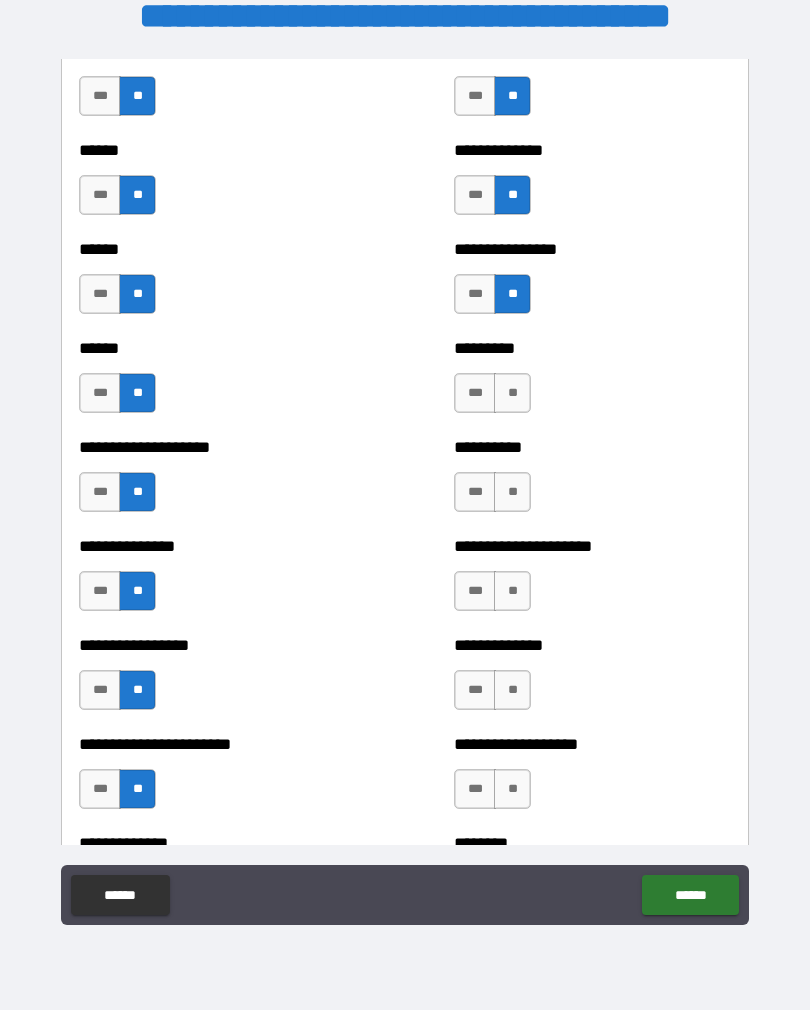 click on "**" at bounding box center [512, 393] 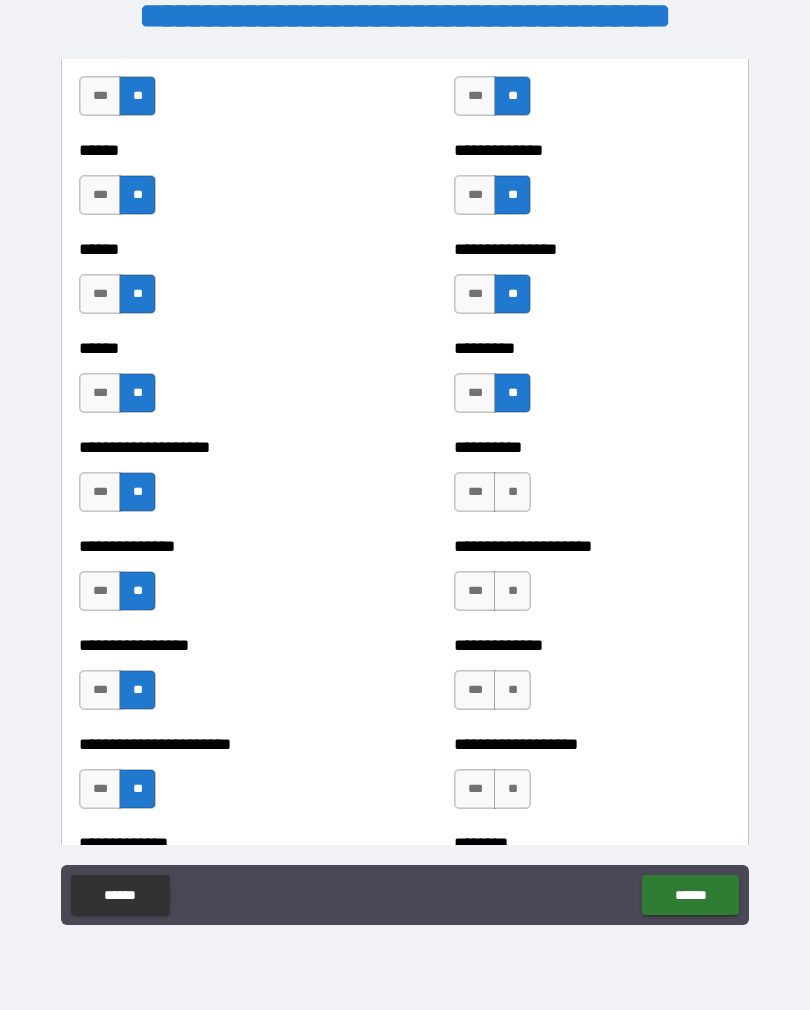 click on "**" at bounding box center (512, 492) 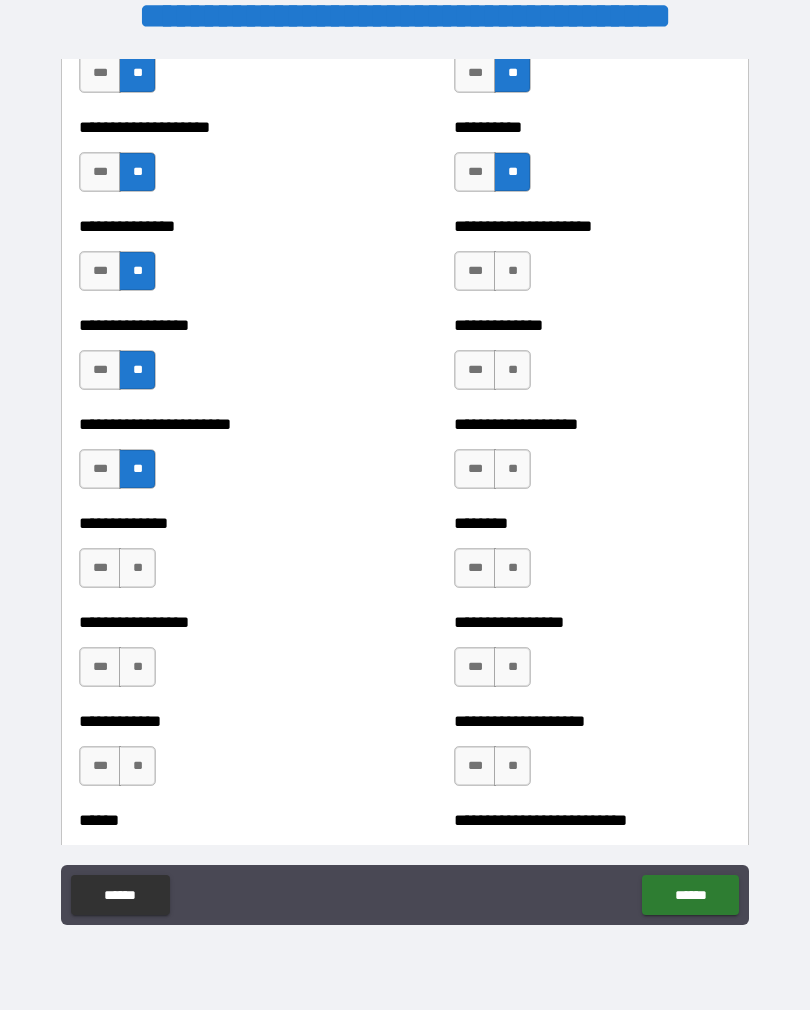 scroll, scrollTop: 3435, scrollLeft: 0, axis: vertical 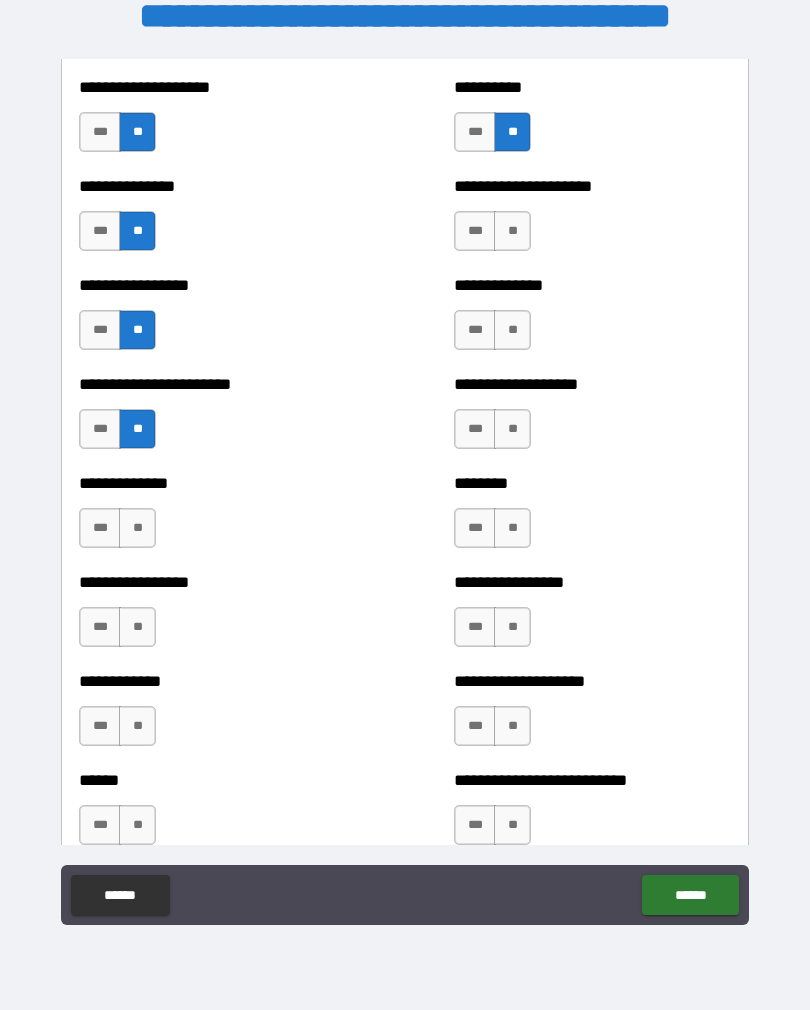 click on "**" at bounding box center [512, 231] 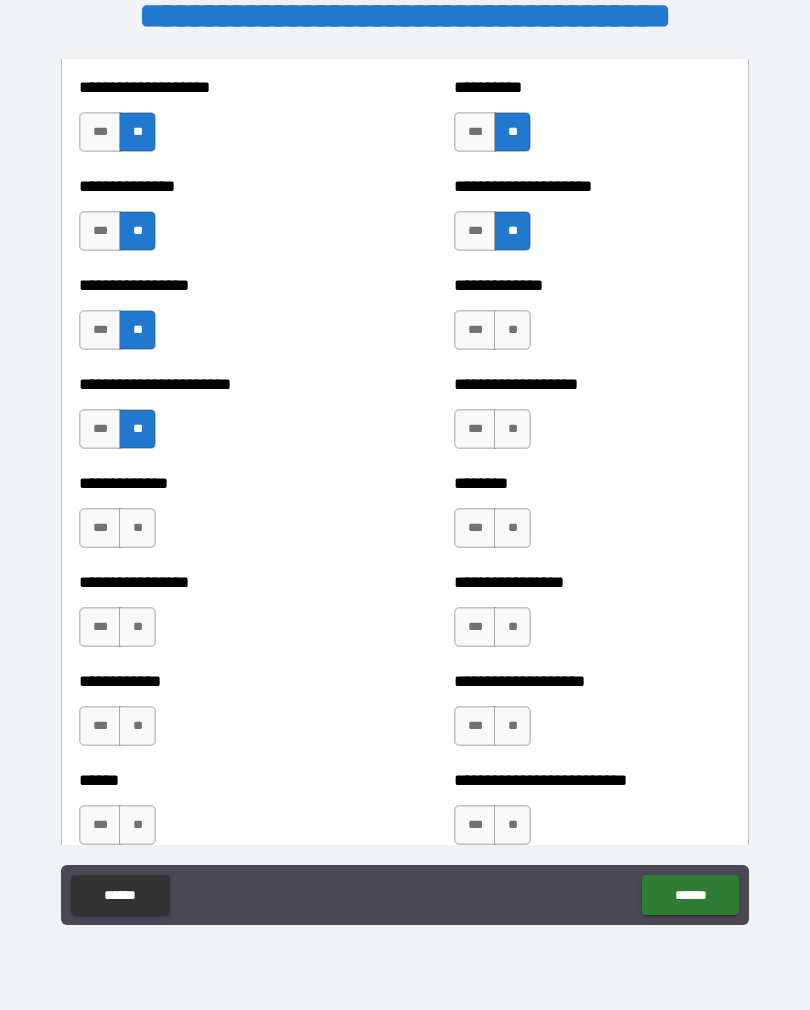 click on "**" at bounding box center [512, 330] 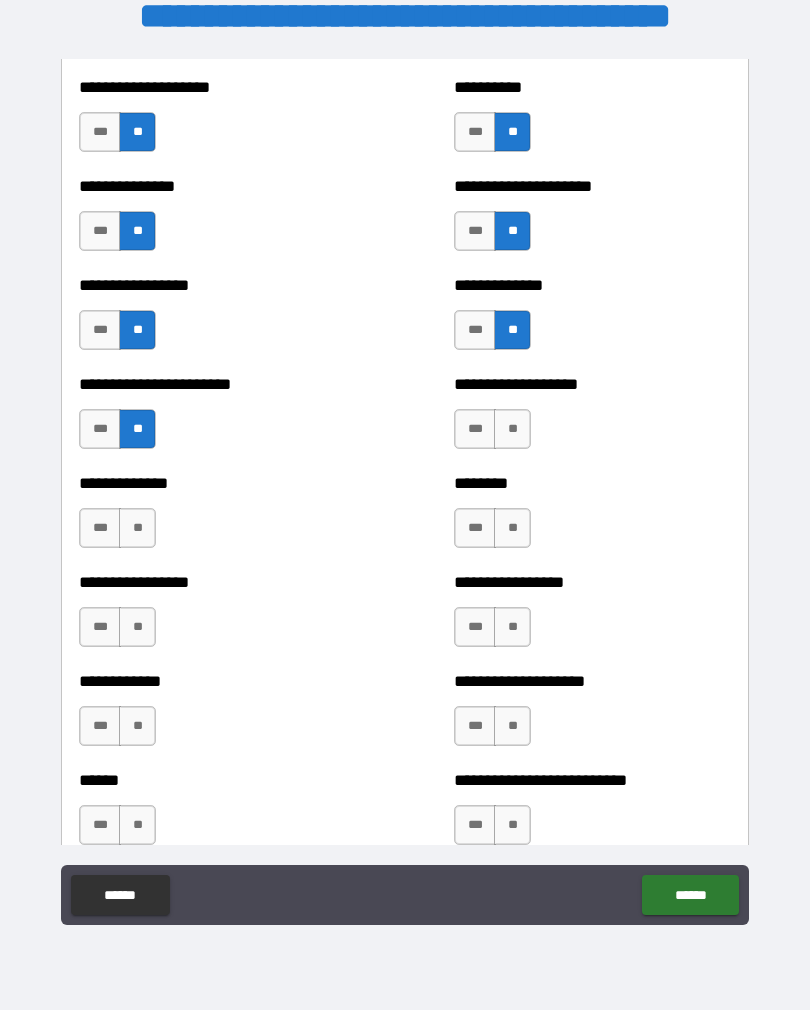 click on "**" at bounding box center (512, 429) 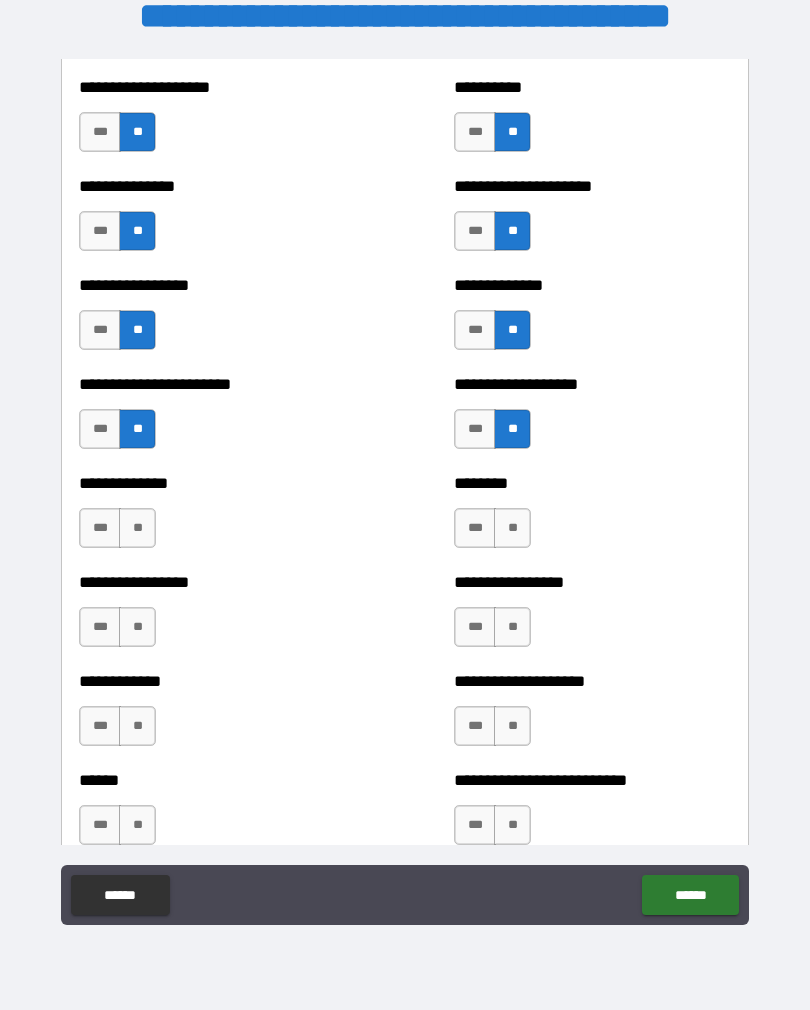 click on "**" at bounding box center [512, 528] 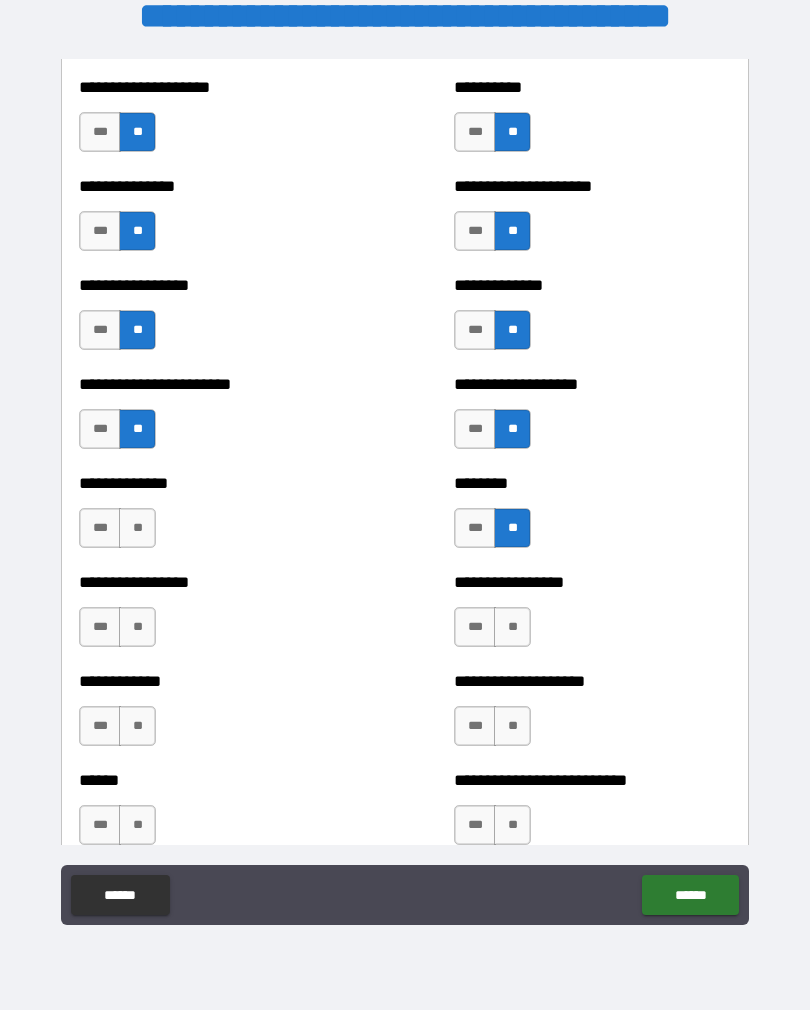 click on "**" at bounding box center [137, 528] 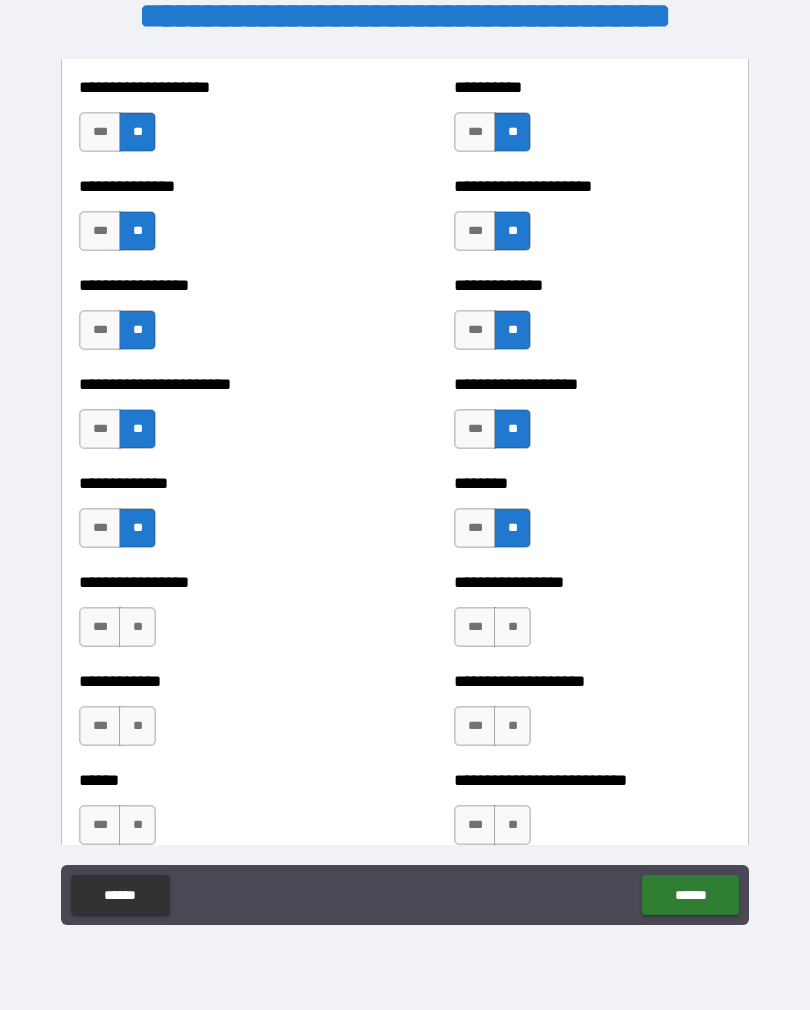 click on "**" at bounding box center (137, 627) 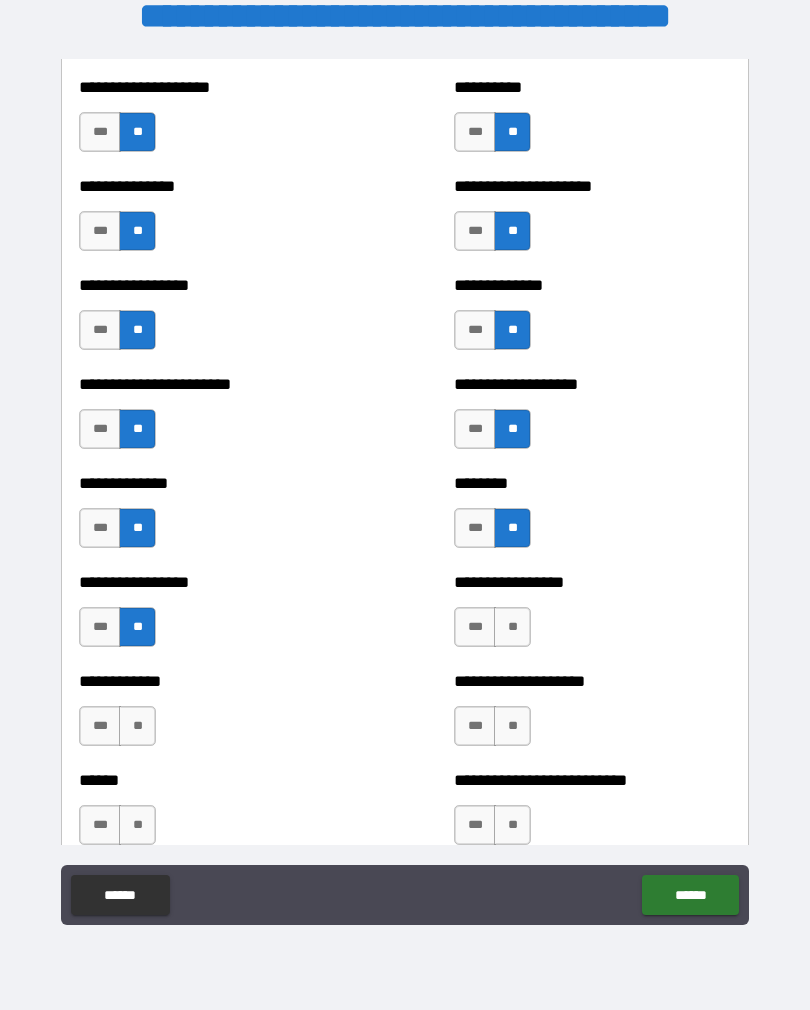 click on "**" at bounding box center (137, 726) 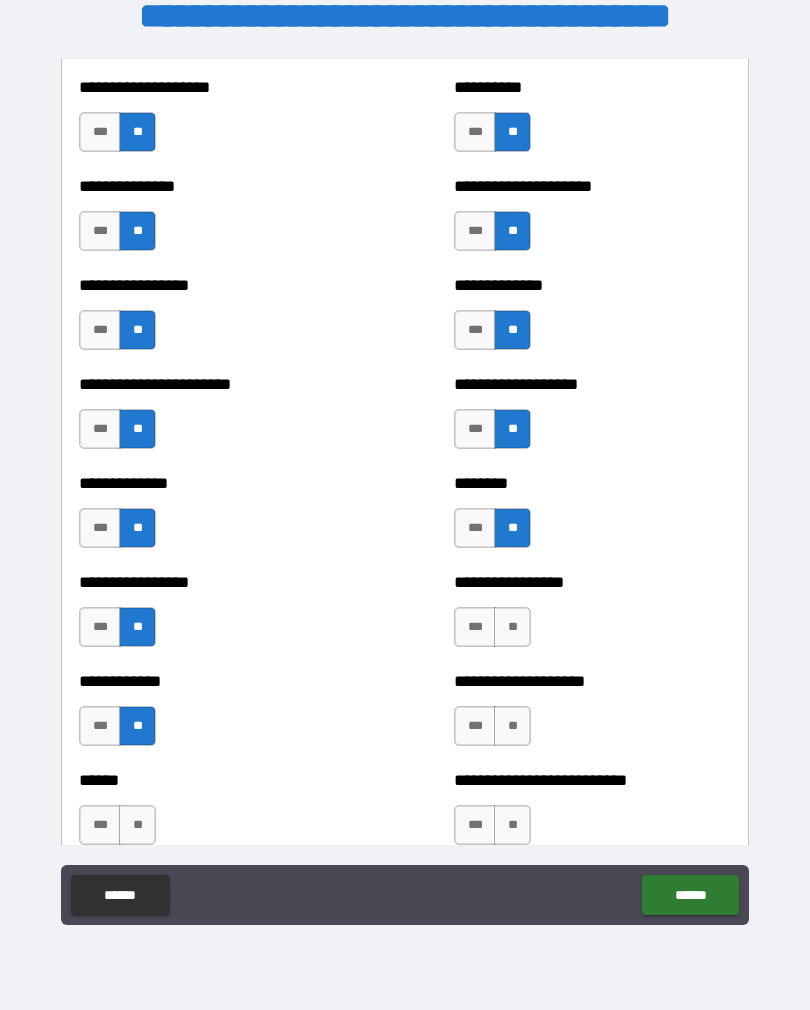 click on "**" at bounding box center (137, 825) 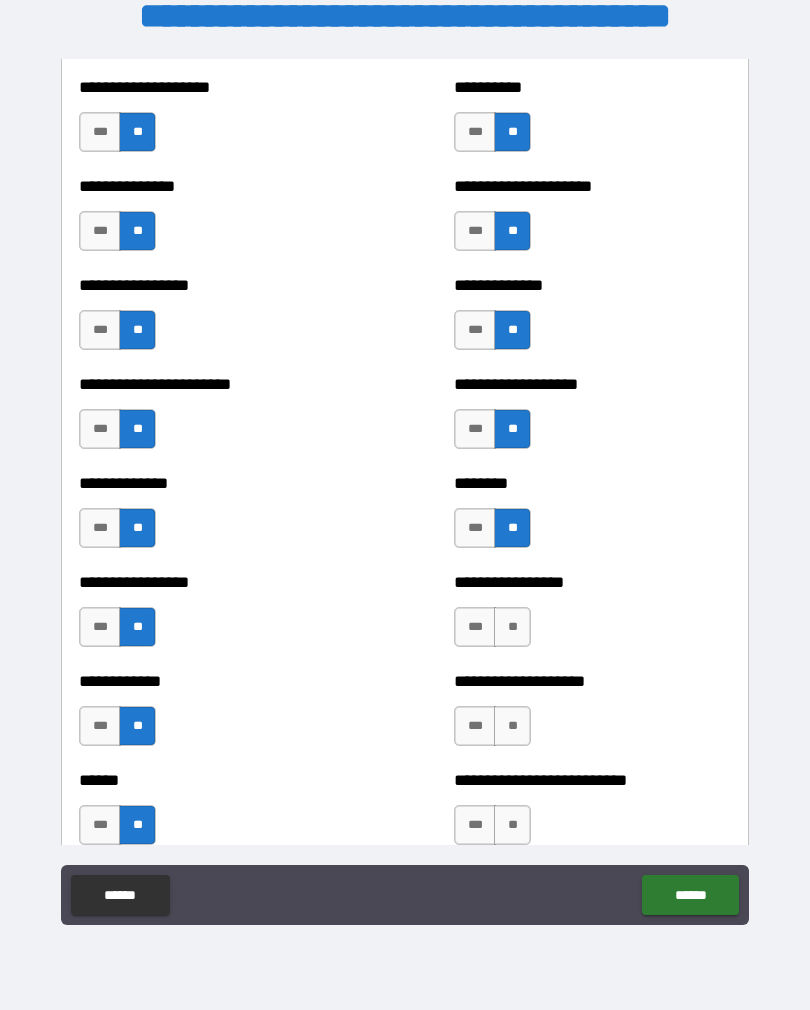 click on "**" at bounding box center [512, 627] 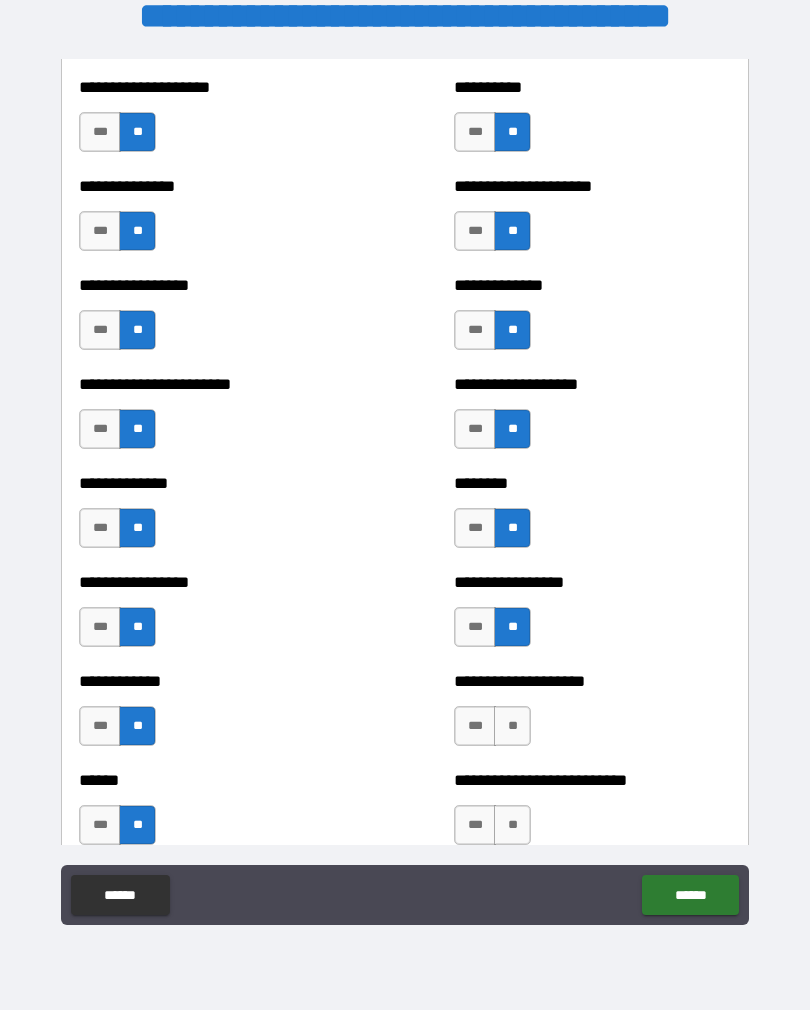 click on "**" at bounding box center (512, 726) 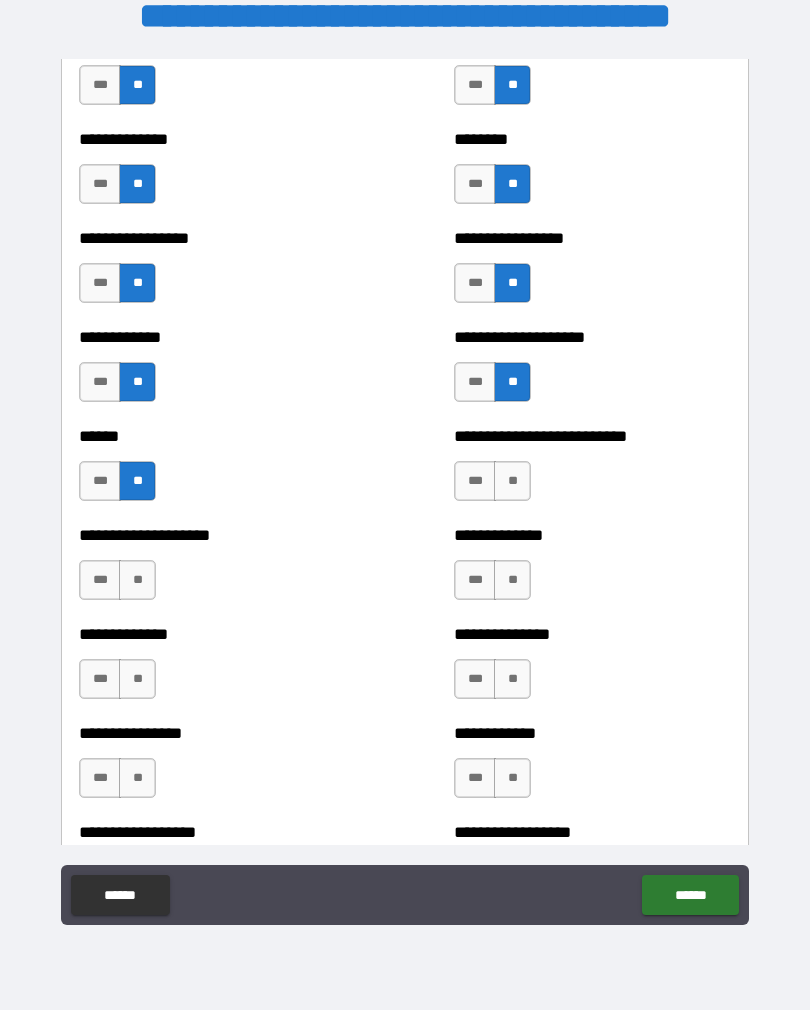 scroll, scrollTop: 3794, scrollLeft: 0, axis: vertical 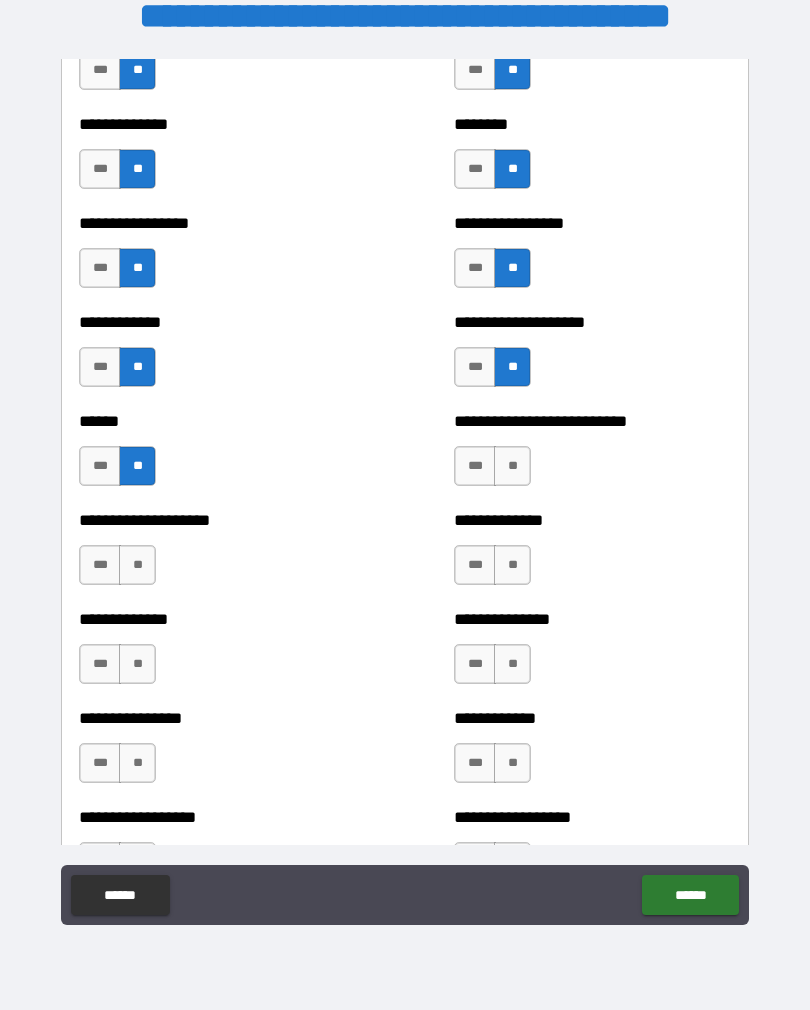 click on "**" at bounding box center (137, 565) 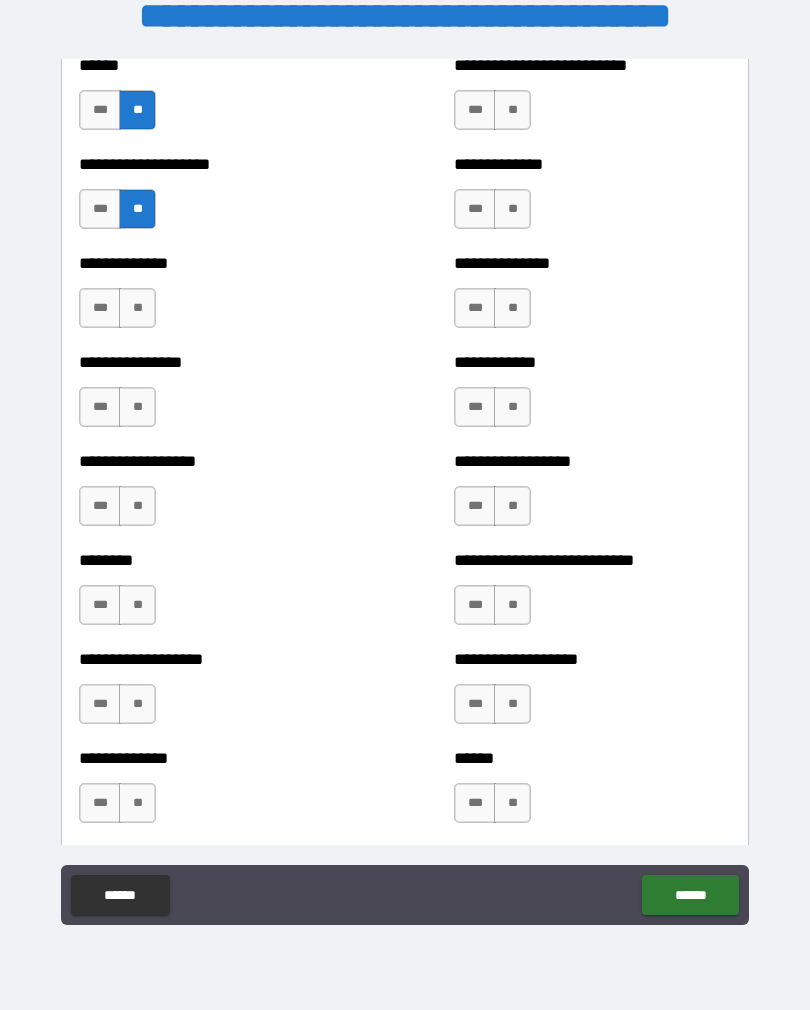 scroll, scrollTop: 4146, scrollLeft: 0, axis: vertical 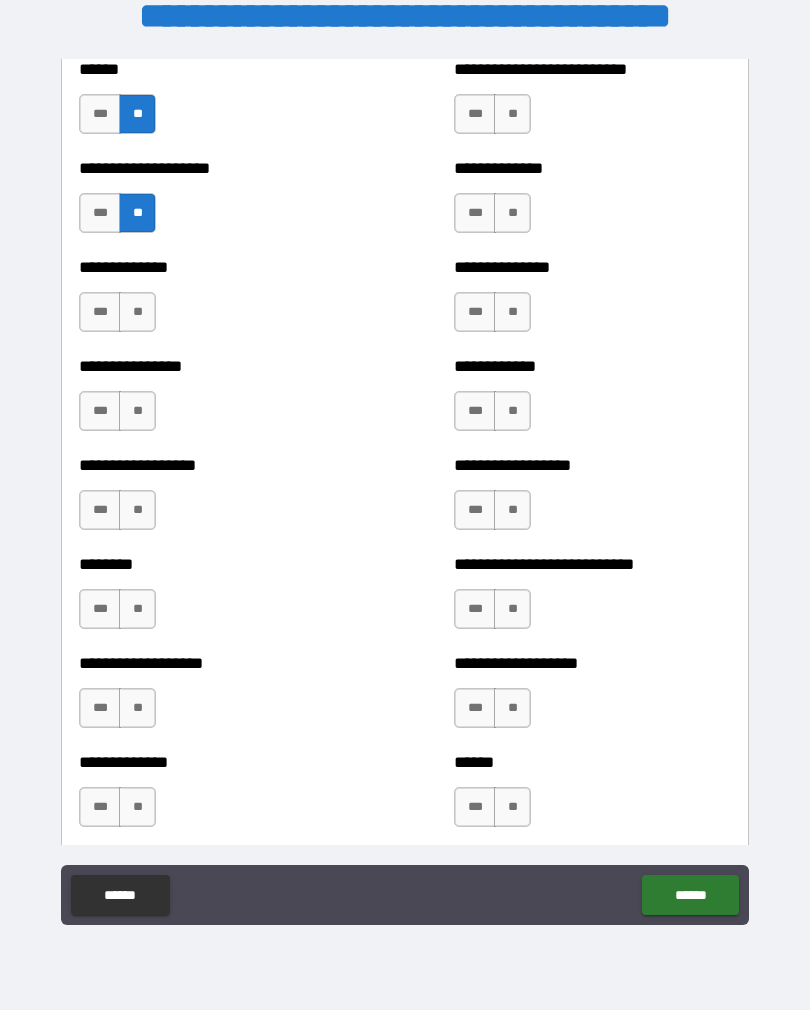 click on "**" at bounding box center [512, 114] 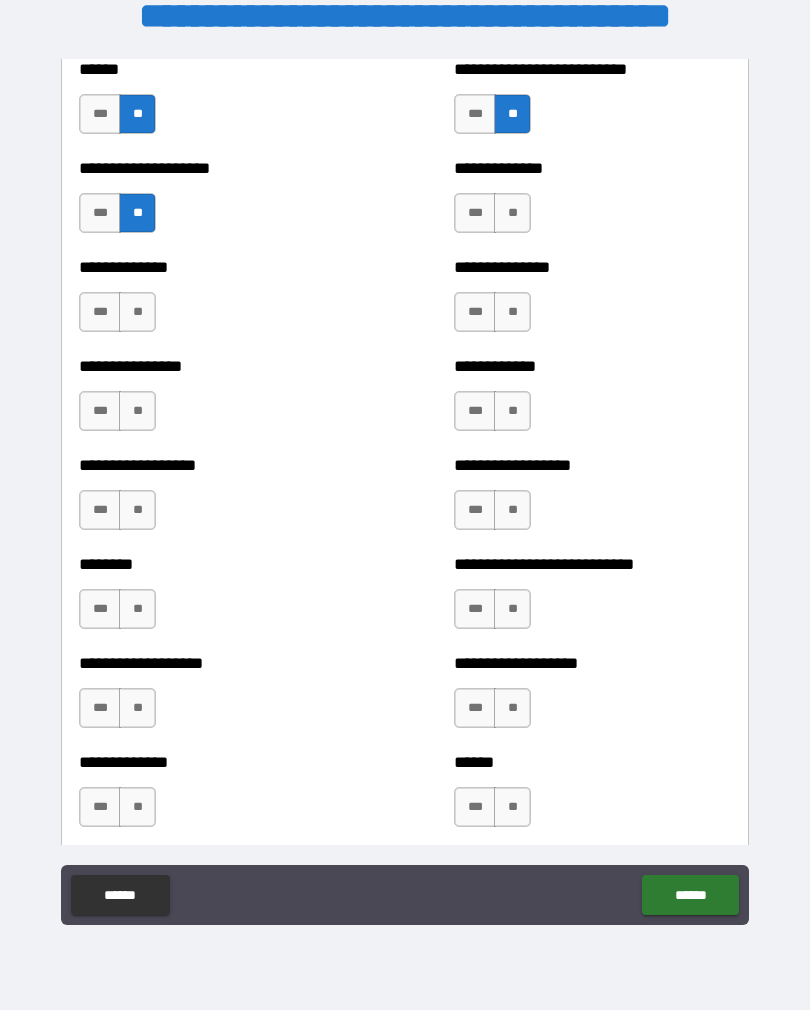 click on "**" at bounding box center (512, 213) 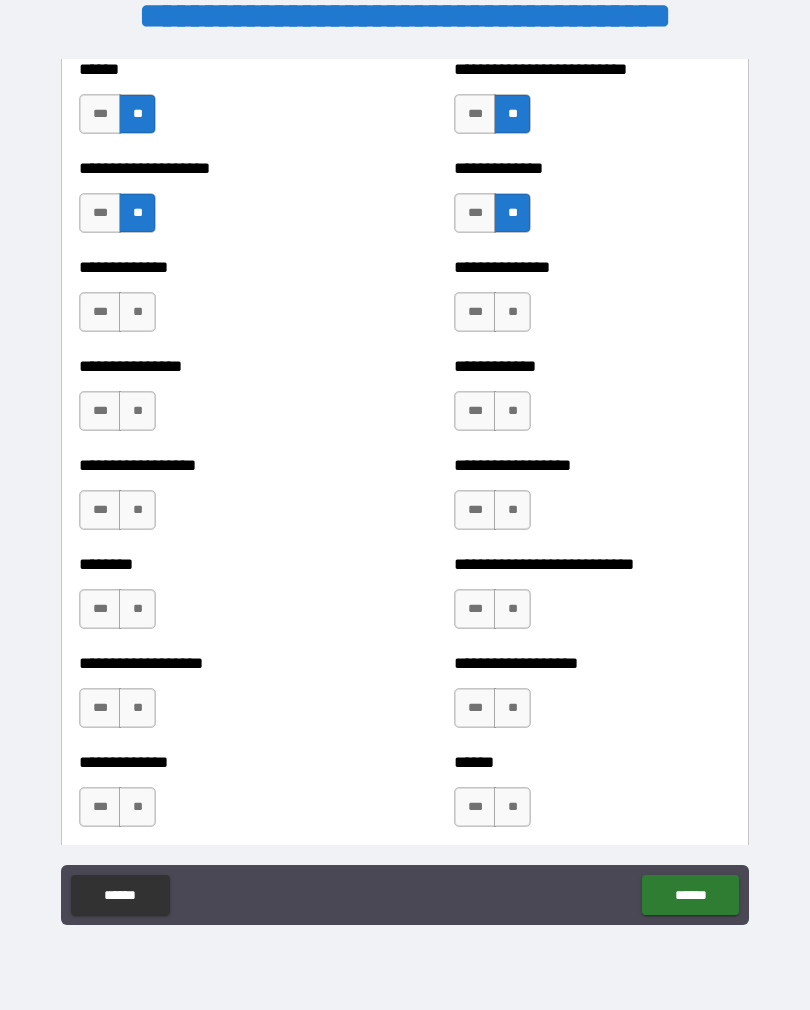 click on "**" at bounding box center [137, 312] 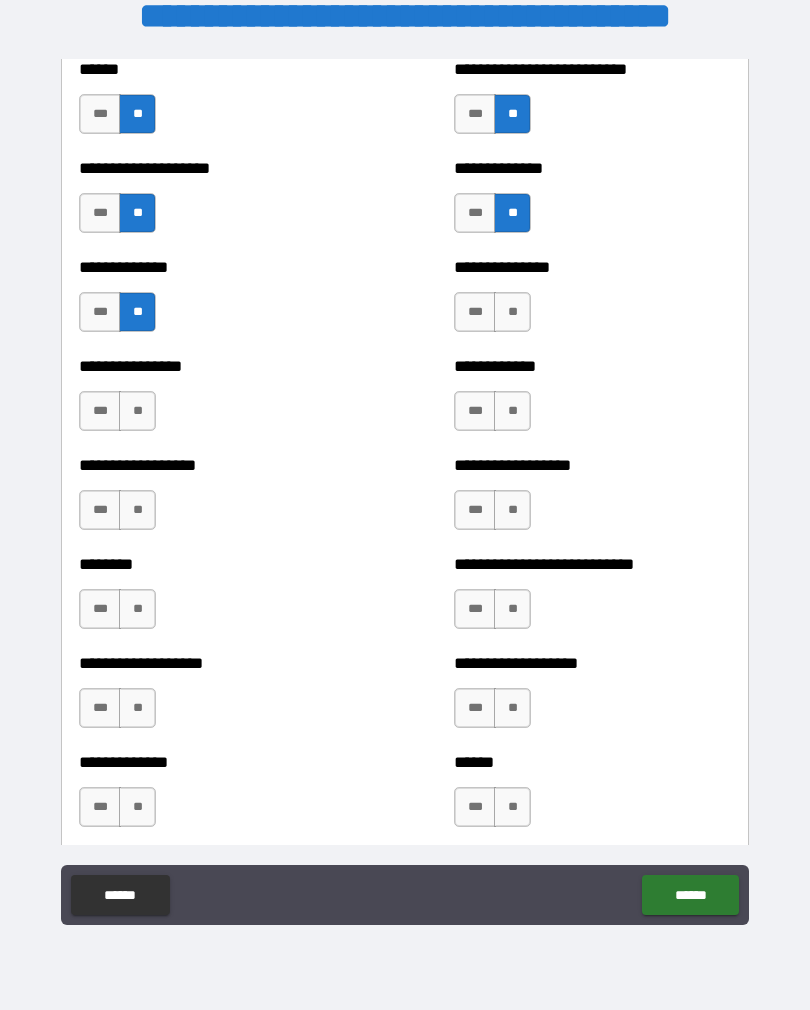 click on "**" at bounding box center [512, 312] 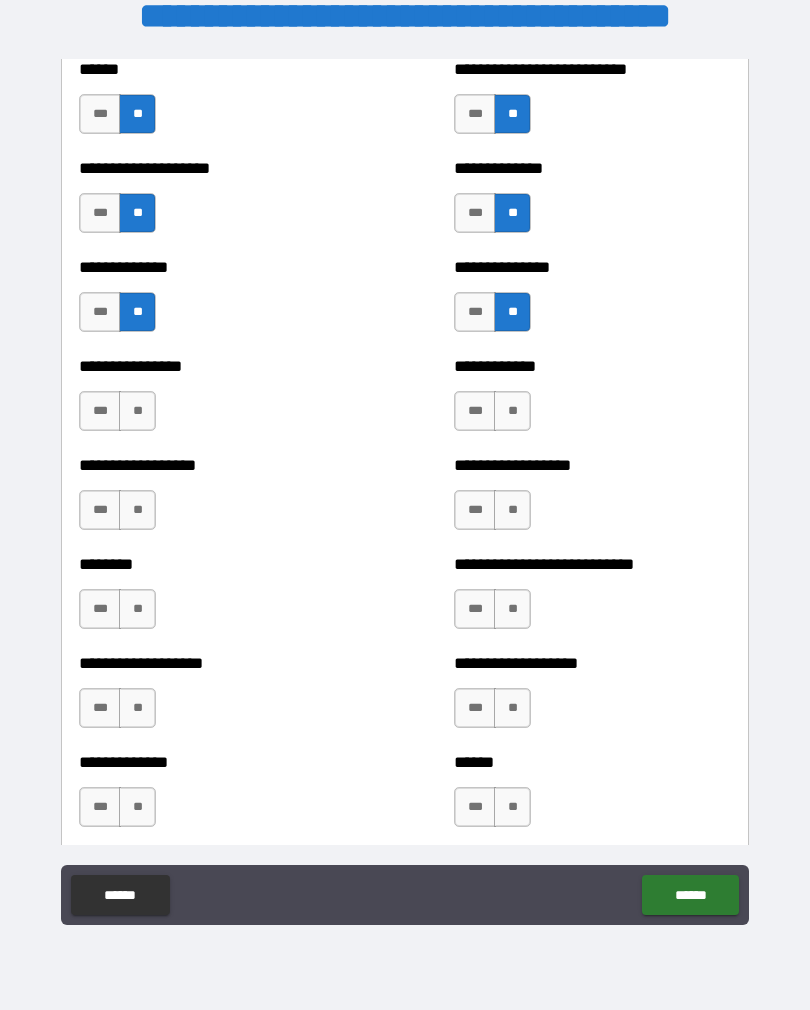 click on "**" at bounding box center (137, 411) 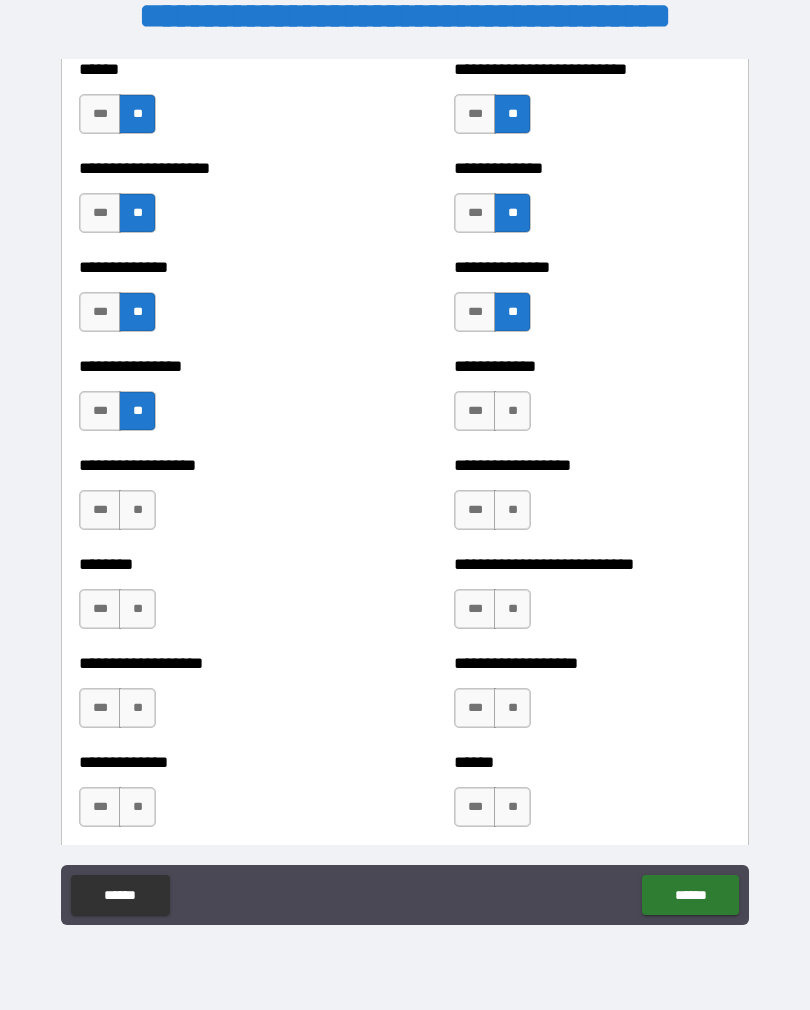 click on "**" at bounding box center (512, 411) 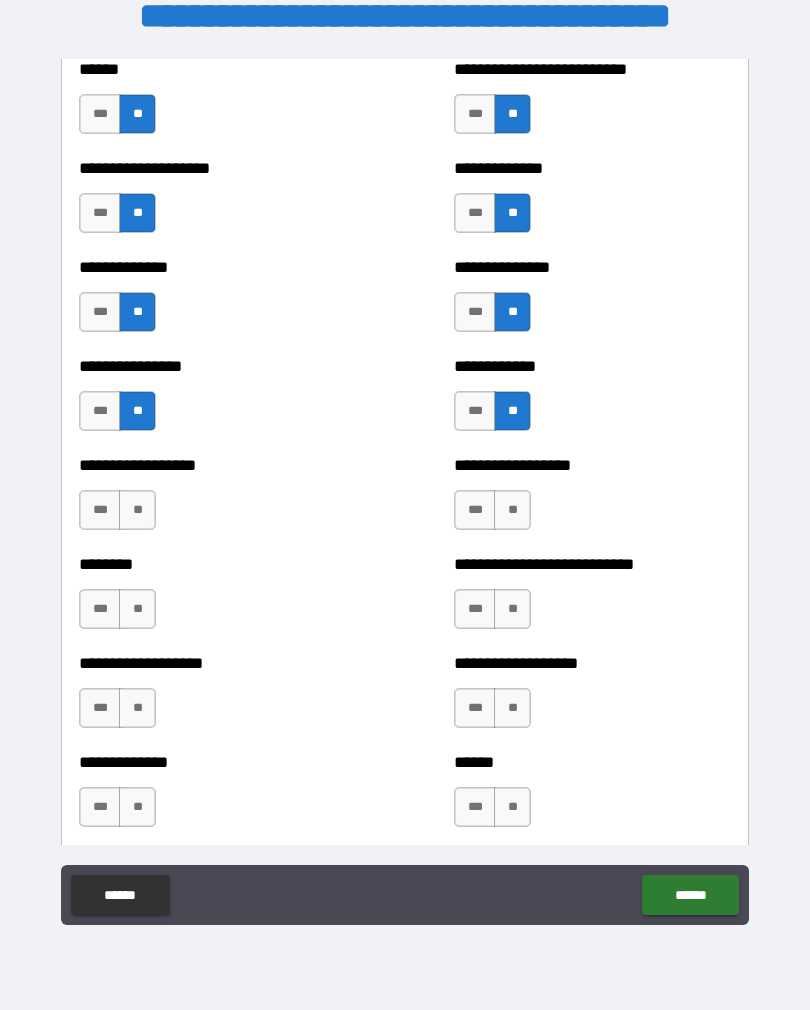 click on "**" at bounding box center (137, 510) 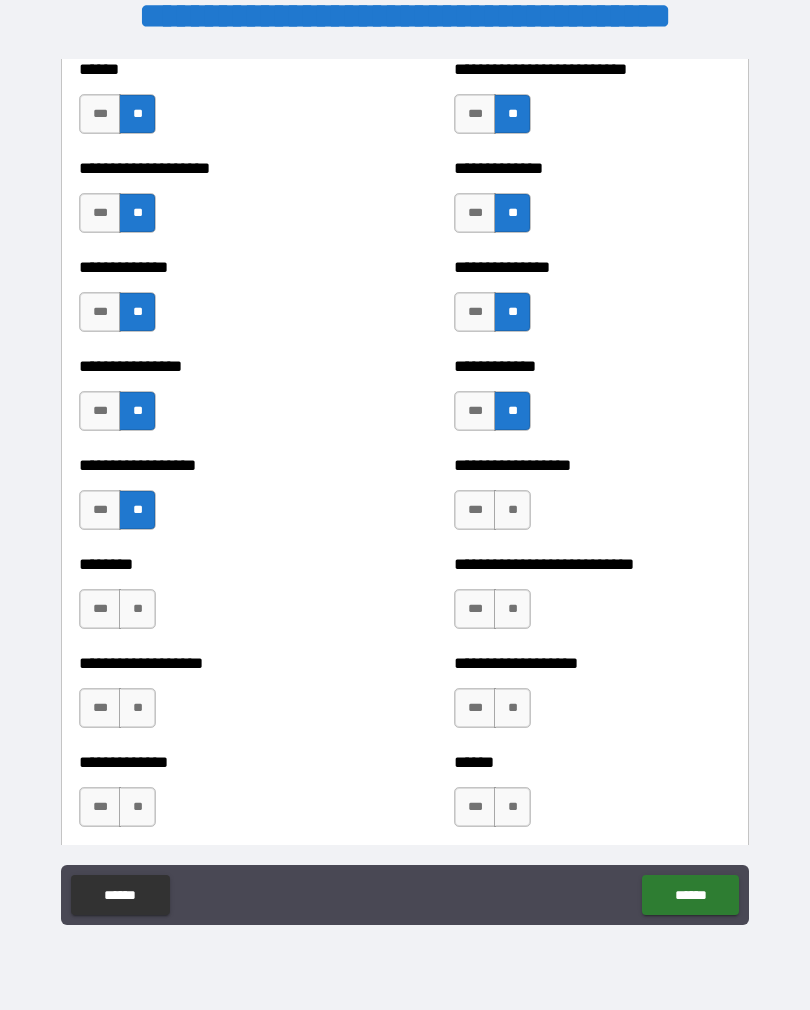 click on "**" at bounding box center (512, 510) 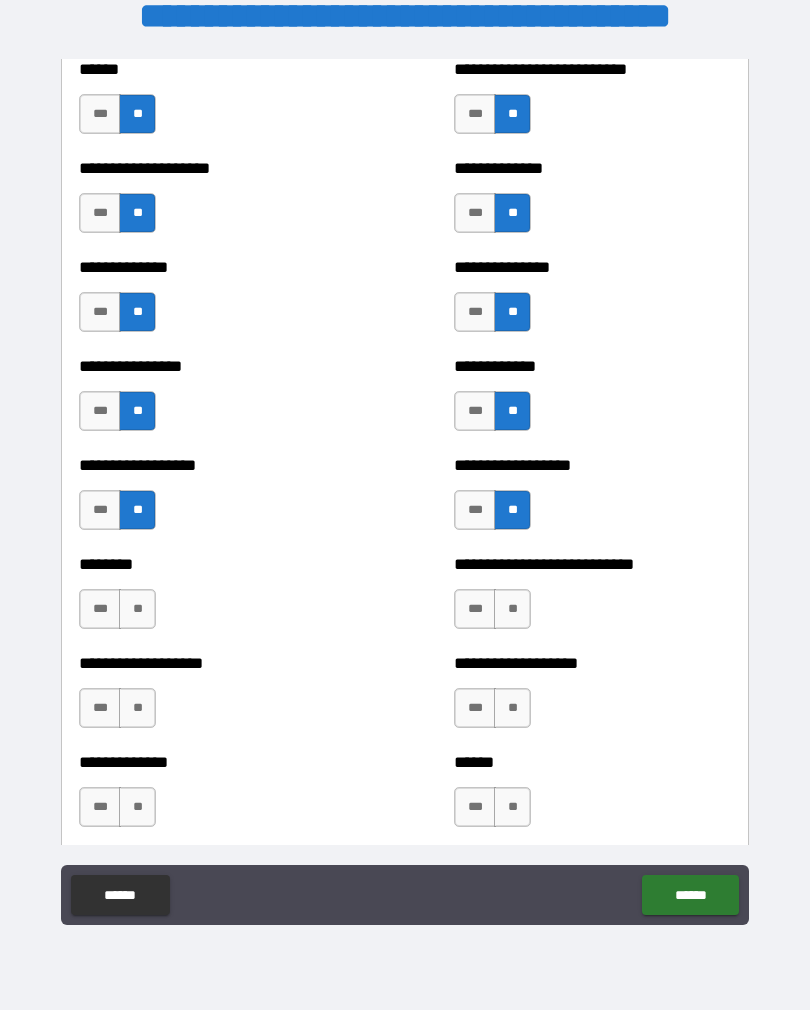 click on "**" at bounding box center (137, 609) 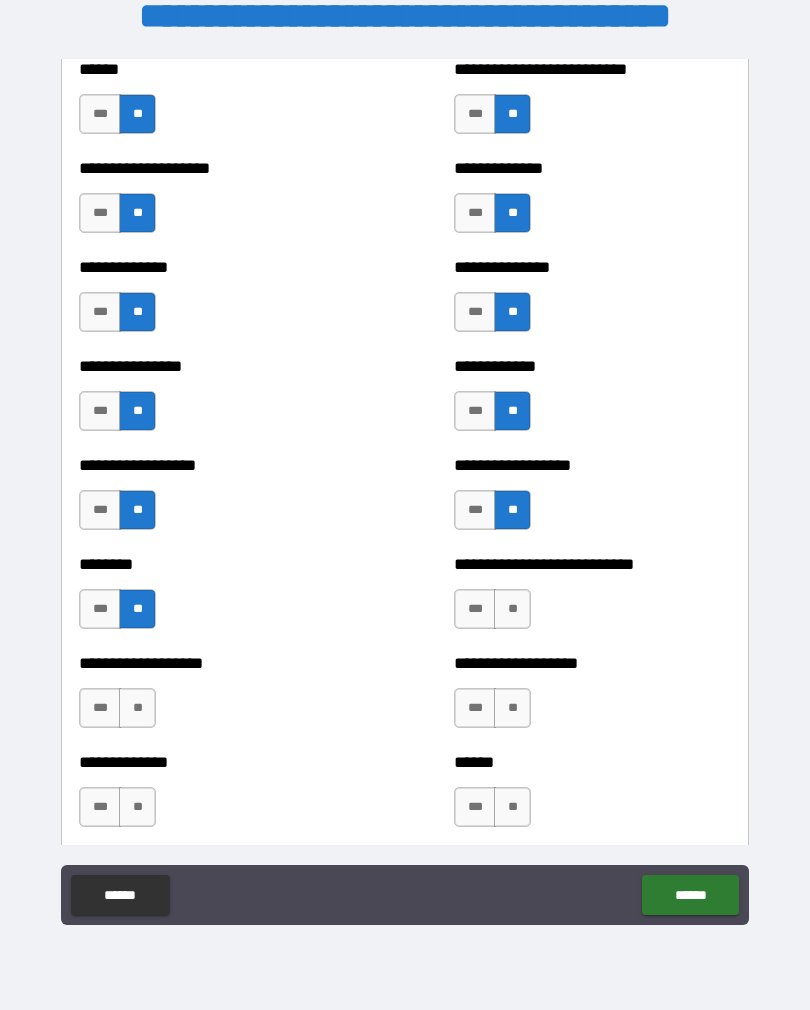 click on "**" at bounding box center (137, 708) 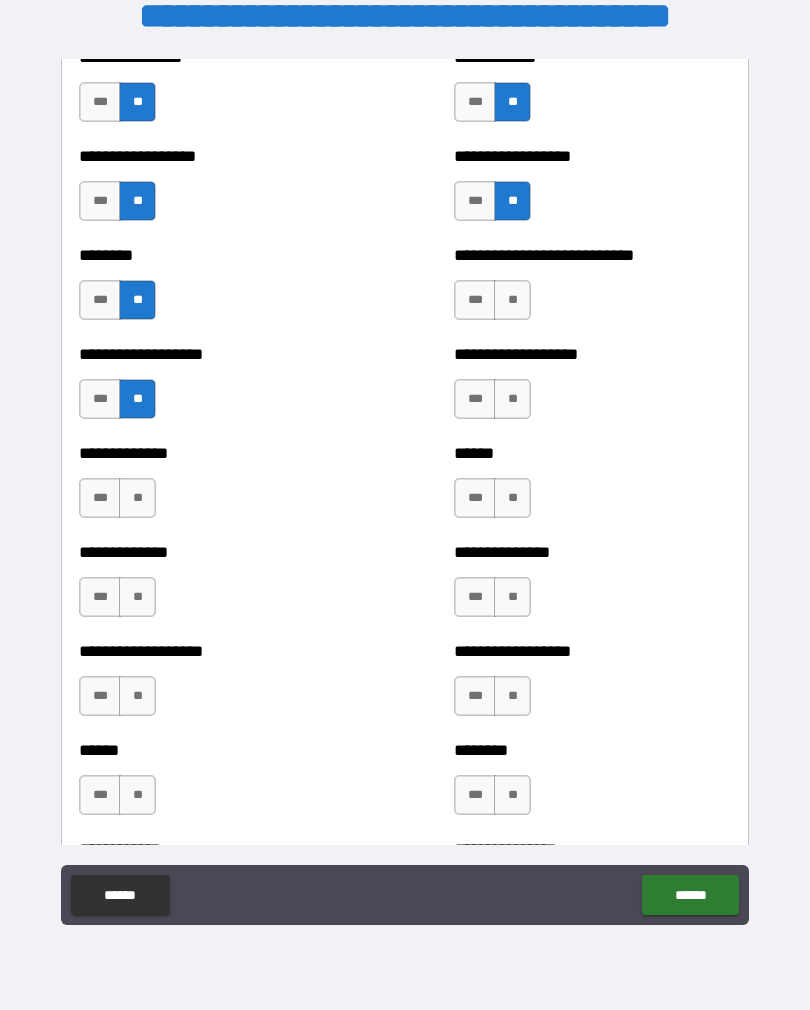 scroll, scrollTop: 4452, scrollLeft: 0, axis: vertical 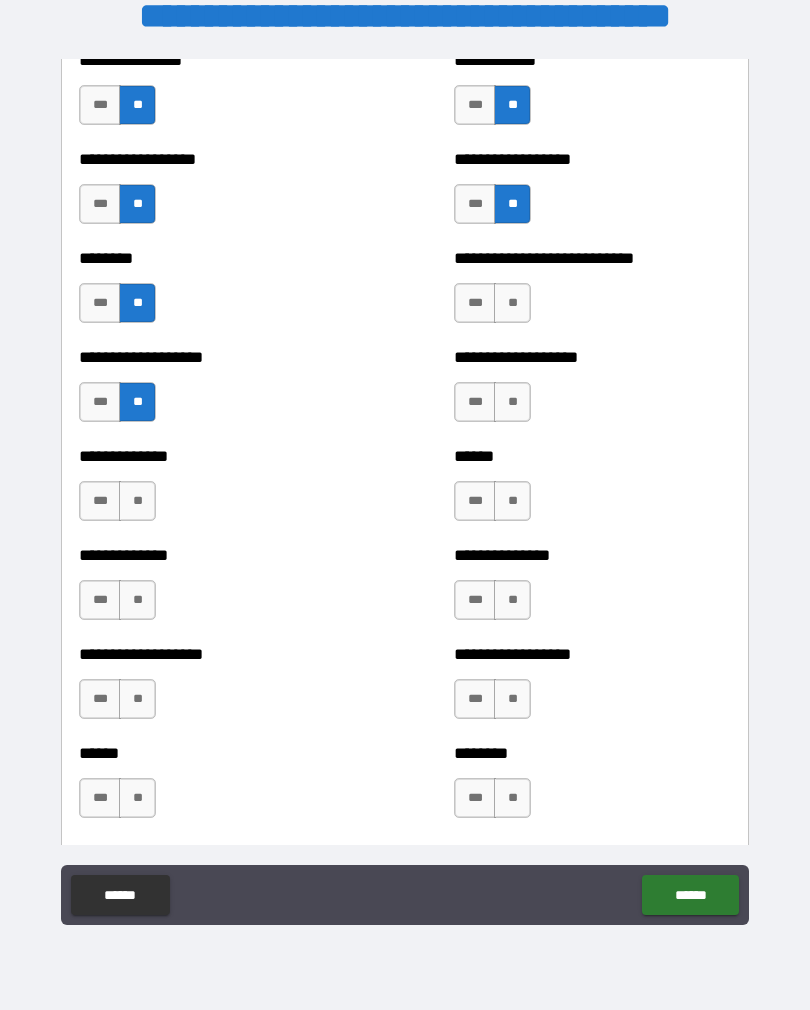 click on "**" at bounding box center [137, 501] 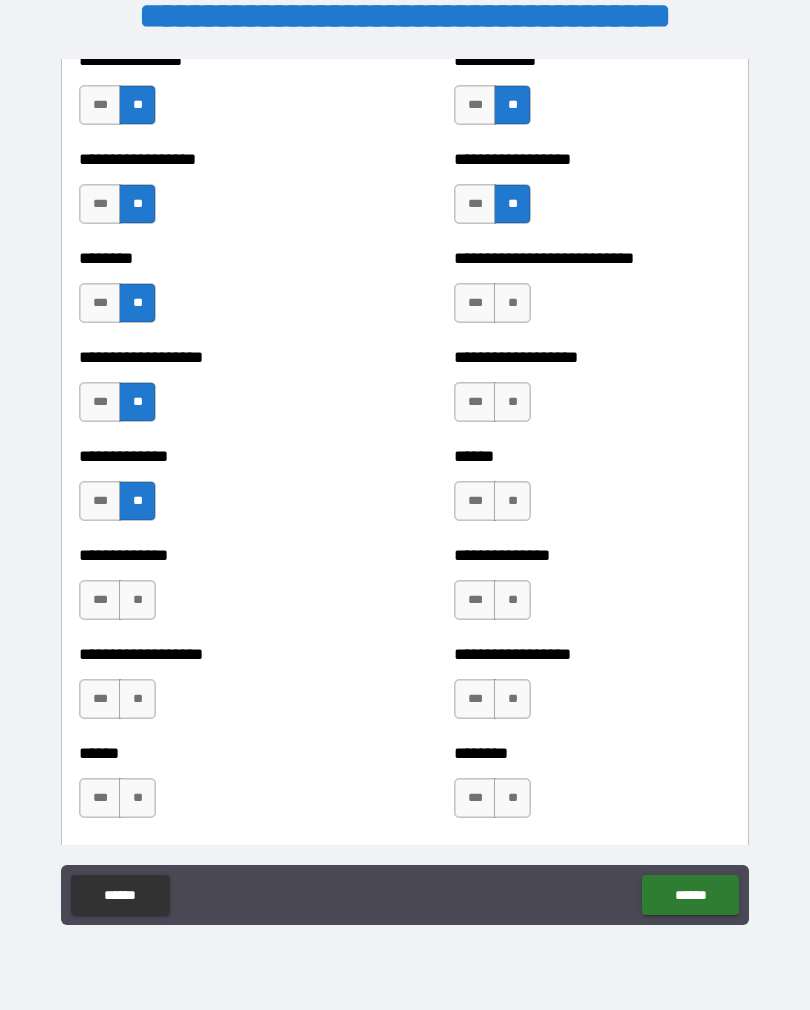 click on "**" at bounding box center [137, 600] 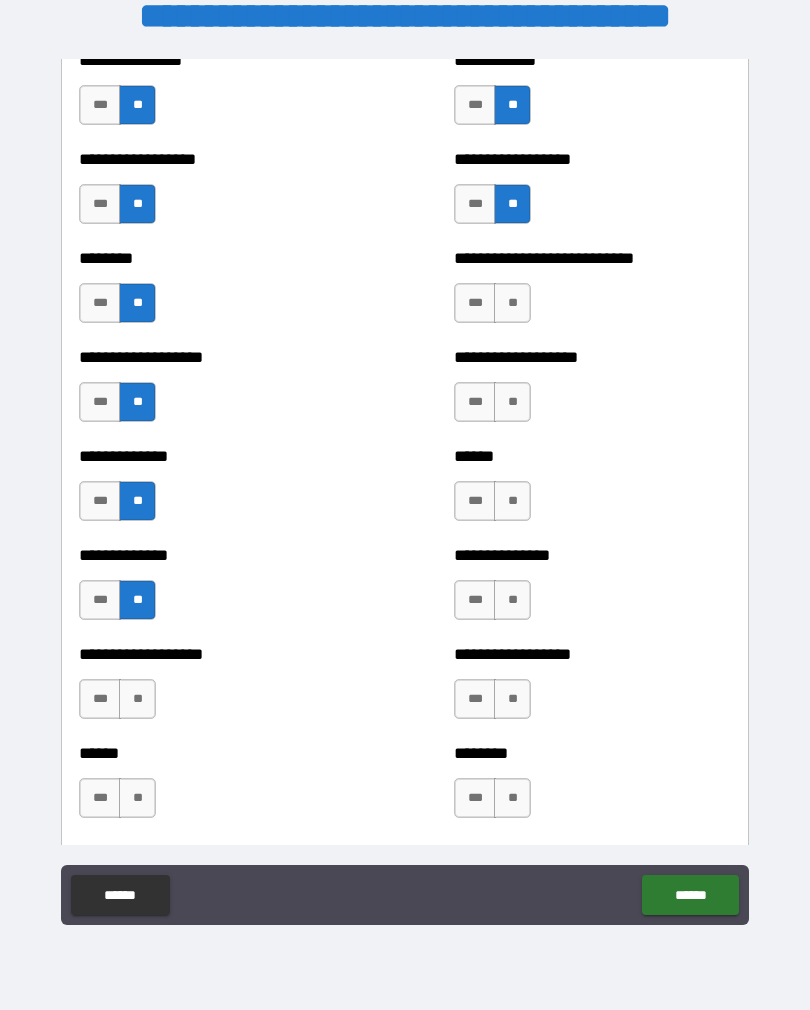click on "**" at bounding box center [137, 699] 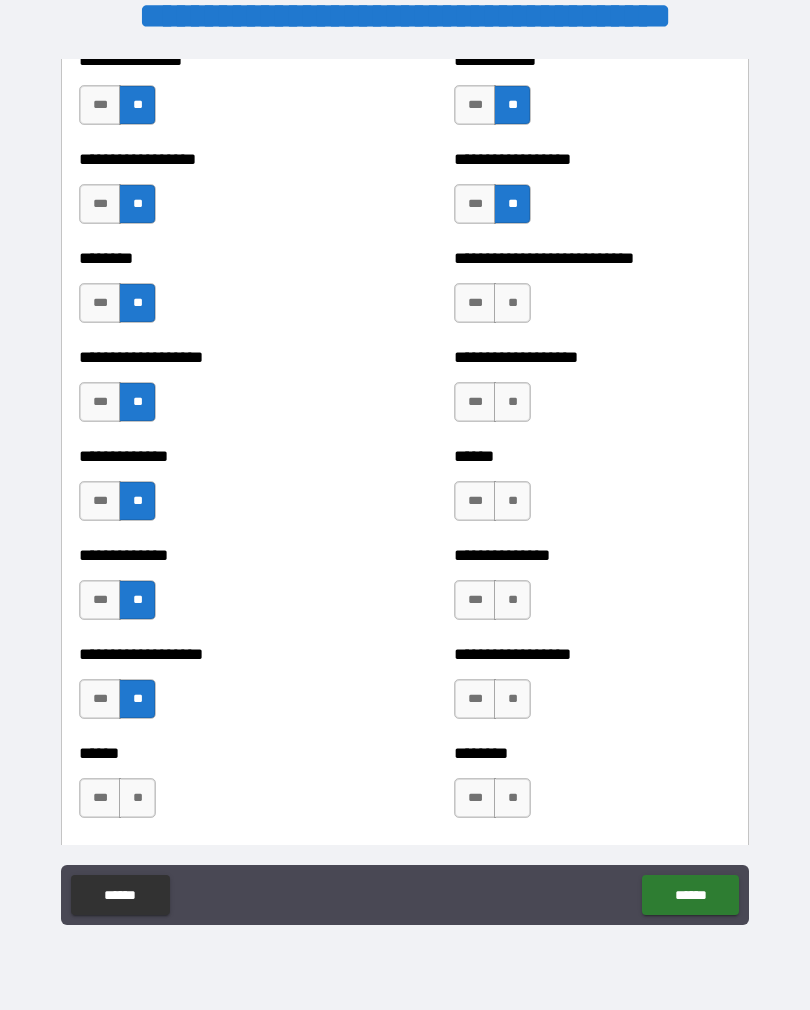 click on "**" at bounding box center (137, 798) 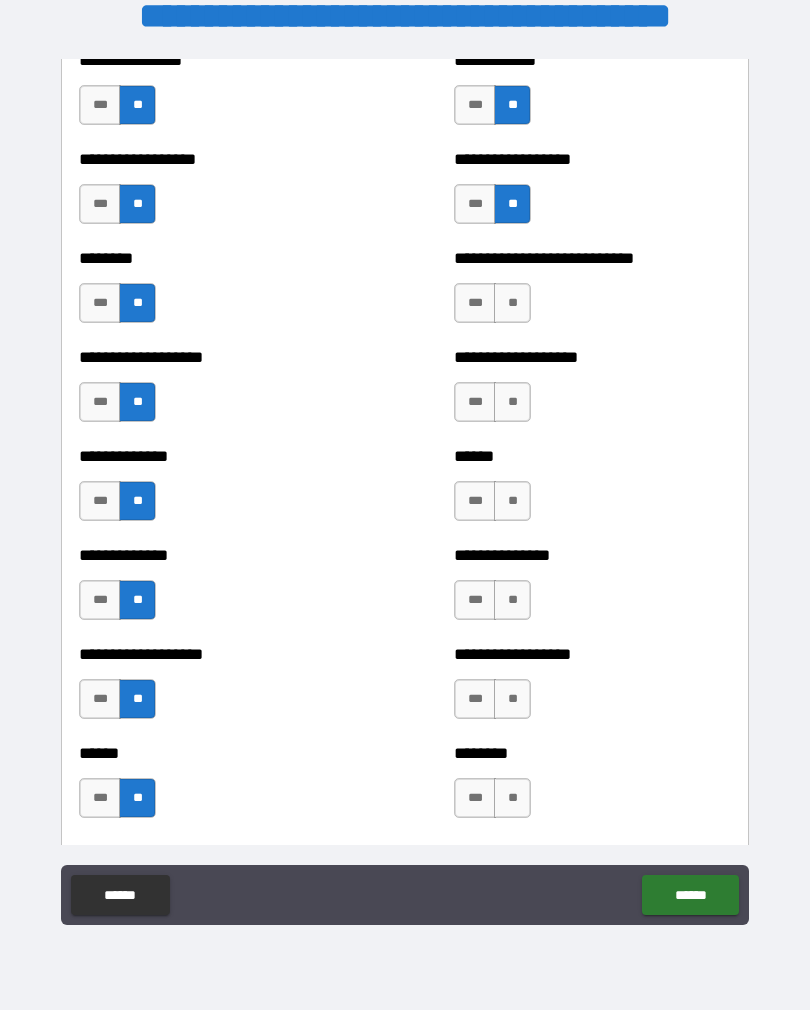 click on "**" at bounding box center [512, 303] 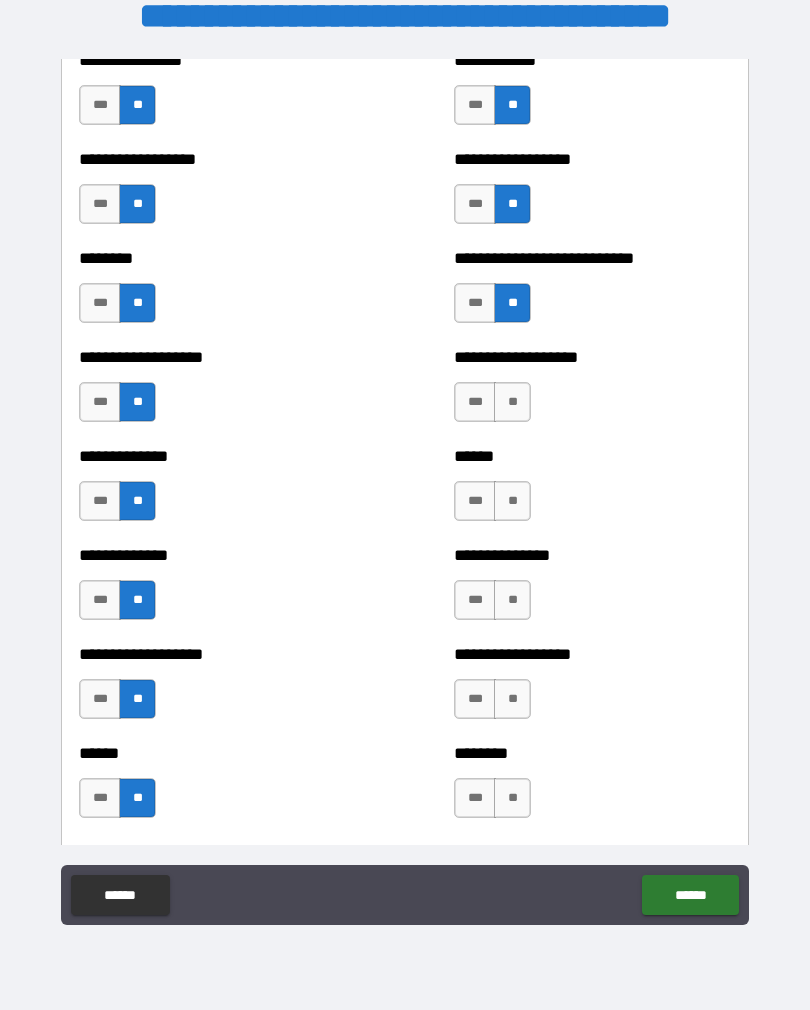 click on "**" at bounding box center (512, 402) 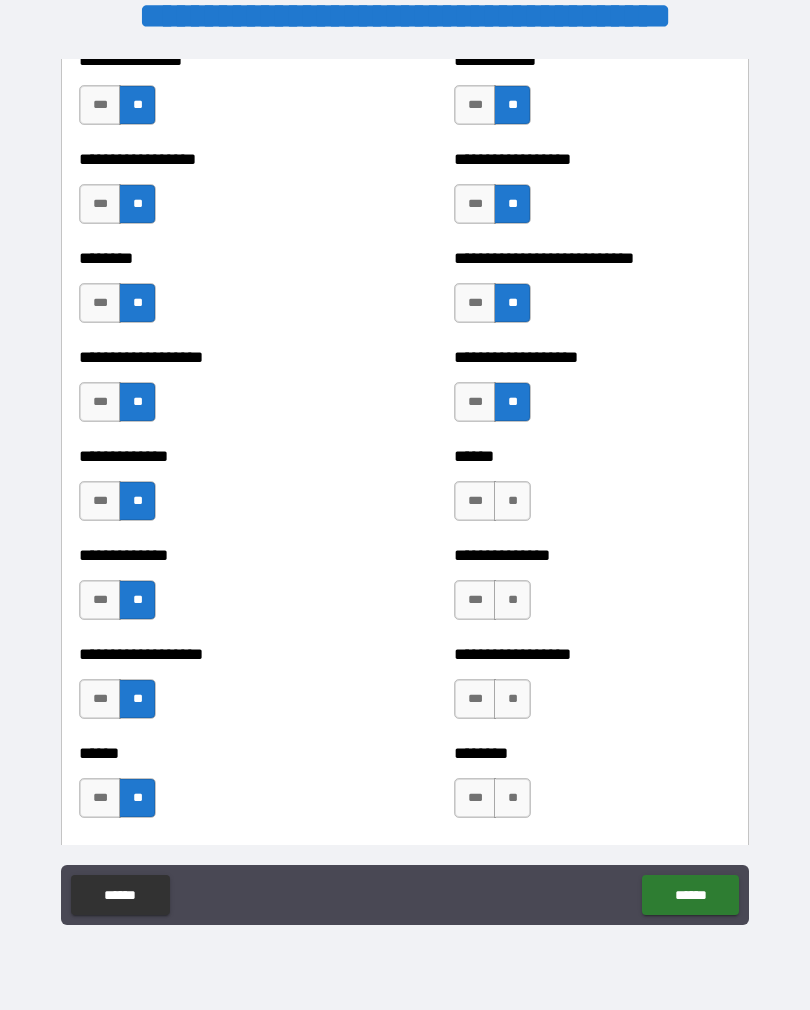 click on "**" at bounding box center (512, 501) 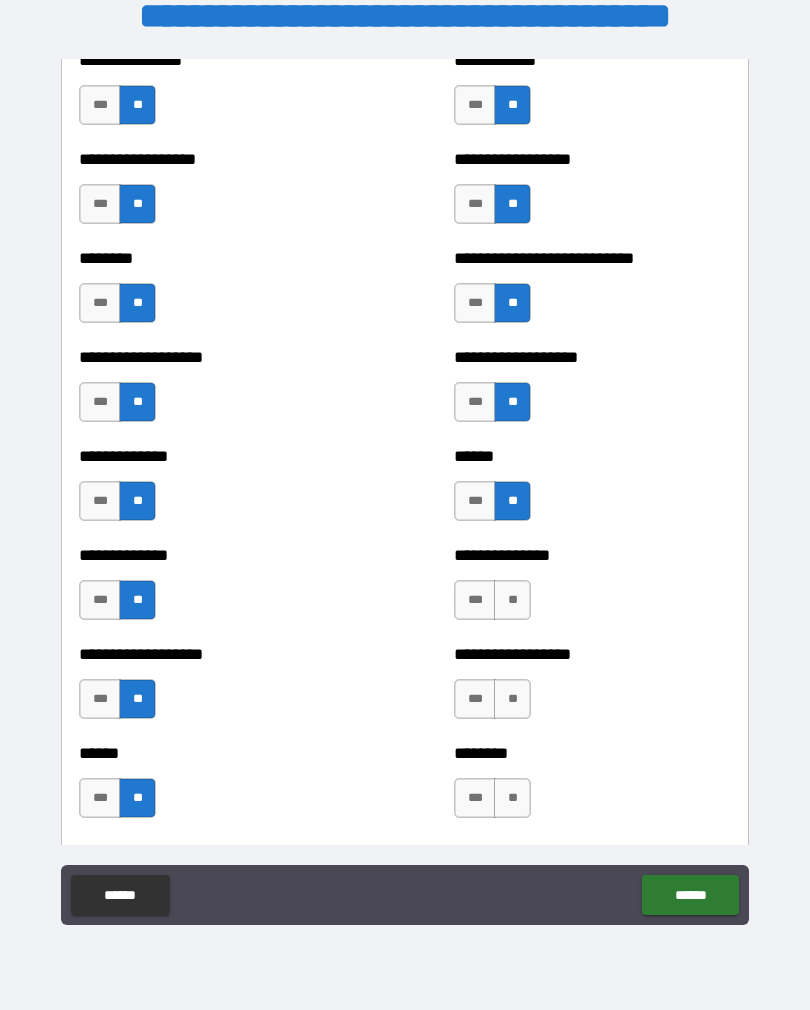 click on "**" at bounding box center (512, 600) 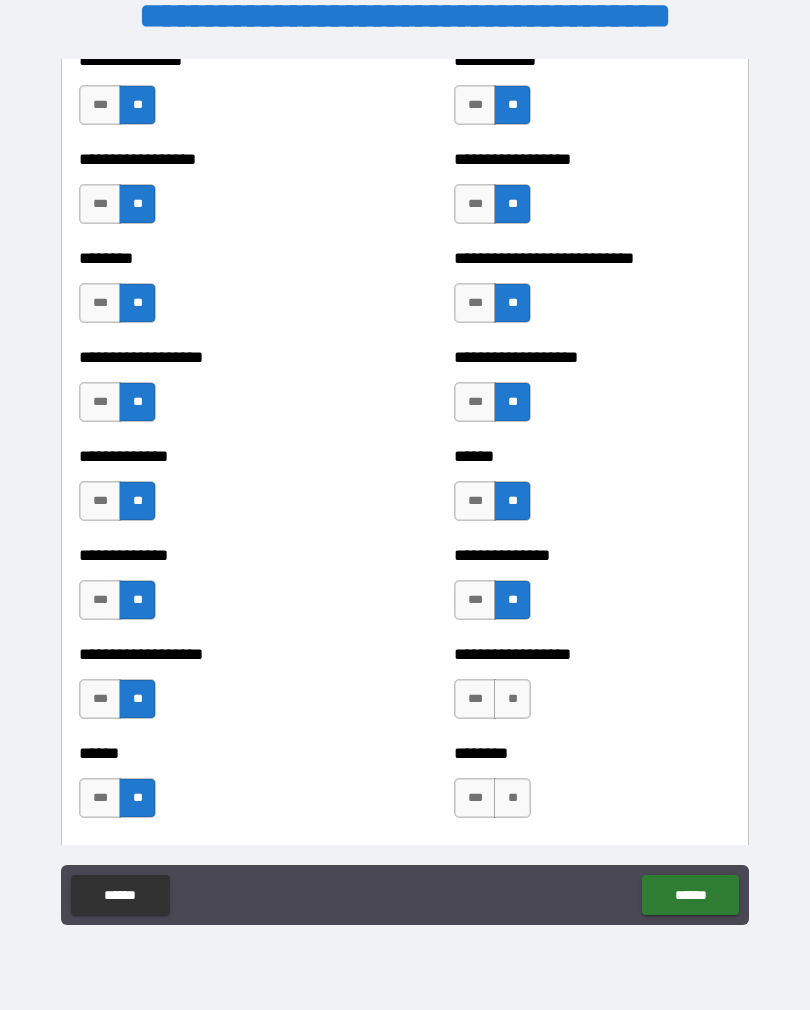 click on "**" at bounding box center [512, 699] 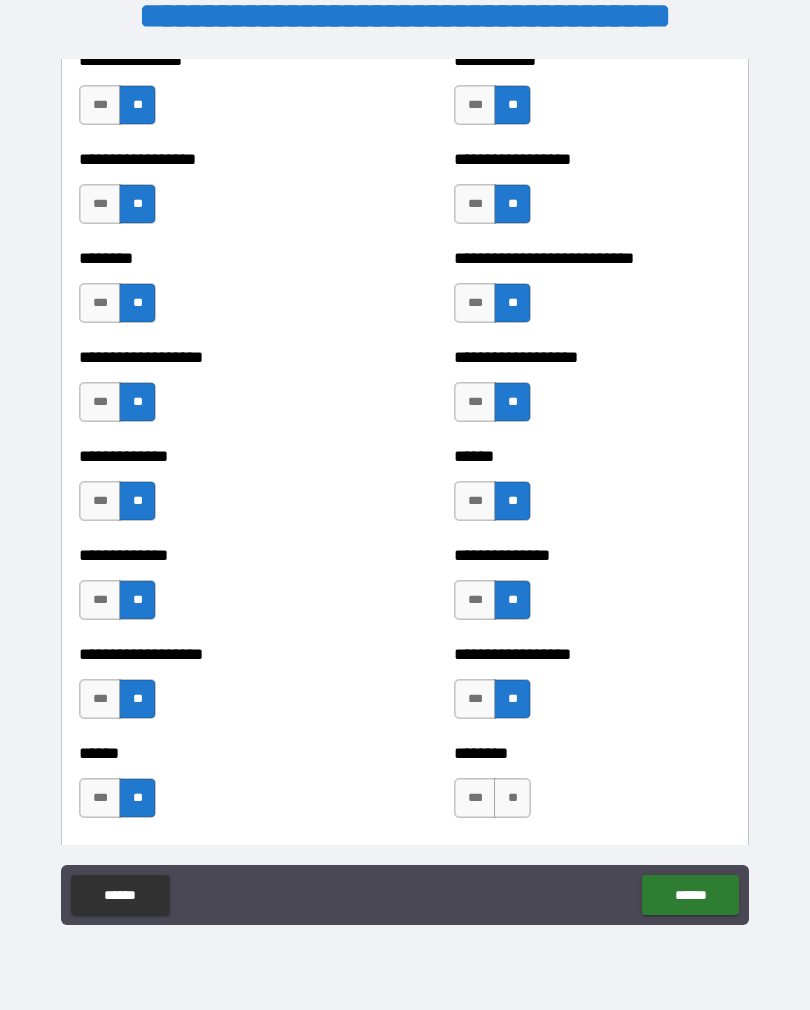 click on "**" at bounding box center [512, 798] 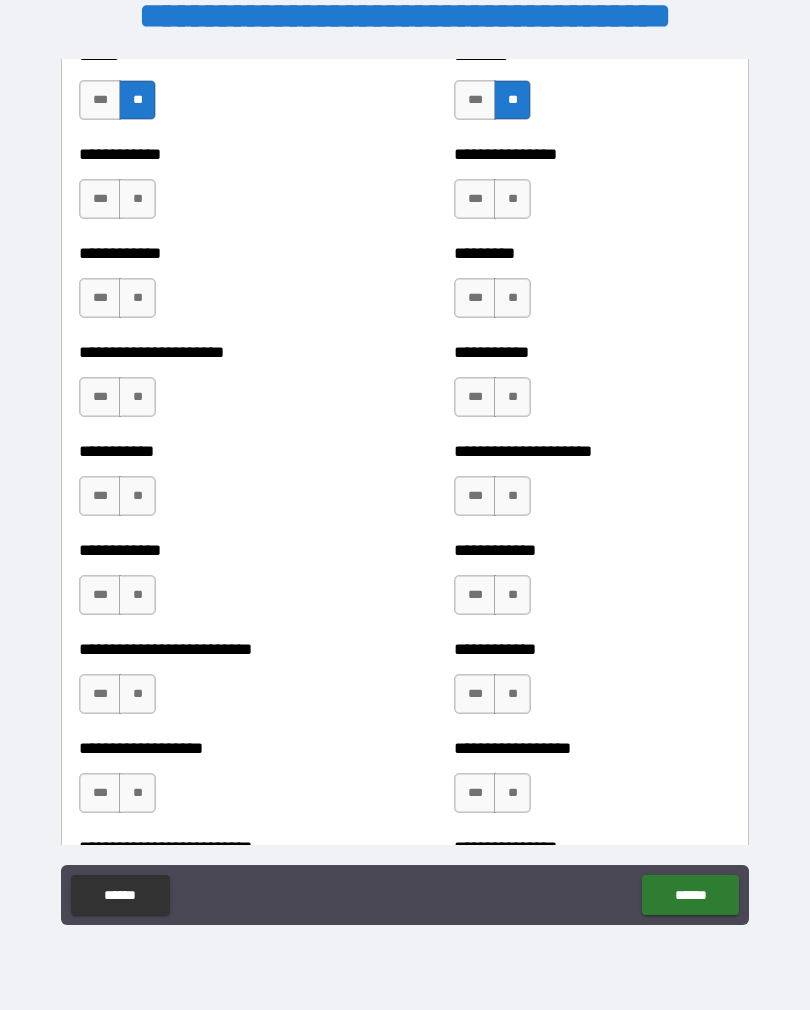 scroll, scrollTop: 5174, scrollLeft: 0, axis: vertical 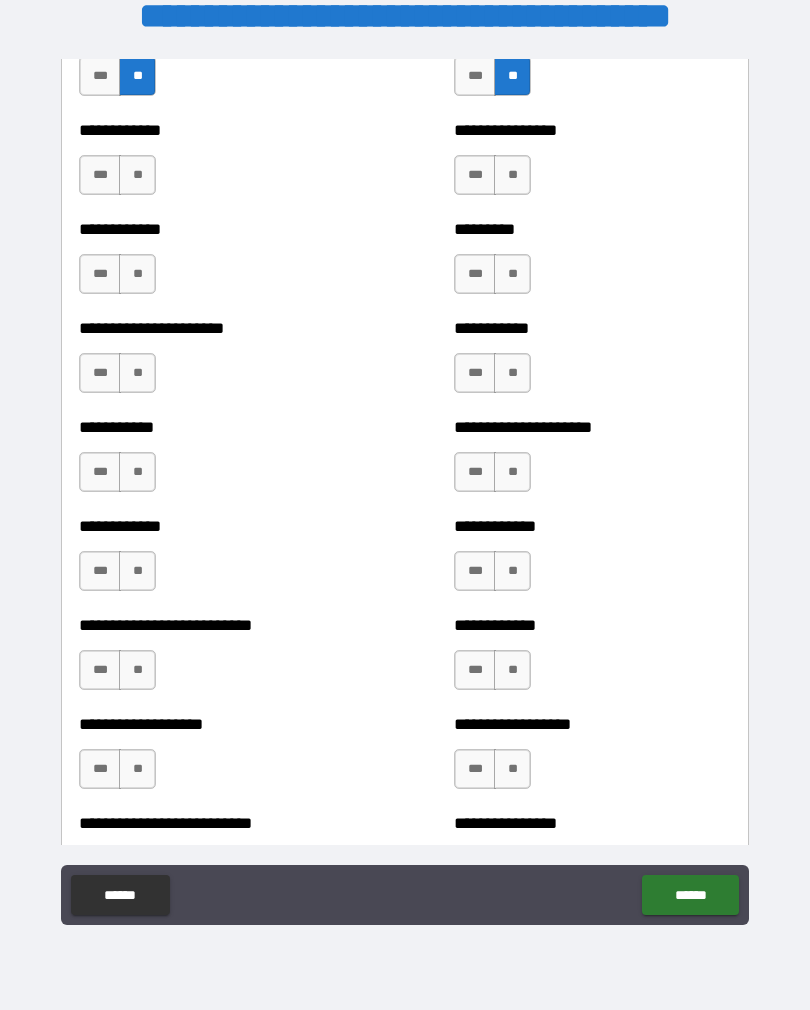 click on "**" at bounding box center [137, 175] 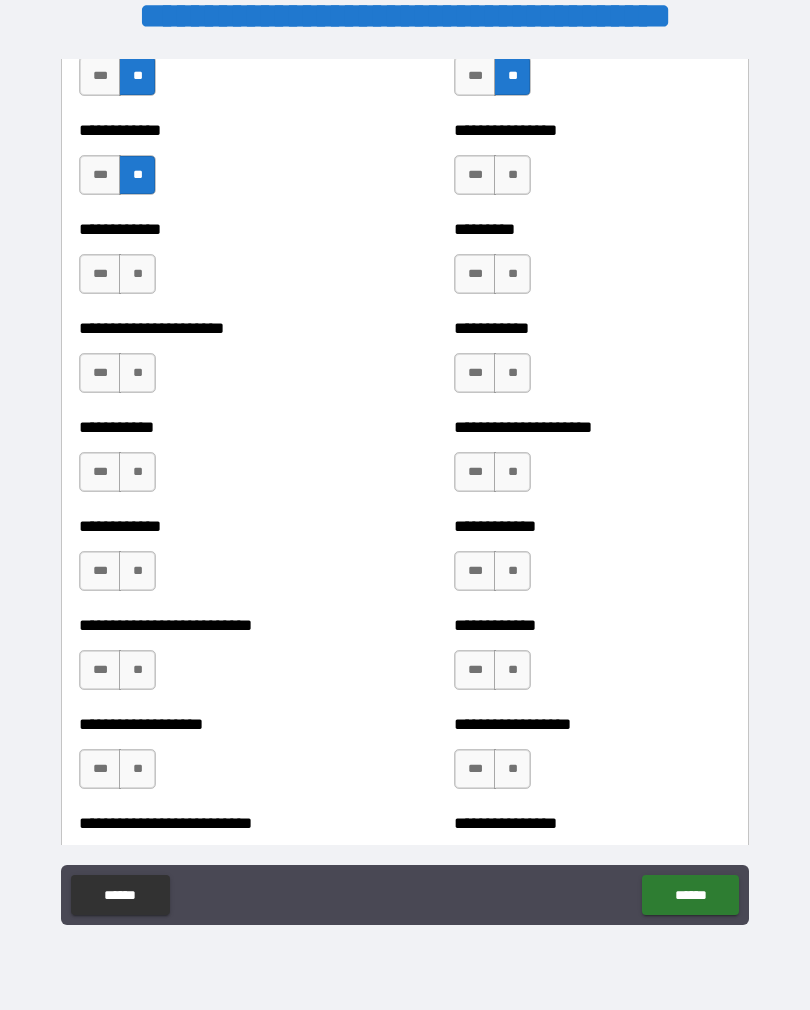 click on "**" at bounding box center [137, 274] 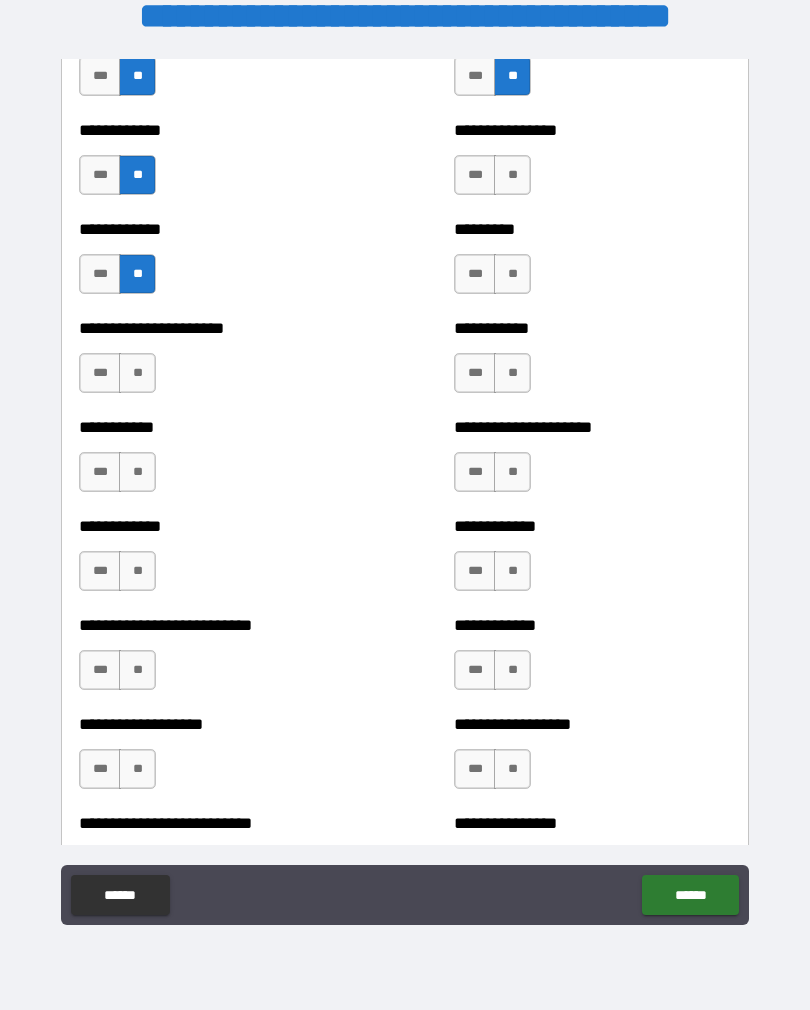 click on "**" at bounding box center (137, 373) 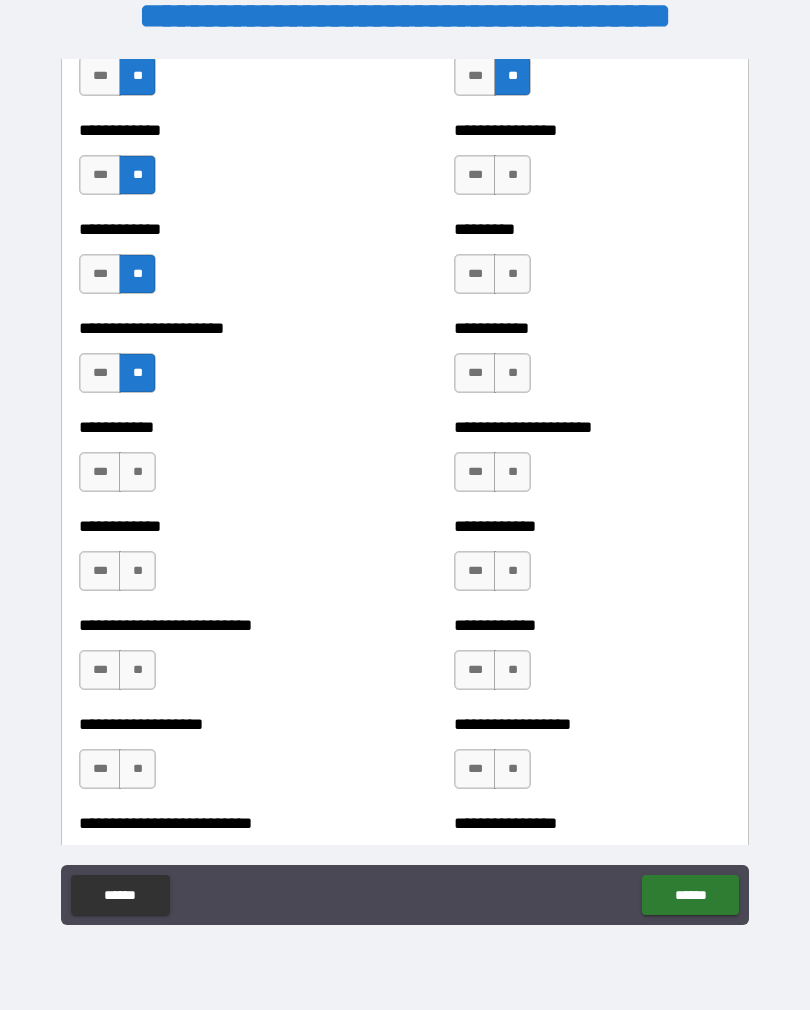 click on "**" at bounding box center [137, 472] 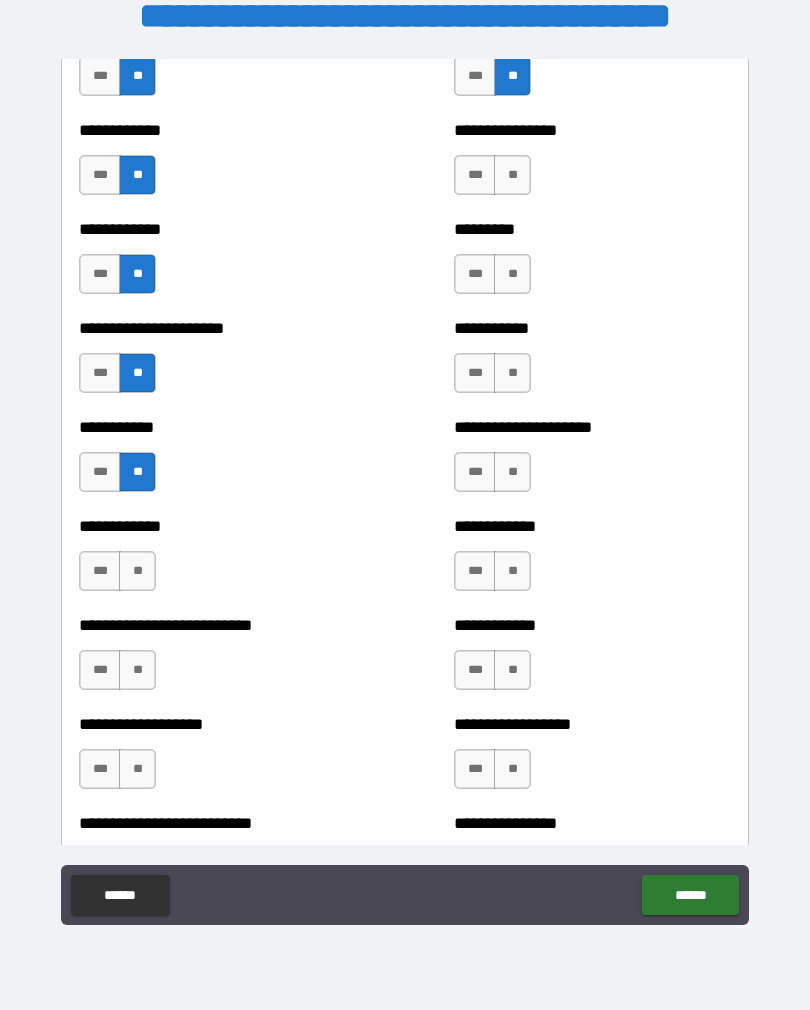 click on "**" at bounding box center (137, 571) 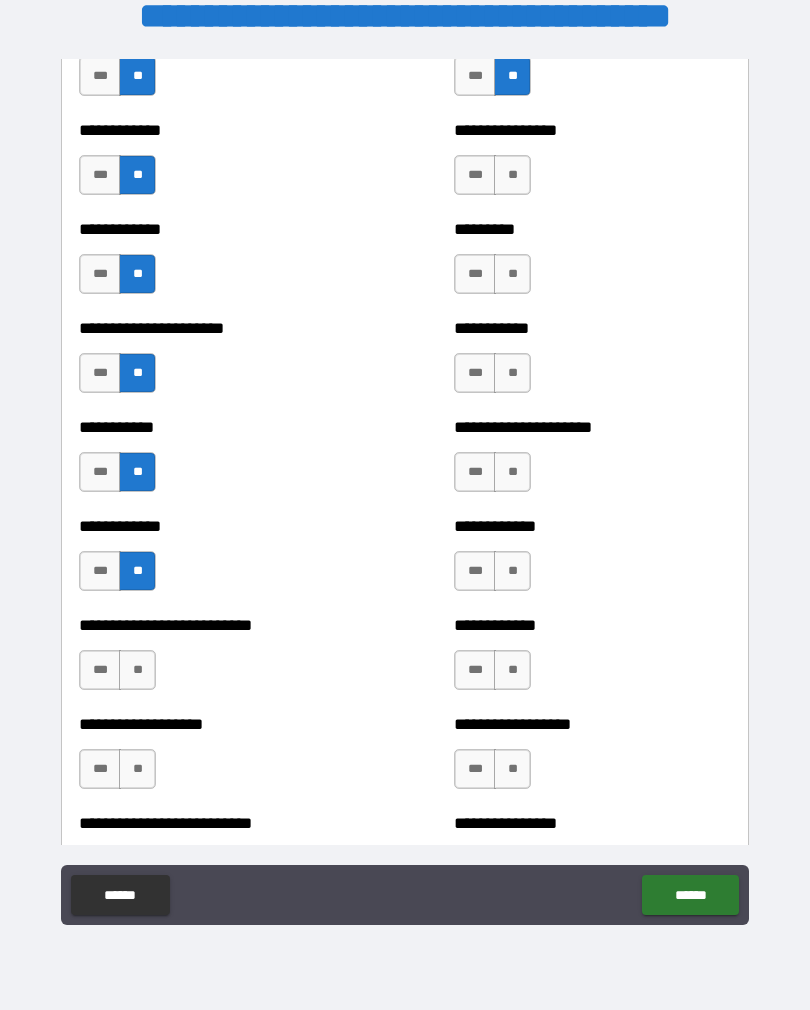click on "**" at bounding box center [137, 670] 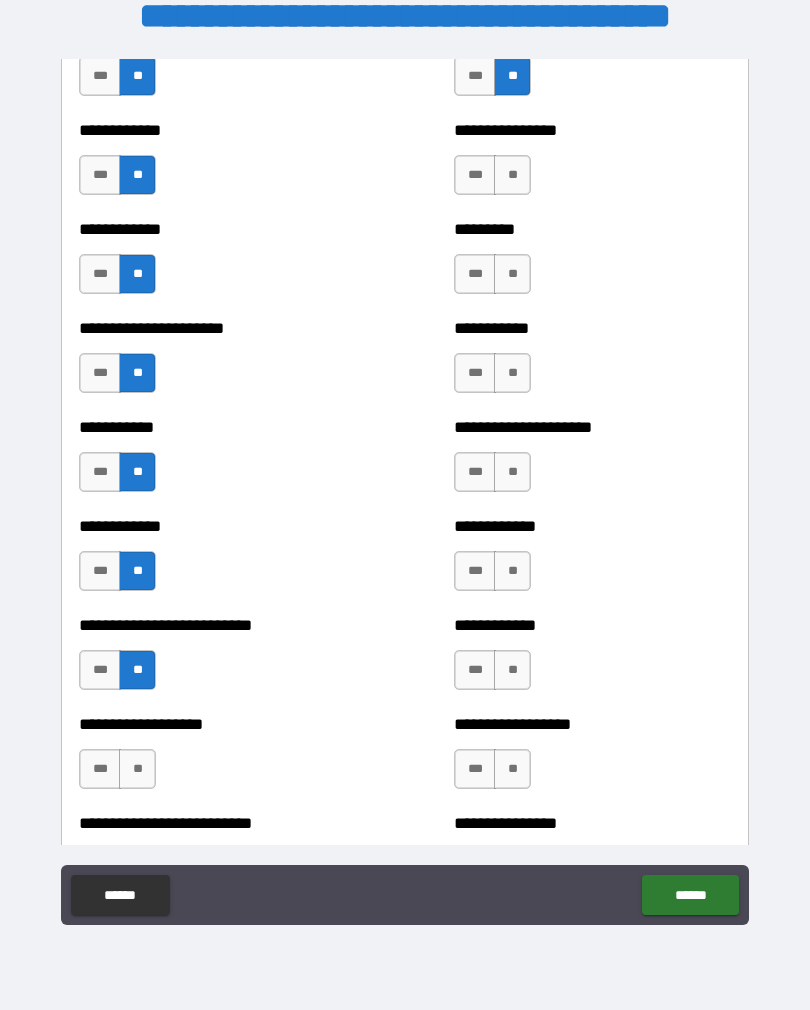 click on "**" at bounding box center [137, 769] 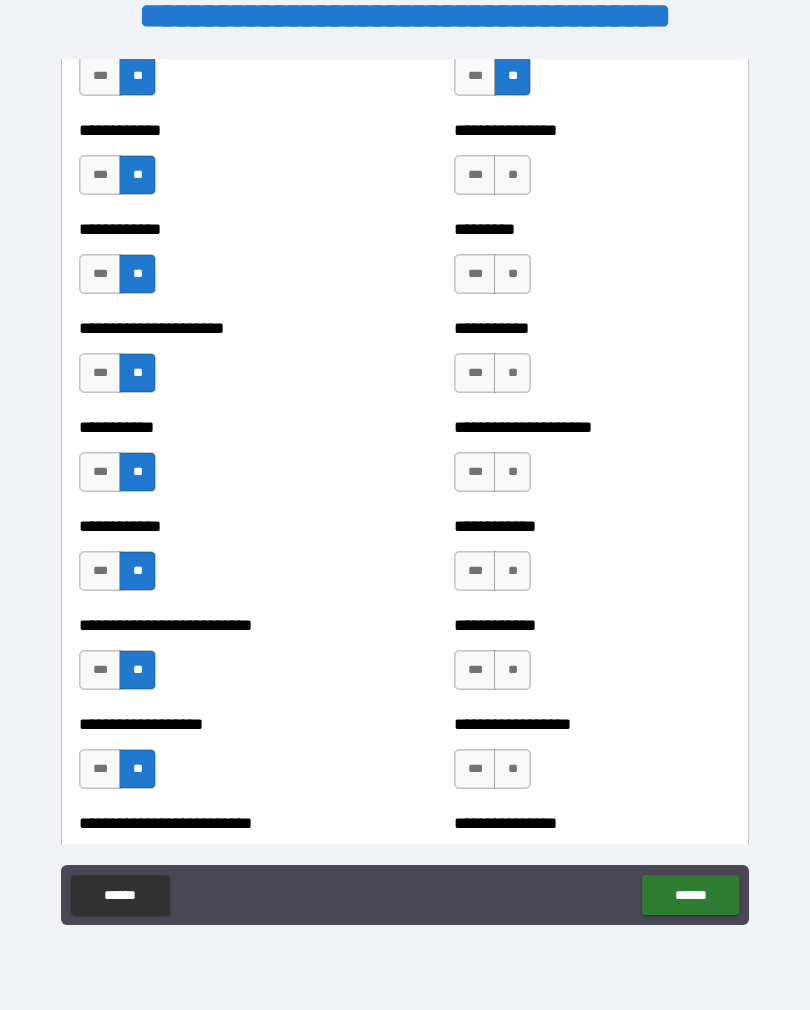 click on "**" at bounding box center (512, 175) 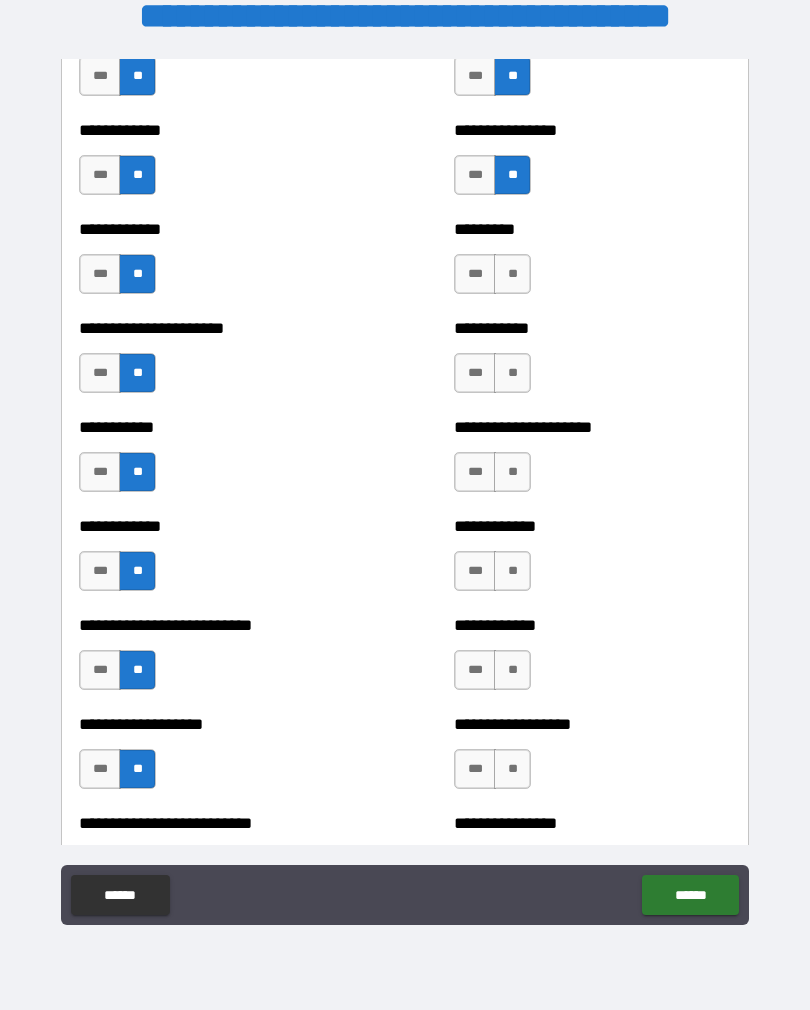 click on "**" at bounding box center [512, 274] 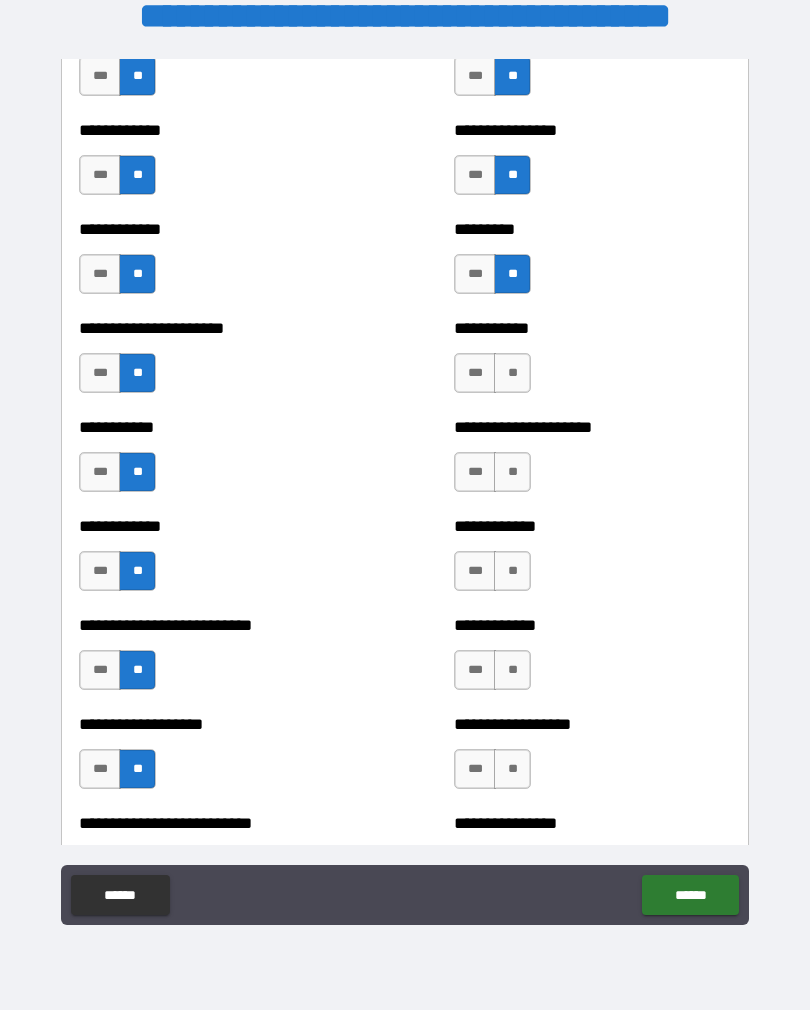click on "**" at bounding box center [512, 373] 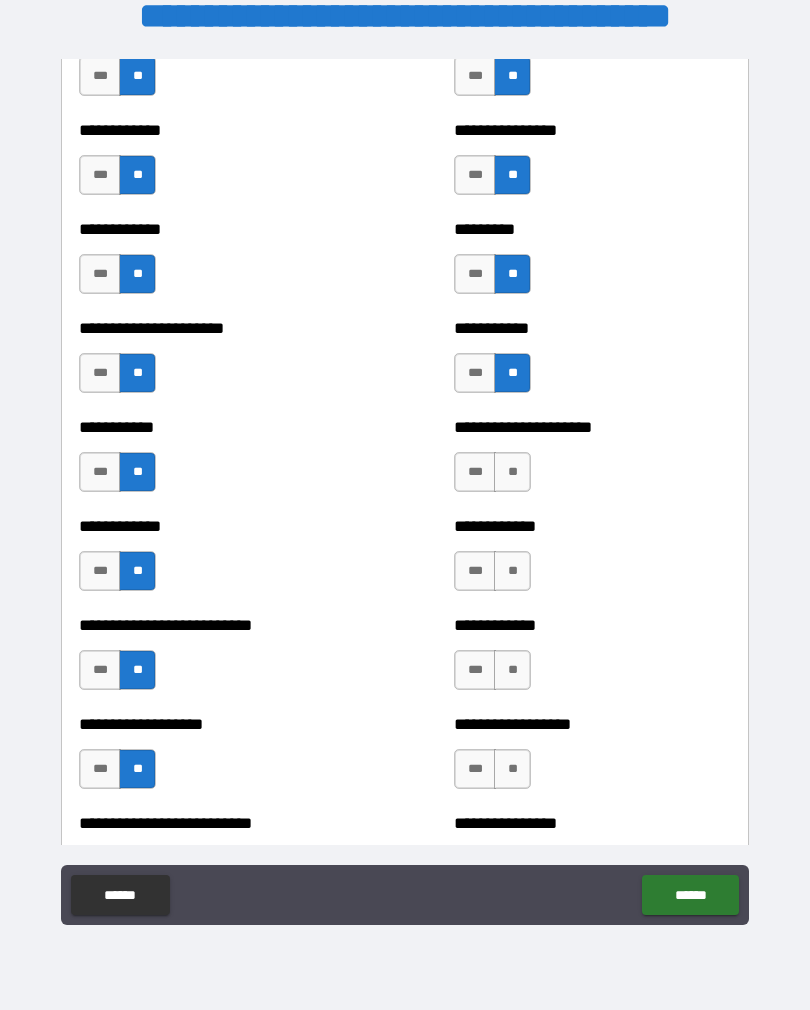 click on "**" at bounding box center [512, 472] 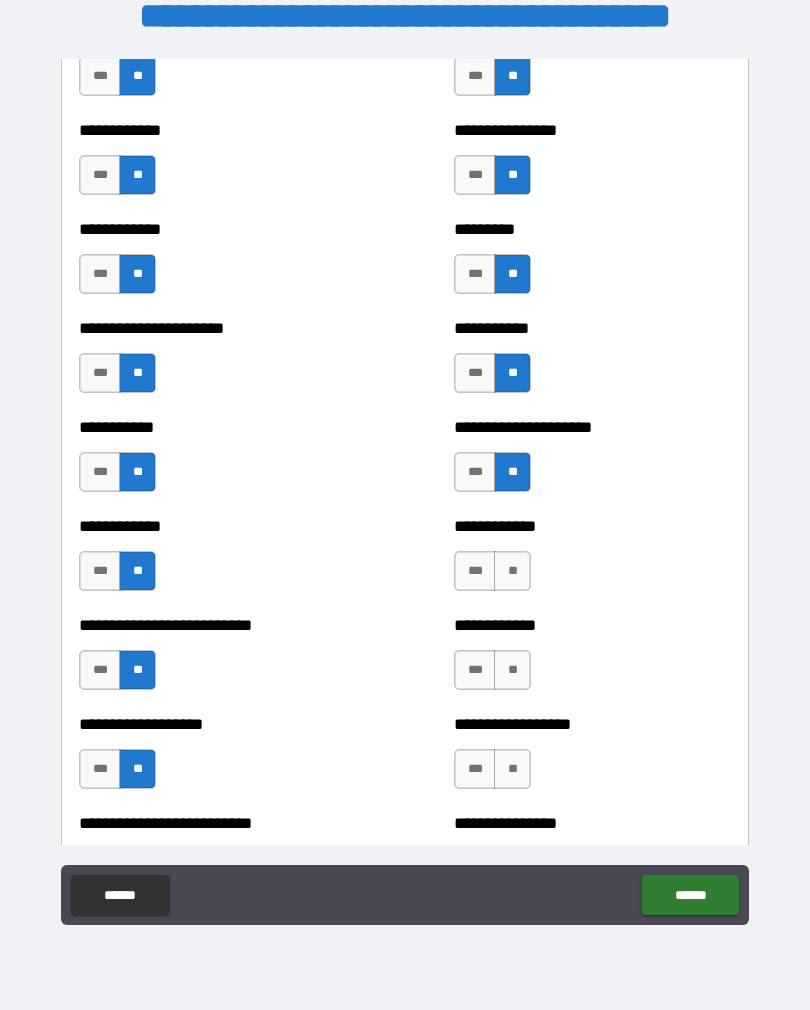 click on "**" at bounding box center (512, 571) 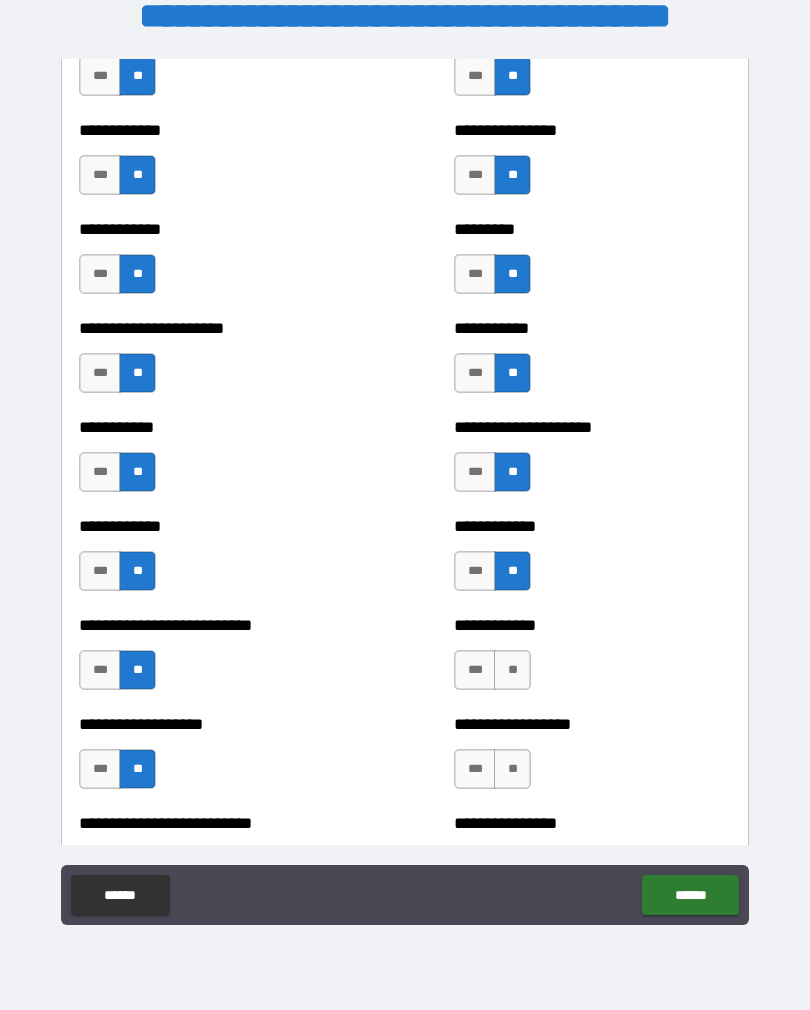 click on "**" at bounding box center (512, 670) 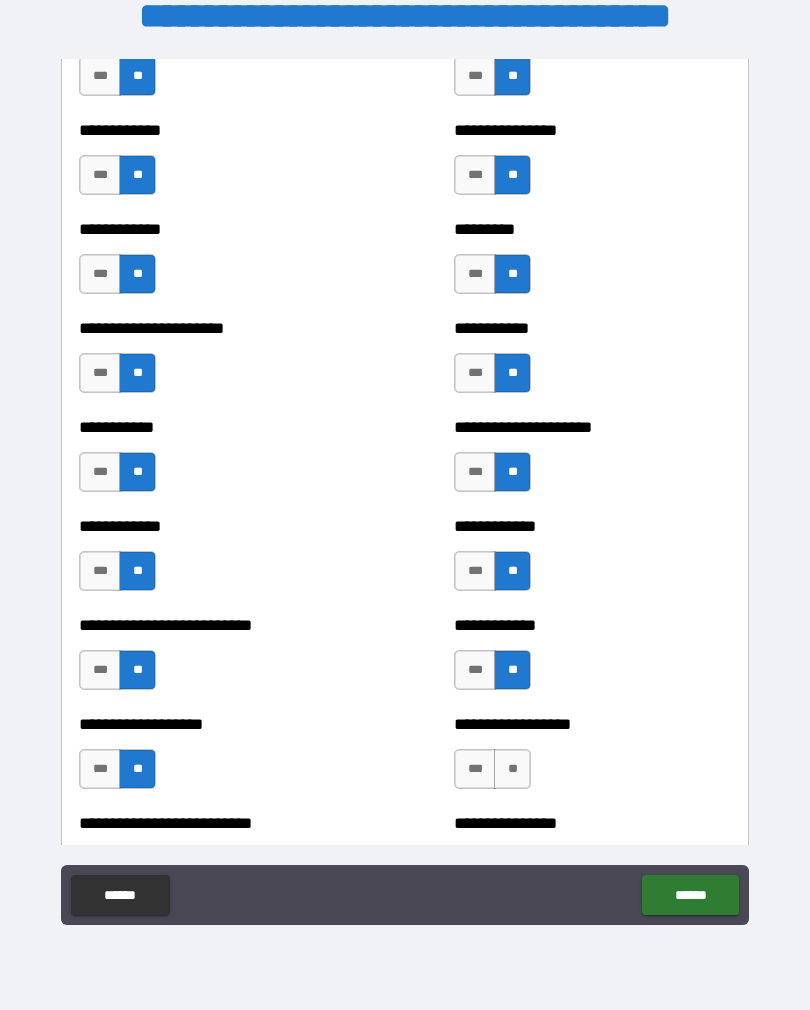 click on "**" at bounding box center (512, 769) 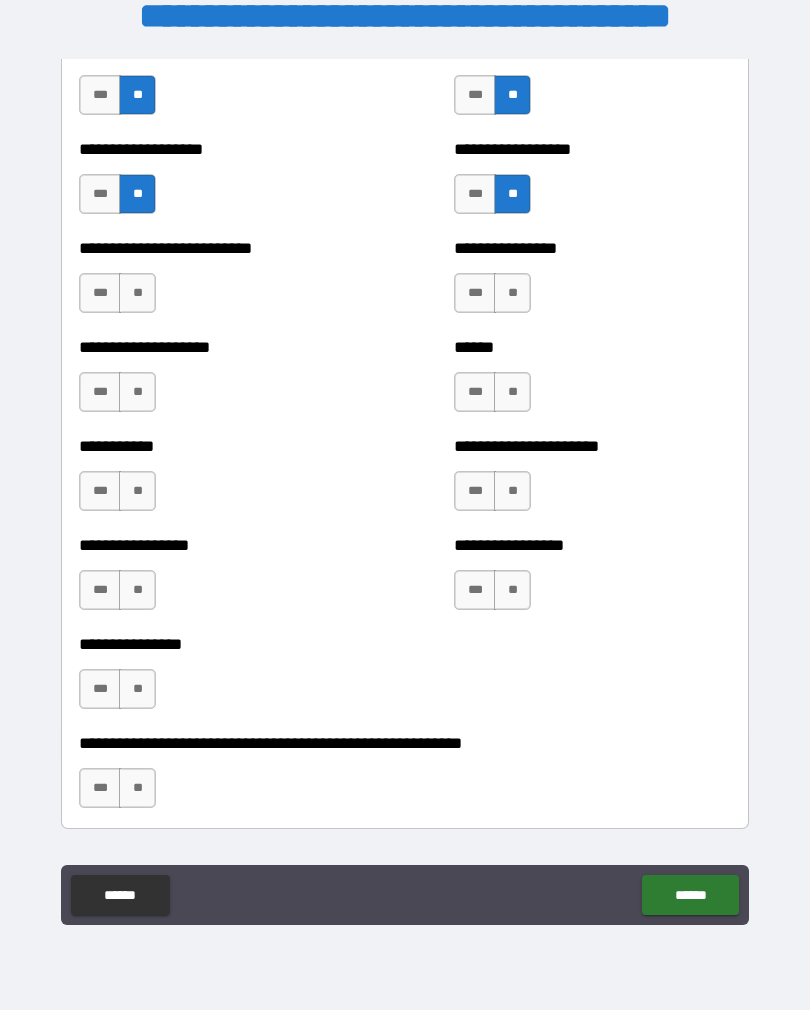 scroll, scrollTop: 5754, scrollLeft: 0, axis: vertical 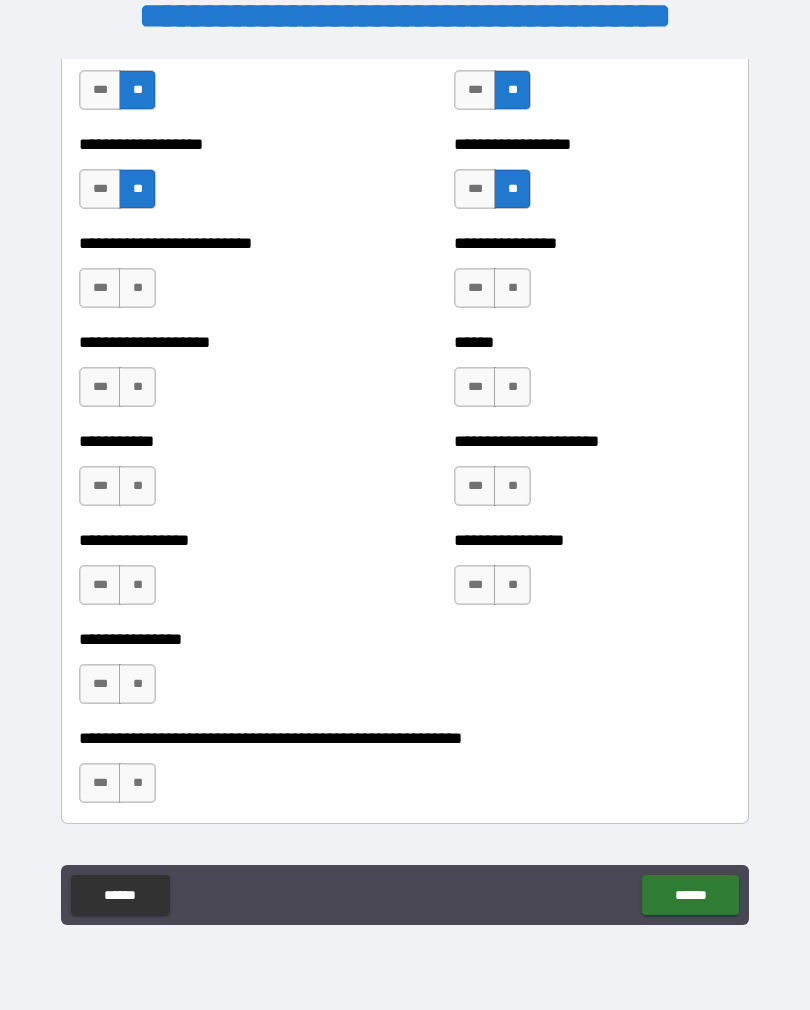 click on "**" at bounding box center [137, 288] 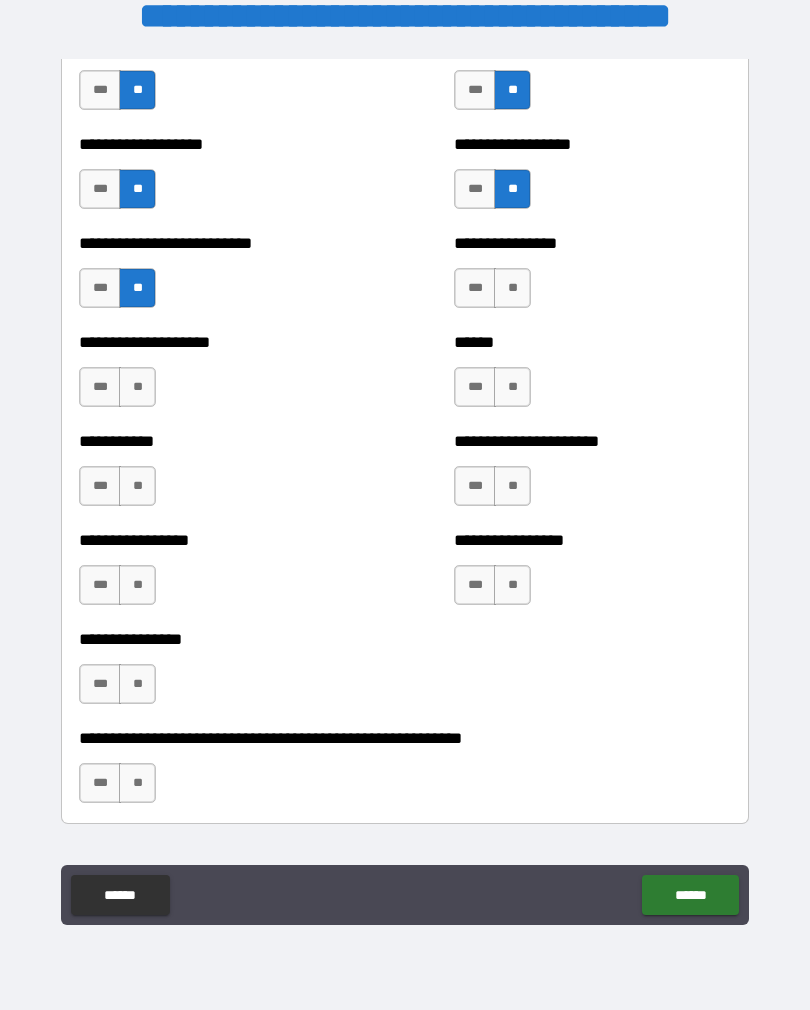 click on "**" at bounding box center [137, 387] 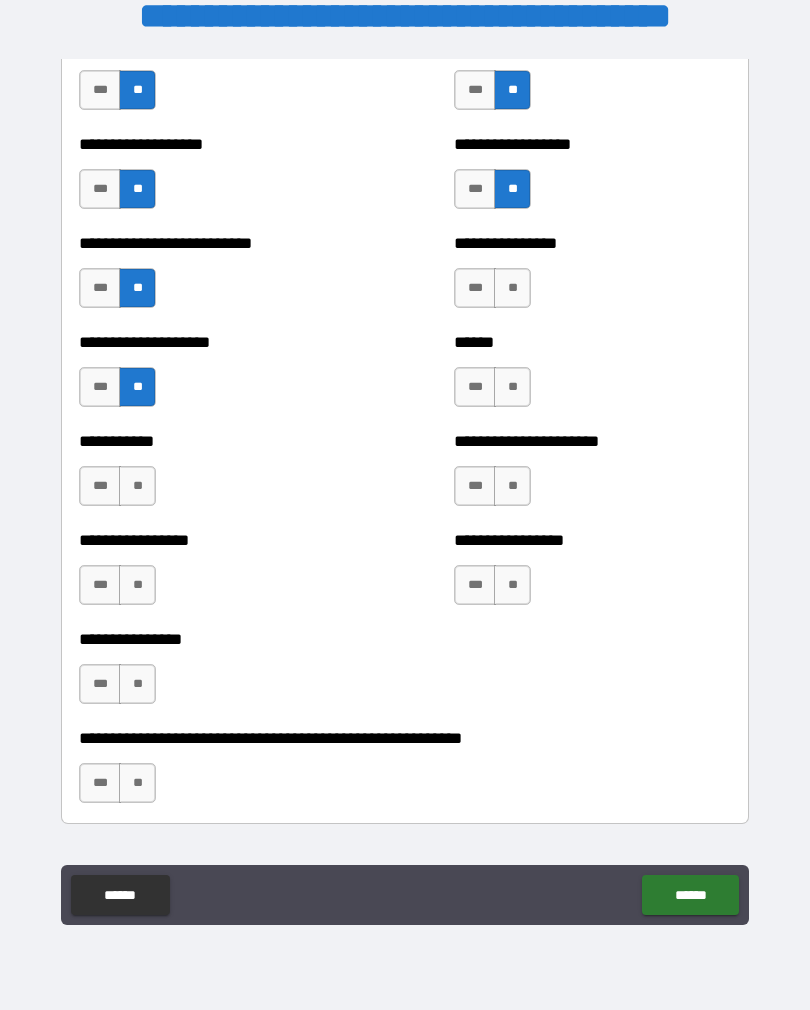 click on "**" at bounding box center [137, 486] 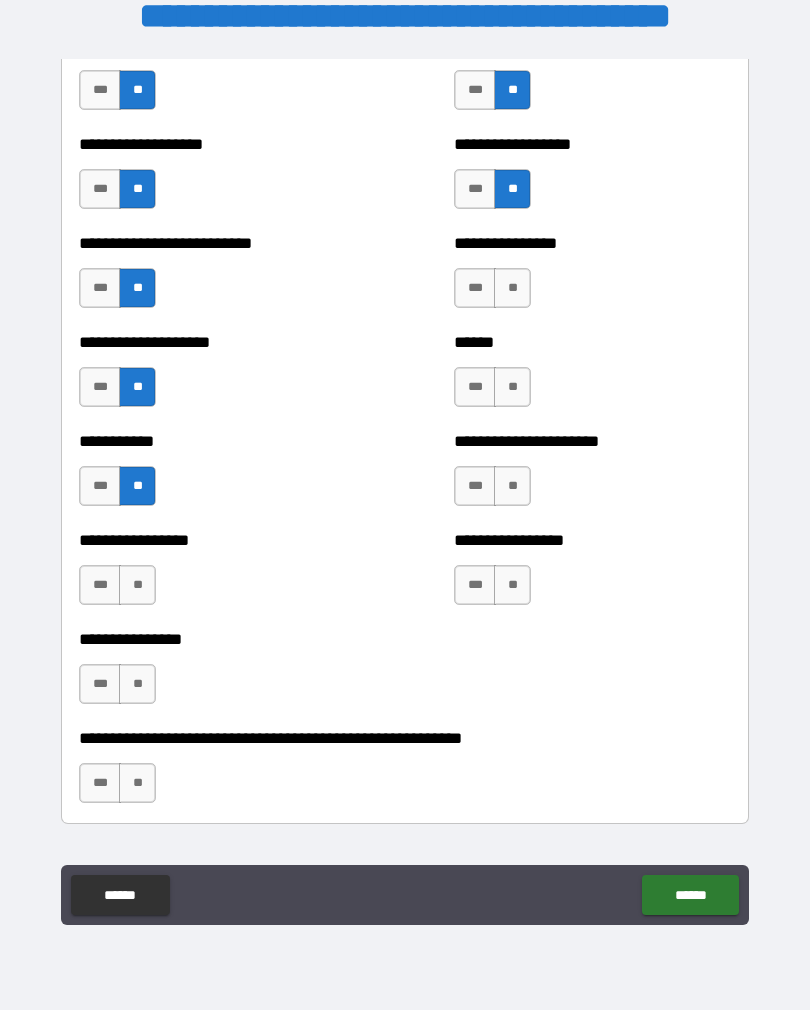 click on "**" at bounding box center [137, 585] 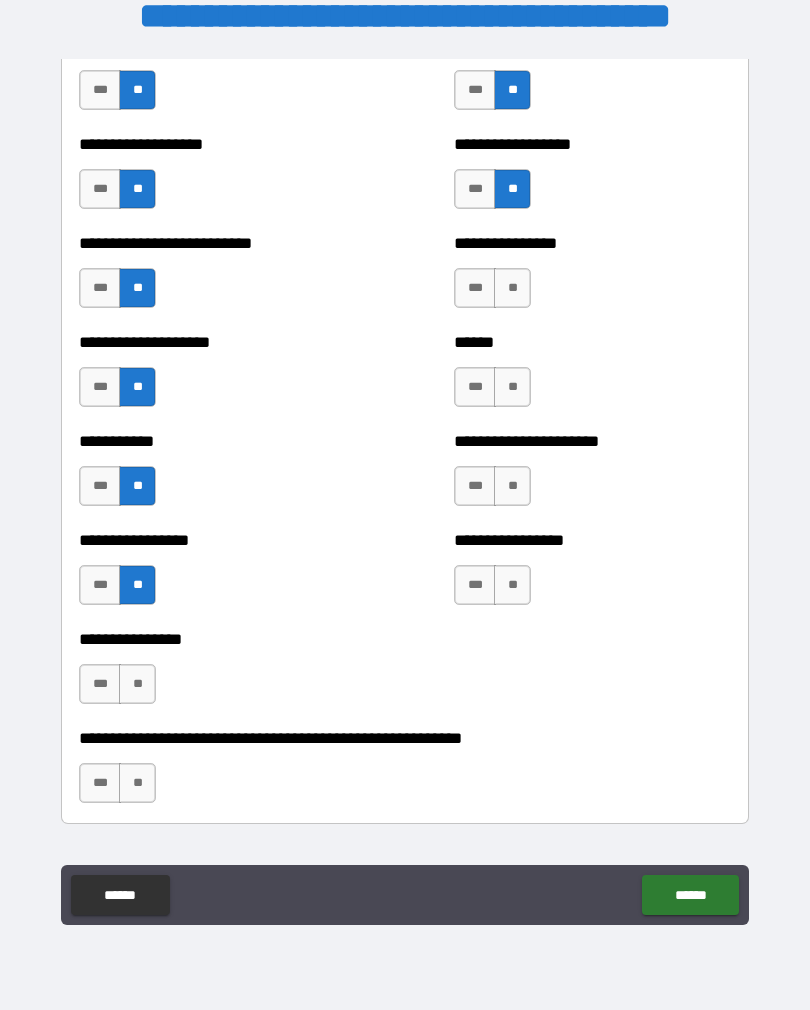 click on "**" at bounding box center [137, 684] 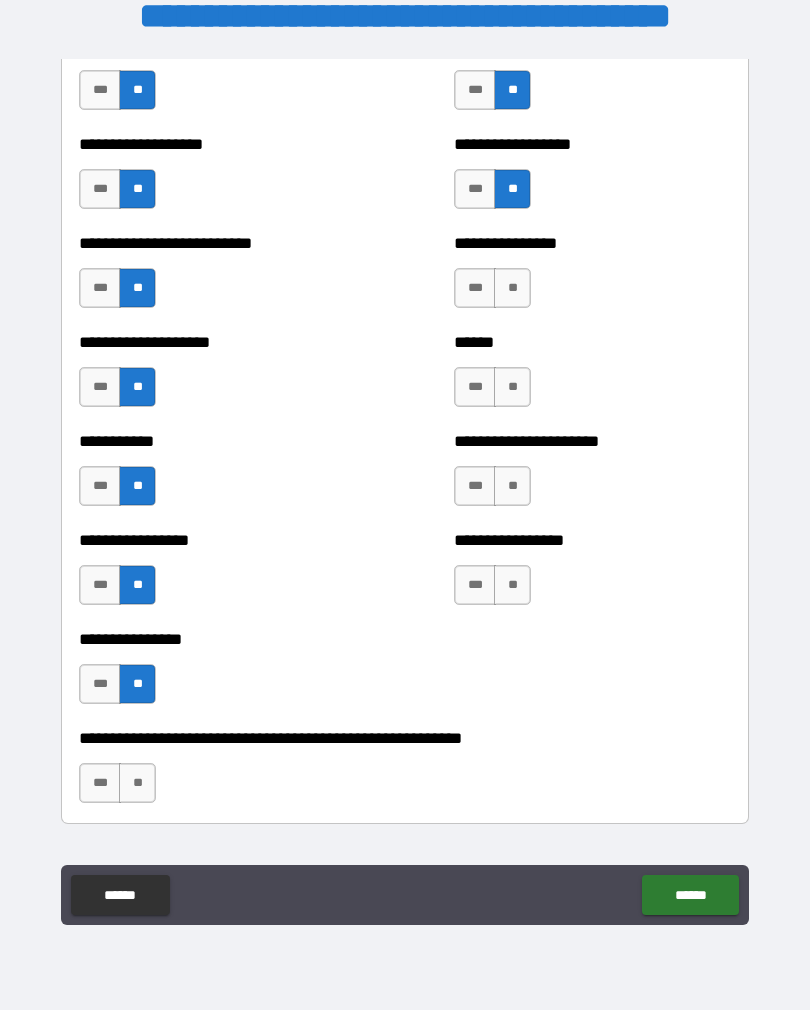 click on "**" at bounding box center (137, 783) 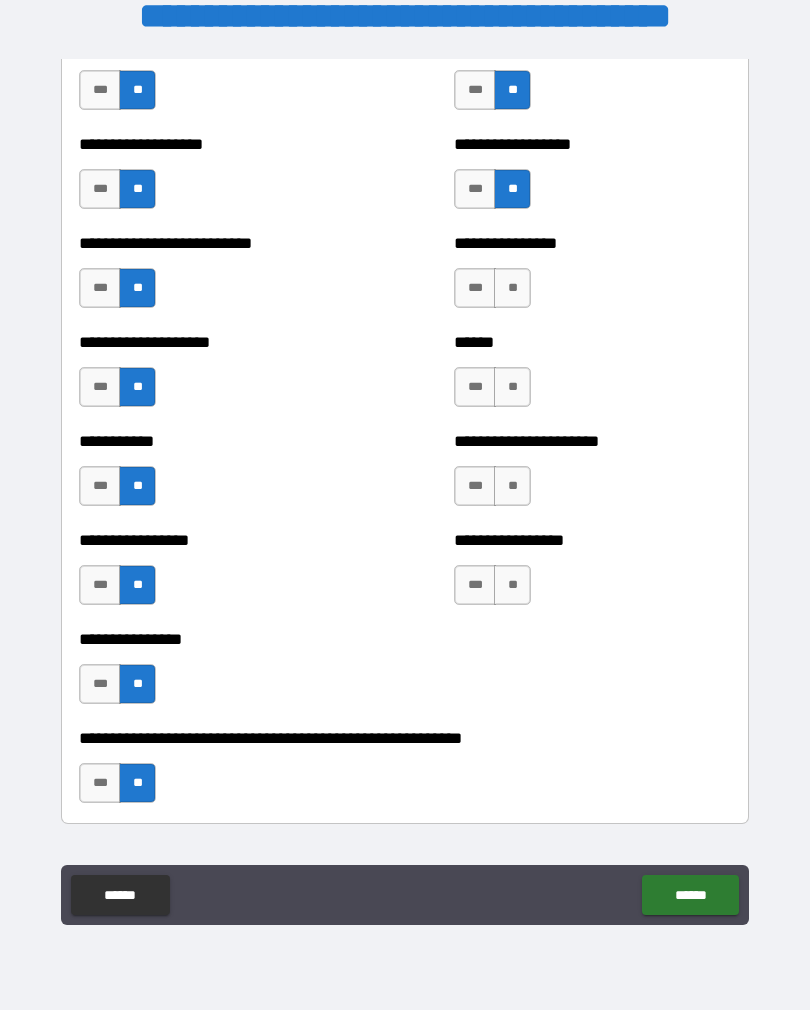 click on "**" at bounding box center (512, 288) 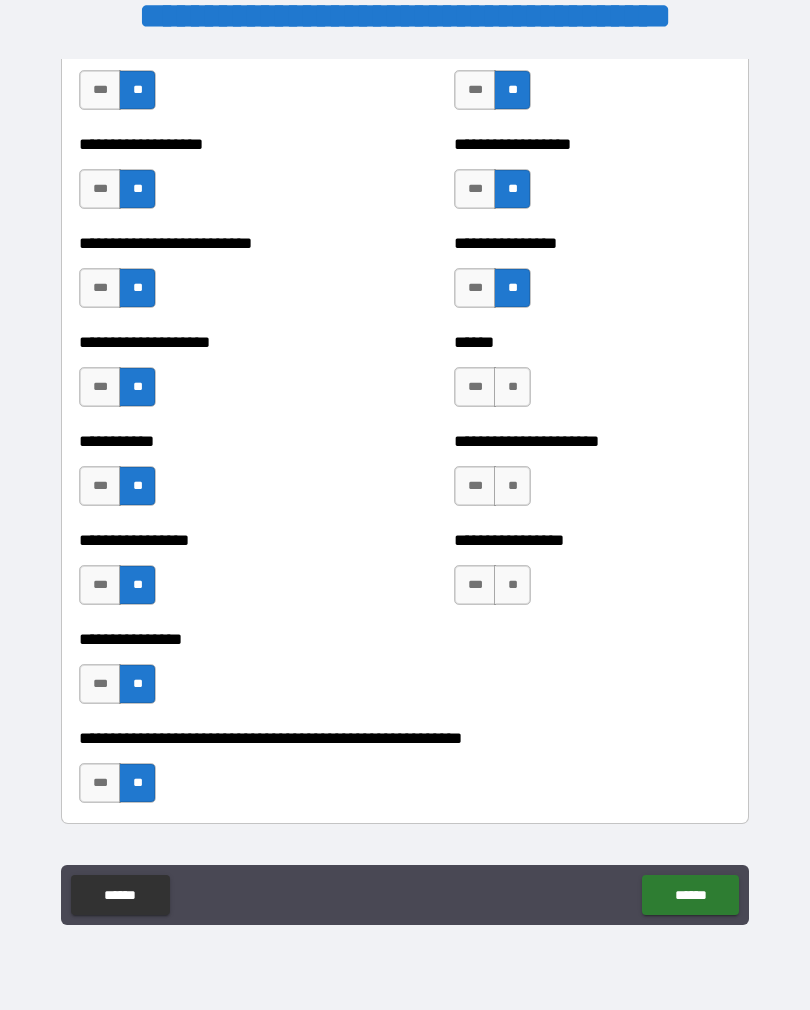click on "**" at bounding box center [512, 387] 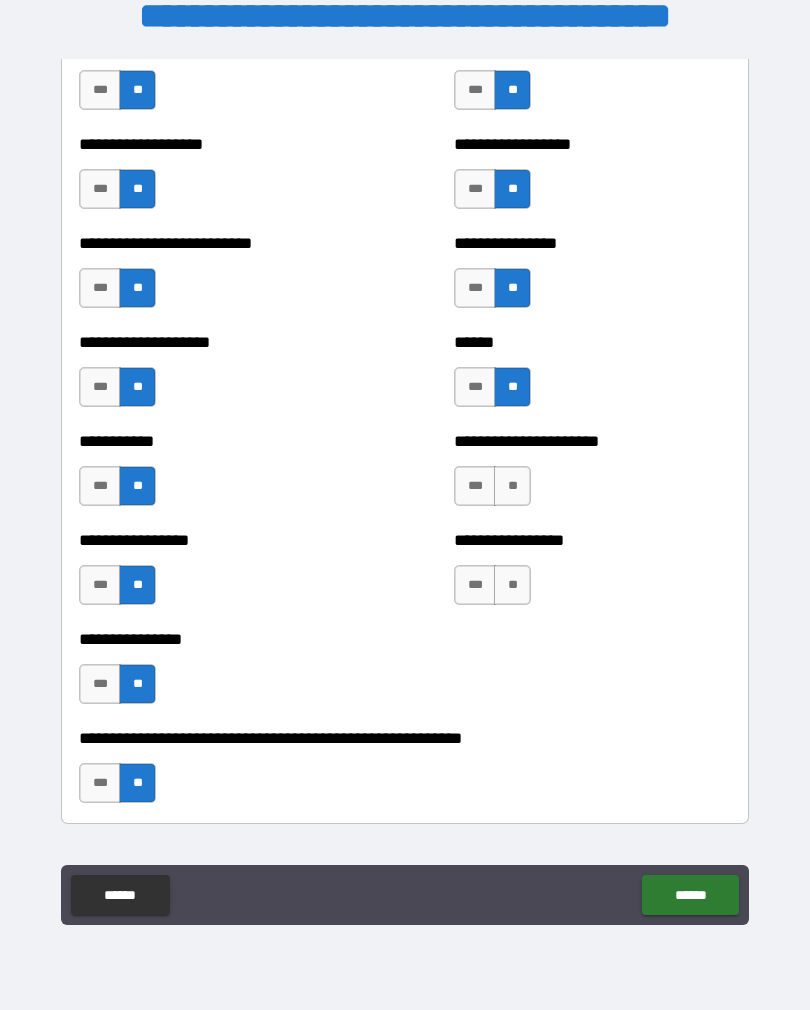 click on "**" at bounding box center (512, 486) 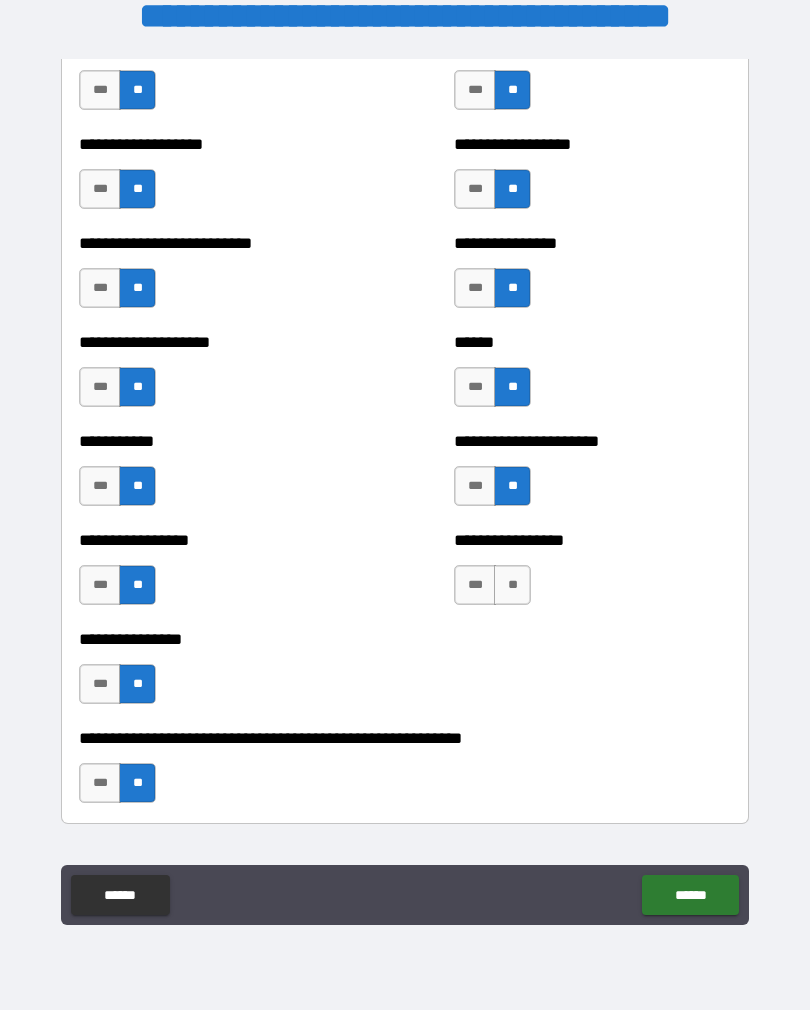 click on "**" at bounding box center (512, 585) 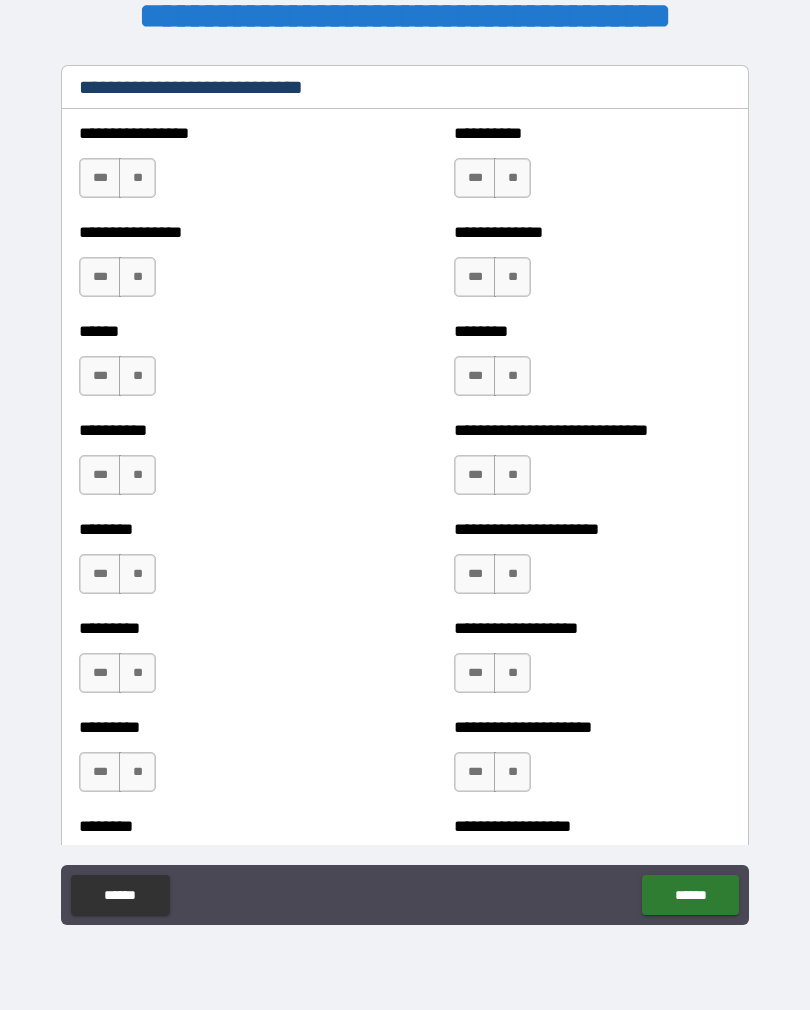 scroll, scrollTop: 6792, scrollLeft: 0, axis: vertical 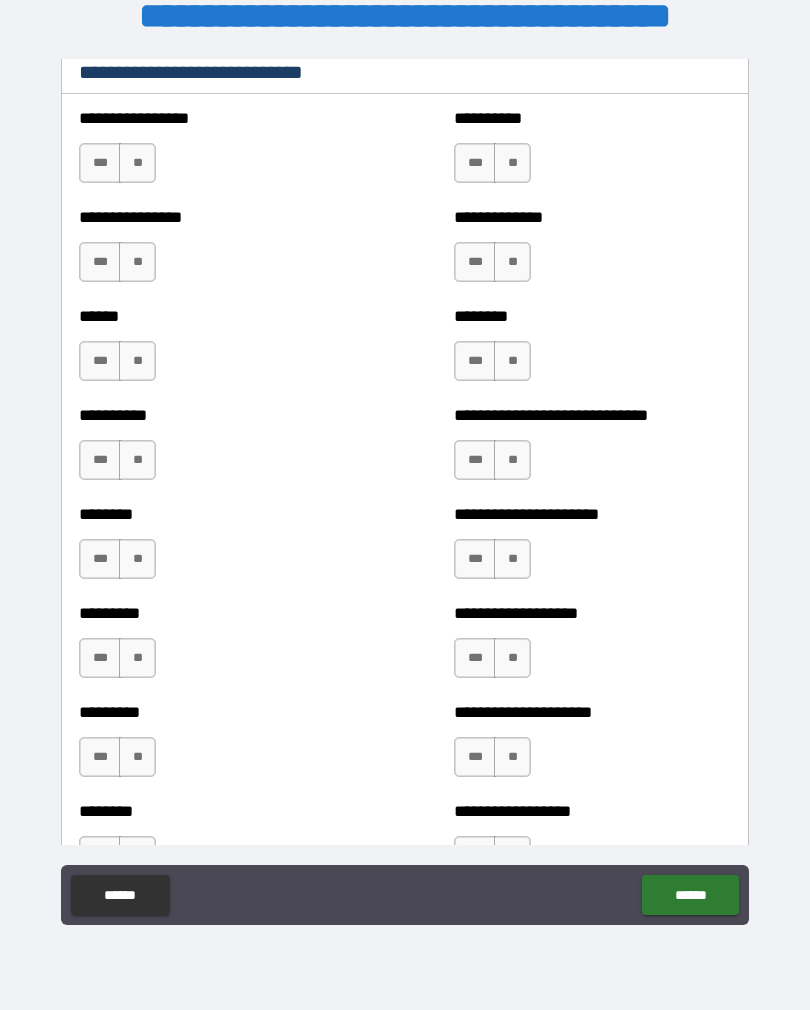 click on "**" at bounding box center (137, 163) 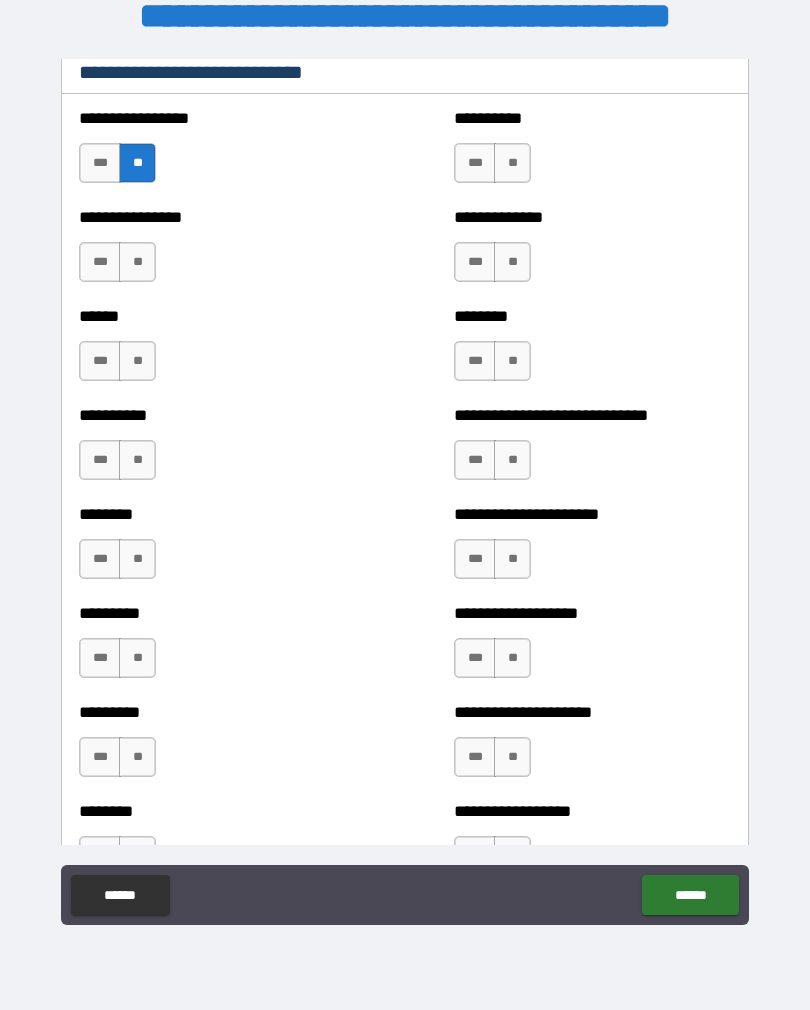 click on "**" at bounding box center (137, 262) 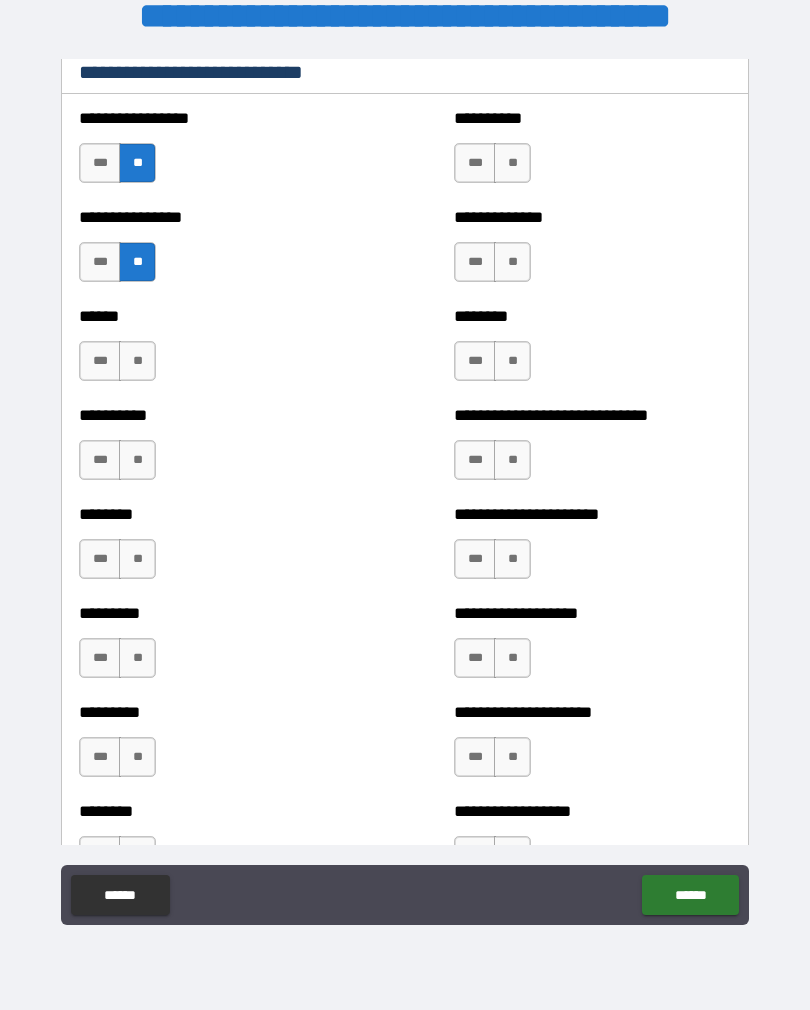 click on "**" at bounding box center (137, 361) 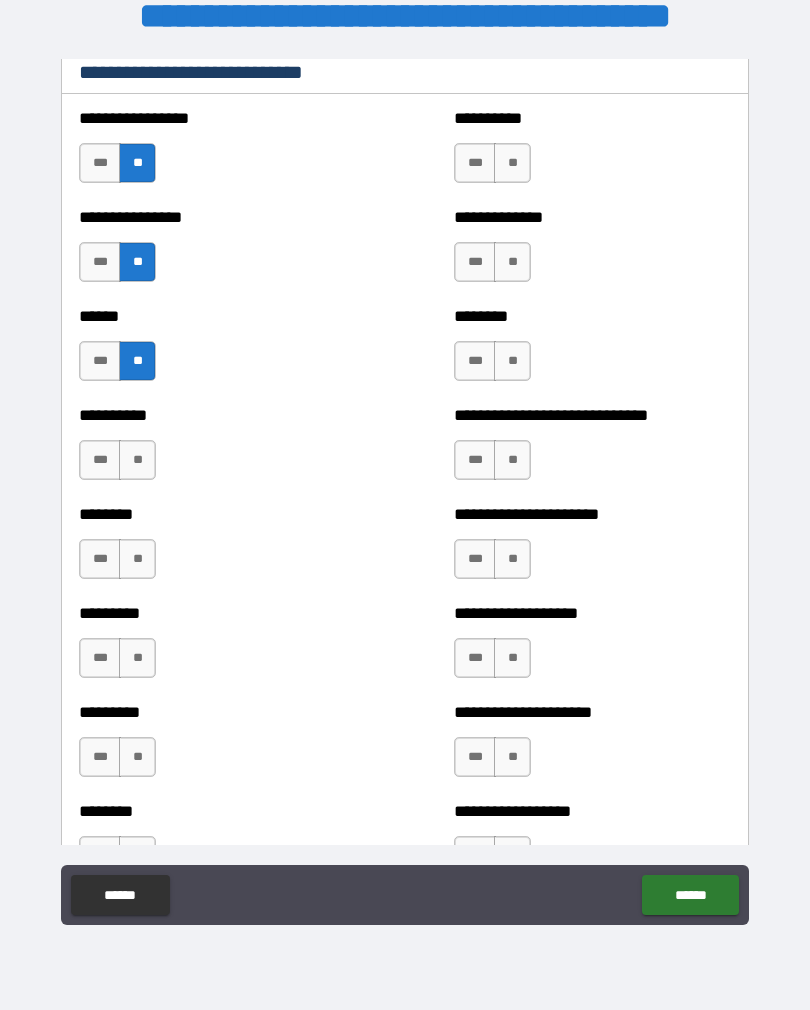 click on "**" at bounding box center (137, 460) 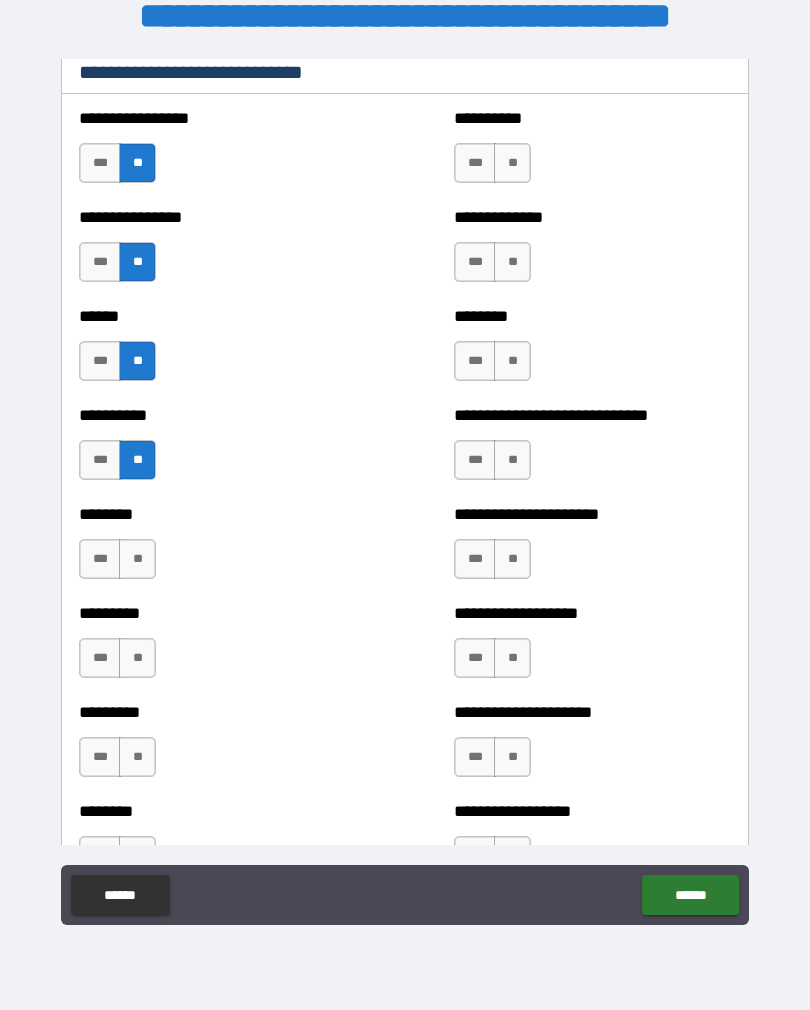 click on "**" at bounding box center (137, 559) 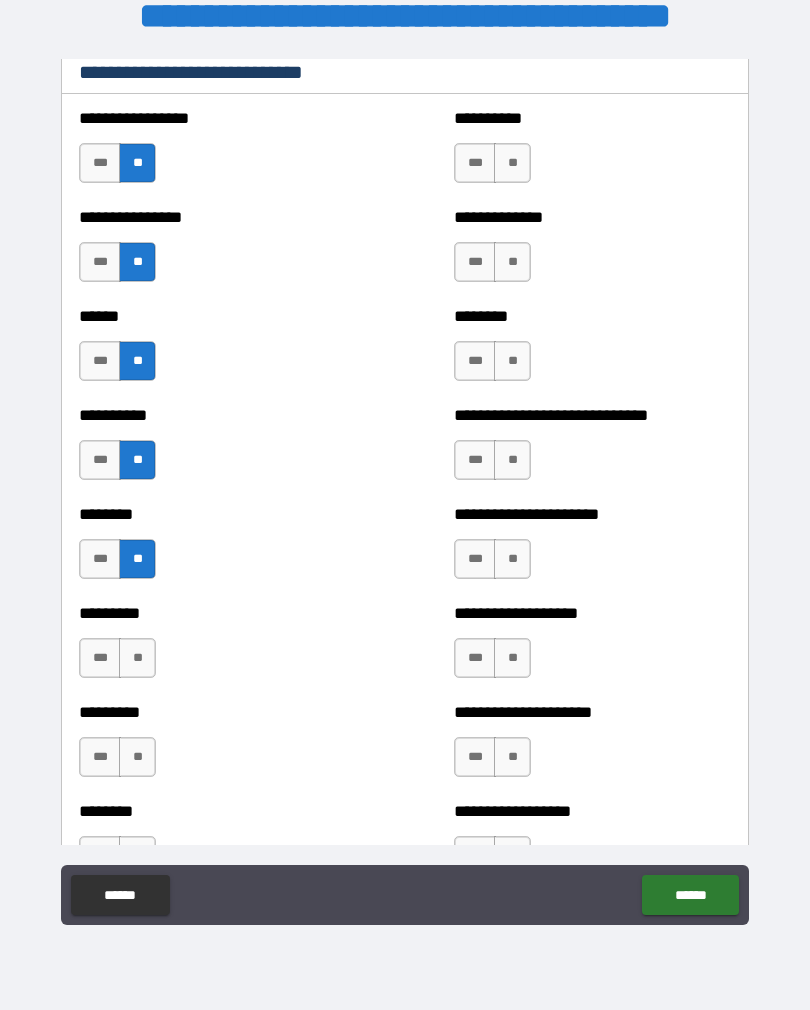 click on "**" at bounding box center [137, 658] 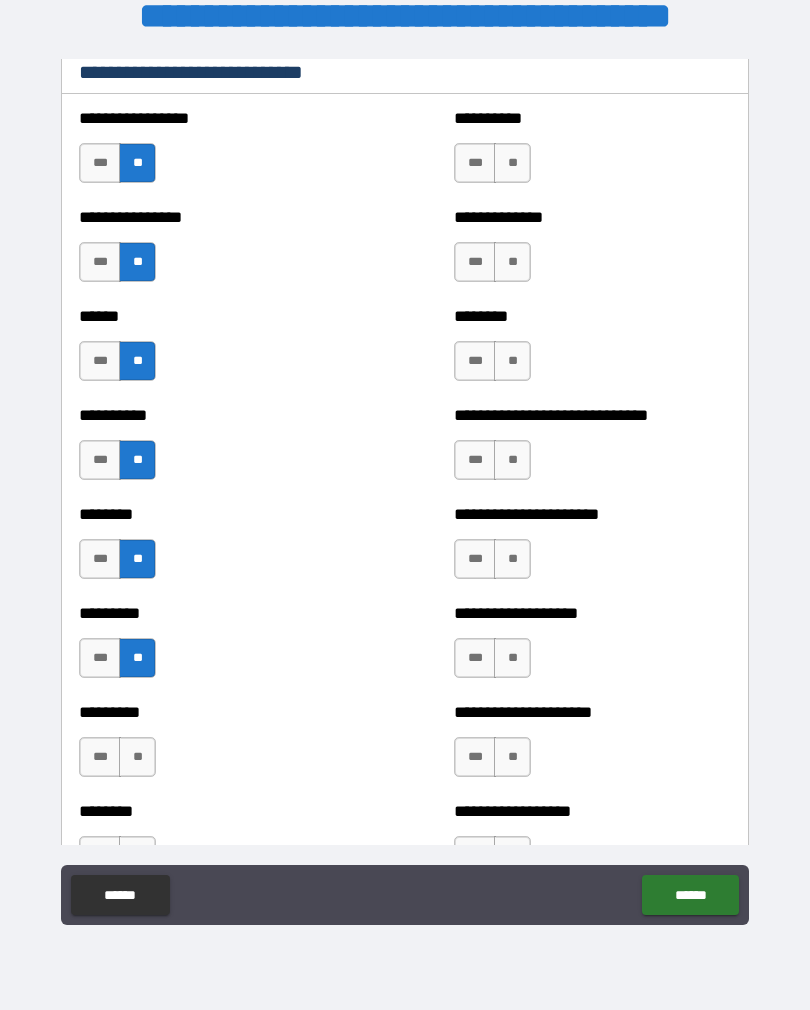 click on "**" at bounding box center [137, 757] 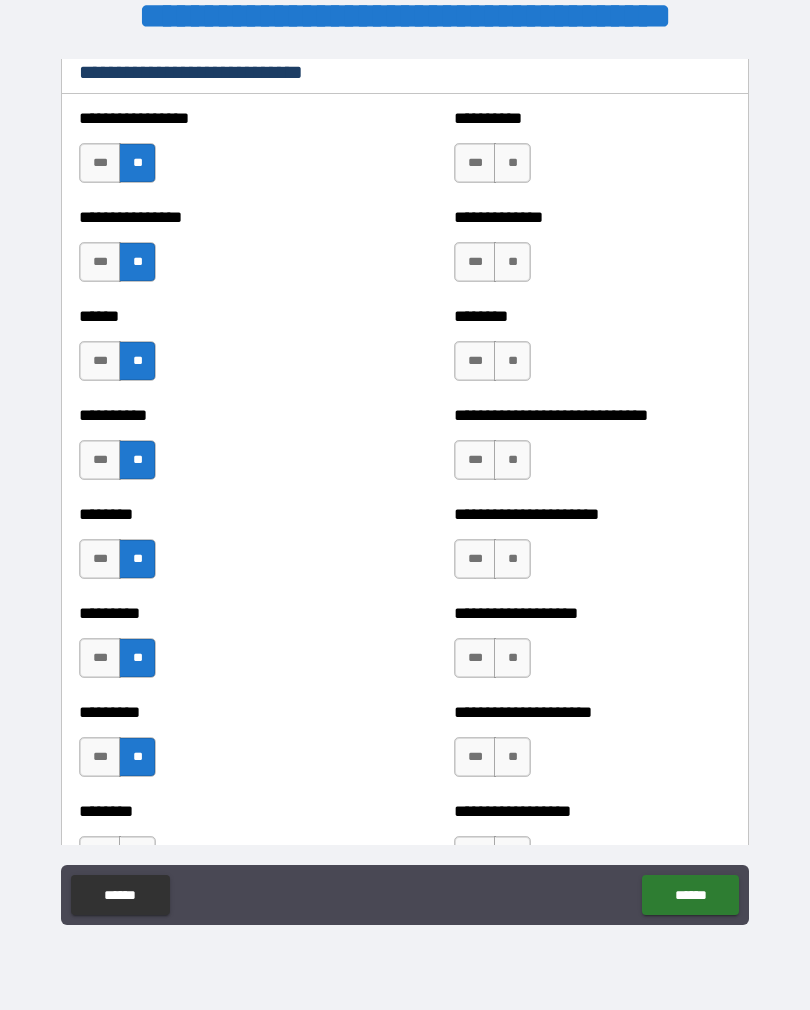 click on "**" at bounding box center (512, 163) 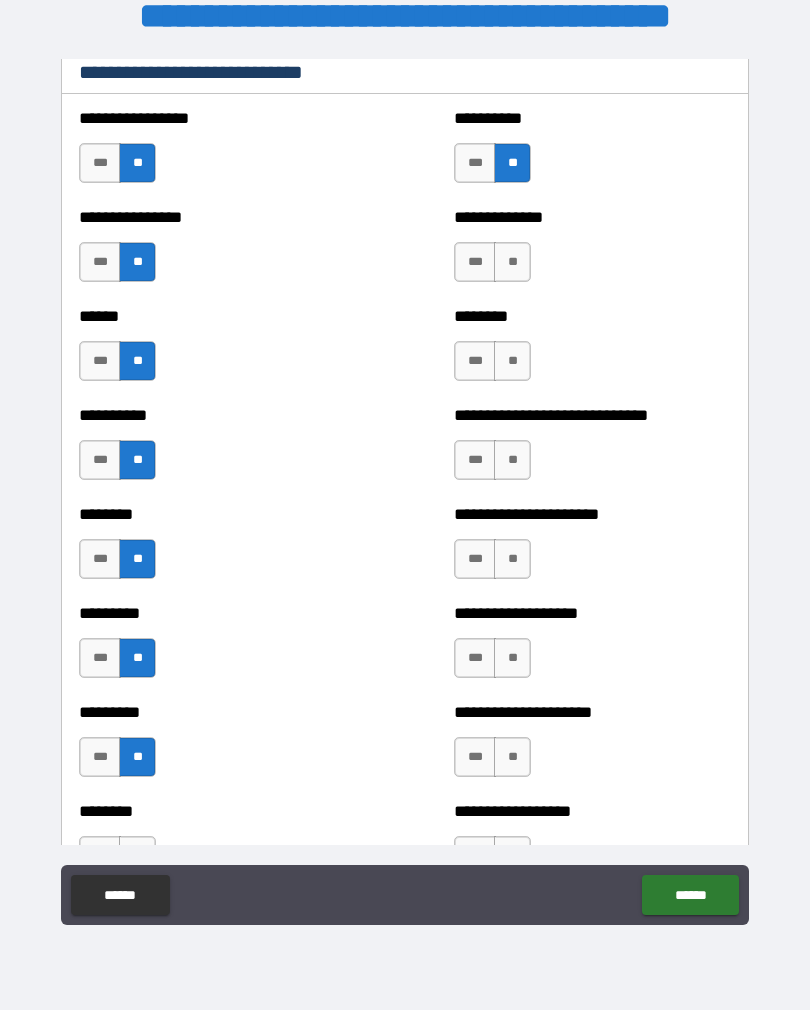 click on "**" at bounding box center [512, 262] 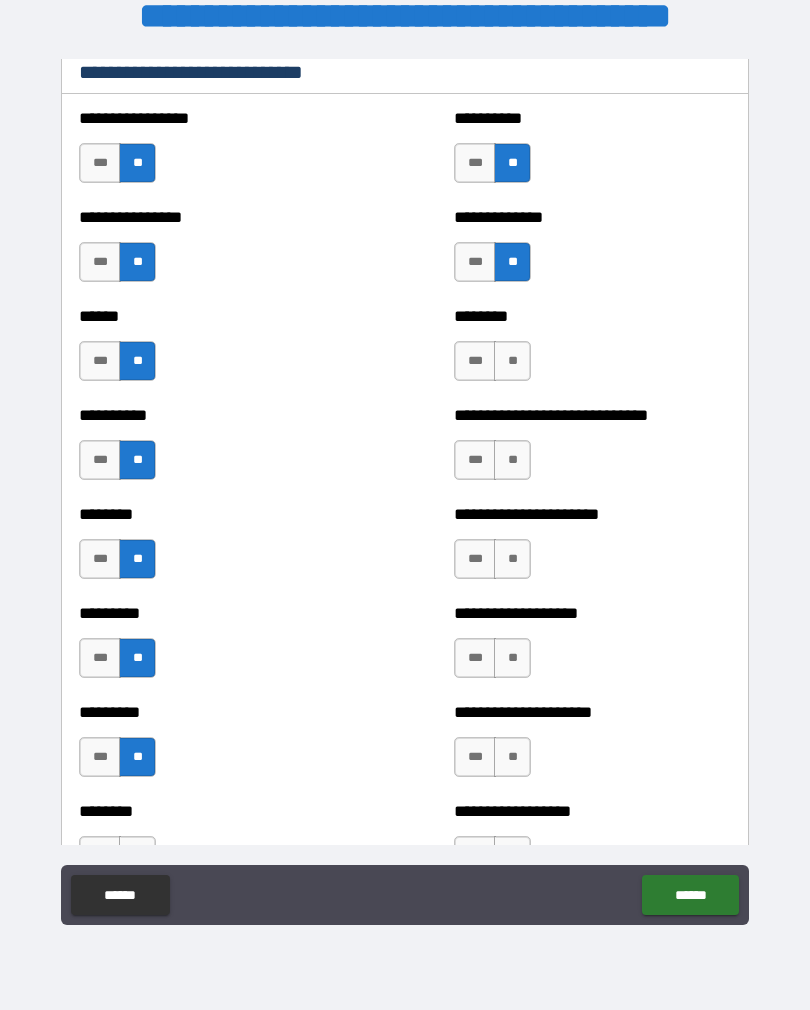 click on "**" at bounding box center (512, 361) 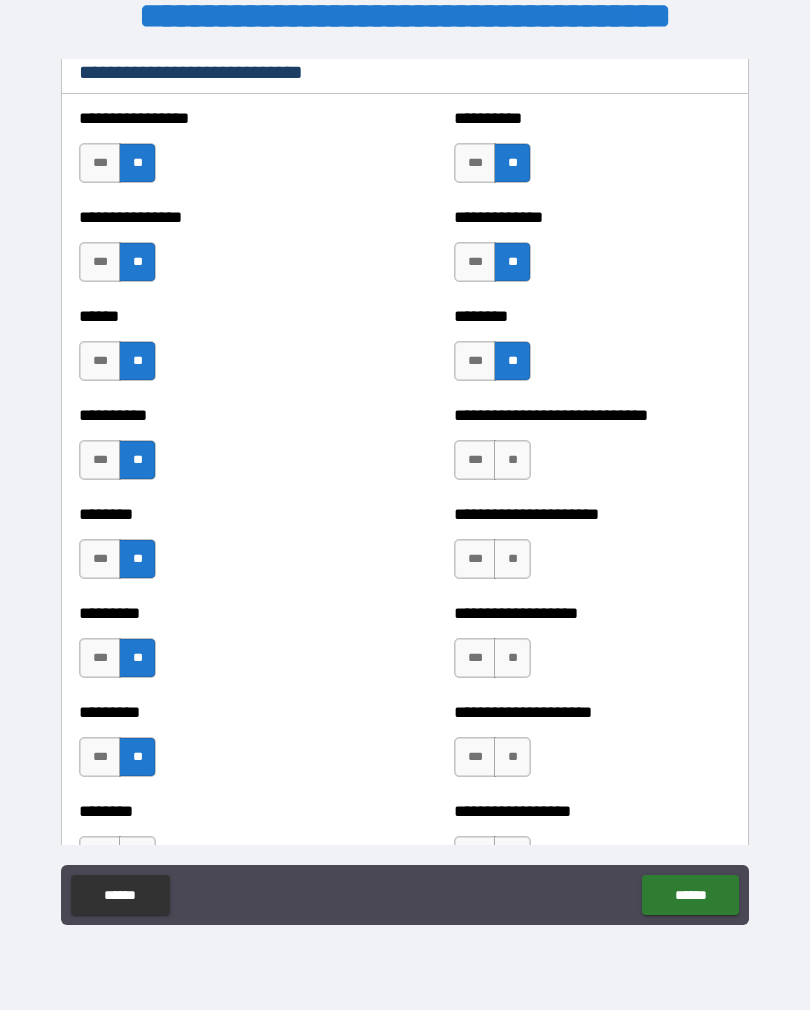click on "**" at bounding box center [512, 460] 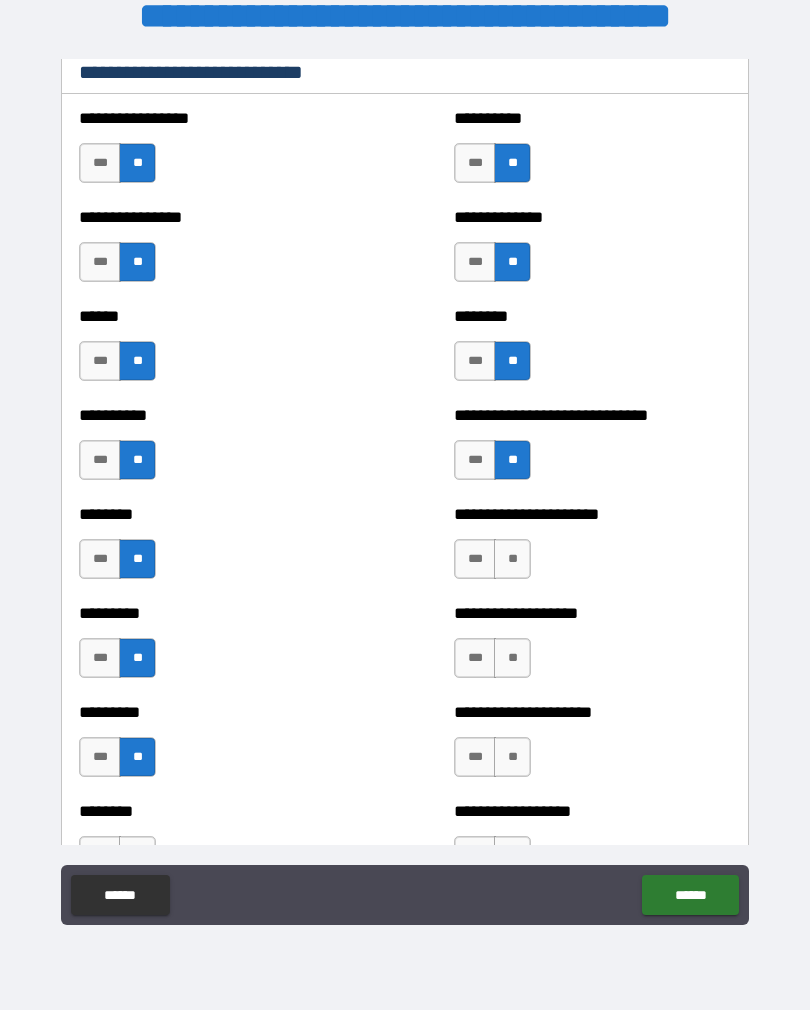 click on "**" at bounding box center (512, 559) 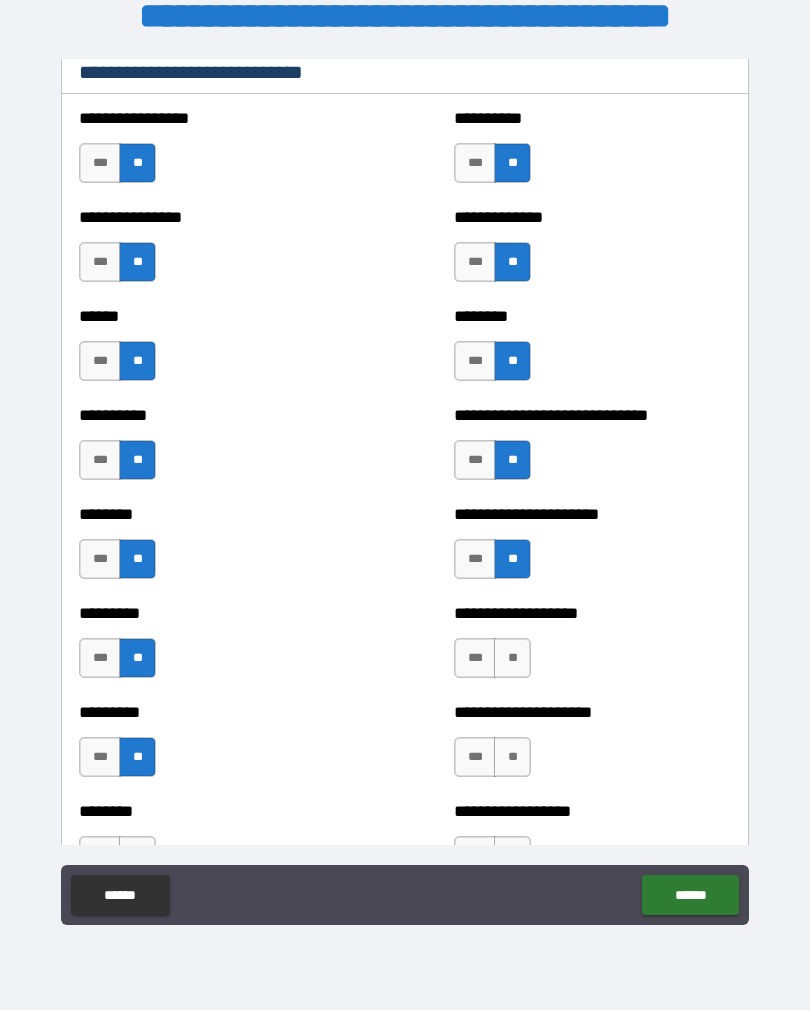 click on "**" at bounding box center [512, 658] 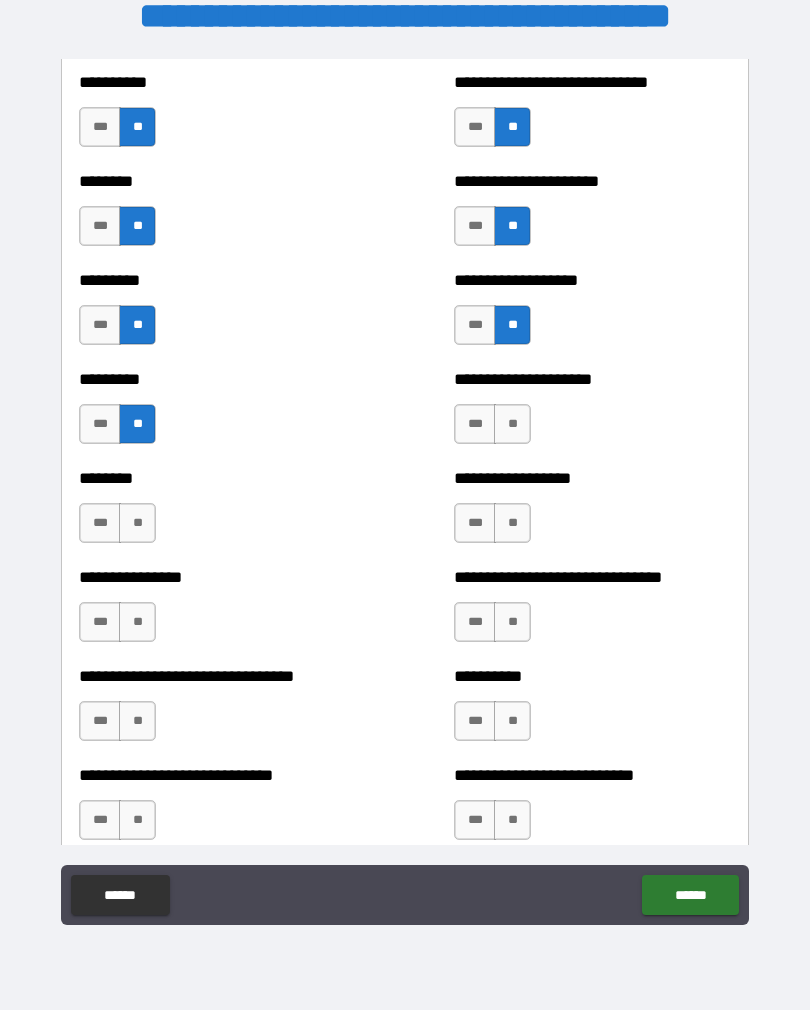 scroll, scrollTop: 7153, scrollLeft: 0, axis: vertical 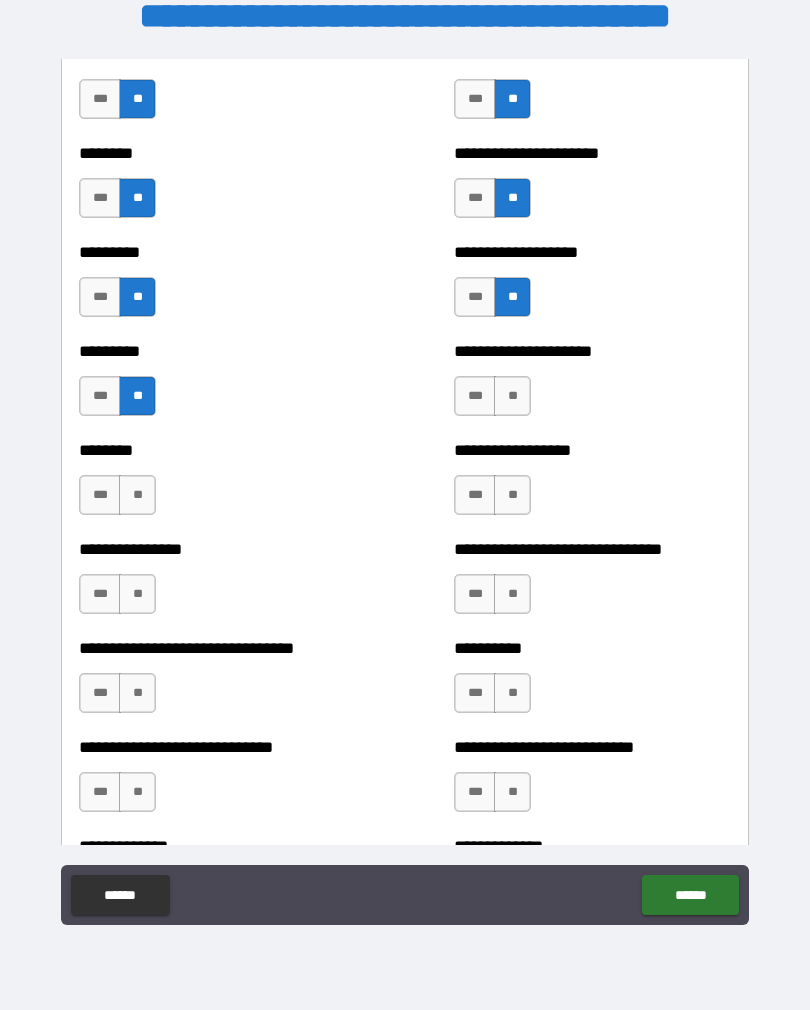 click on "**" at bounding box center (512, 396) 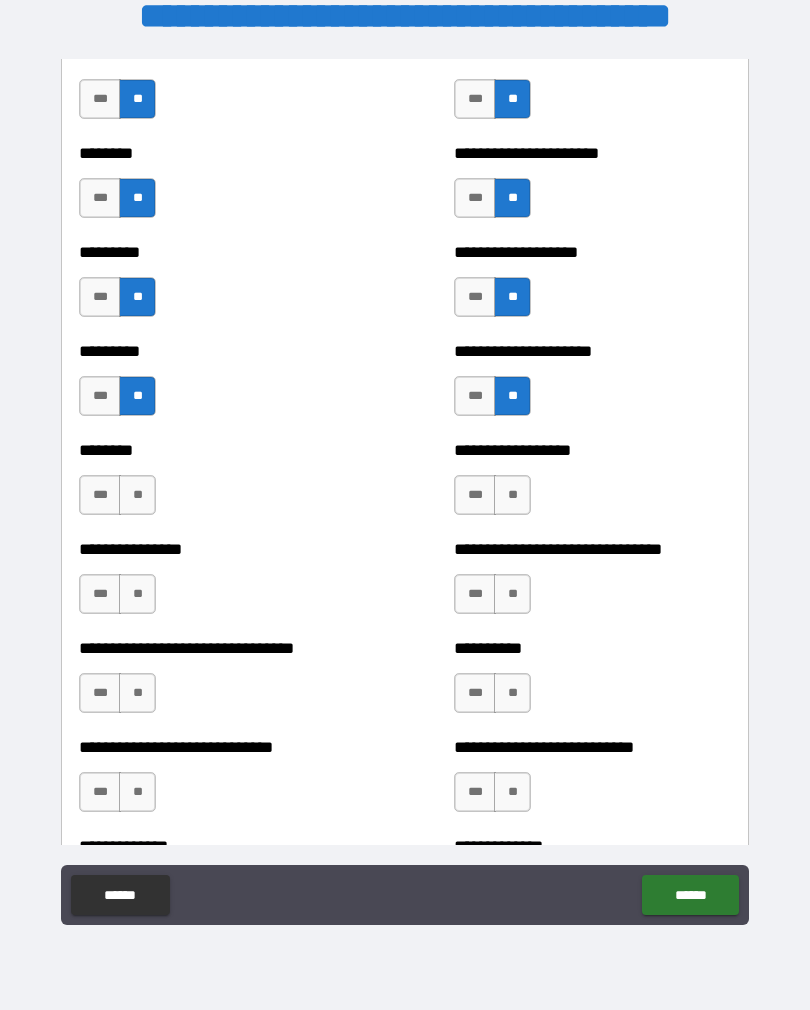 click on "**" at bounding box center (137, 495) 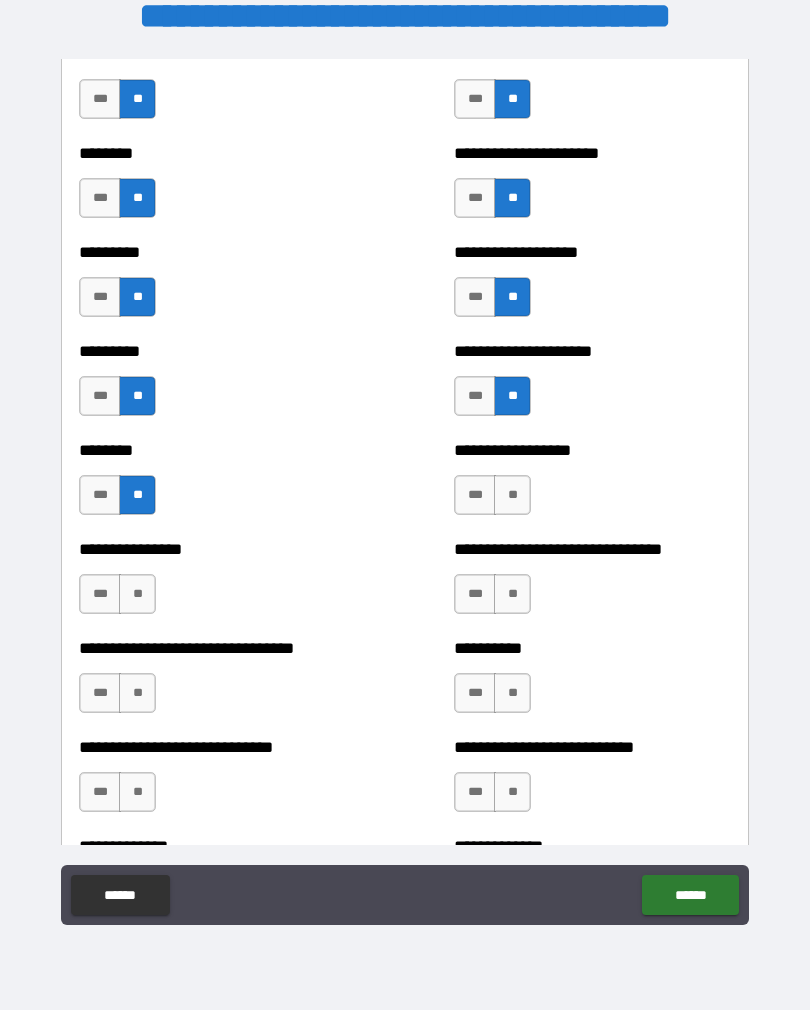 click on "**" at bounding box center (137, 594) 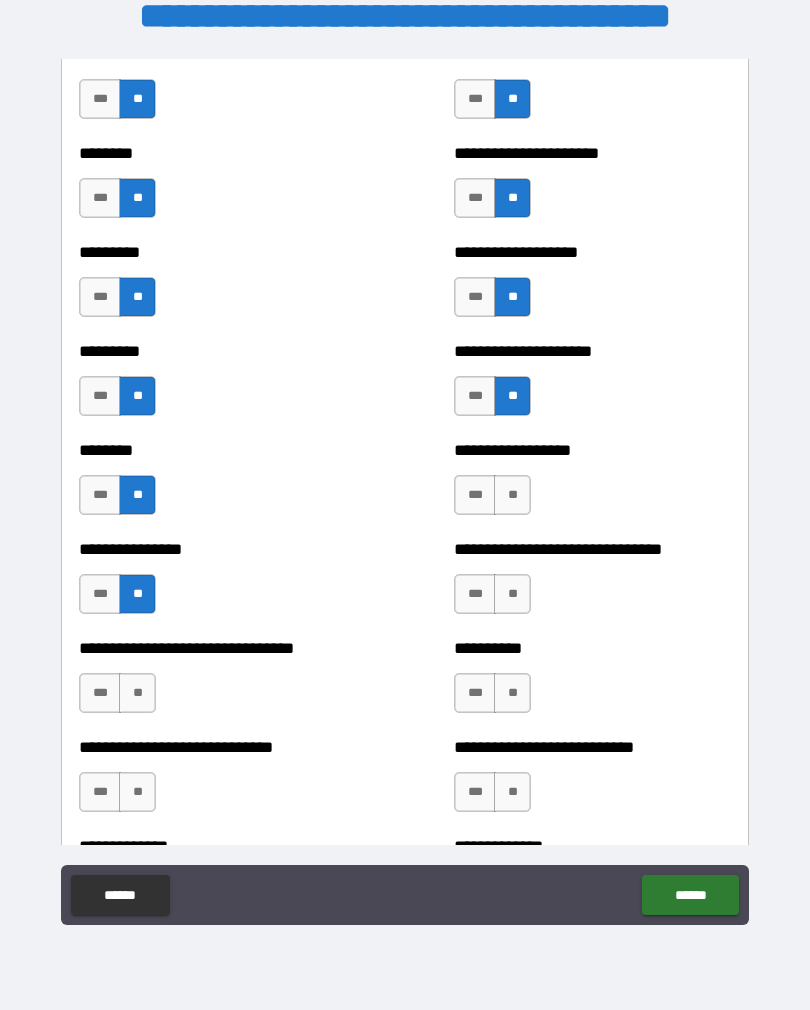 click on "**" at bounding box center (137, 693) 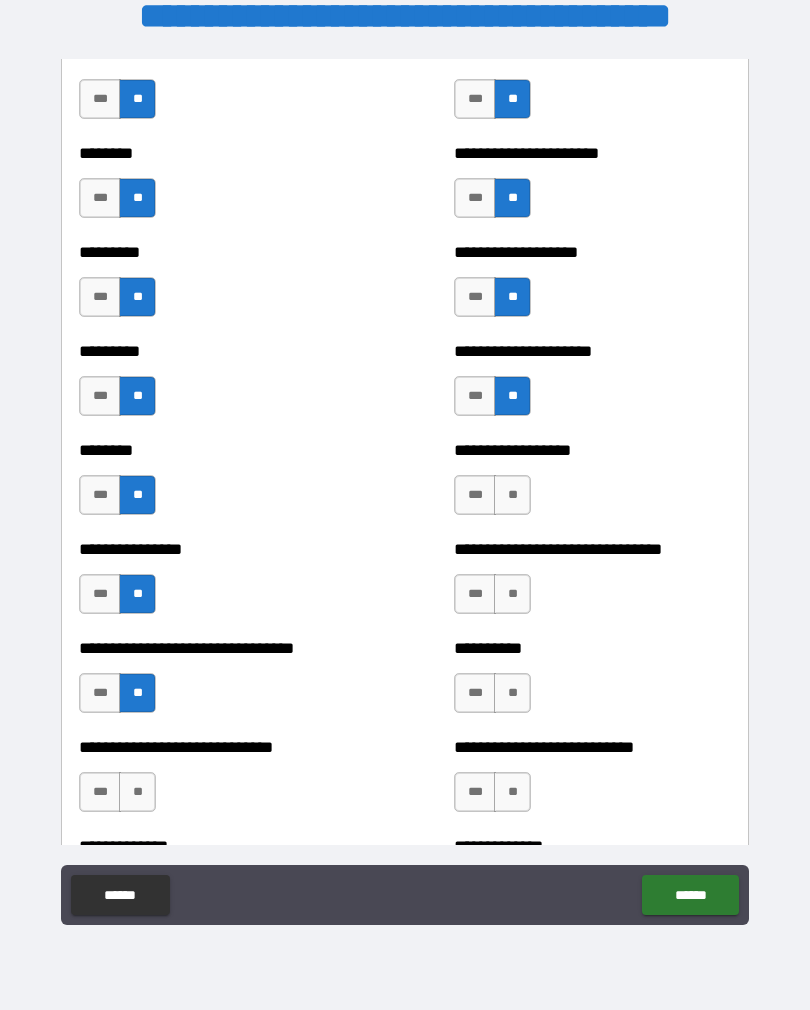 click on "**********" at bounding box center (592, 485) 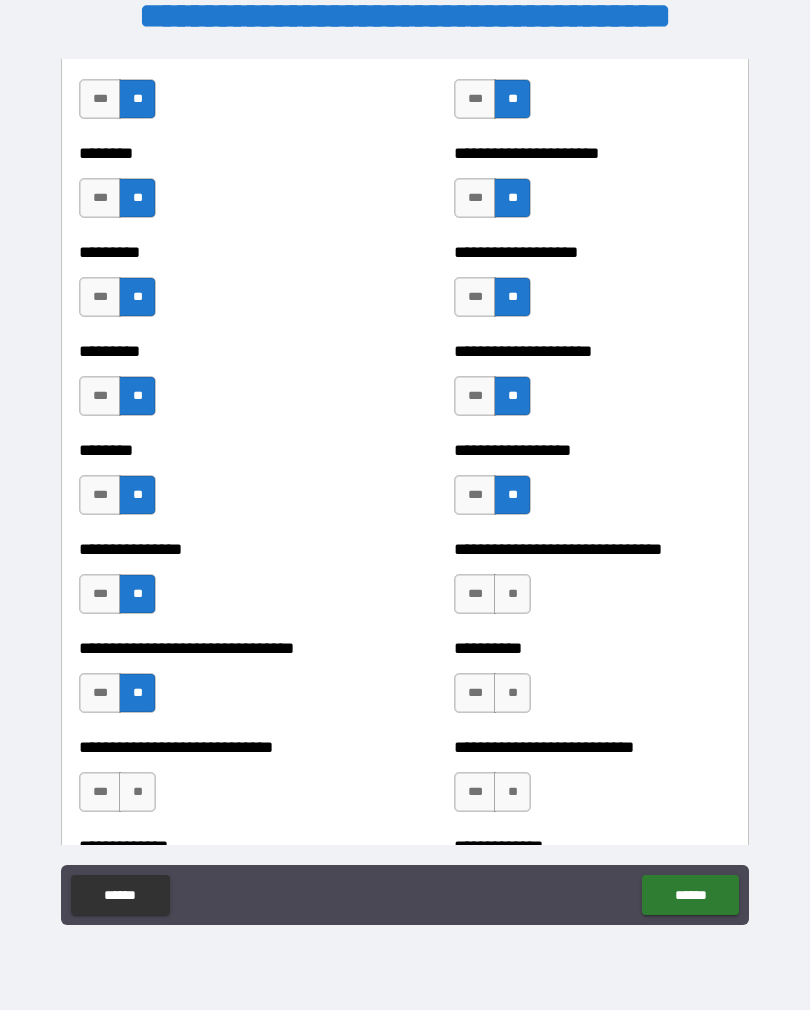 click on "**" at bounding box center (512, 594) 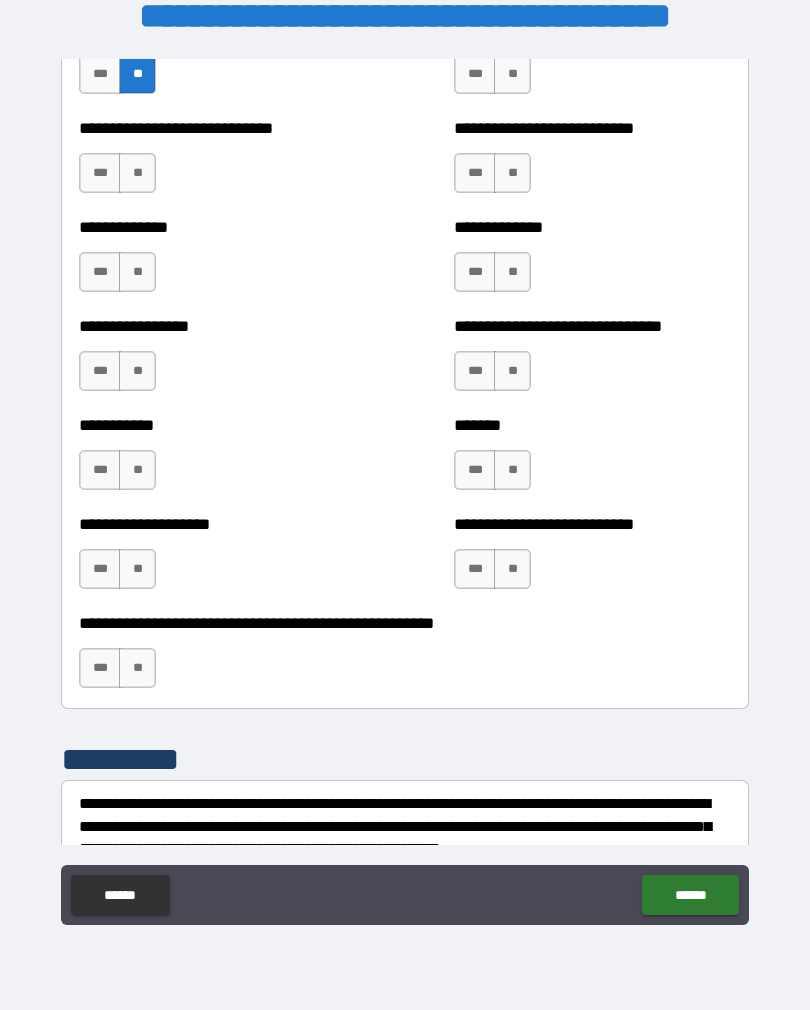 scroll, scrollTop: 7770, scrollLeft: 0, axis: vertical 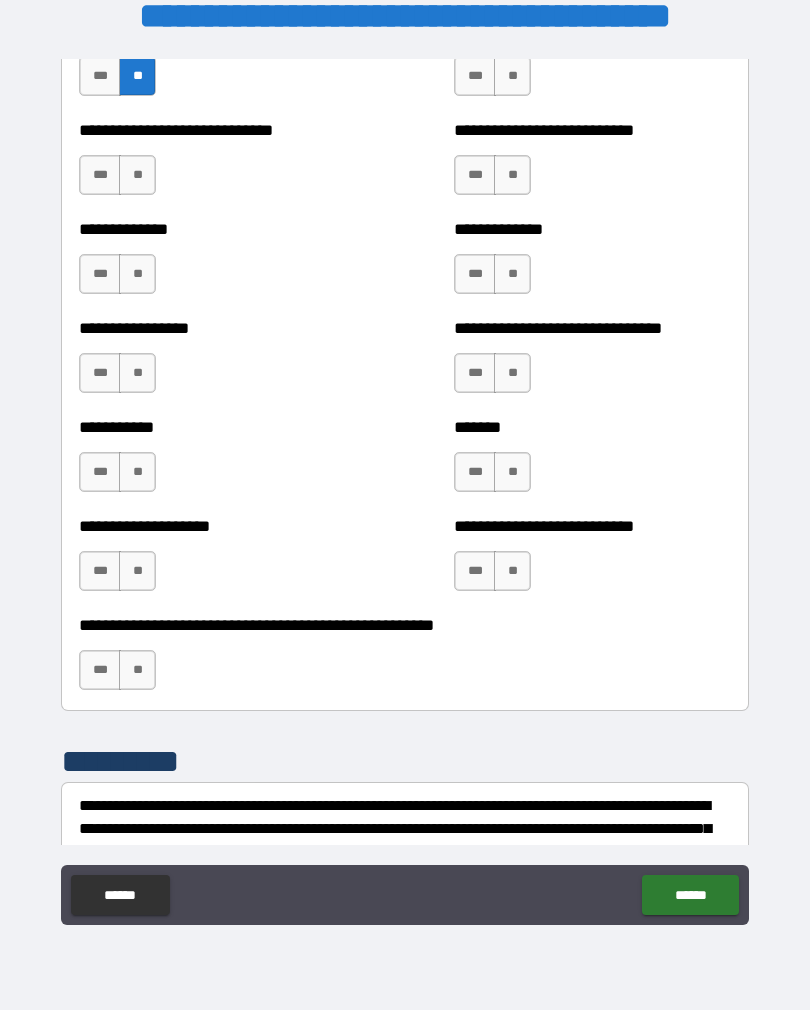 click on "**" at bounding box center [137, 175] 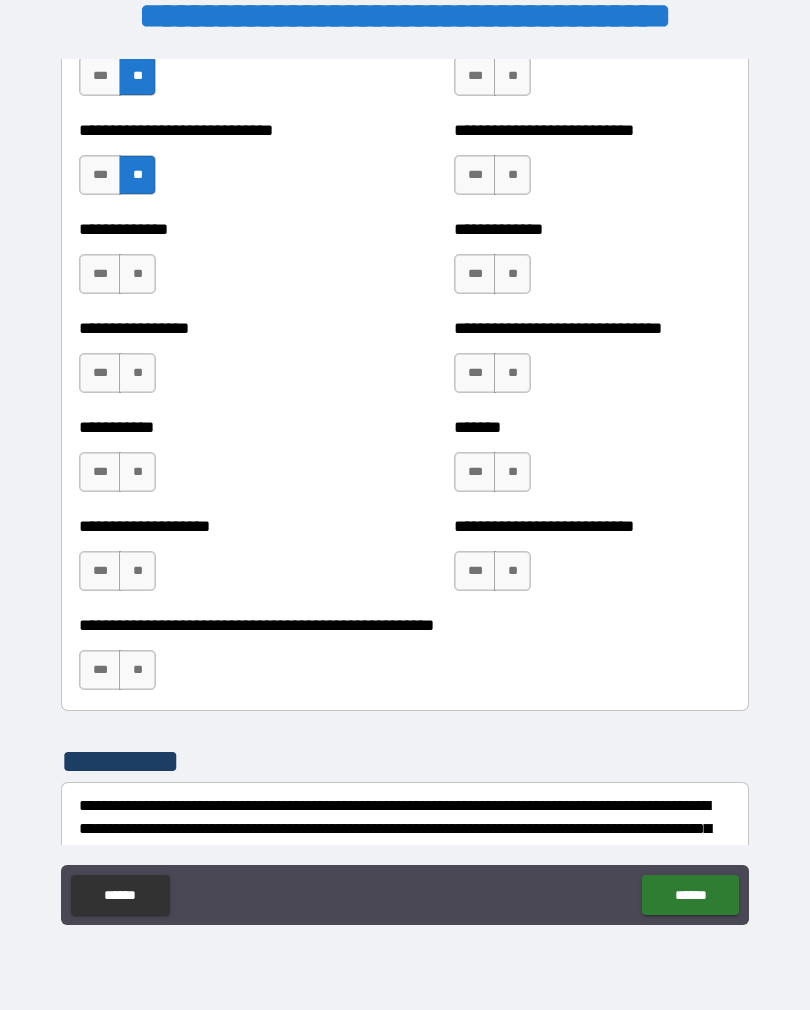 click on "**" at bounding box center [137, 274] 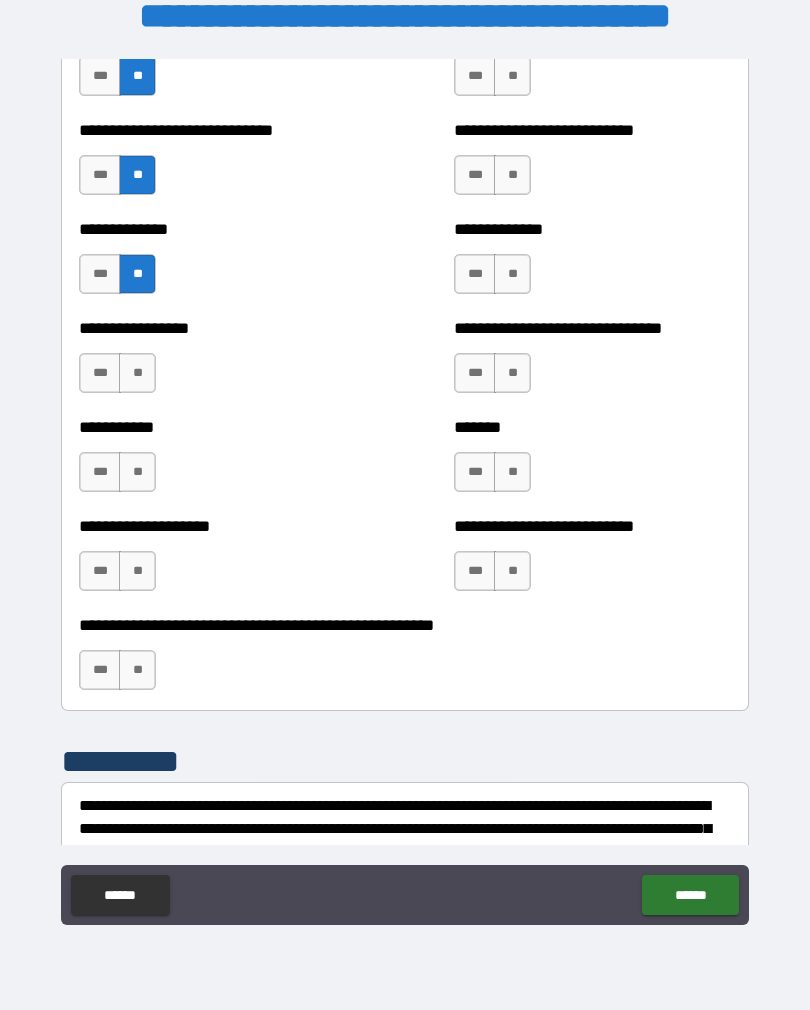 click on "**" at bounding box center (137, 373) 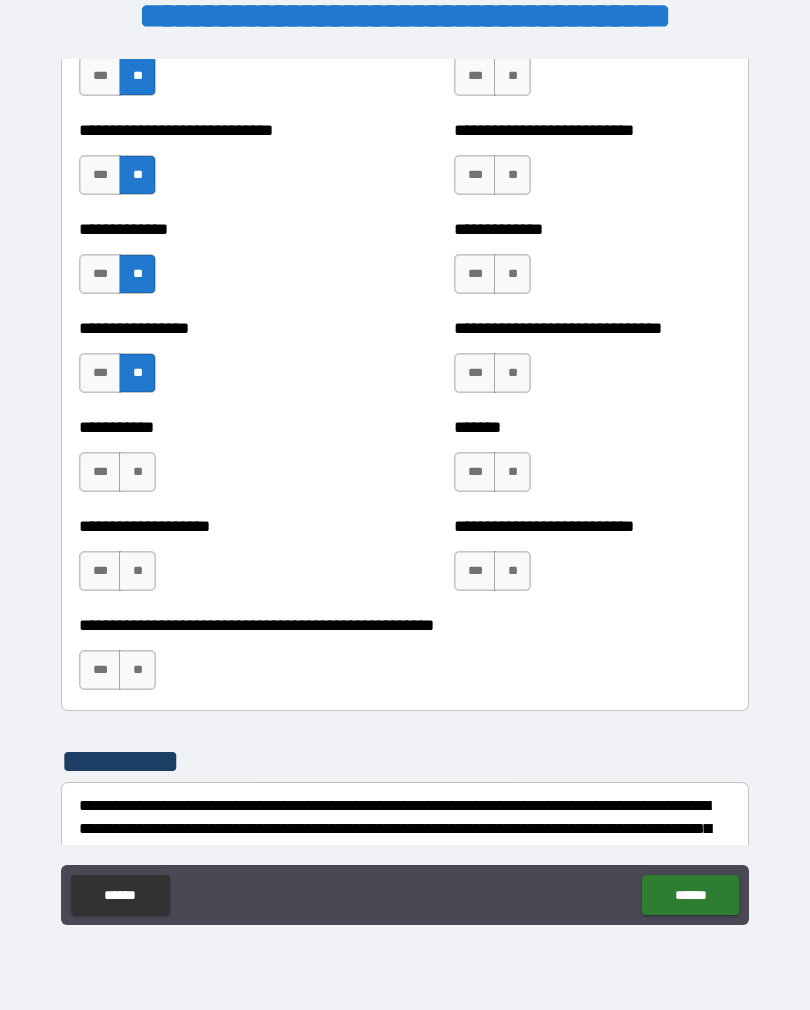 click on "**" at bounding box center (137, 472) 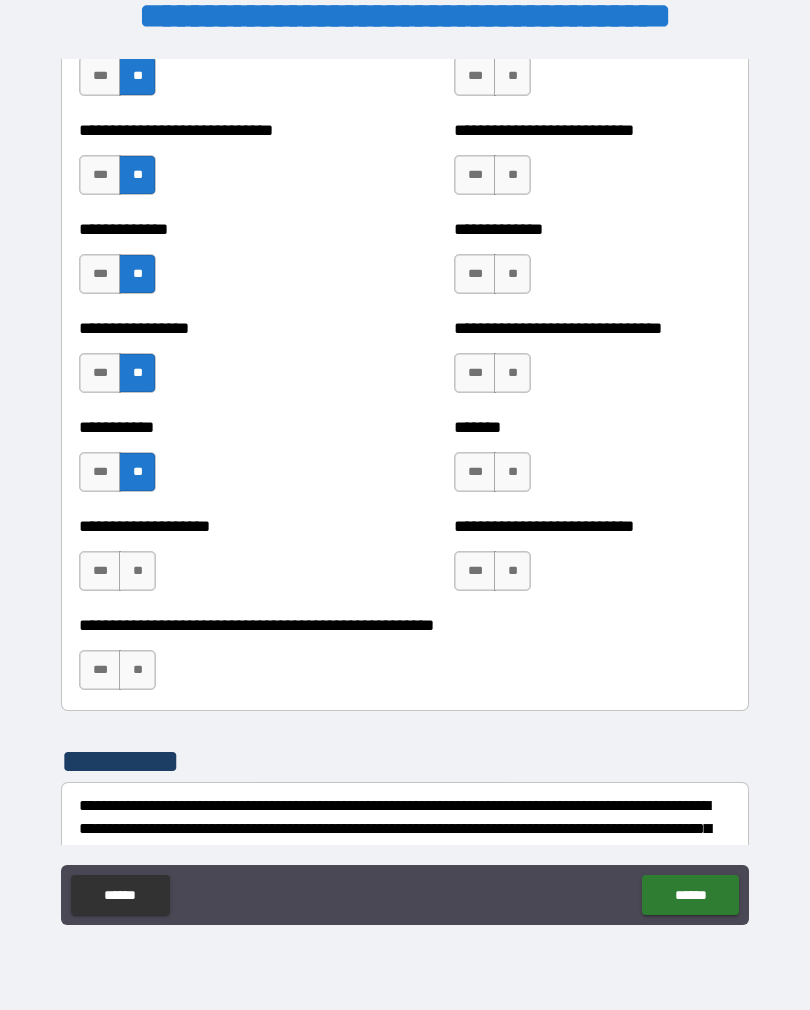 click on "**" at bounding box center [137, 571] 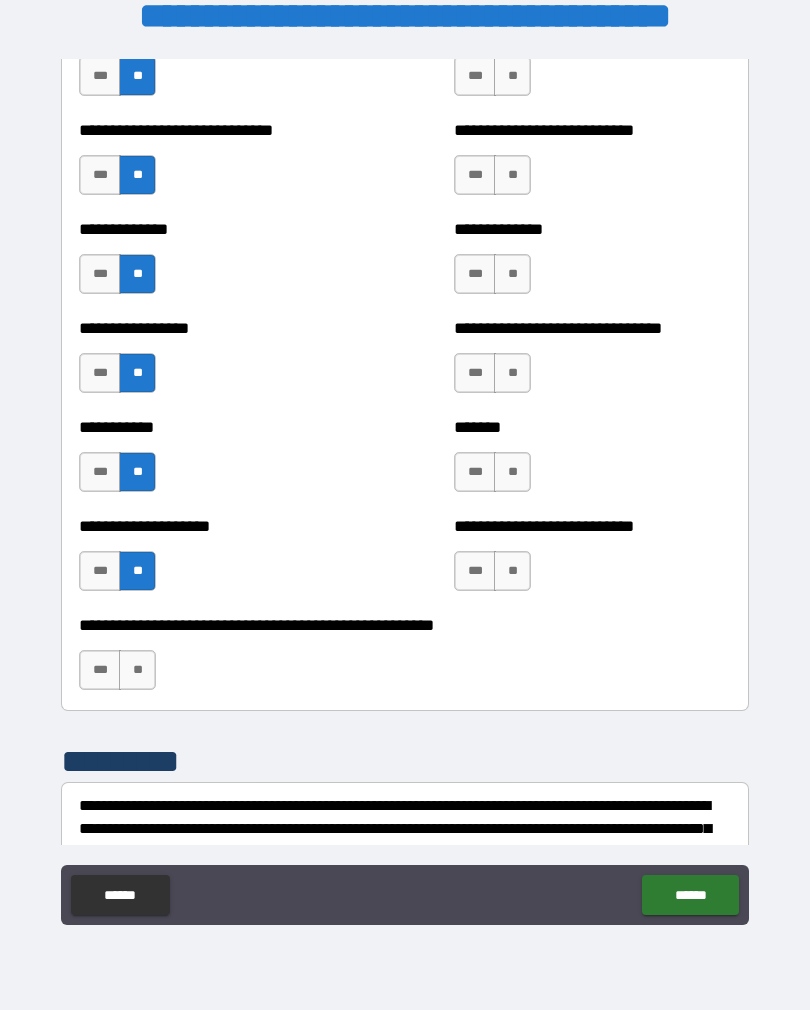 click on "**" at bounding box center [137, 670] 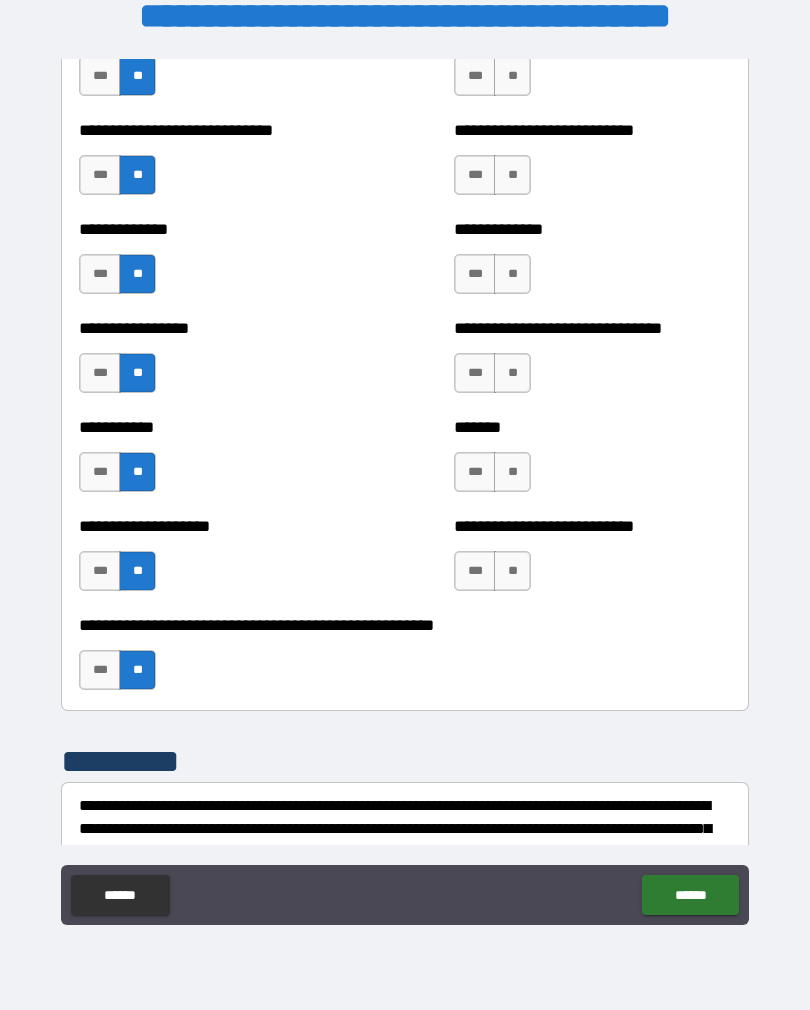 click on "**" at bounding box center (512, 175) 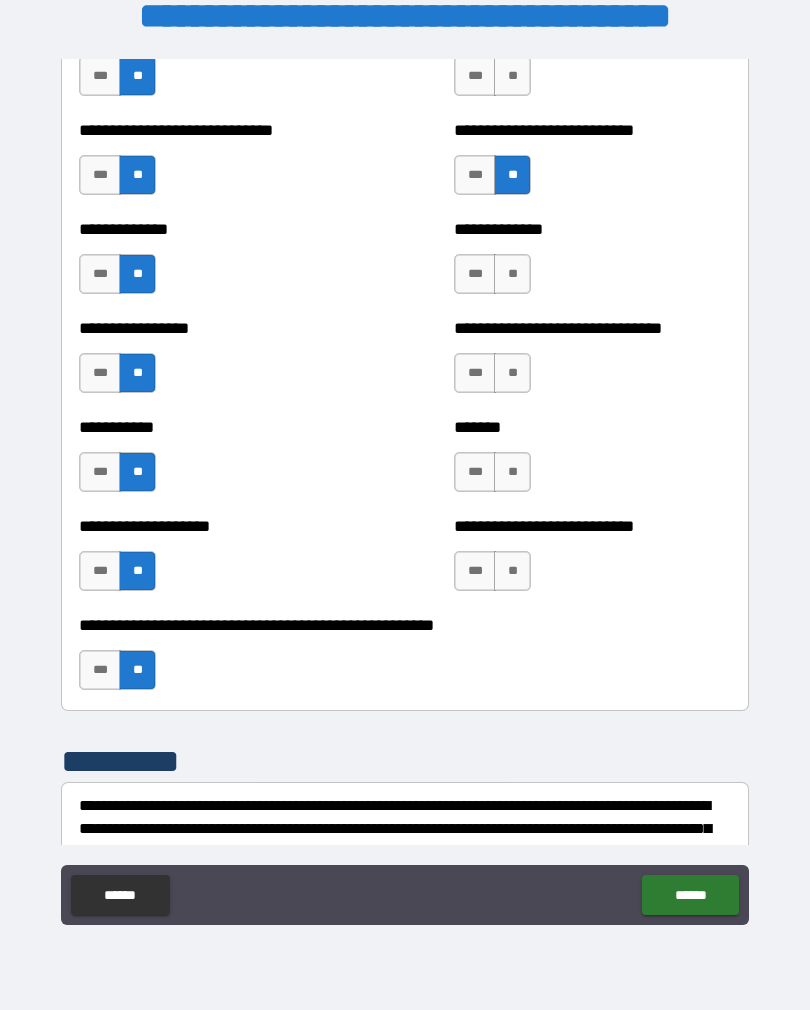 click on "**" at bounding box center (512, 76) 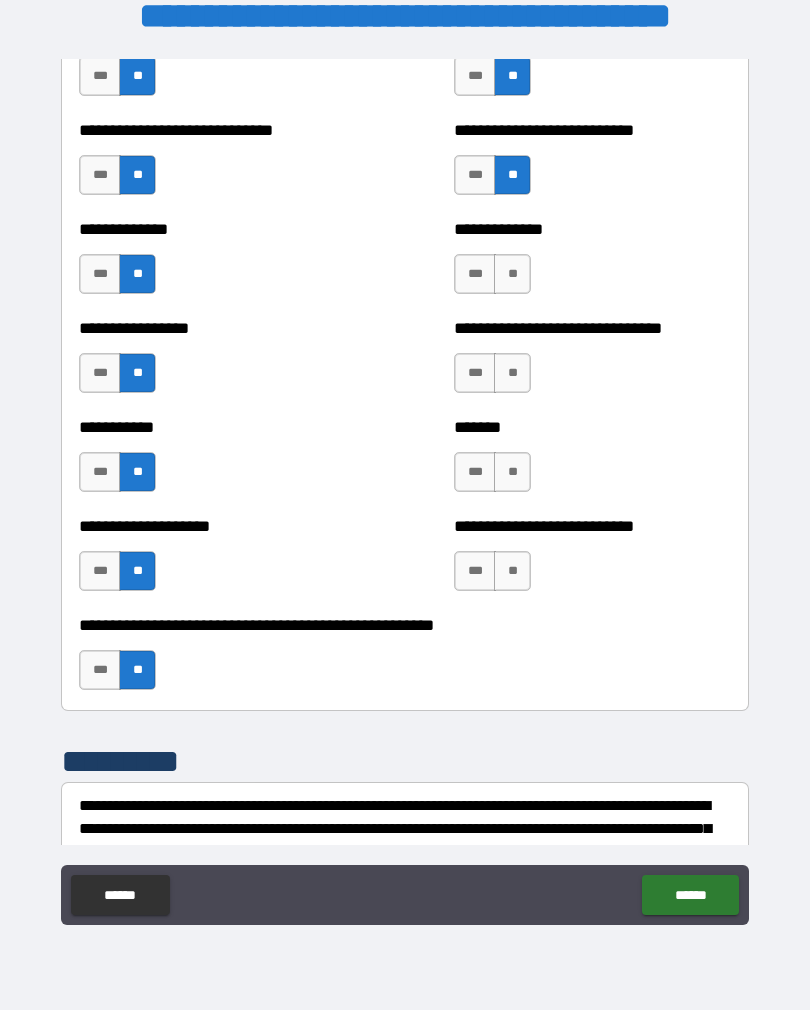click on "**" at bounding box center (512, 274) 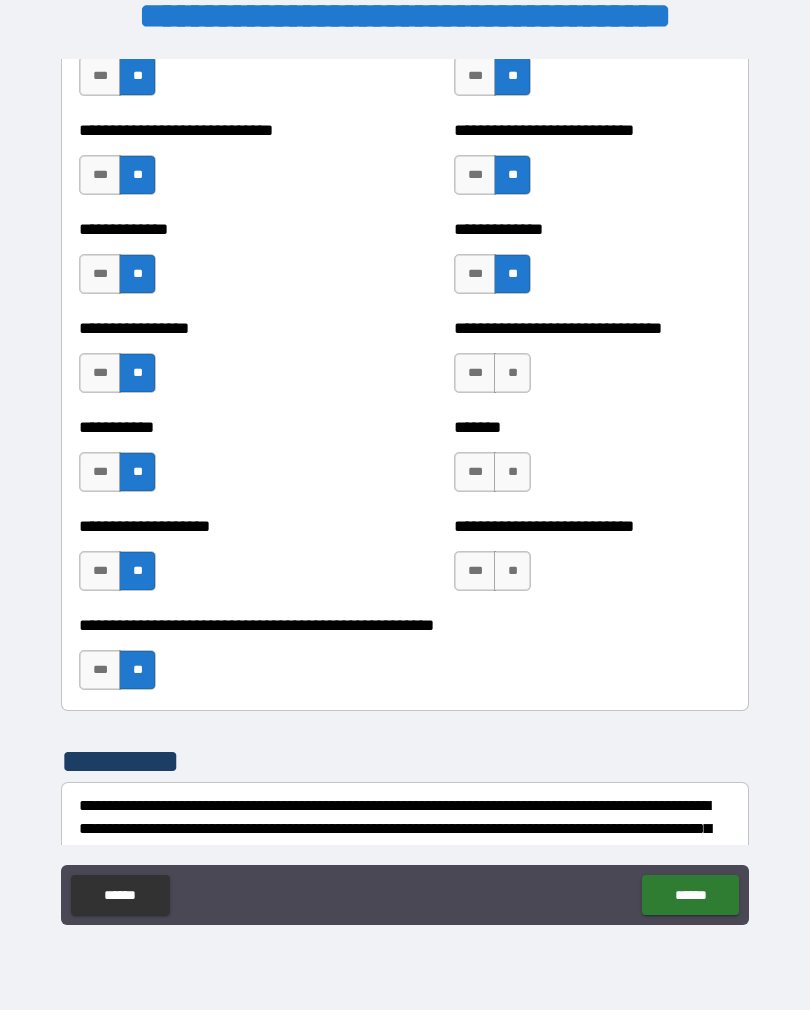 click on "**" at bounding box center (512, 373) 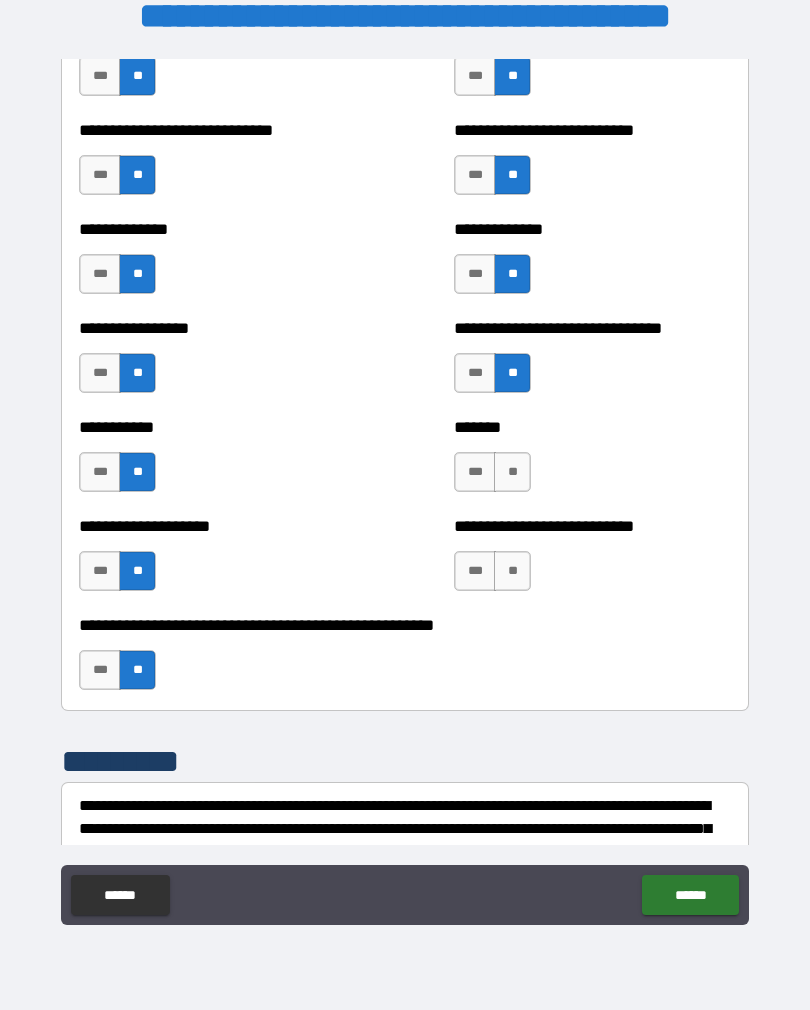 click on "**" at bounding box center (512, 472) 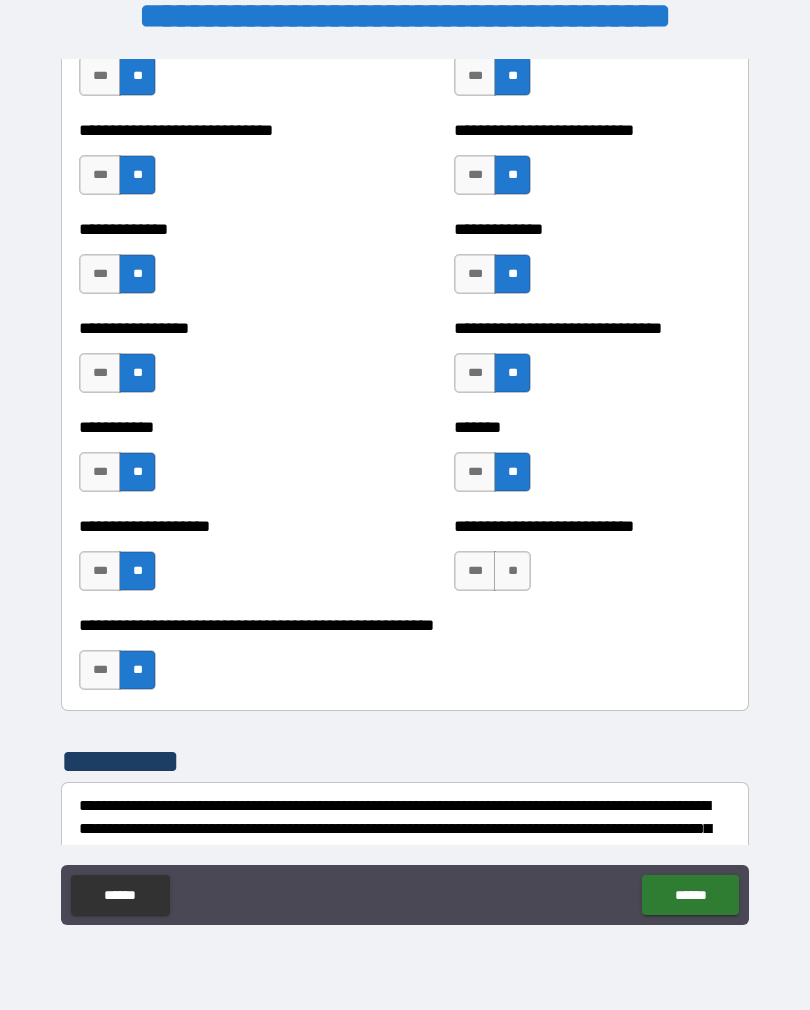 click on "**" at bounding box center (512, 571) 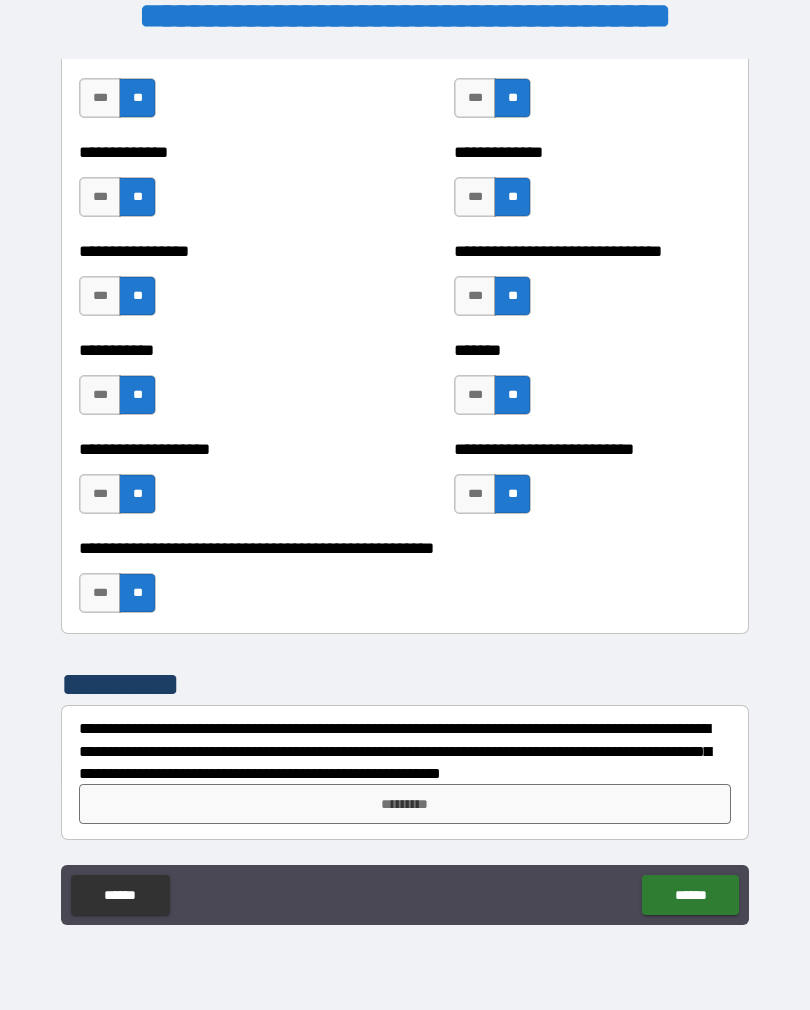 click on "*********" at bounding box center [405, 804] 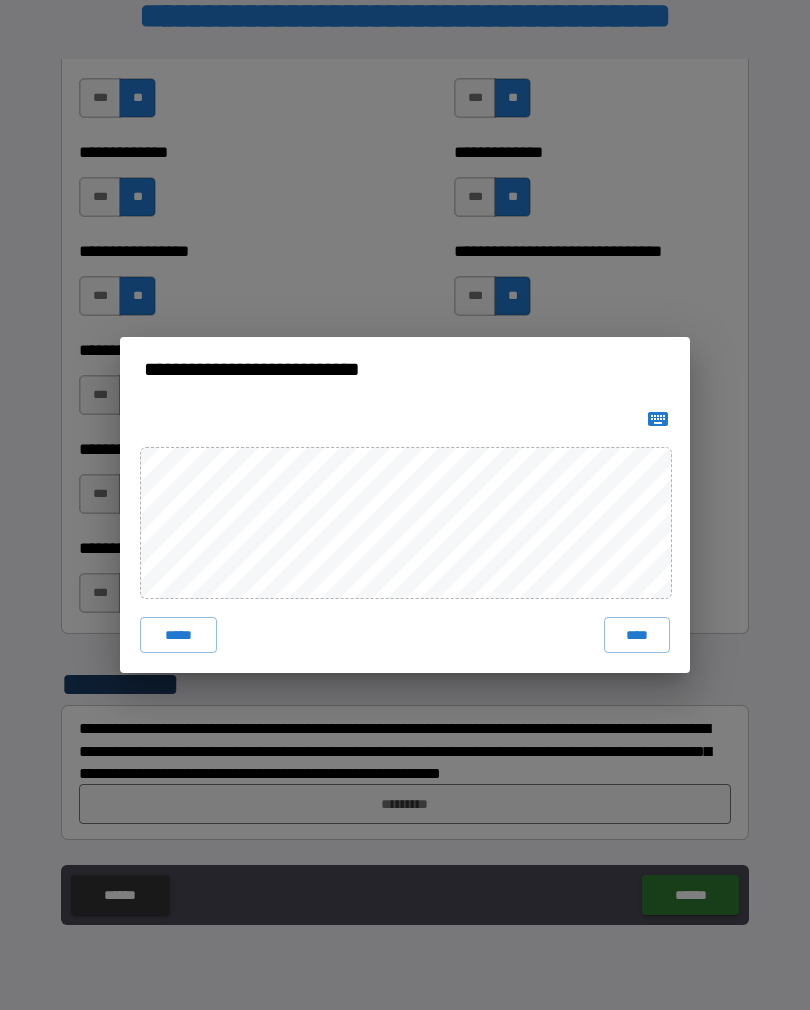 click on "***** ****" at bounding box center (405, 537) 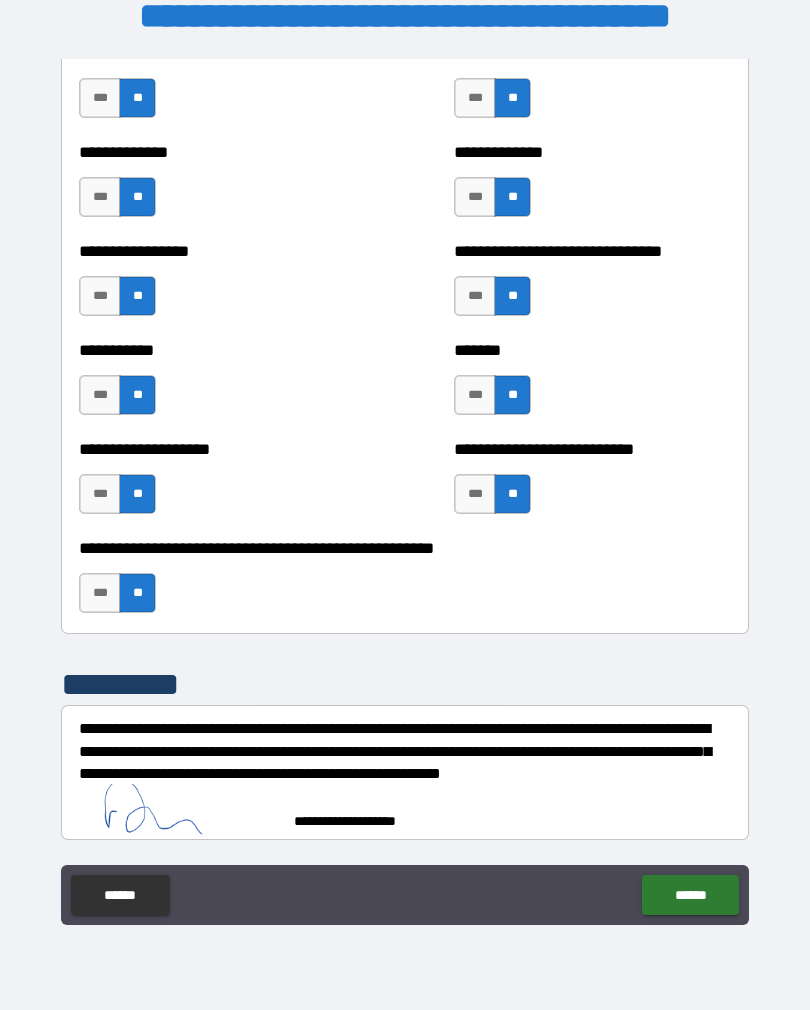 scroll, scrollTop: 7837, scrollLeft: 0, axis: vertical 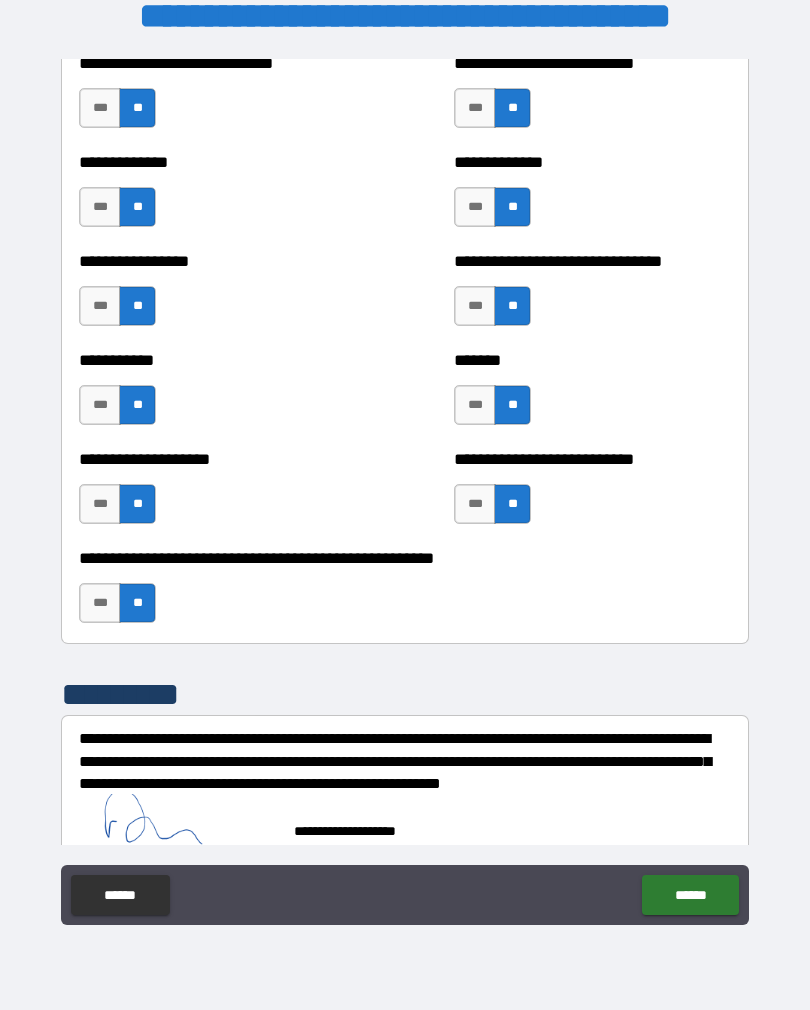 click on "******" at bounding box center [690, 895] 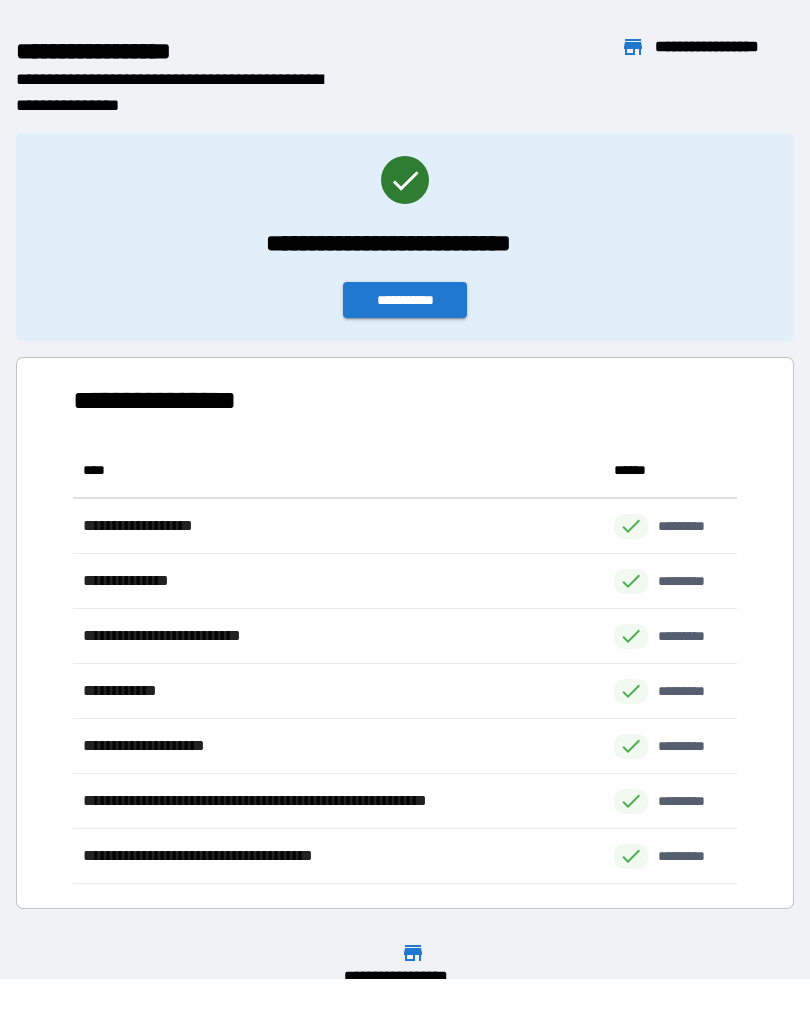 scroll, scrollTop: 441, scrollLeft: 664, axis: both 